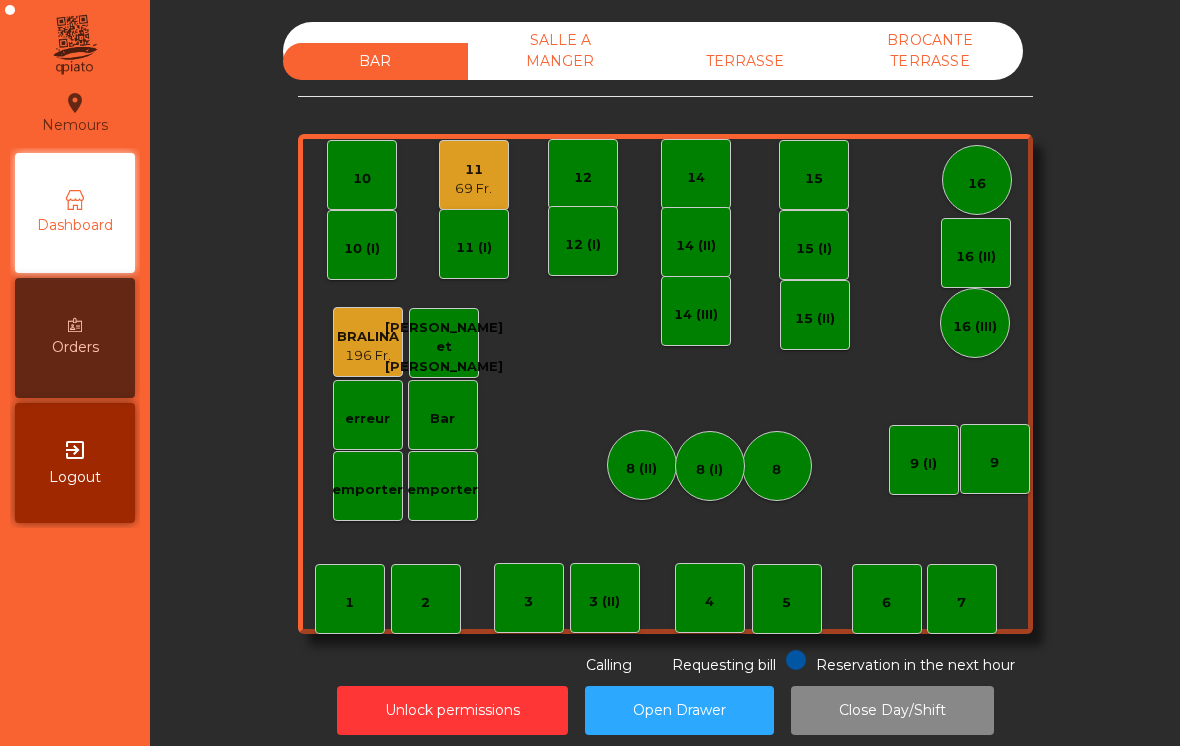 scroll, scrollTop: 0, scrollLeft: 0, axis: both 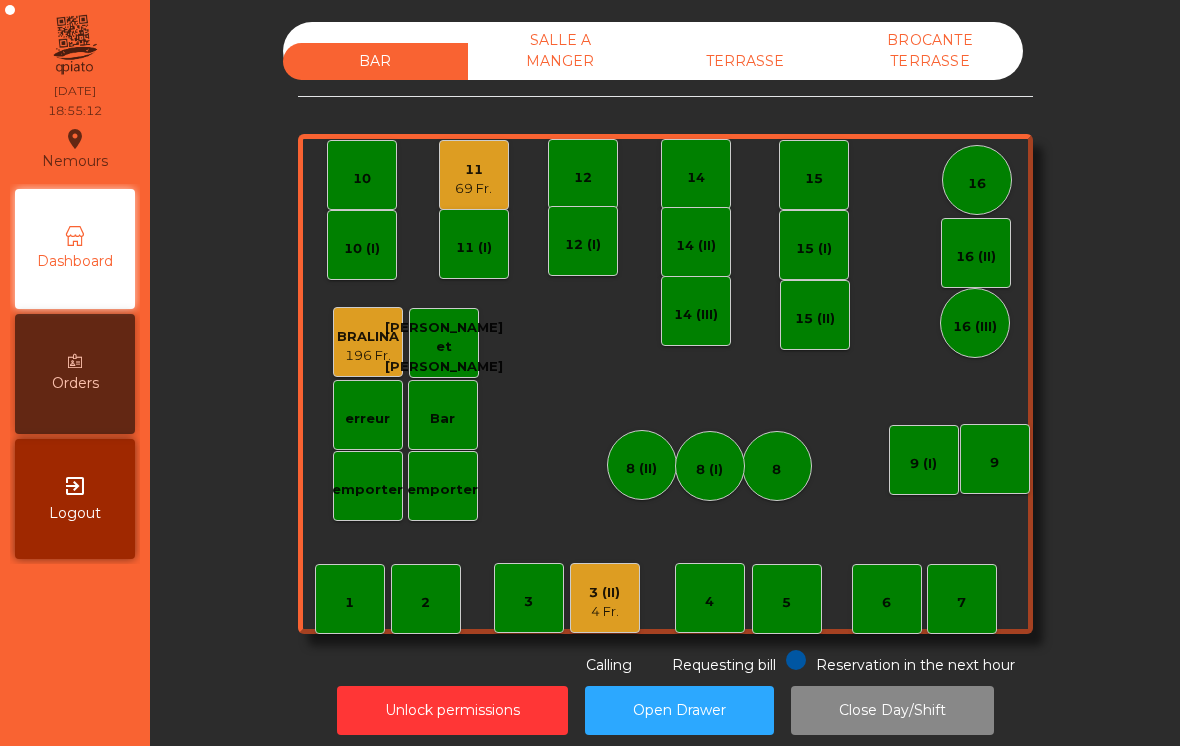click on "3 (II)   [PRICE] [CURRENCY]" 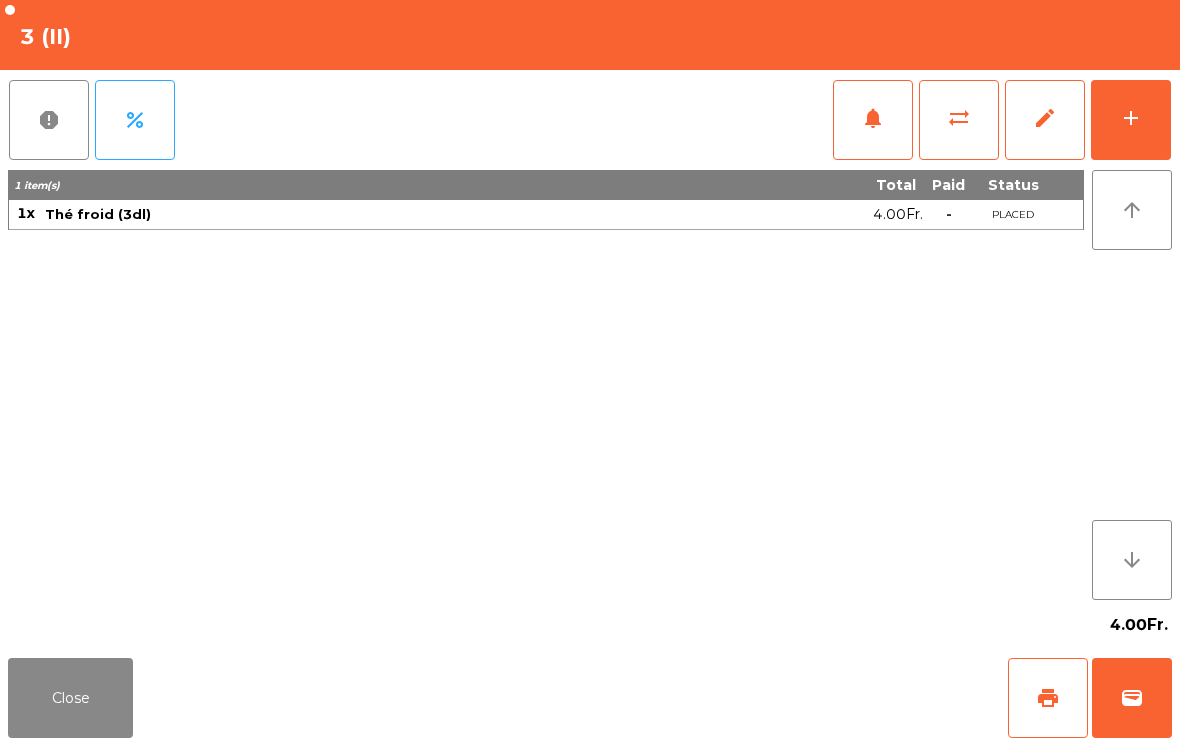 click on "add" 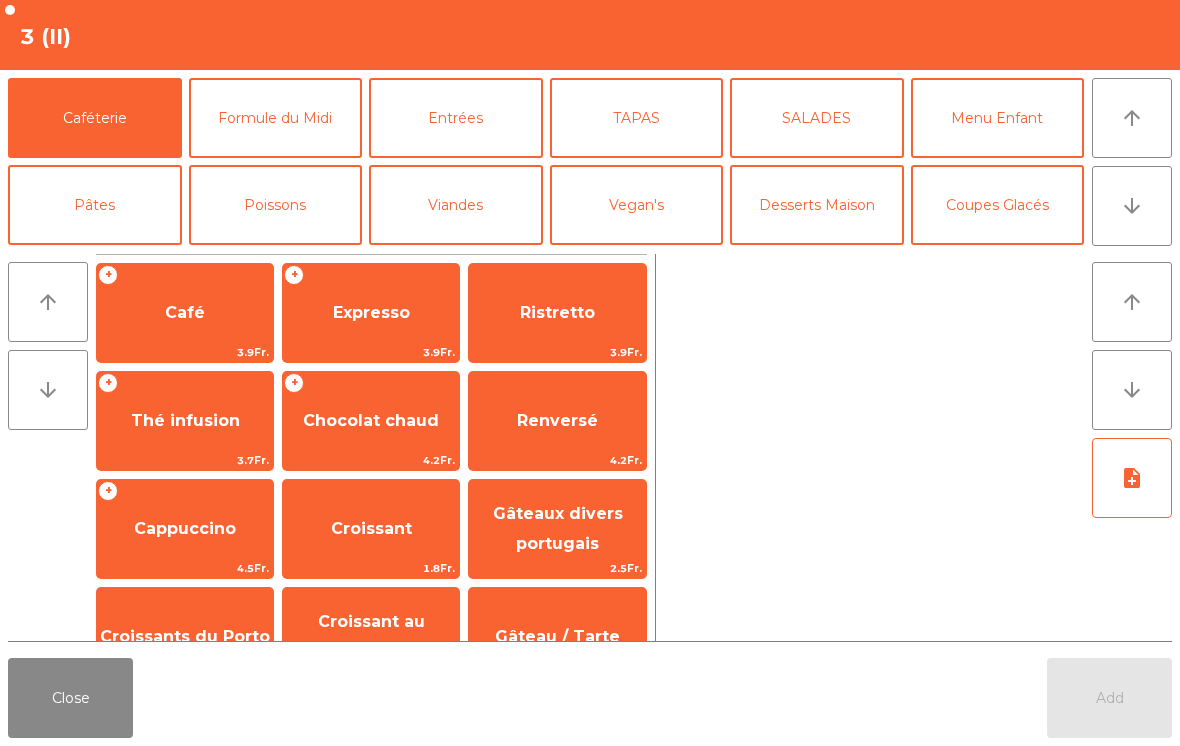 click on "Coupes Glacés" 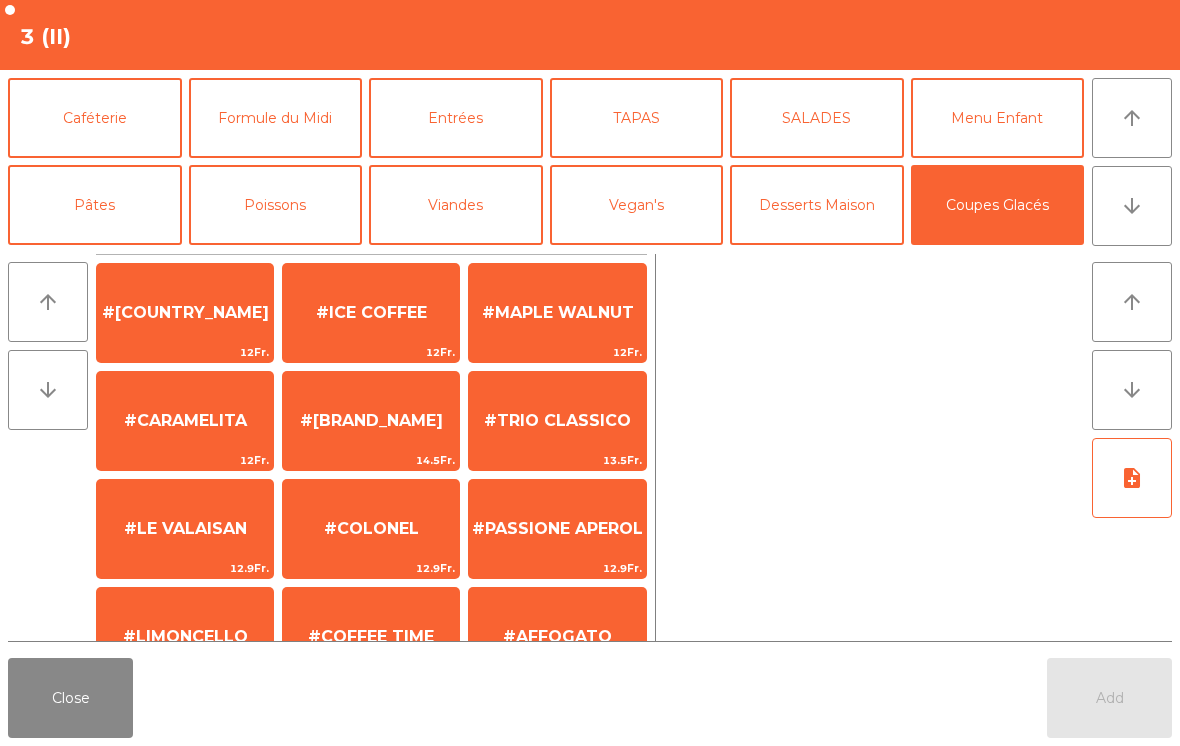 click on "arrow_downward" 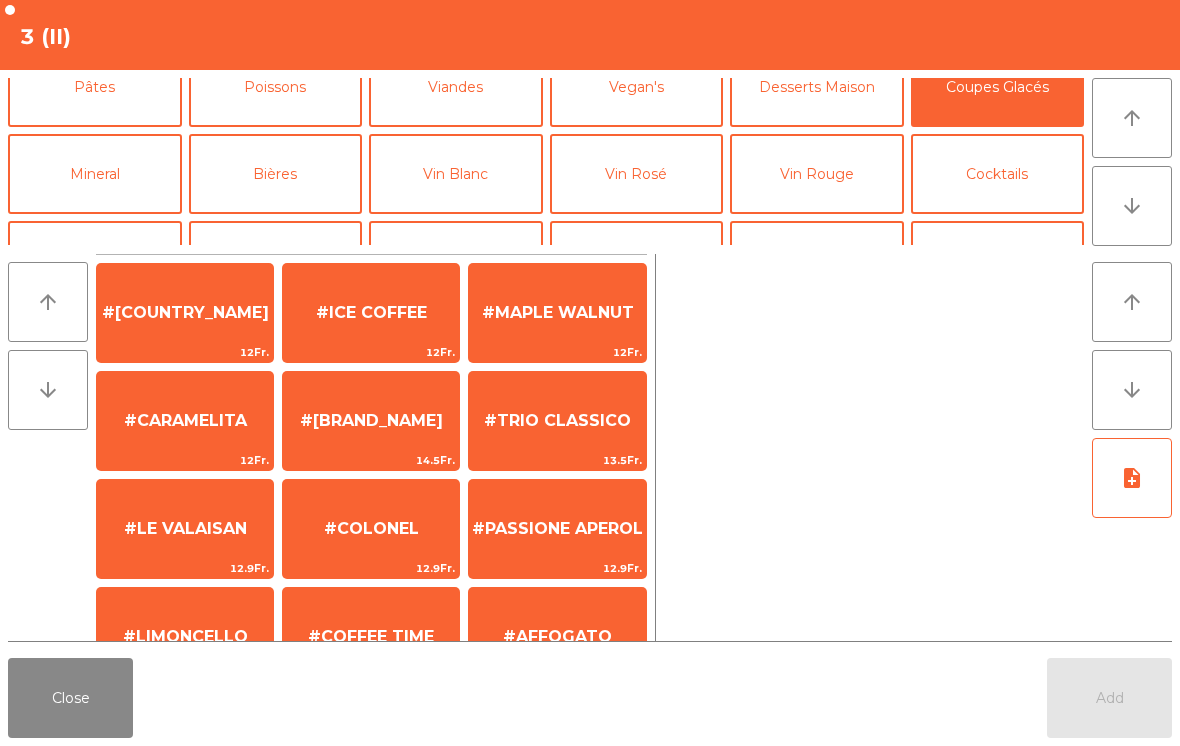 scroll, scrollTop: 116, scrollLeft: 0, axis: vertical 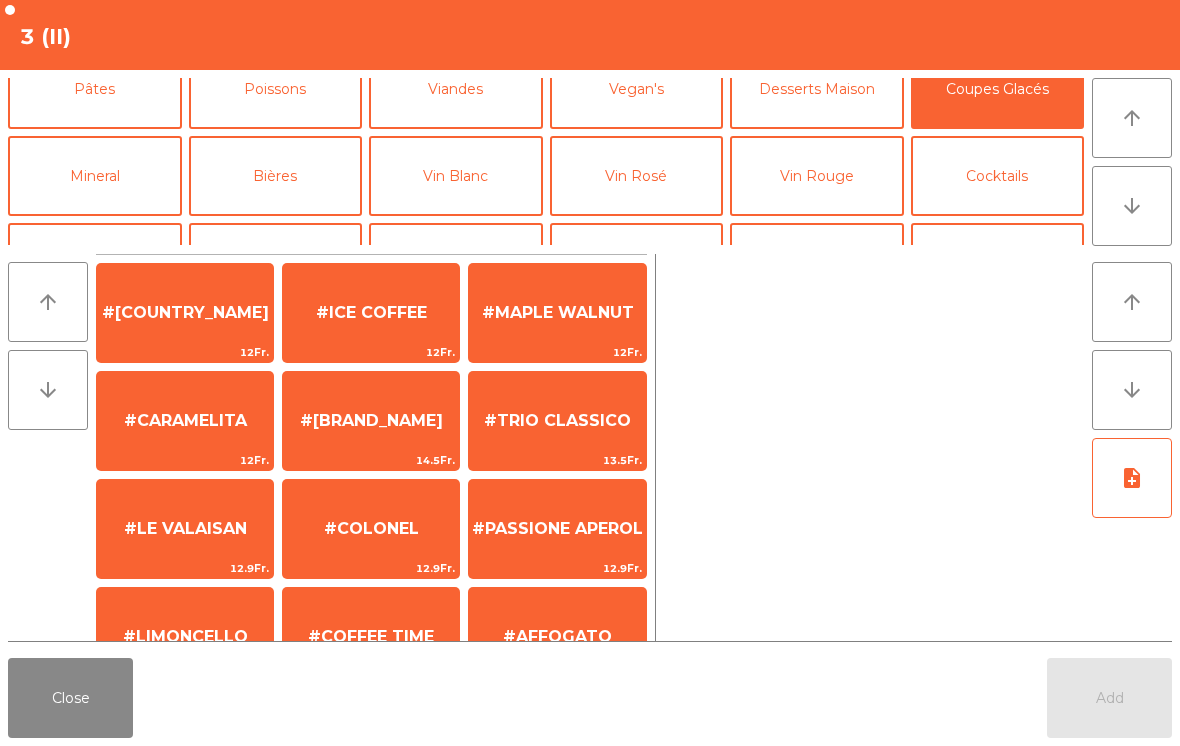 click on "Mineral" 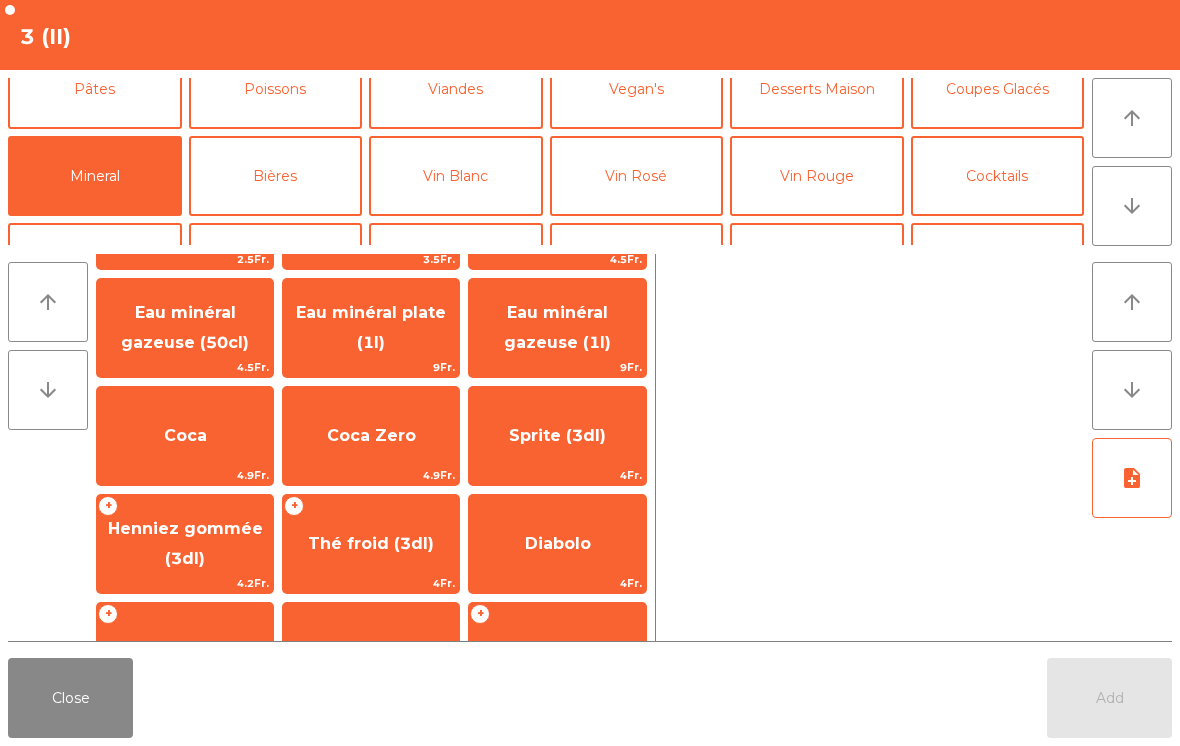 scroll, scrollTop: 90, scrollLeft: 0, axis: vertical 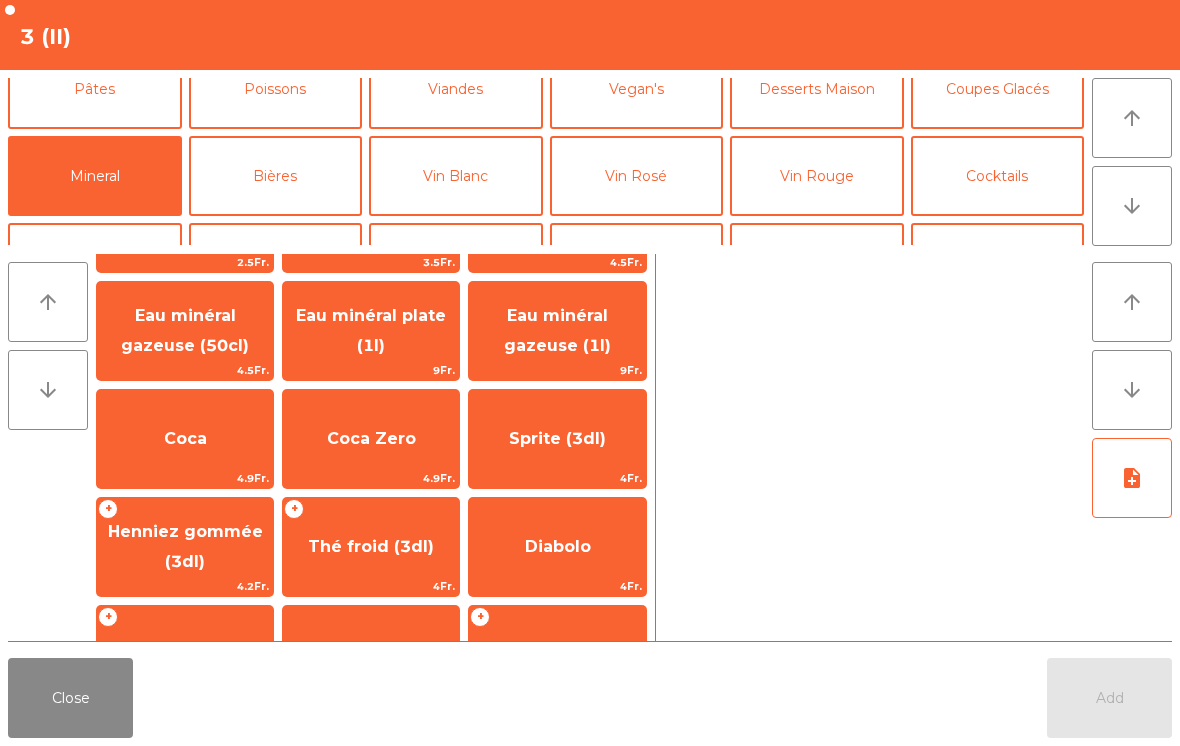 click on "Thé froid (3dl)" 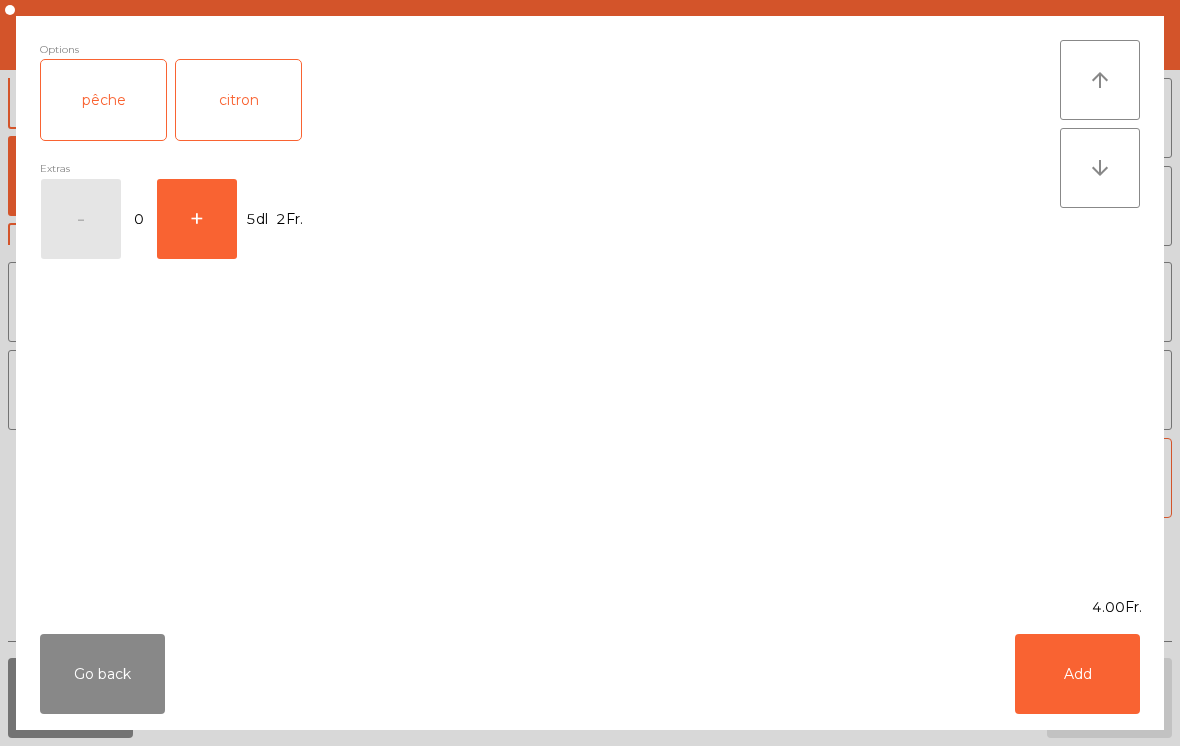 click on "Add" 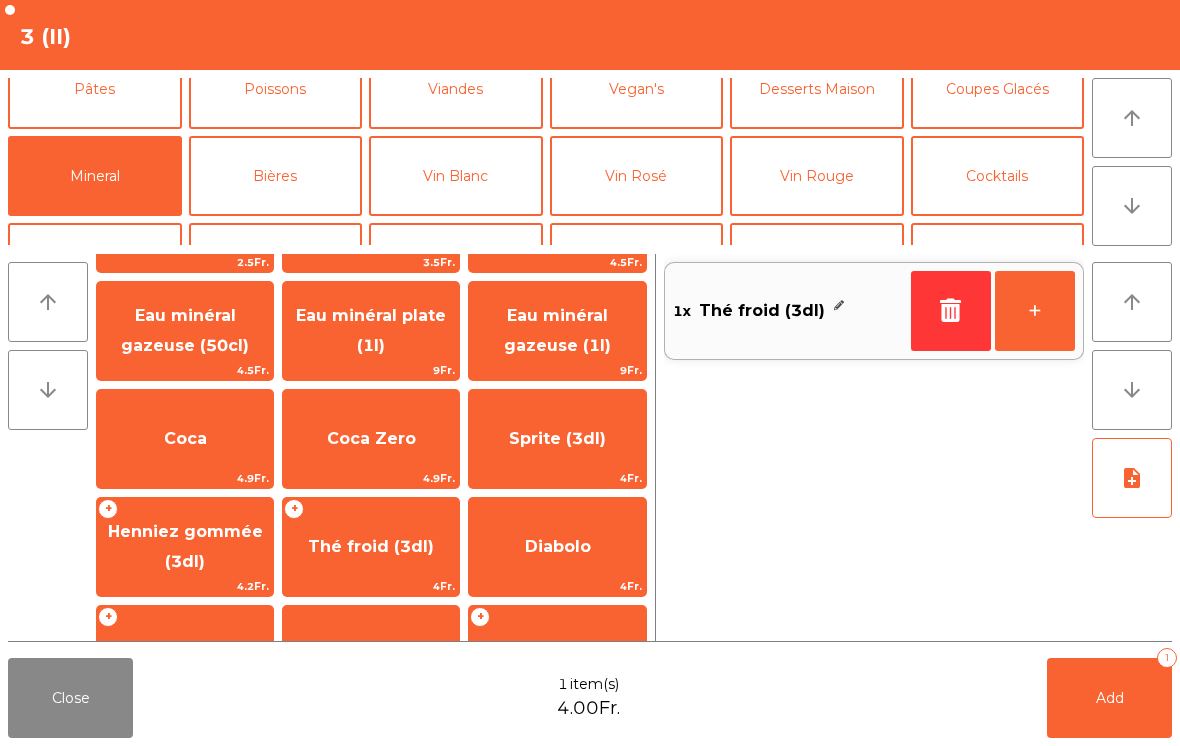 click on "Add   1" 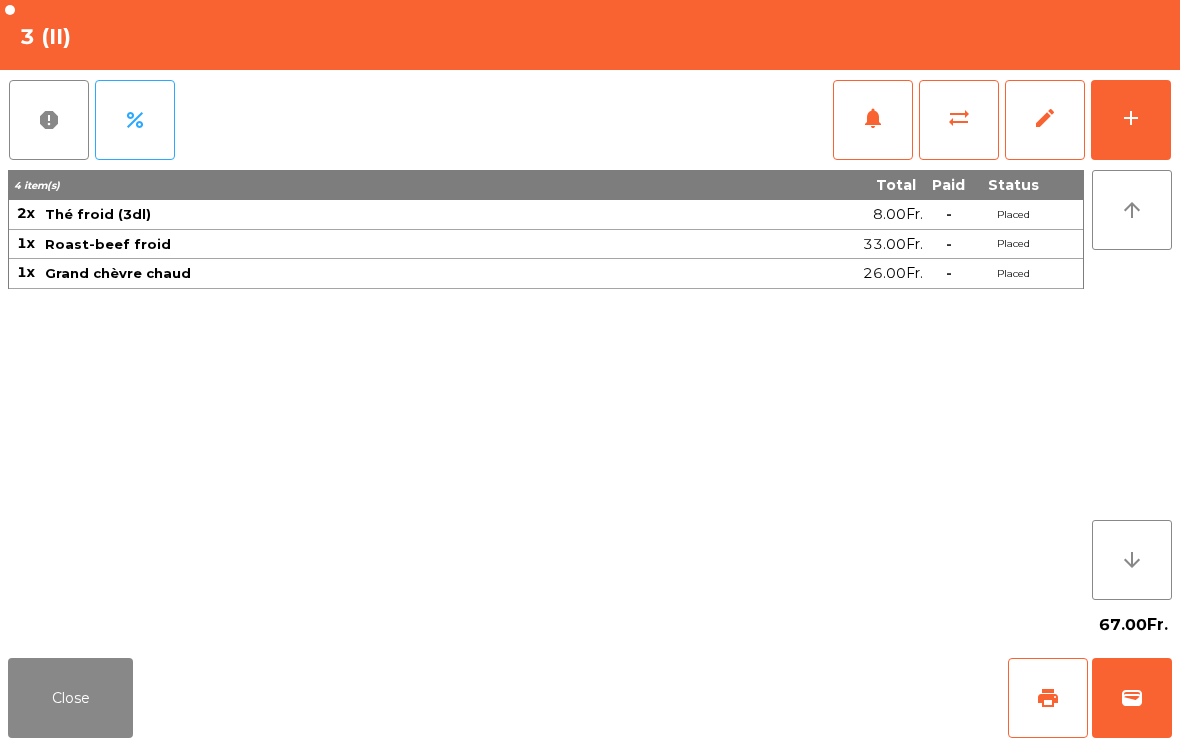 click on "Close" 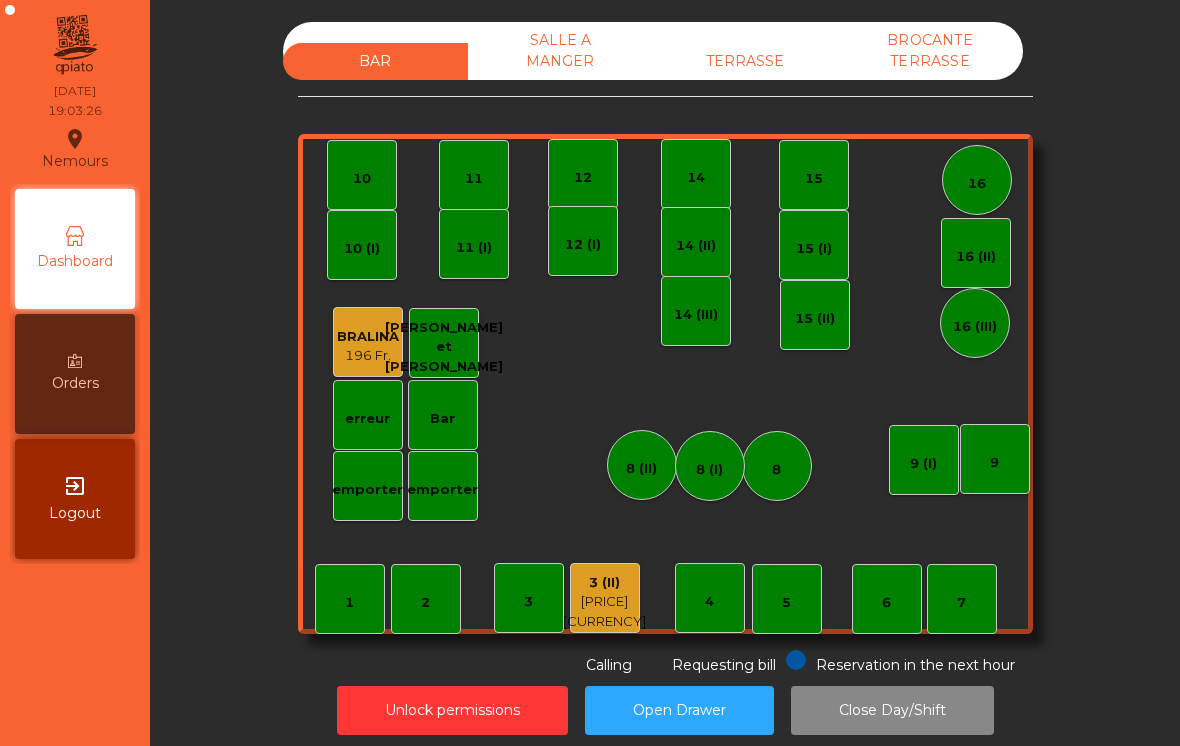 click on "16" 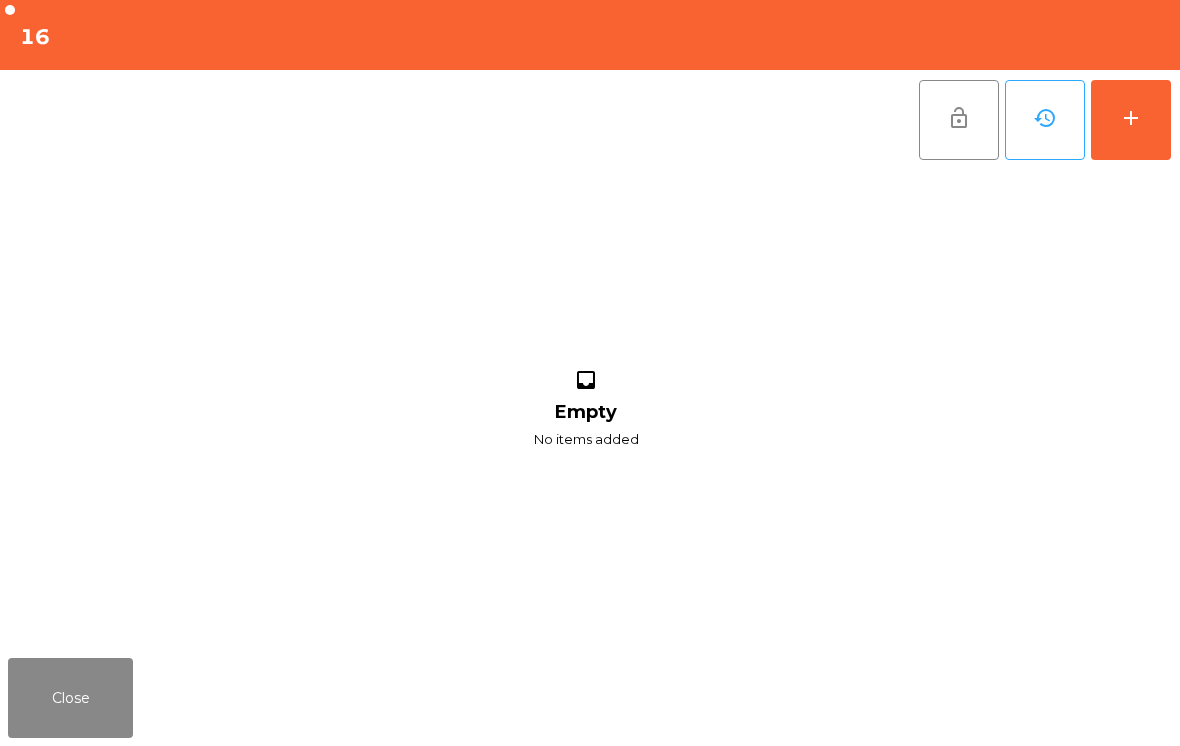 click on "add" 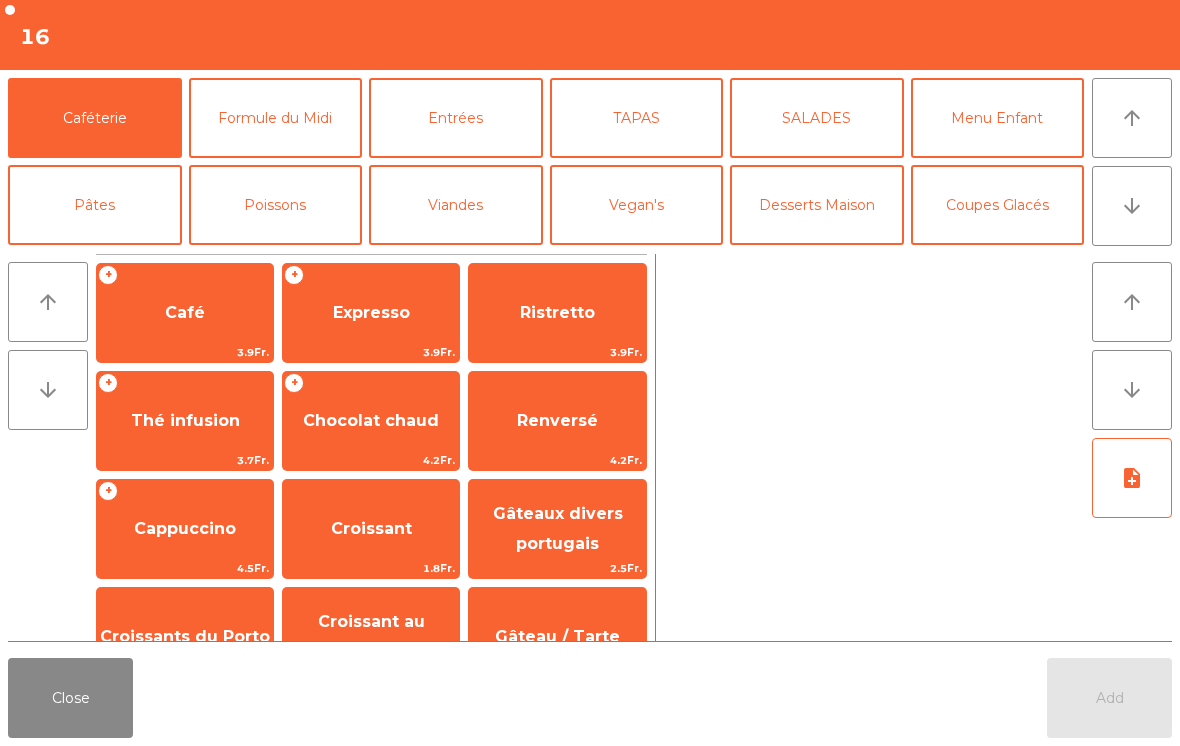 click on "arrow_downward" 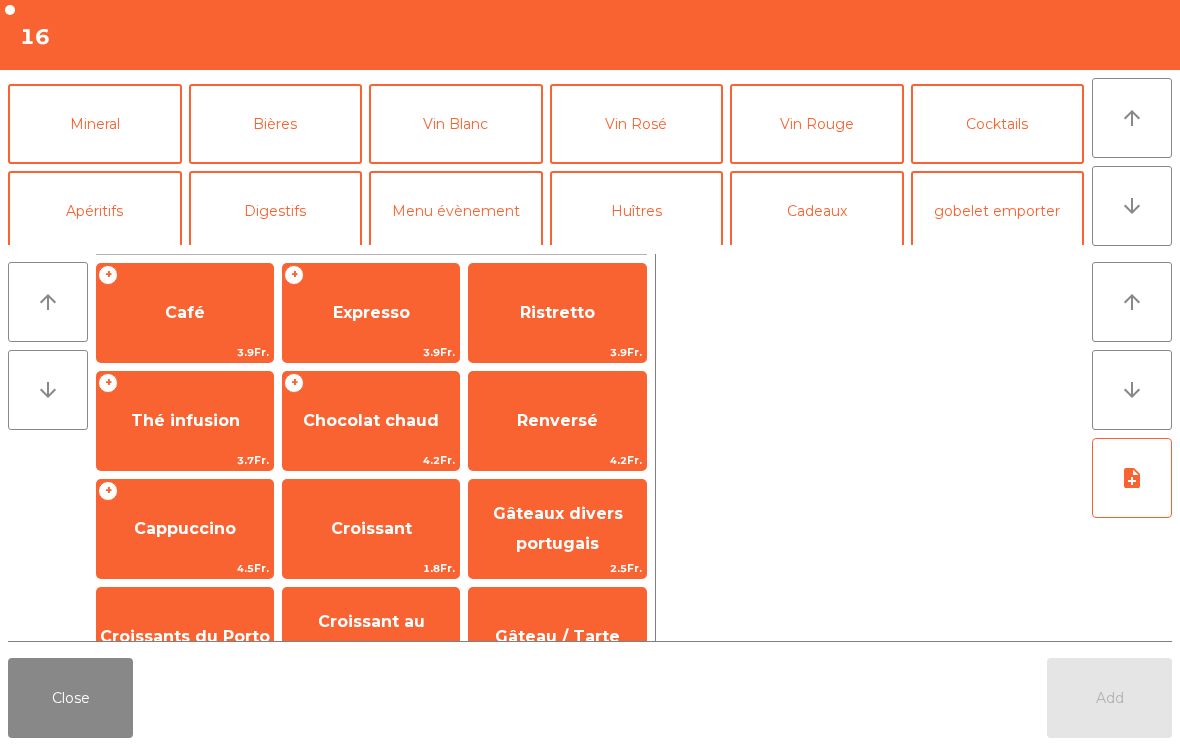 scroll, scrollTop: 174, scrollLeft: 0, axis: vertical 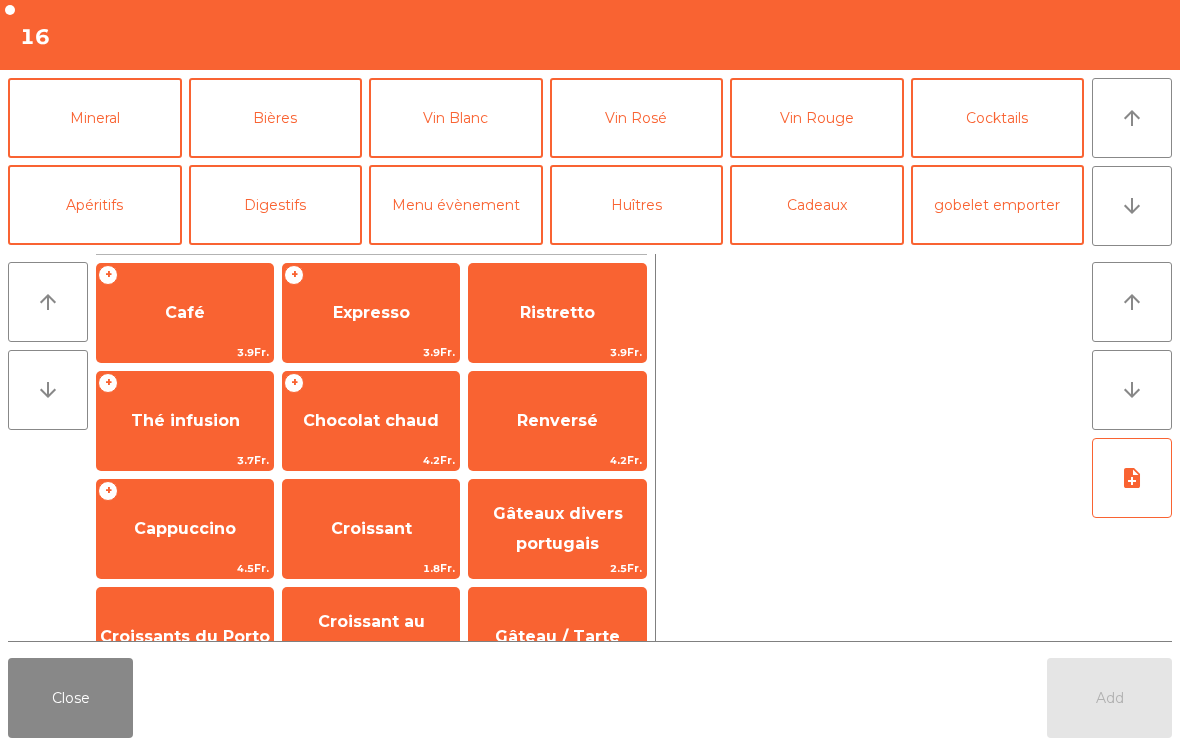 click on "Bières" 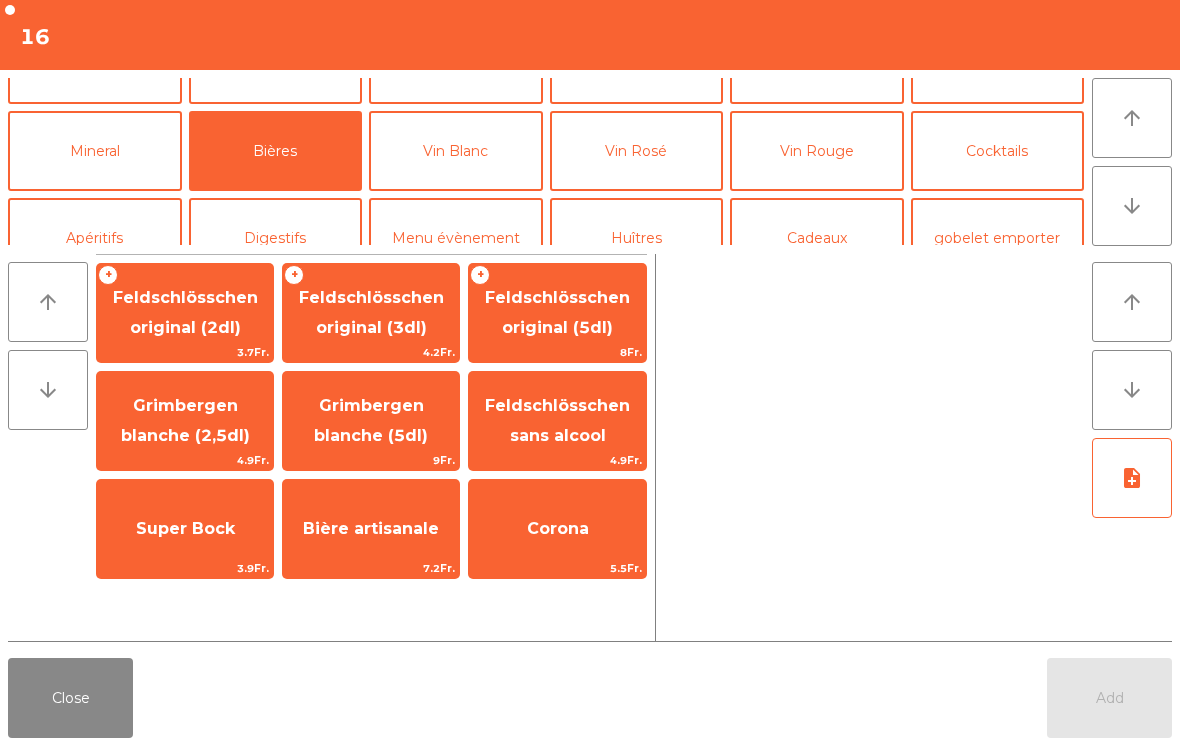 scroll, scrollTop: 149, scrollLeft: 0, axis: vertical 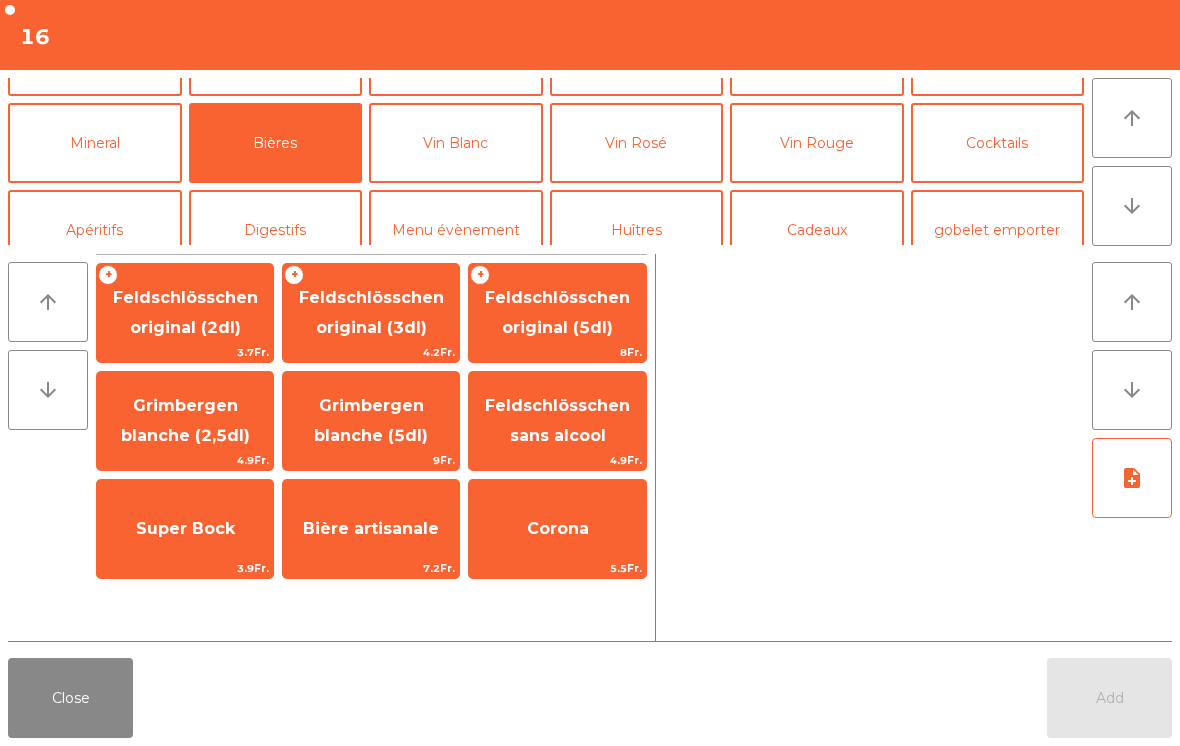 click on "Apéritifs" 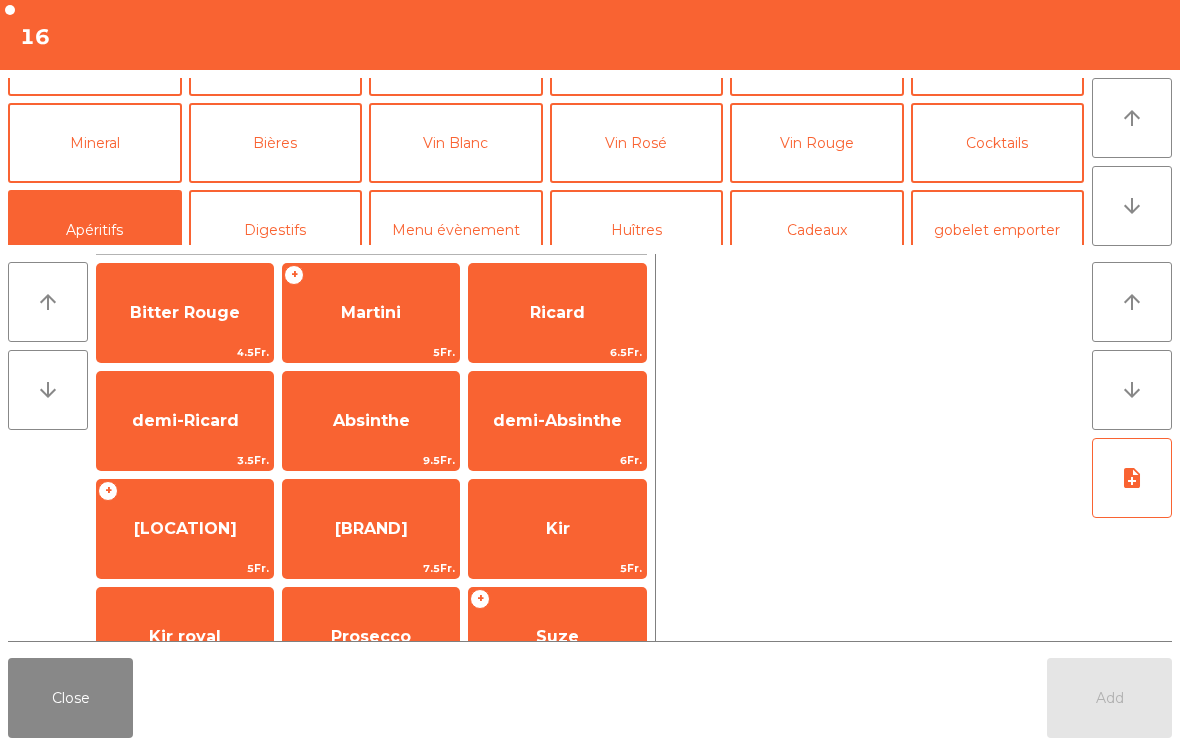 click on "Bitter Rouge" 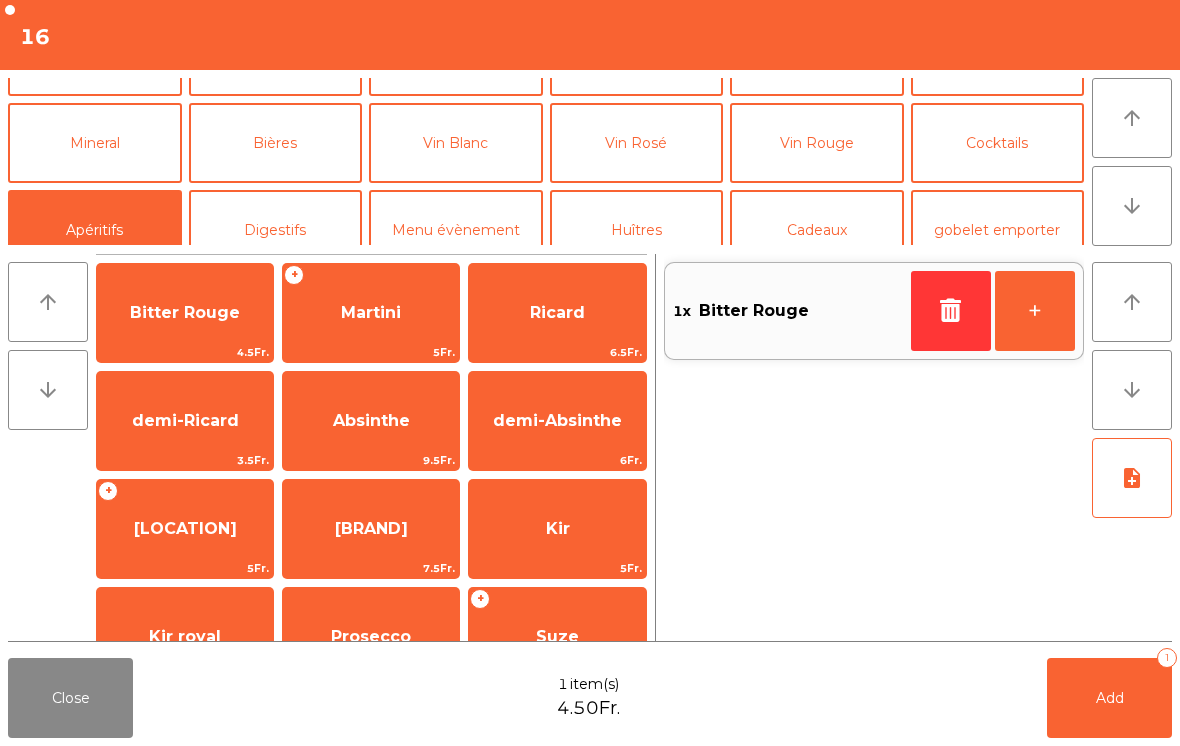 click on "Bières" 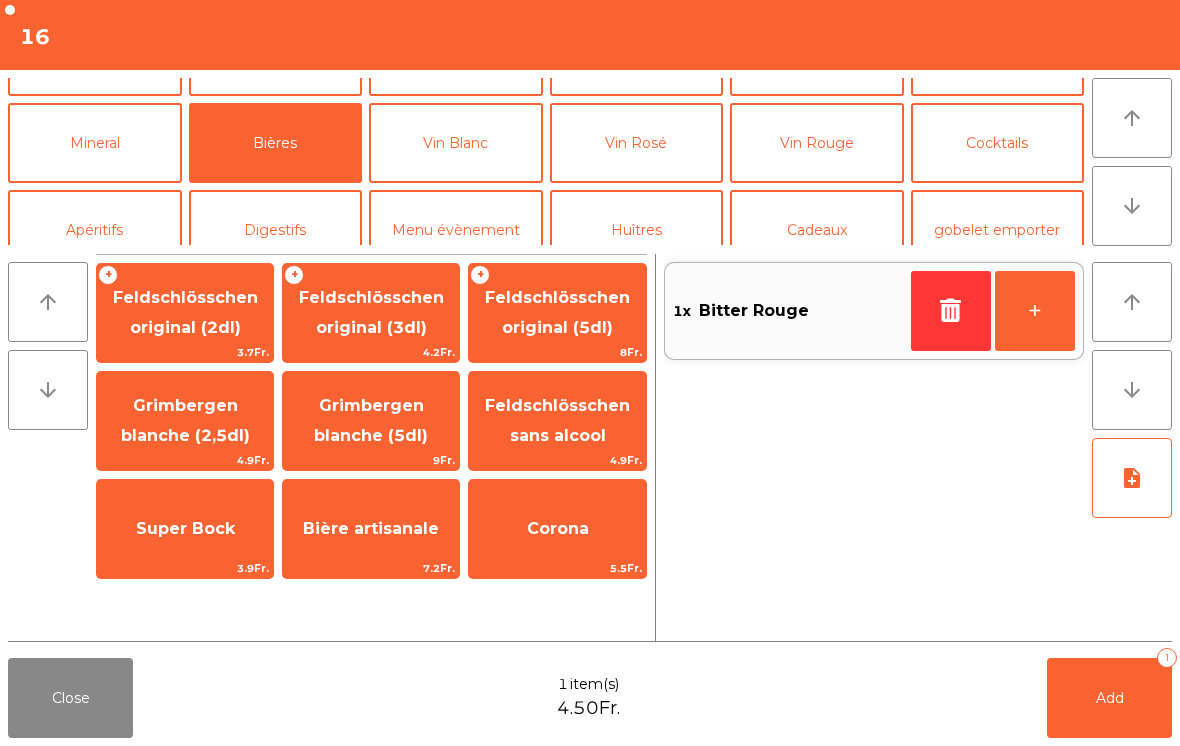 click on "Feldschlösschen original (3dl)" 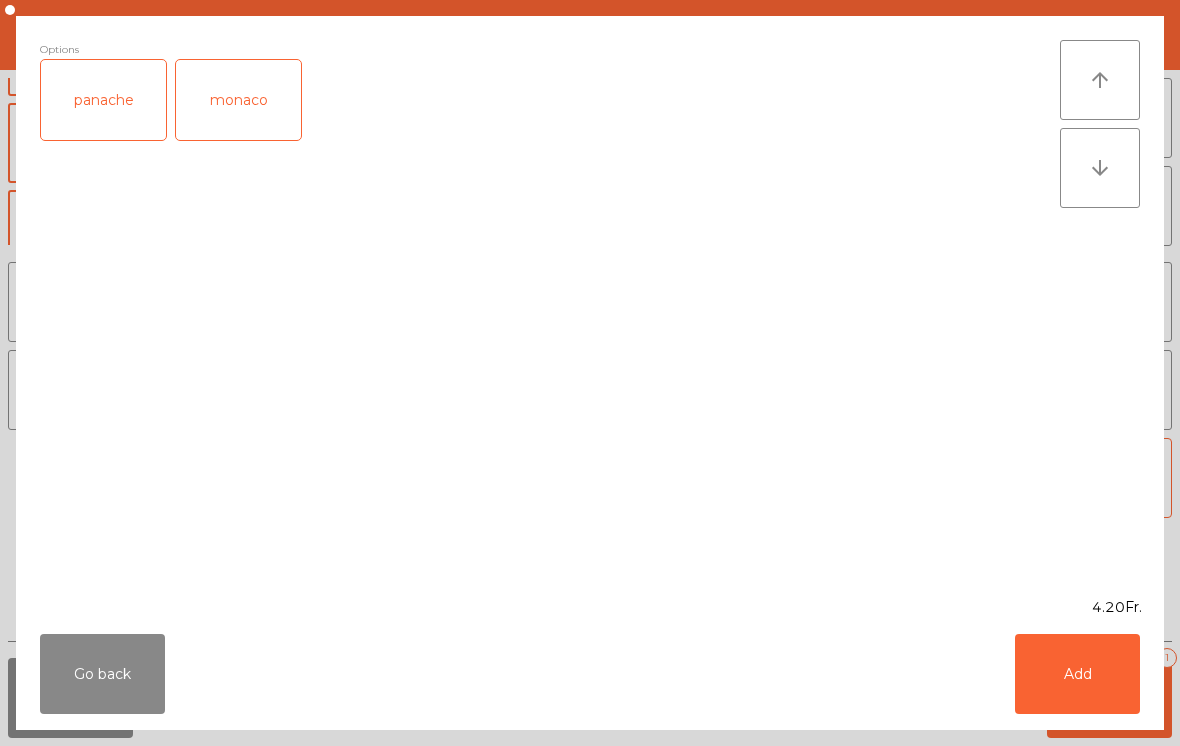 click on "Add" 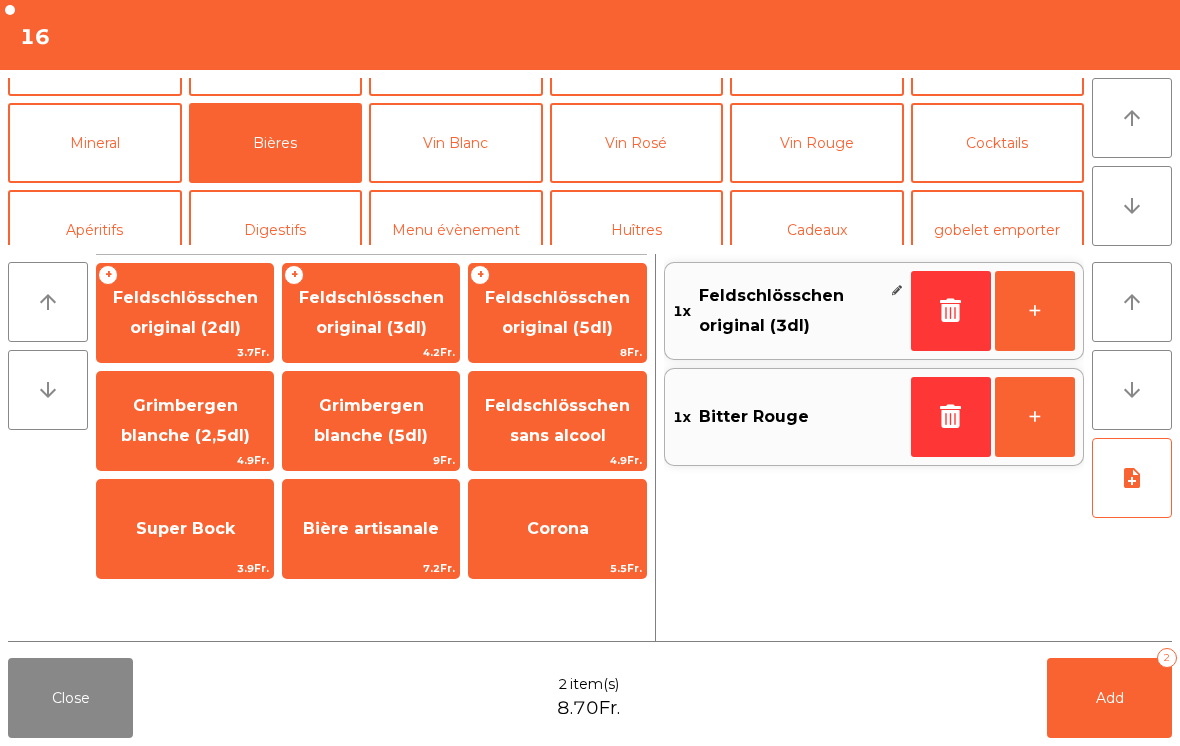 click on "Grimbergen blanche (2,5dl)" 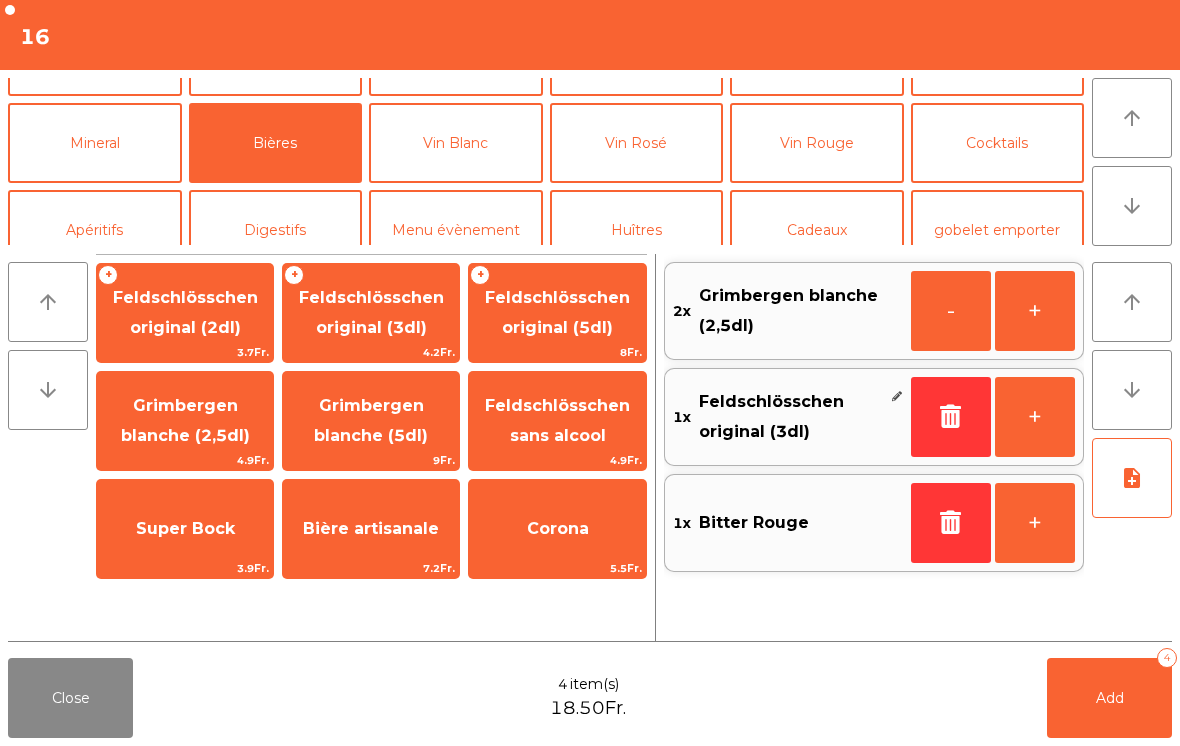 click on "Add" 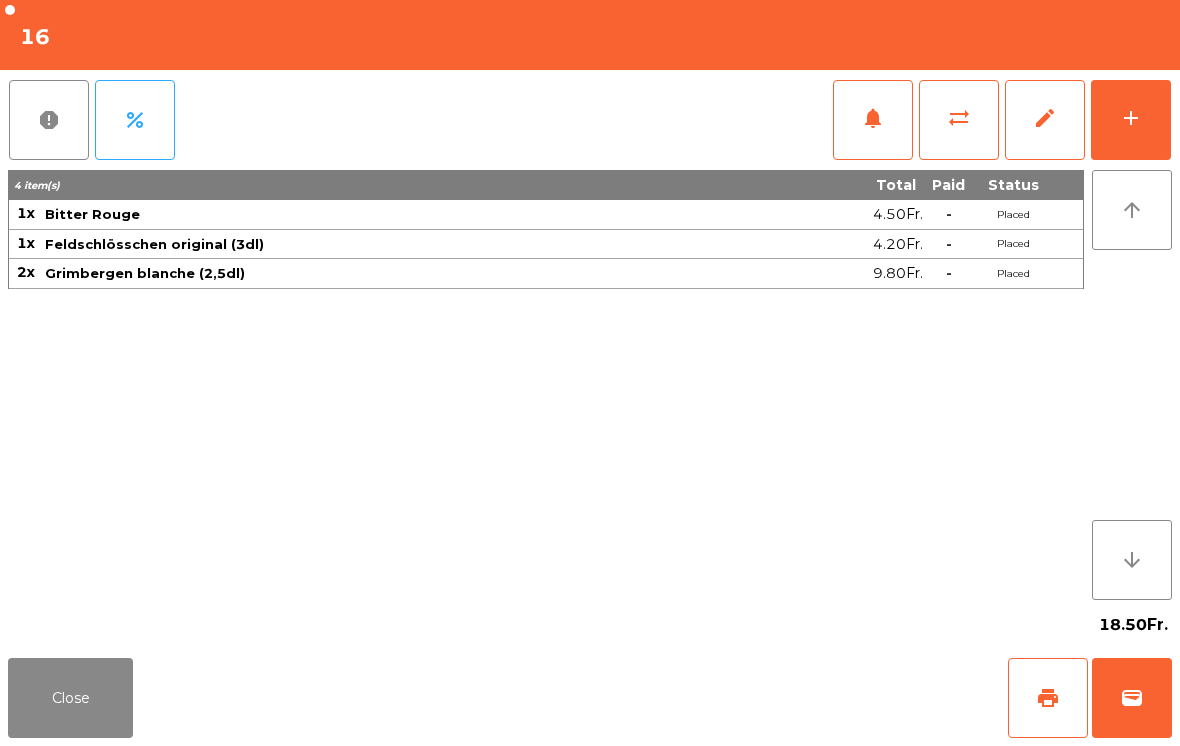 click on "Close" 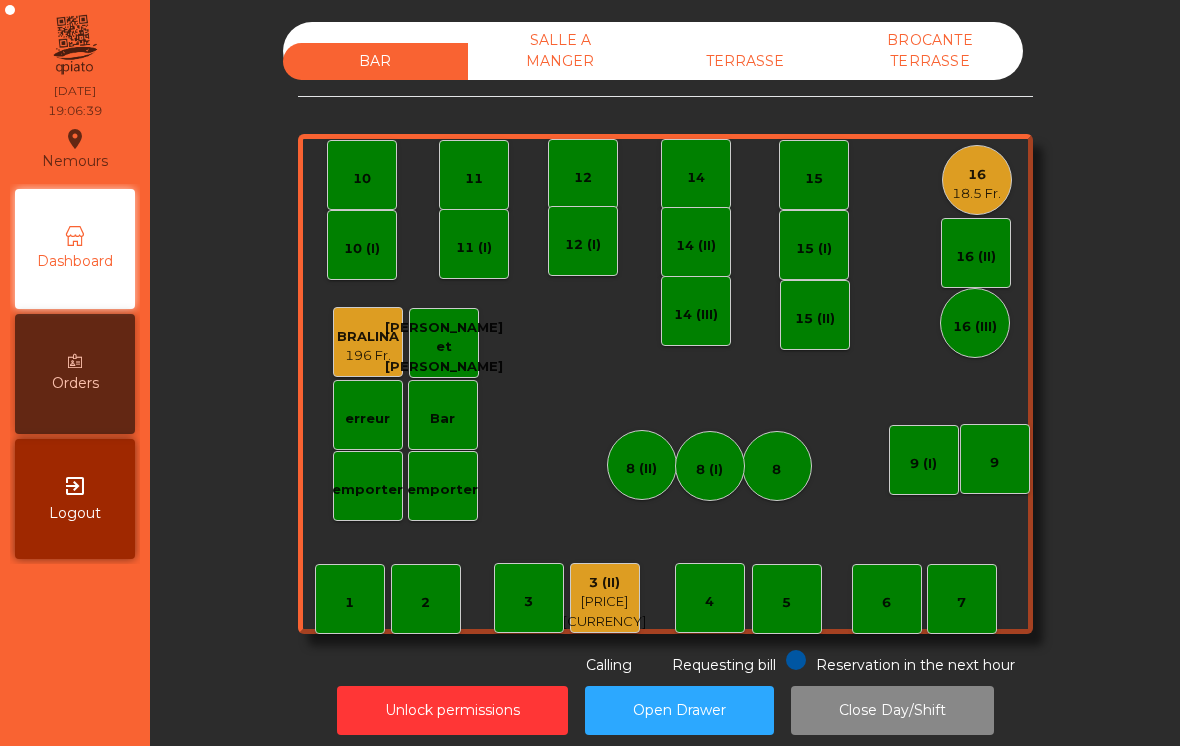 click on "12" 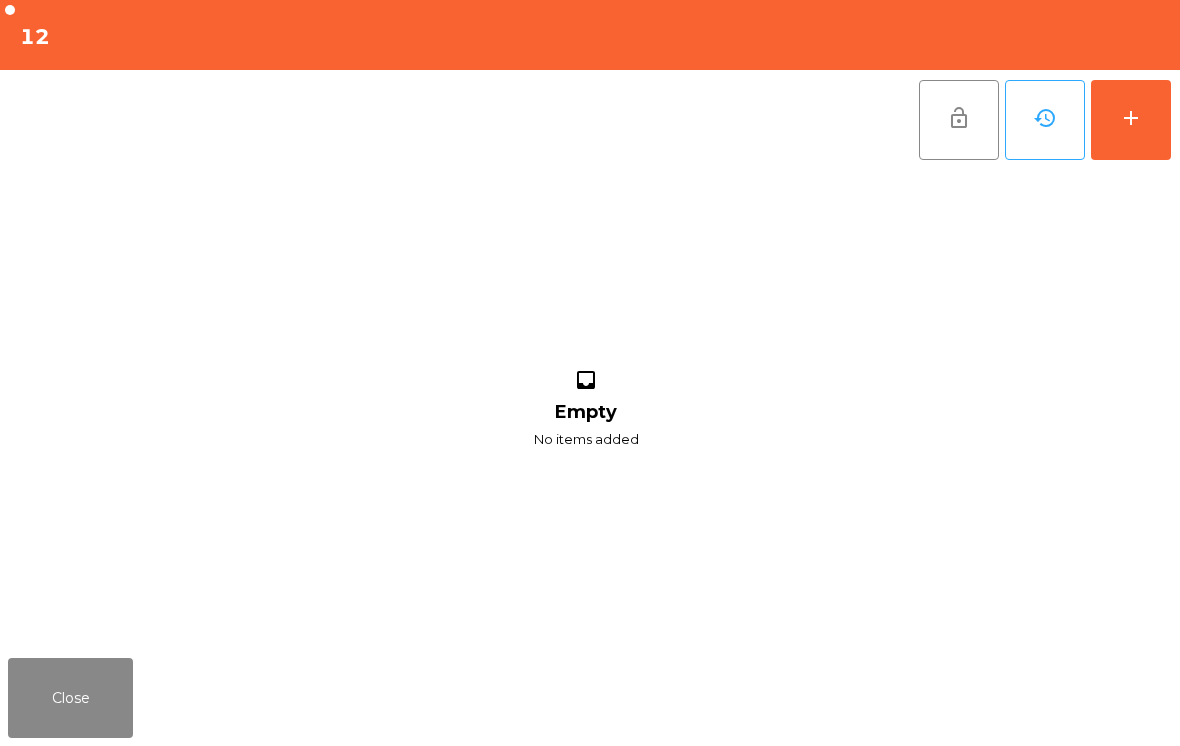 click on "add" 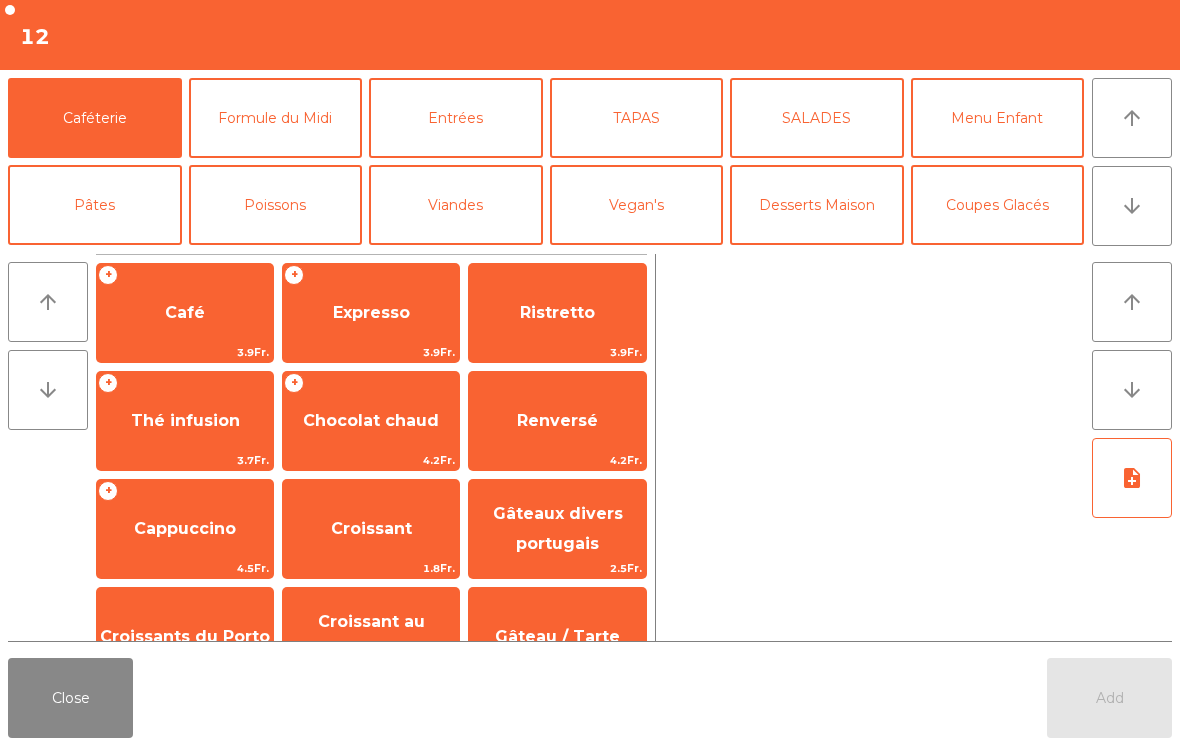 click on "arrow_downward" 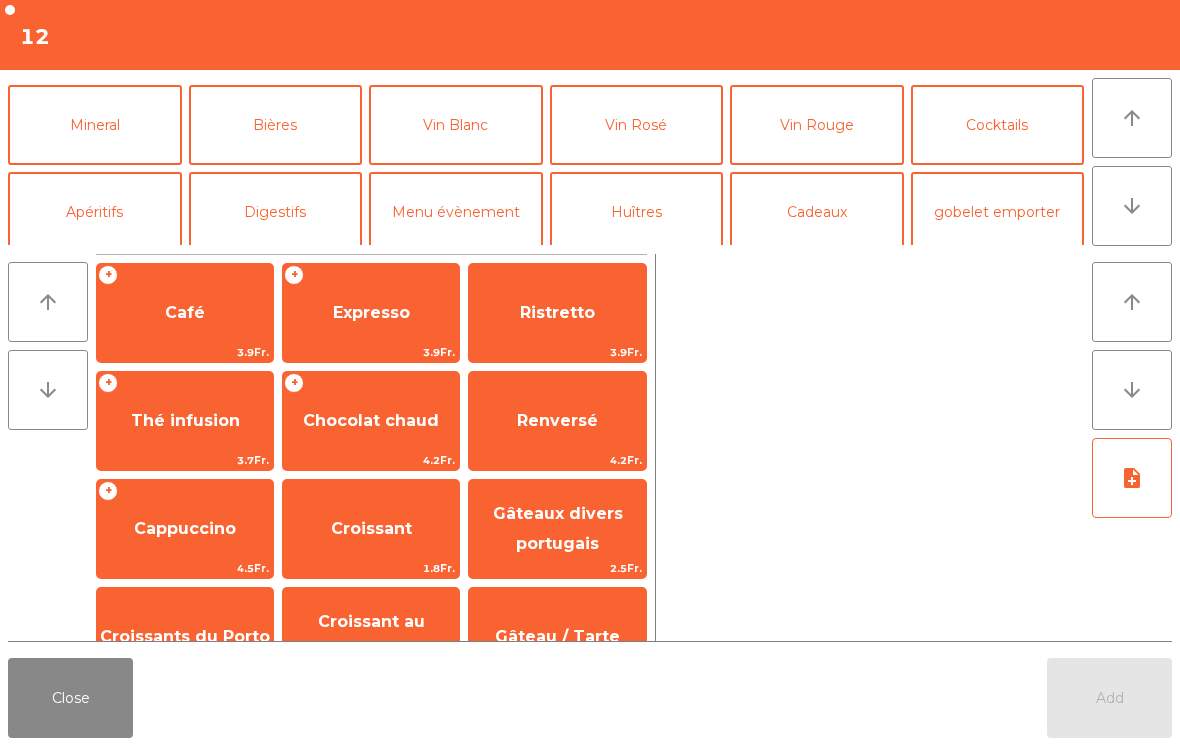 scroll, scrollTop: 174, scrollLeft: 0, axis: vertical 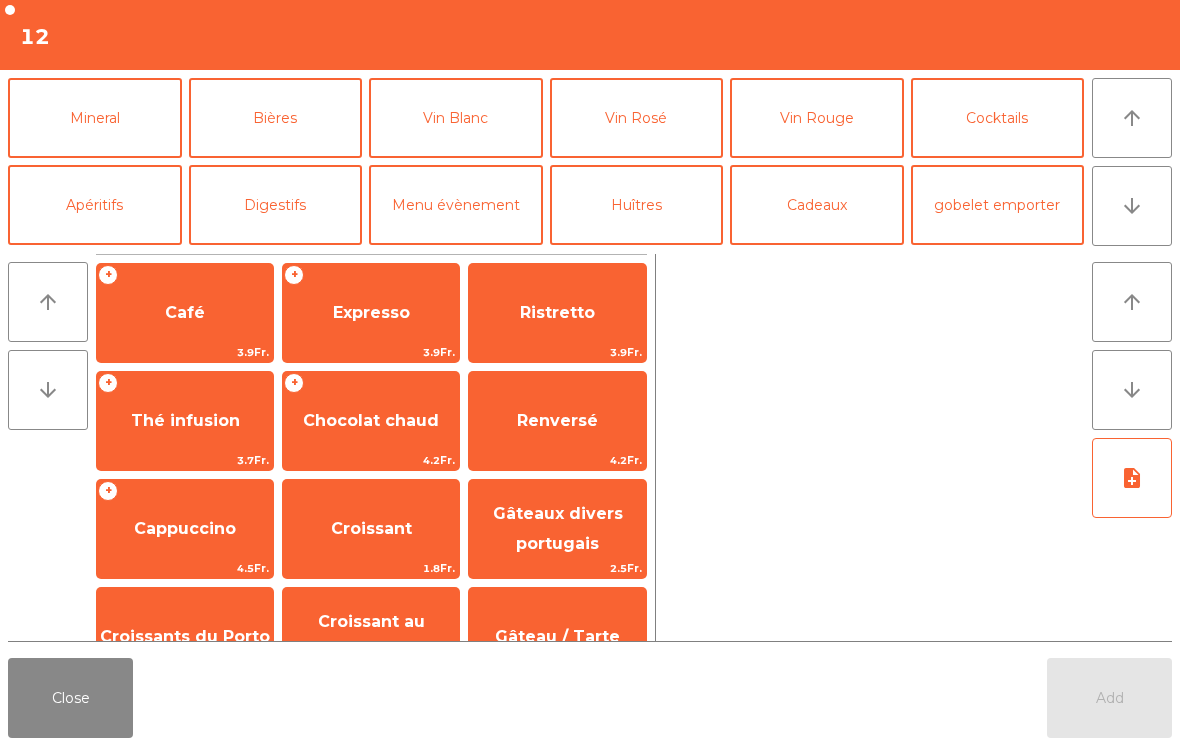 click on "Cocktails" 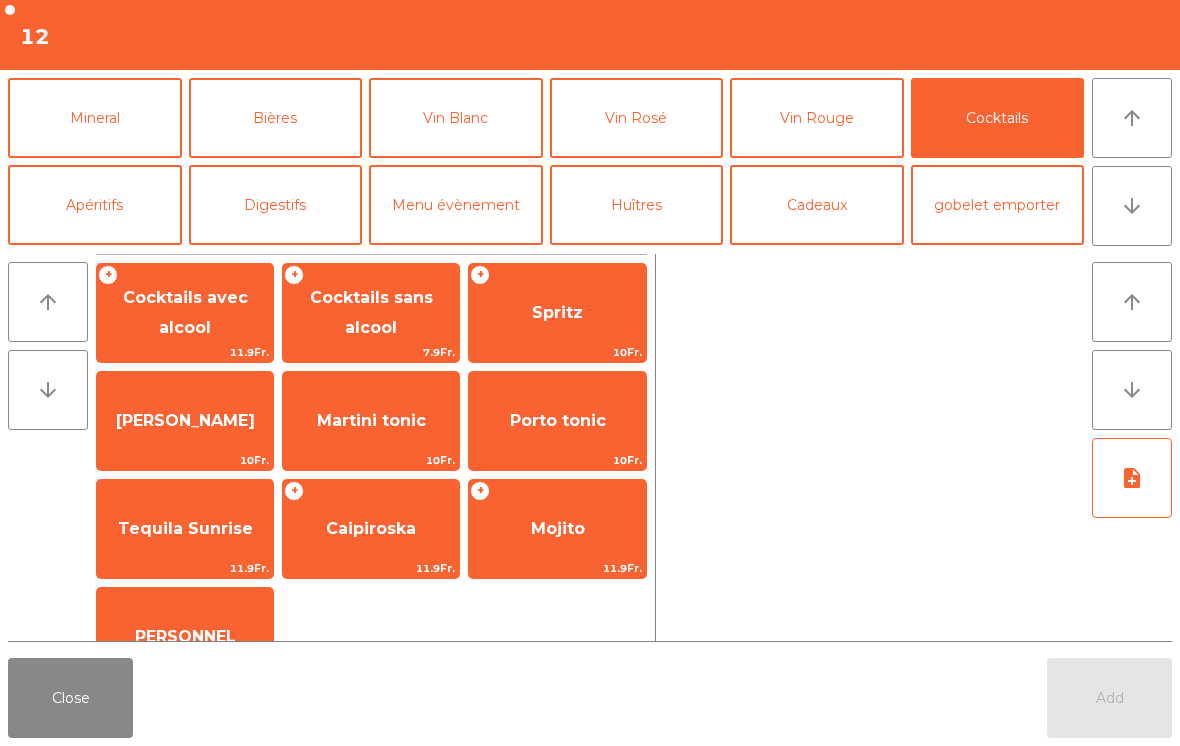 click on "arrow_downward" 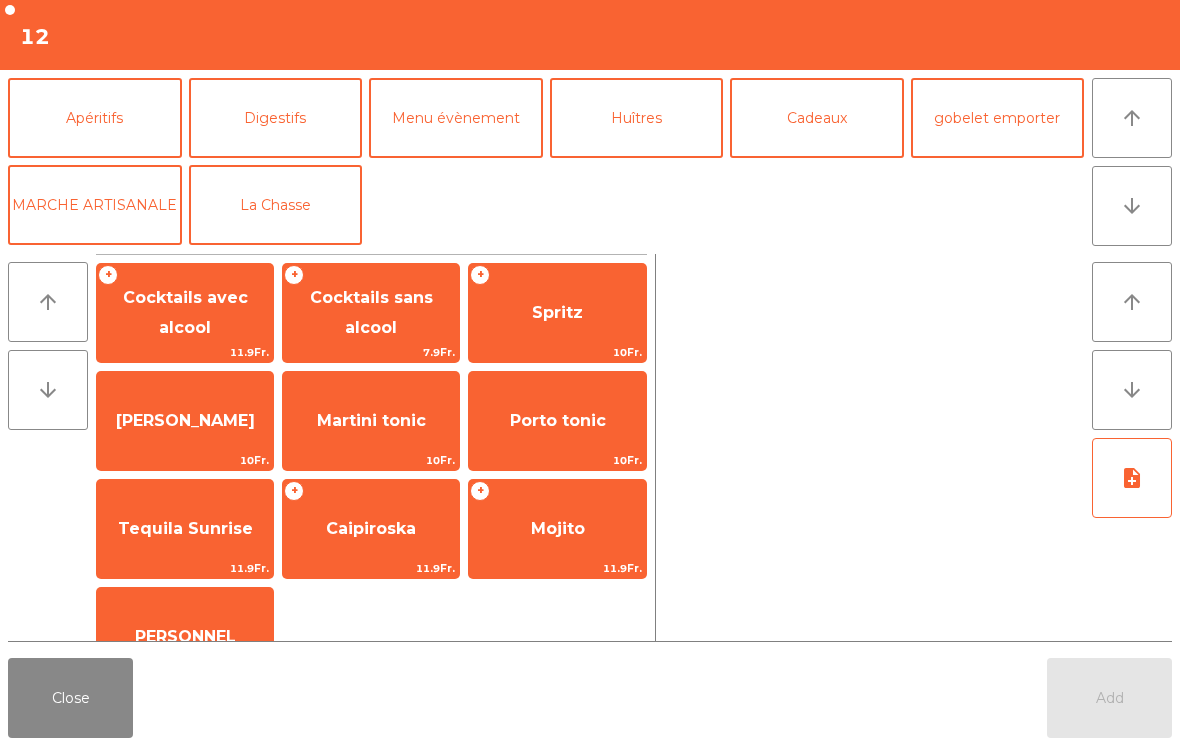 click on "arrow_upward" 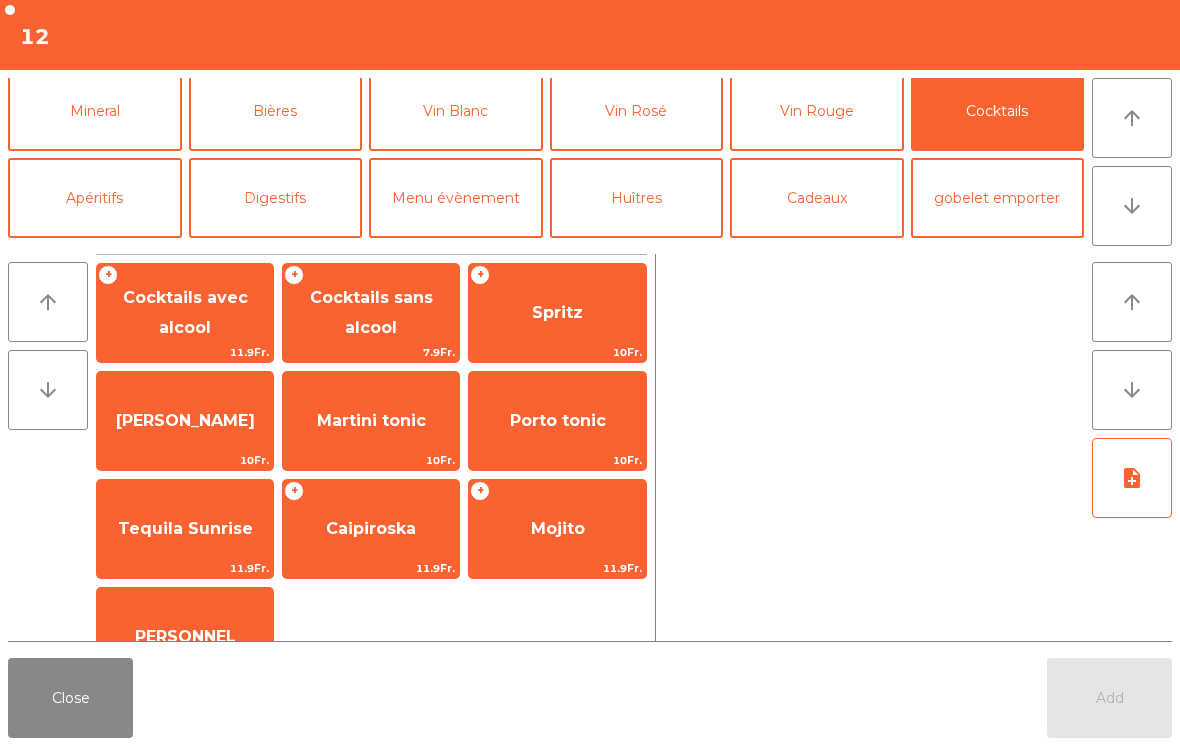 scroll, scrollTop: 174, scrollLeft: 0, axis: vertical 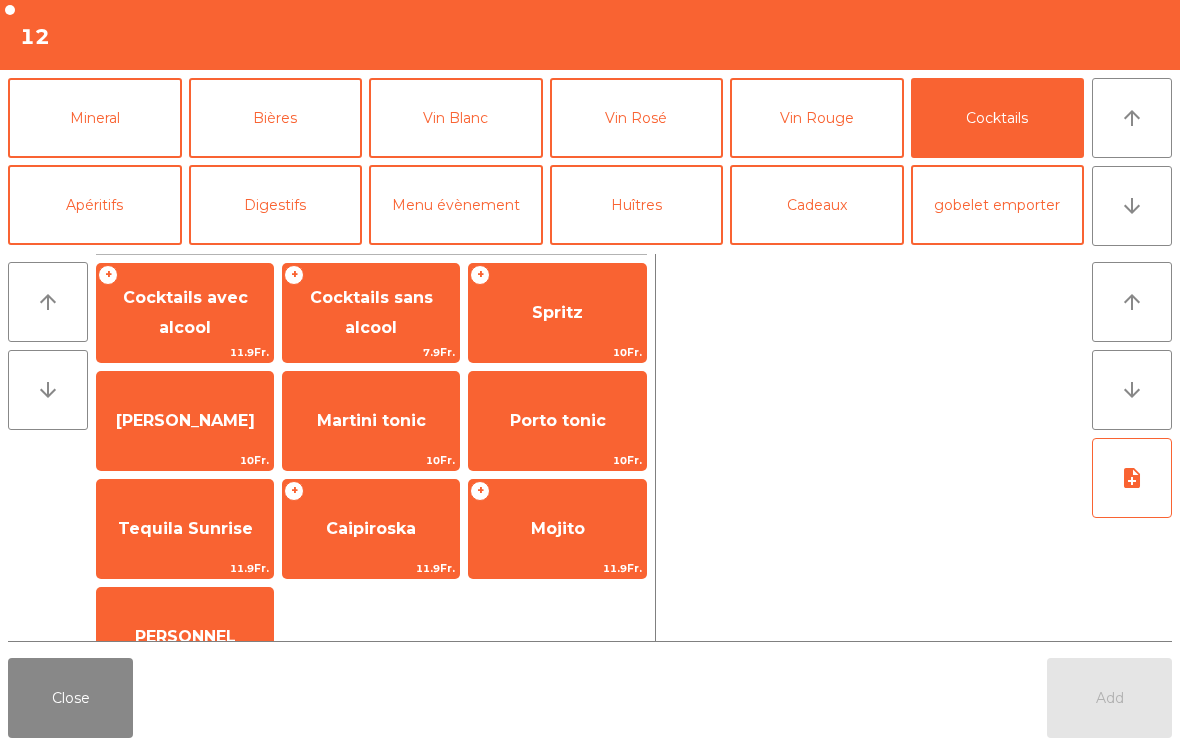 click on "Apéritifs" 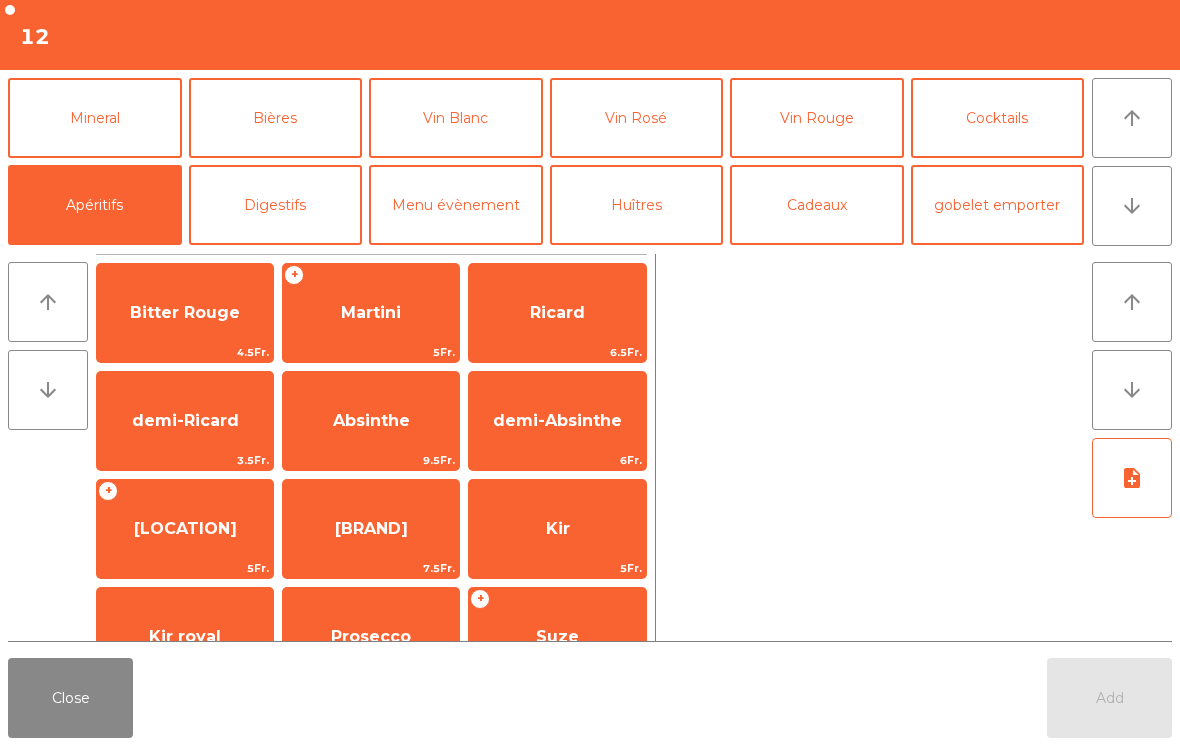 scroll, scrollTop: 0, scrollLeft: 0, axis: both 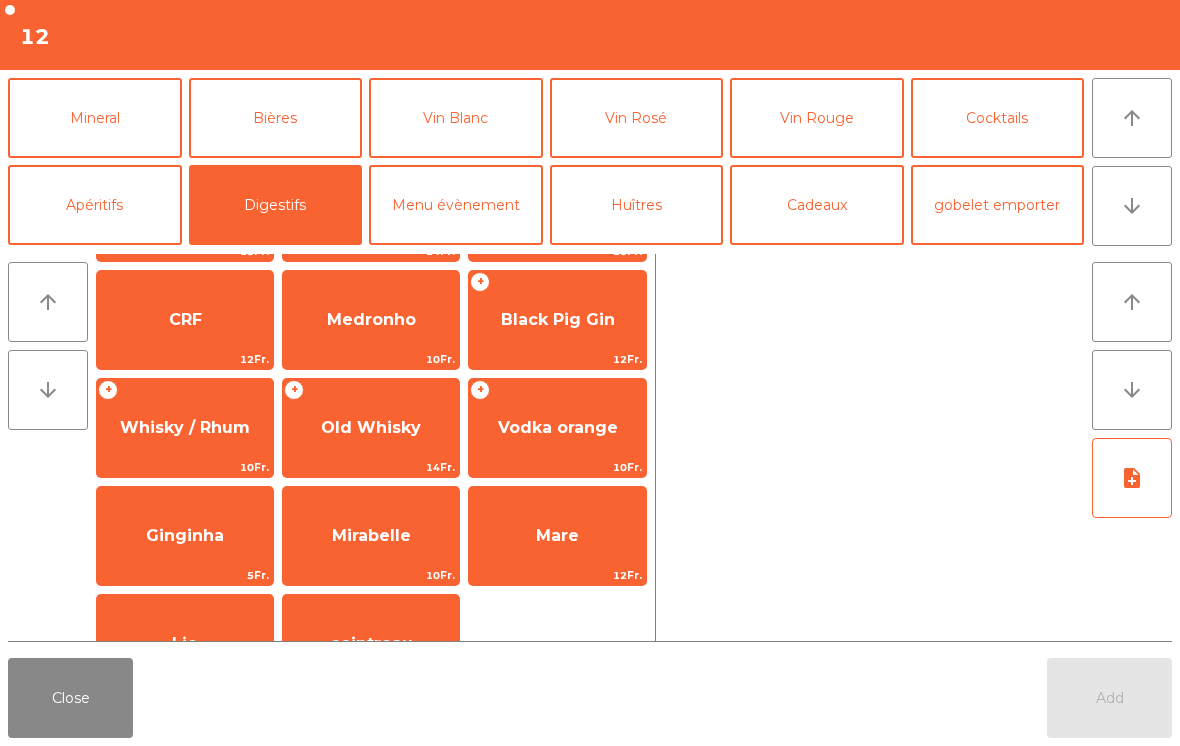 click on "Black Pig Gin" 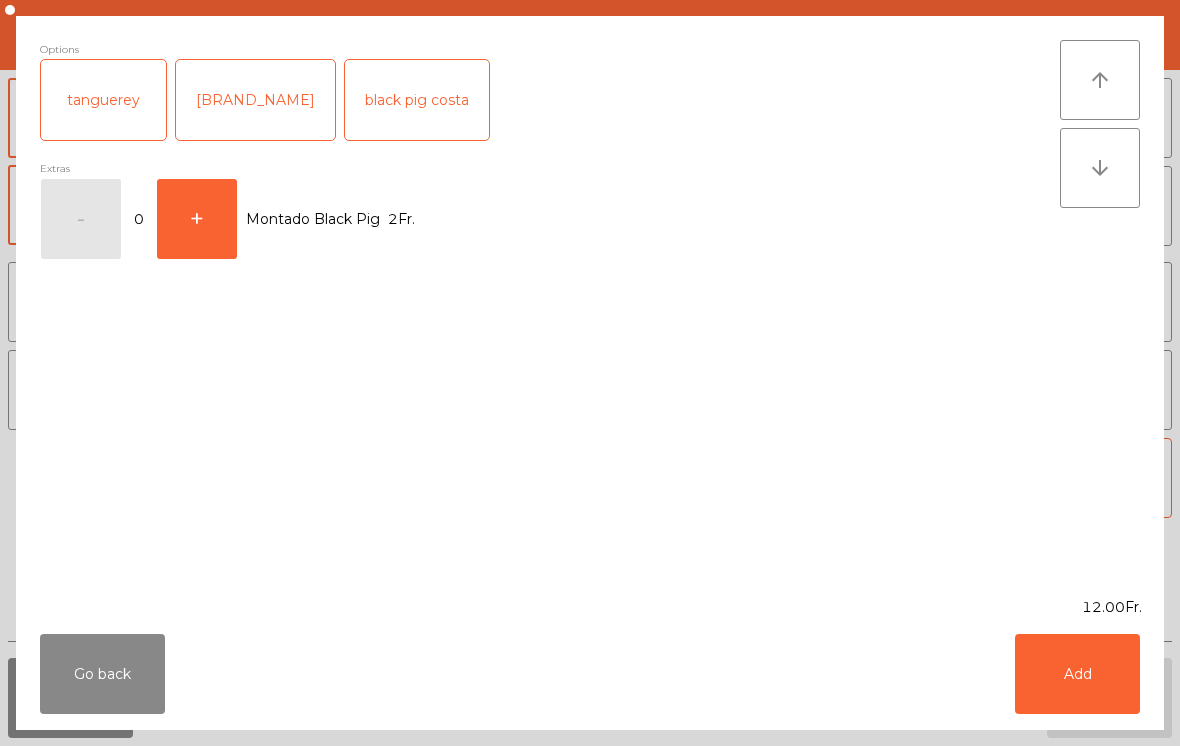 click on "[BRAND_NAME]" 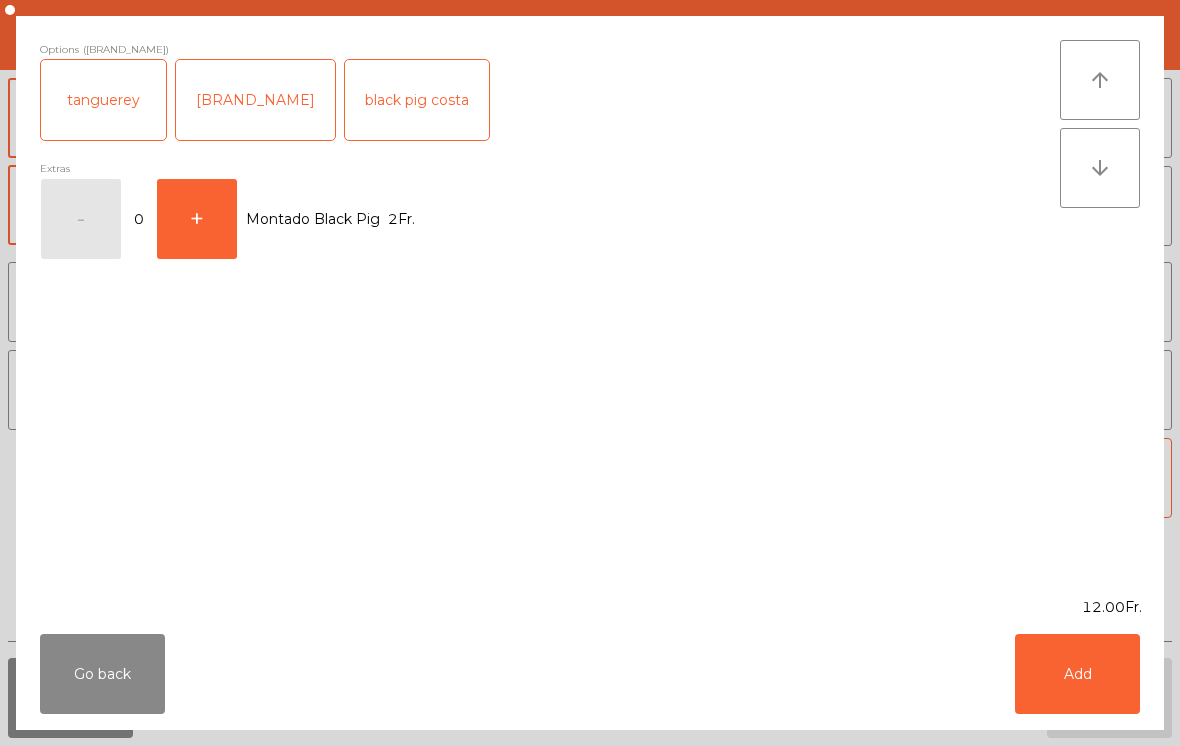 click on "Add" 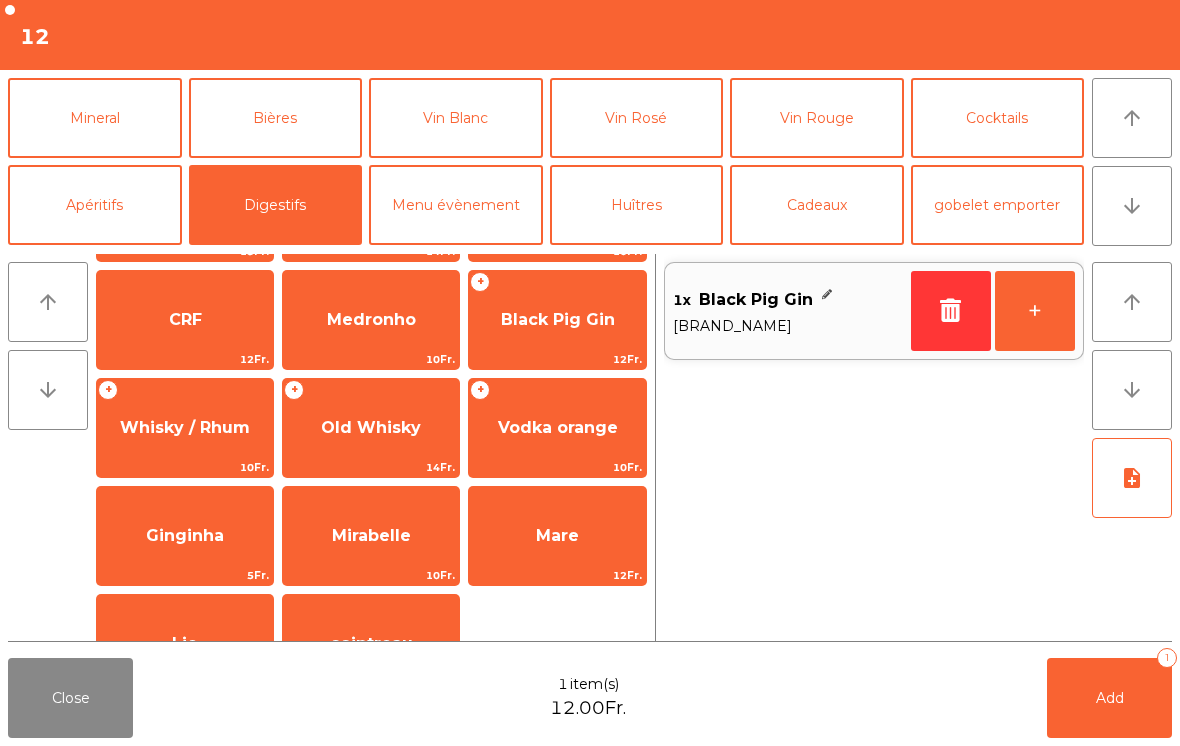 click on "Mineral" 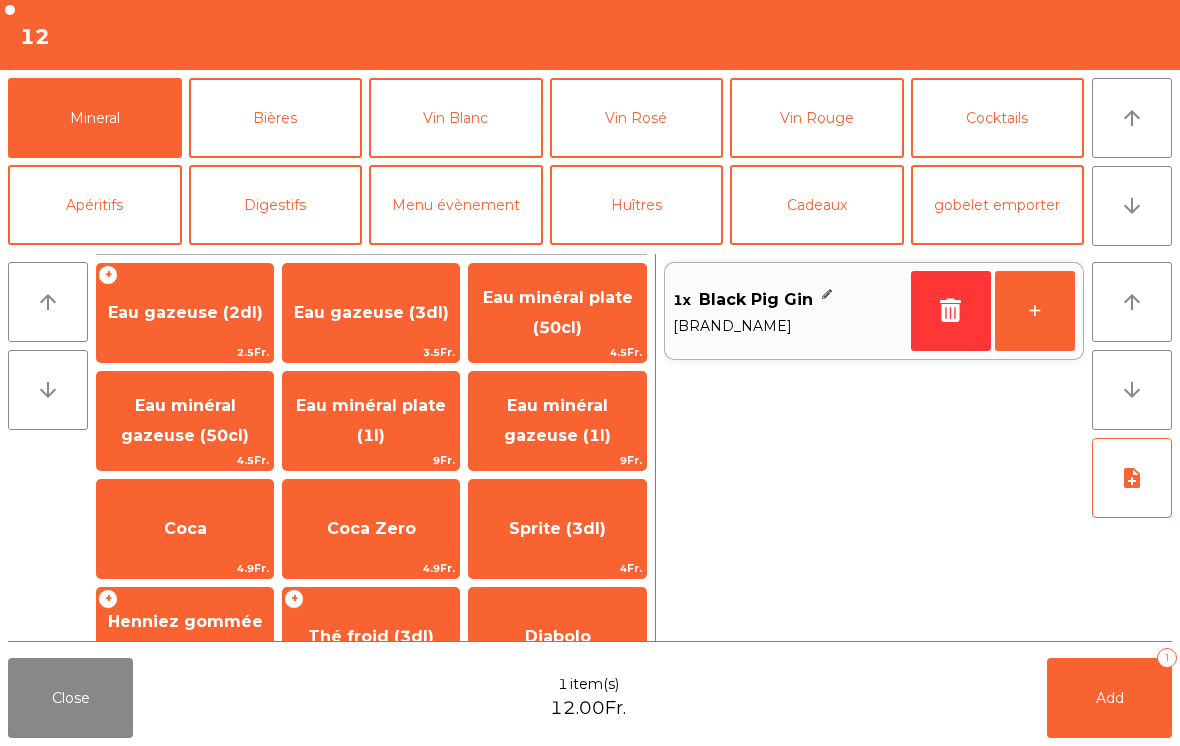 scroll, scrollTop: 0, scrollLeft: 0, axis: both 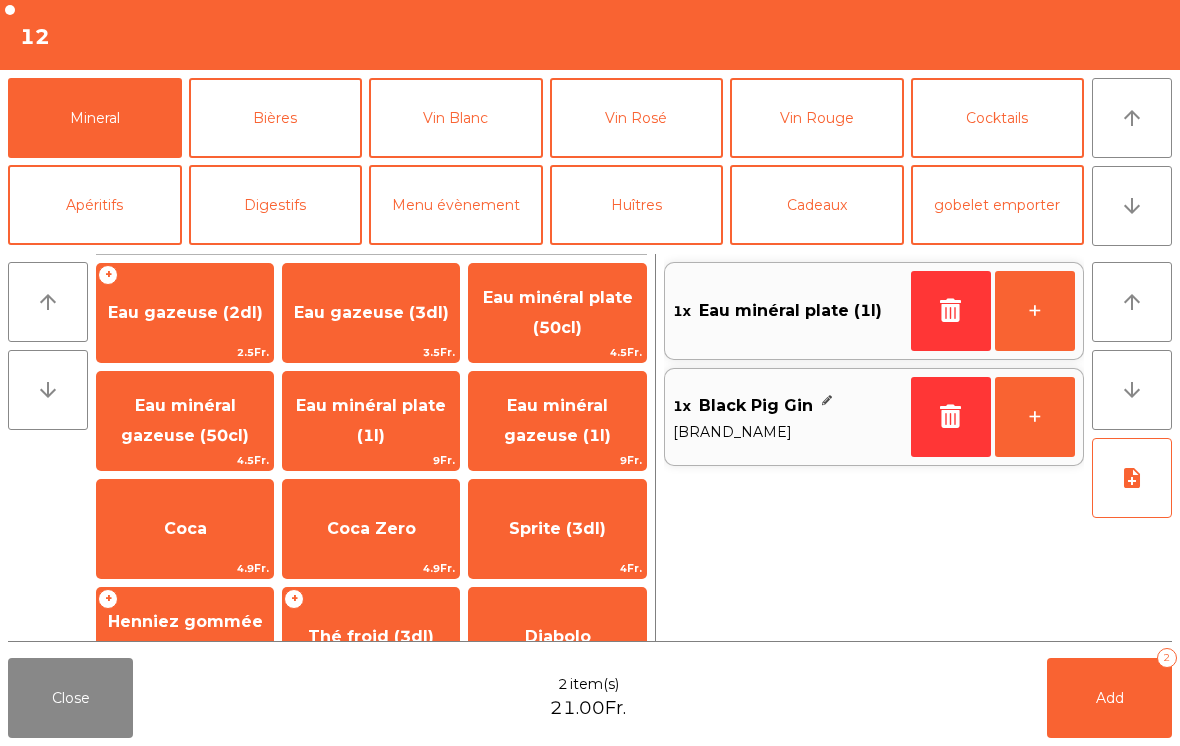 click on "Vin Blanc" 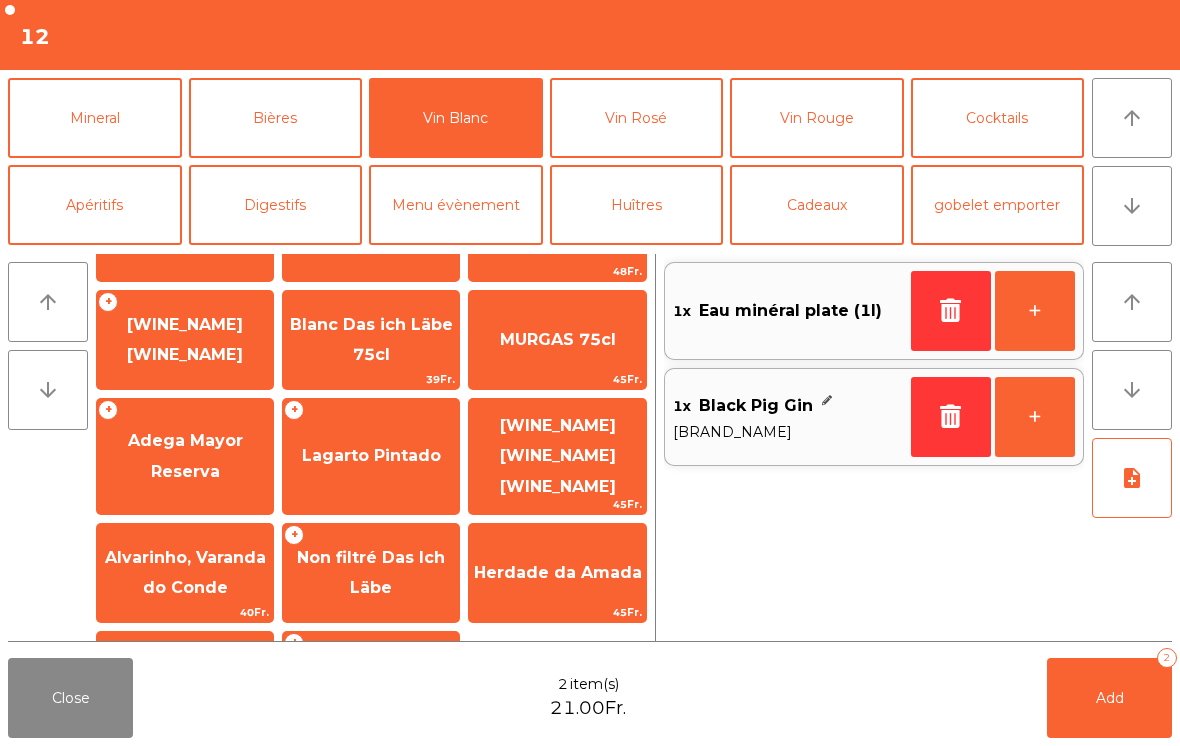 scroll, scrollTop: 82, scrollLeft: 0, axis: vertical 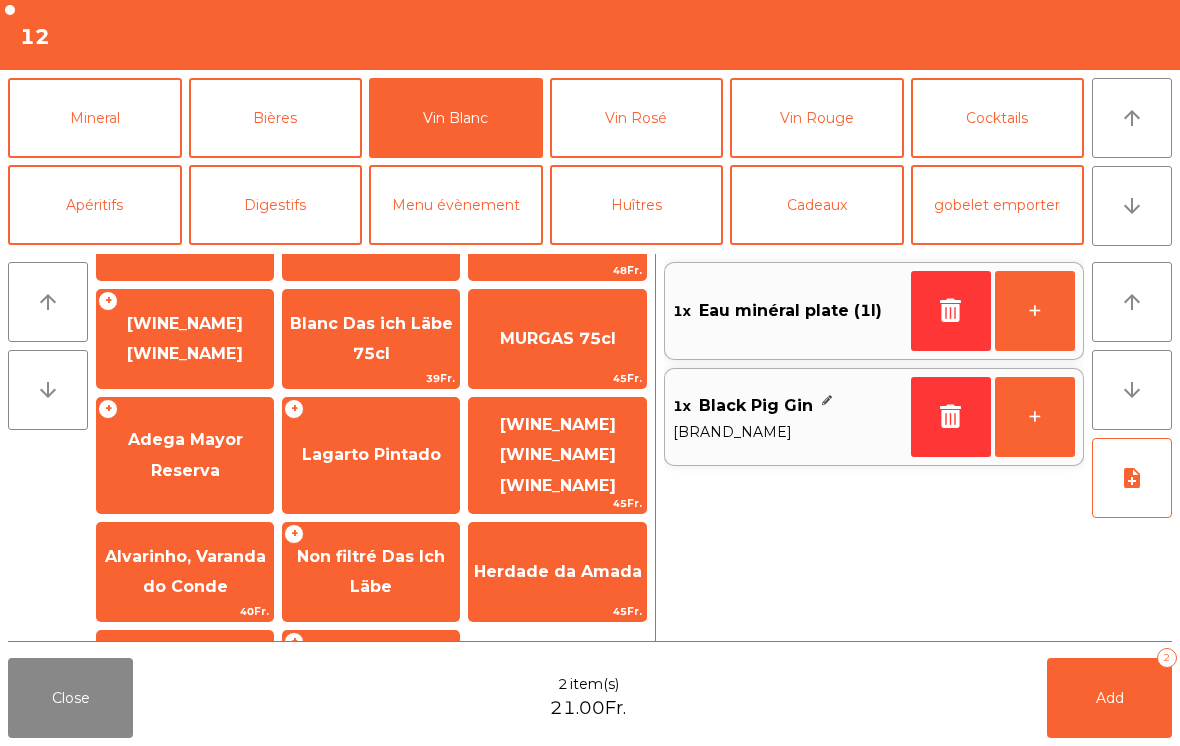 click on "Adega Mayor Reserva" 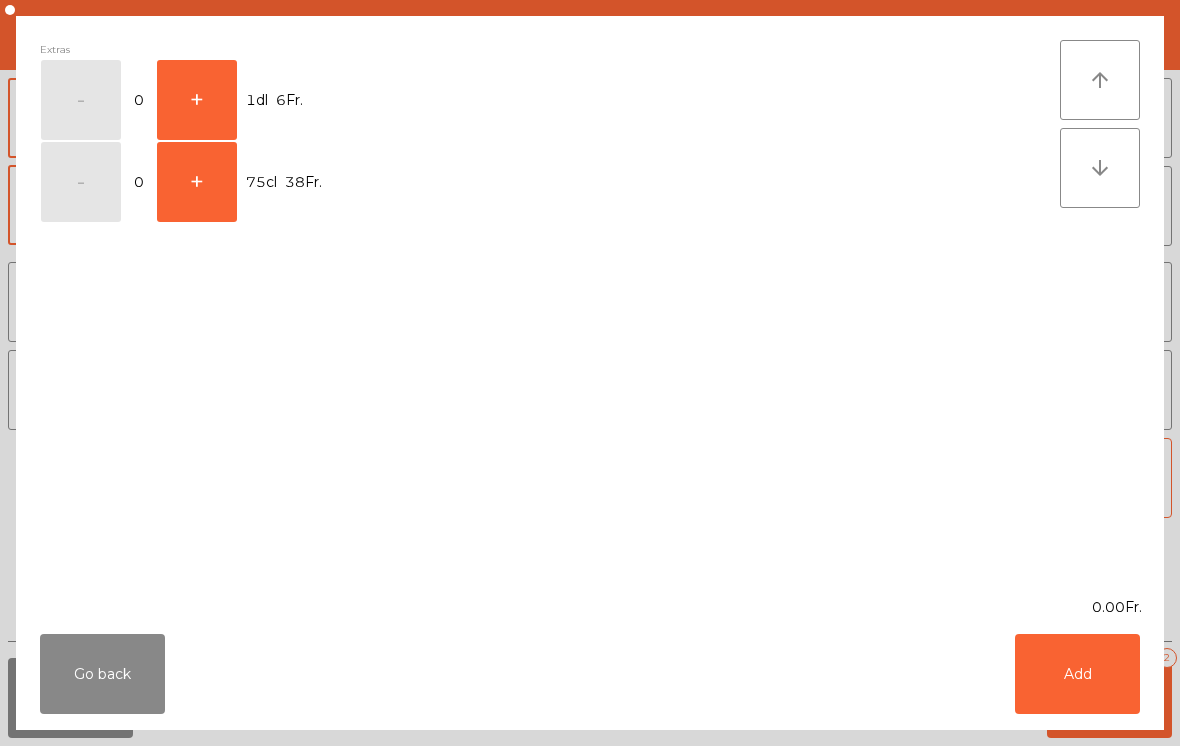 click on "+" 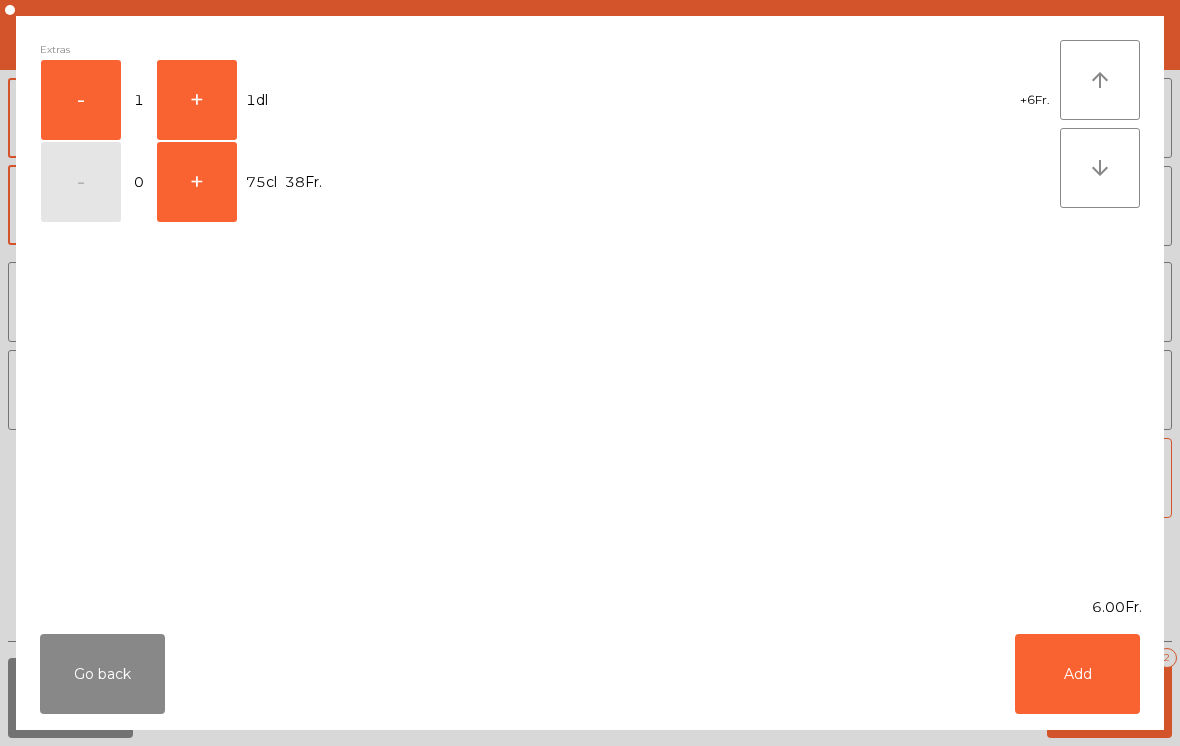 click on "Add" 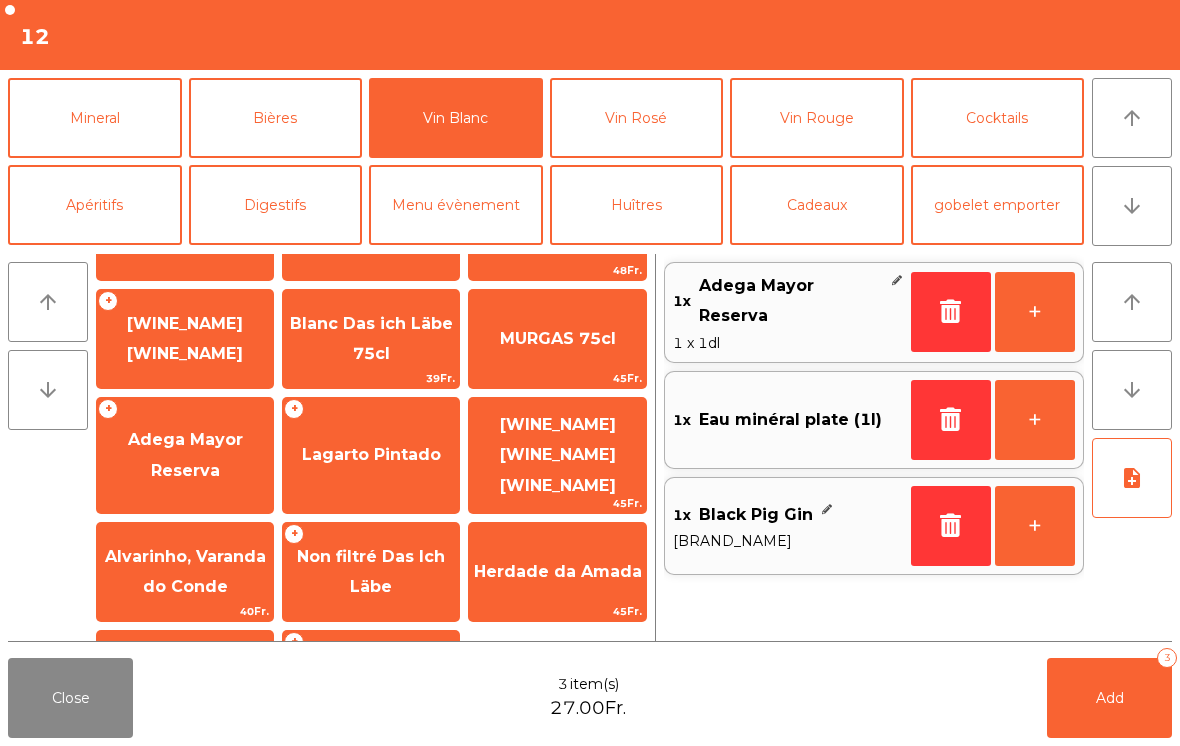 click on "Add   3" 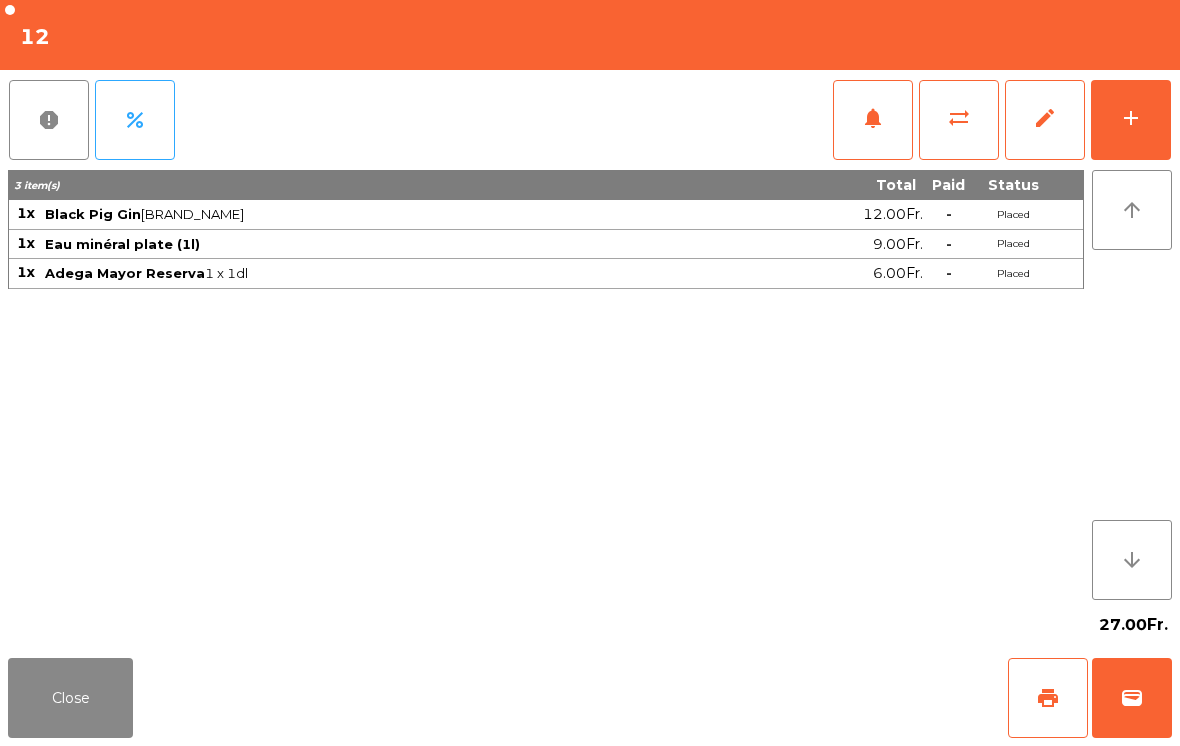 click on "Close" 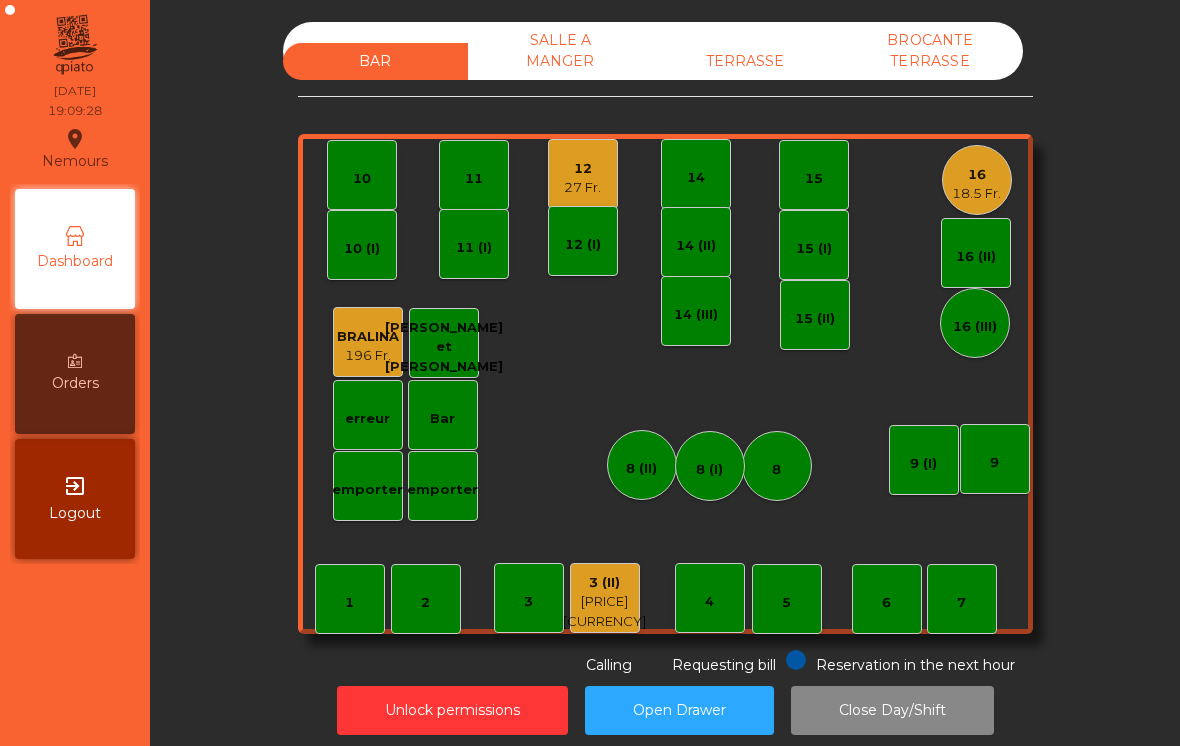 click on "3 (II)   67 Fr." 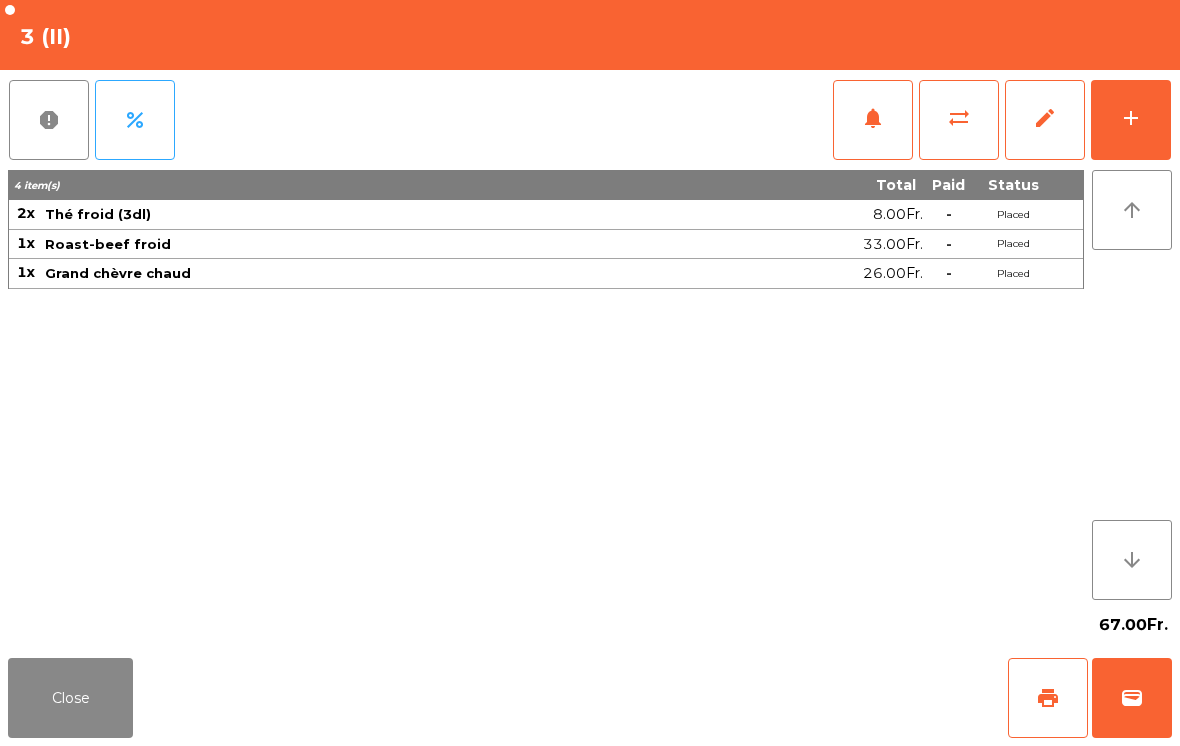 click on "Close" 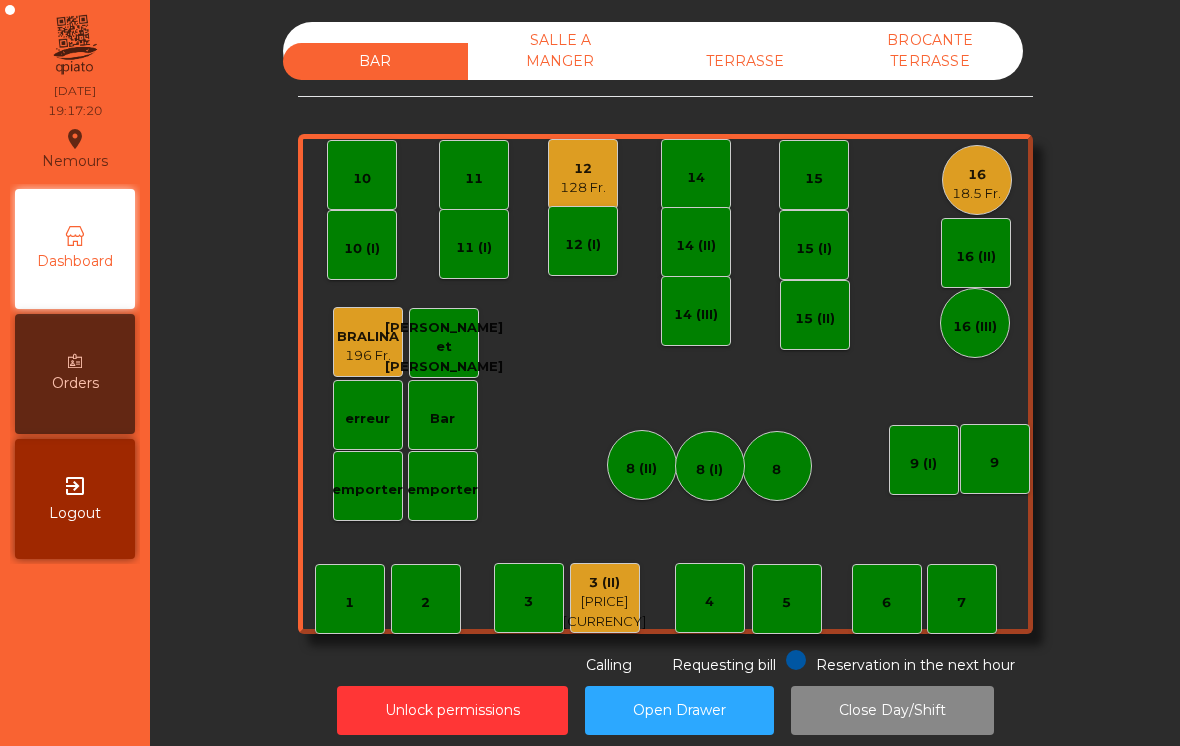 click on "11" 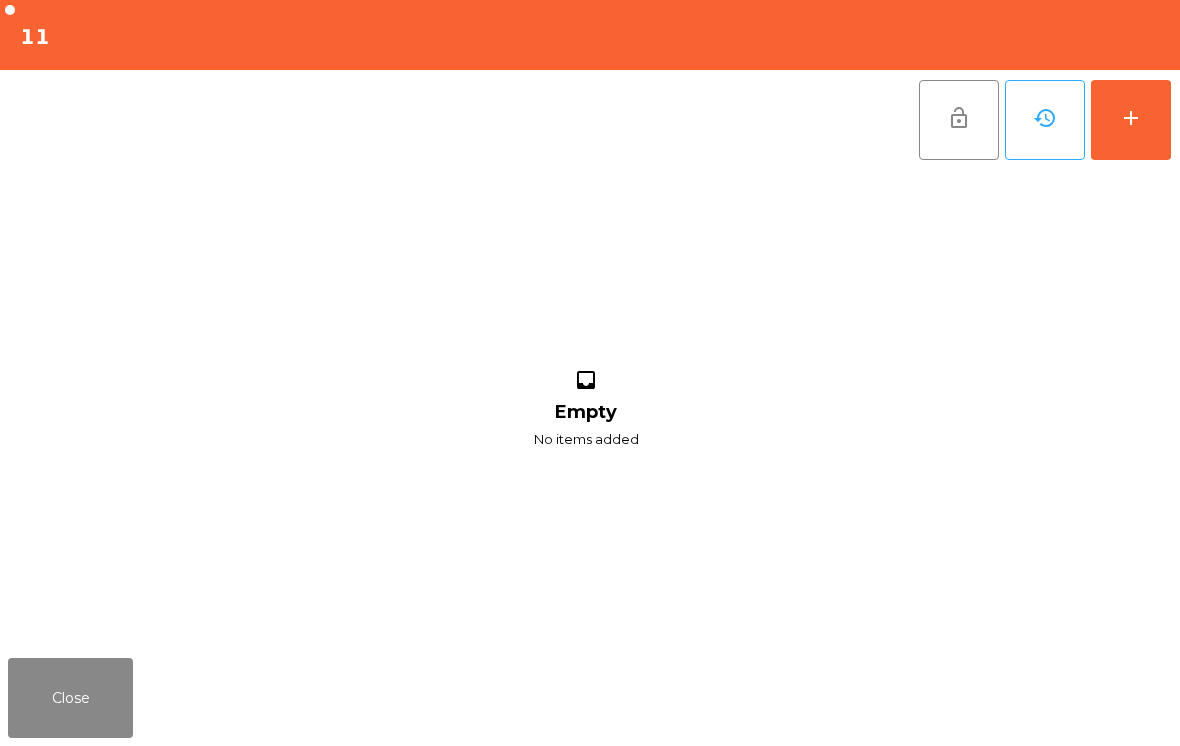 click on "add" 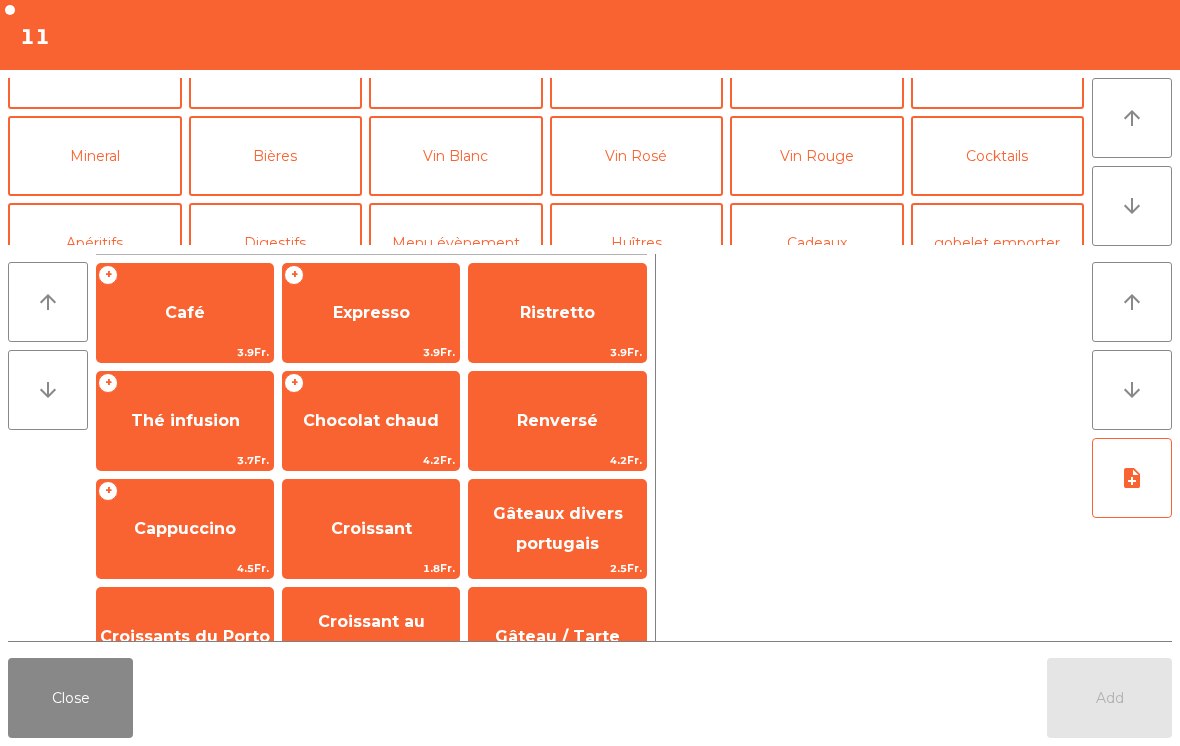 scroll, scrollTop: 147, scrollLeft: 0, axis: vertical 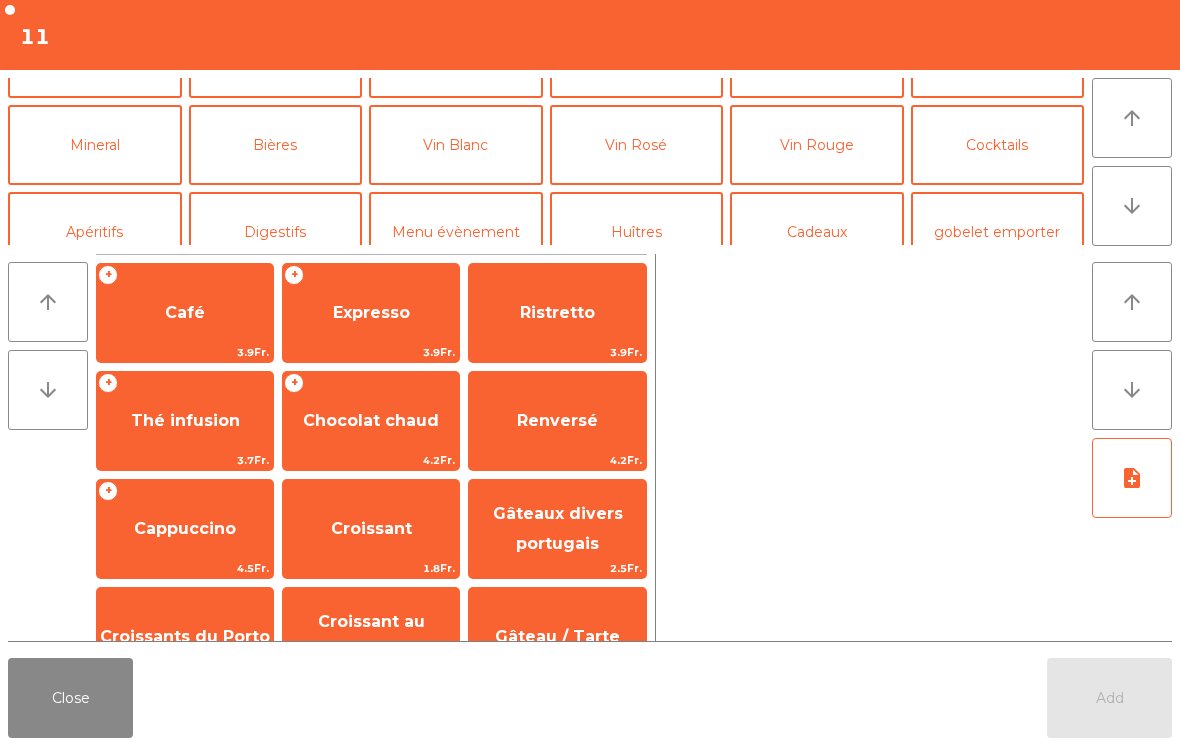 click on "Bières" 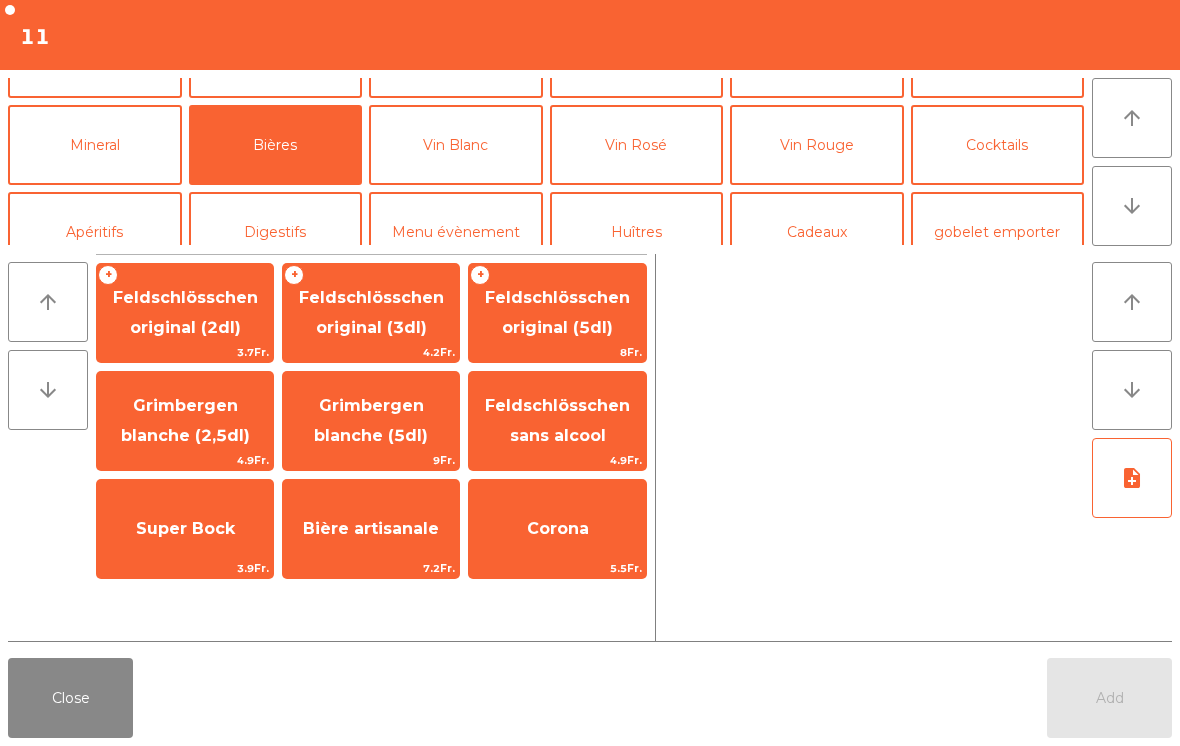 click on "Feldschlösschen original (3dl)" 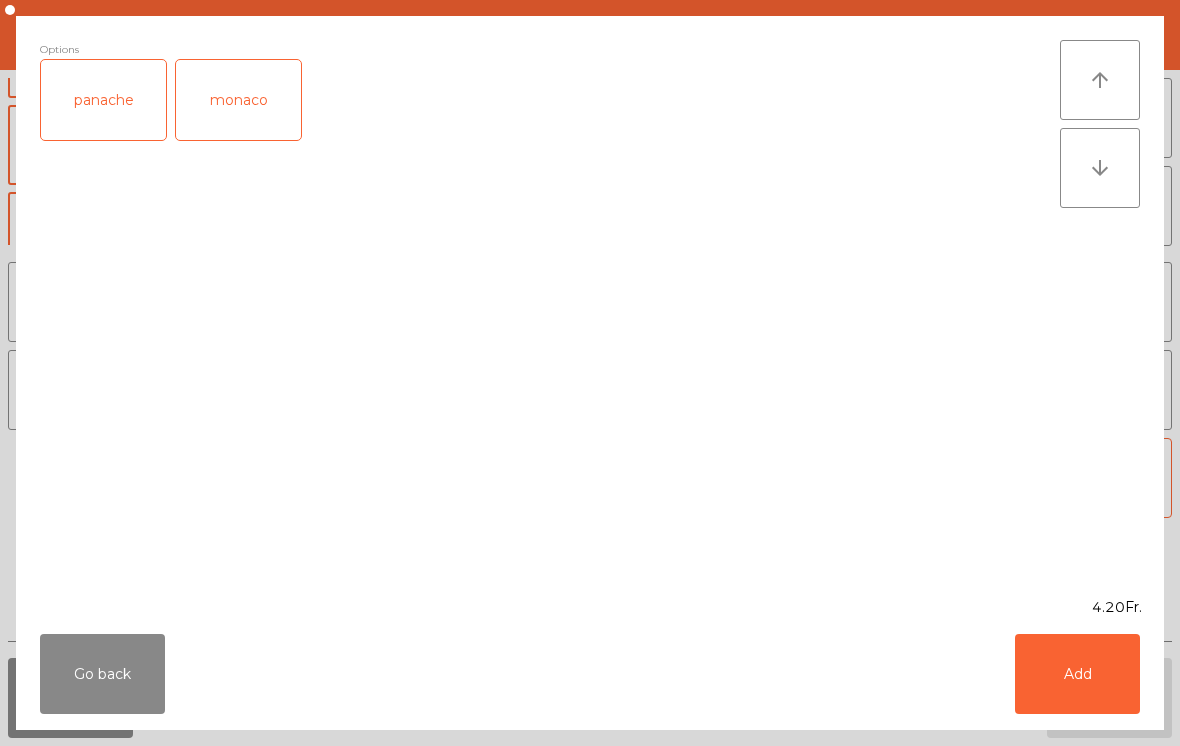 click on "Add" 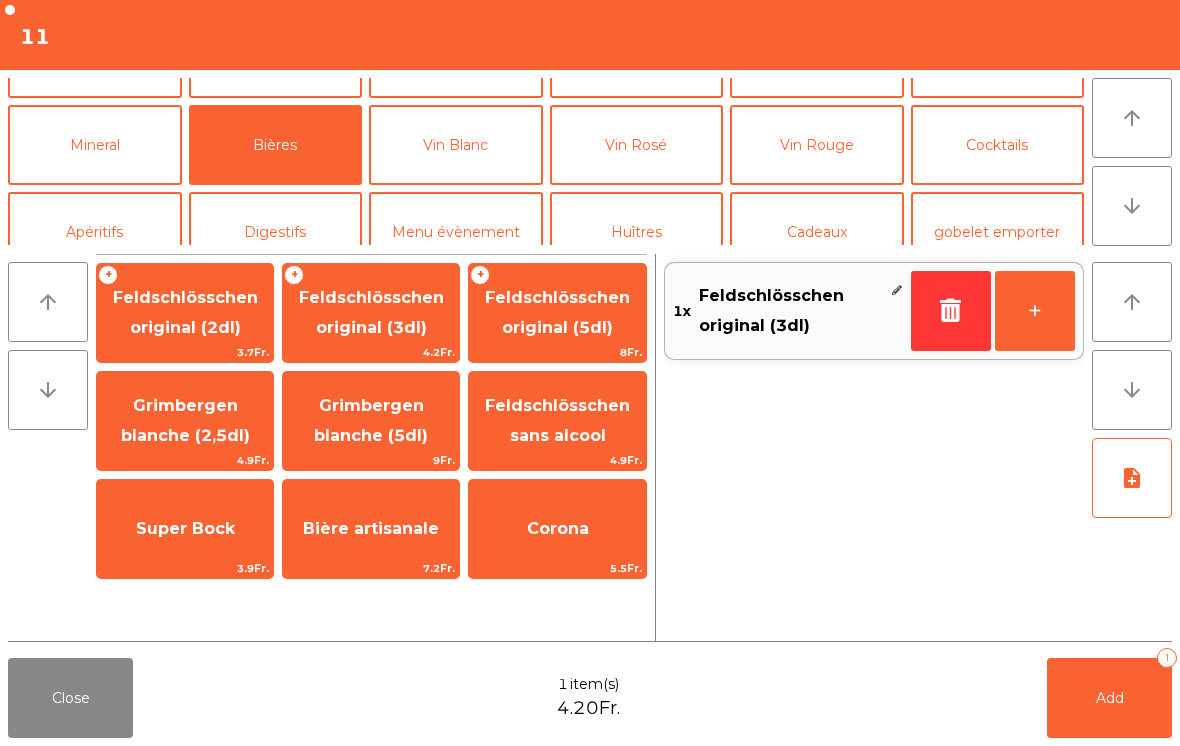 click on "+" 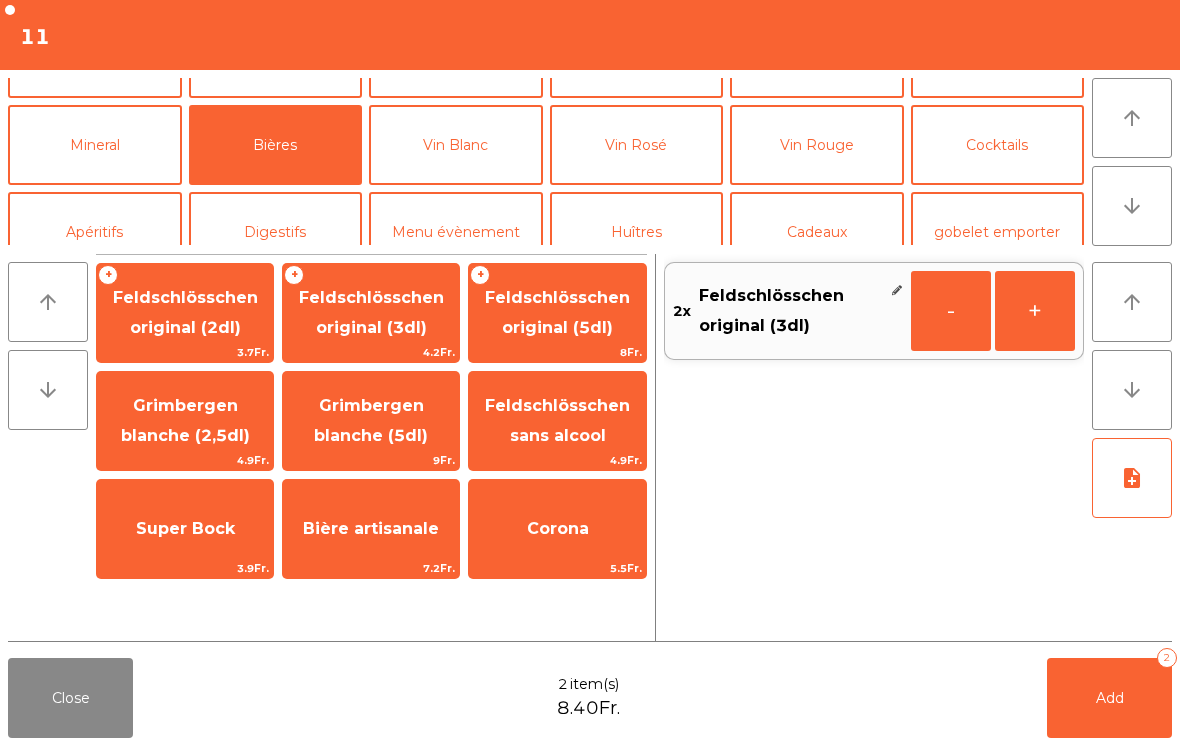 click on "Add   2" 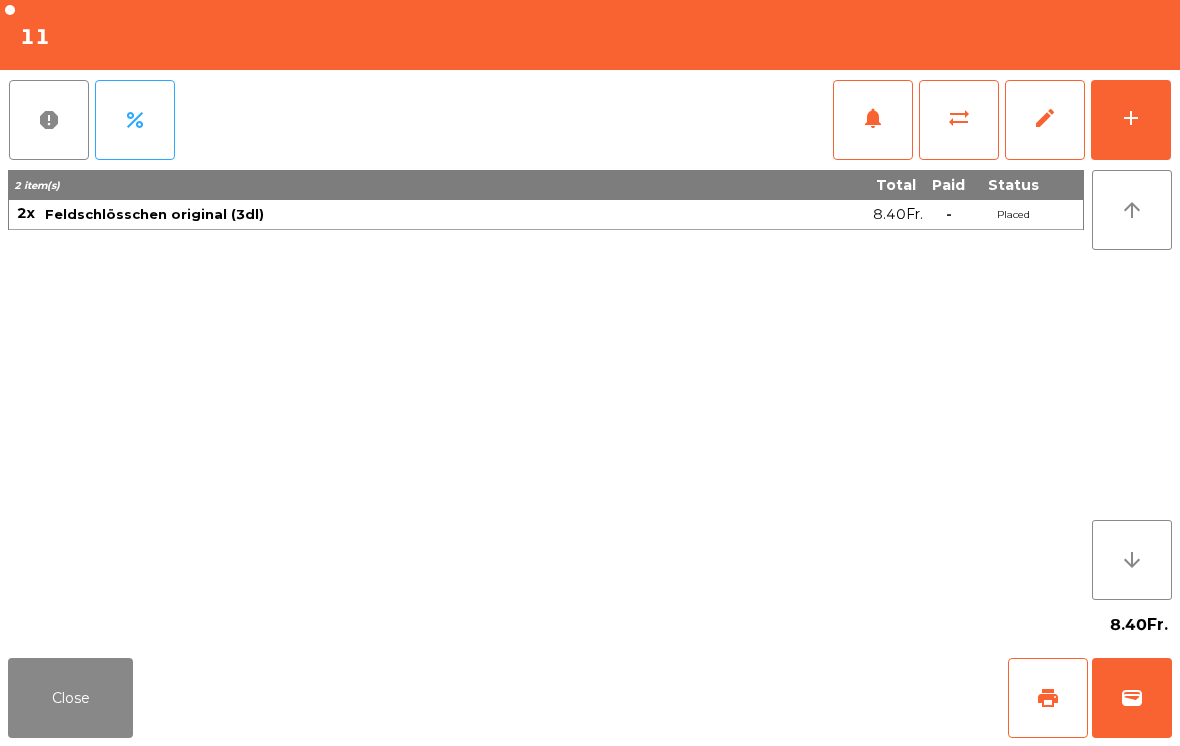 click on "add" 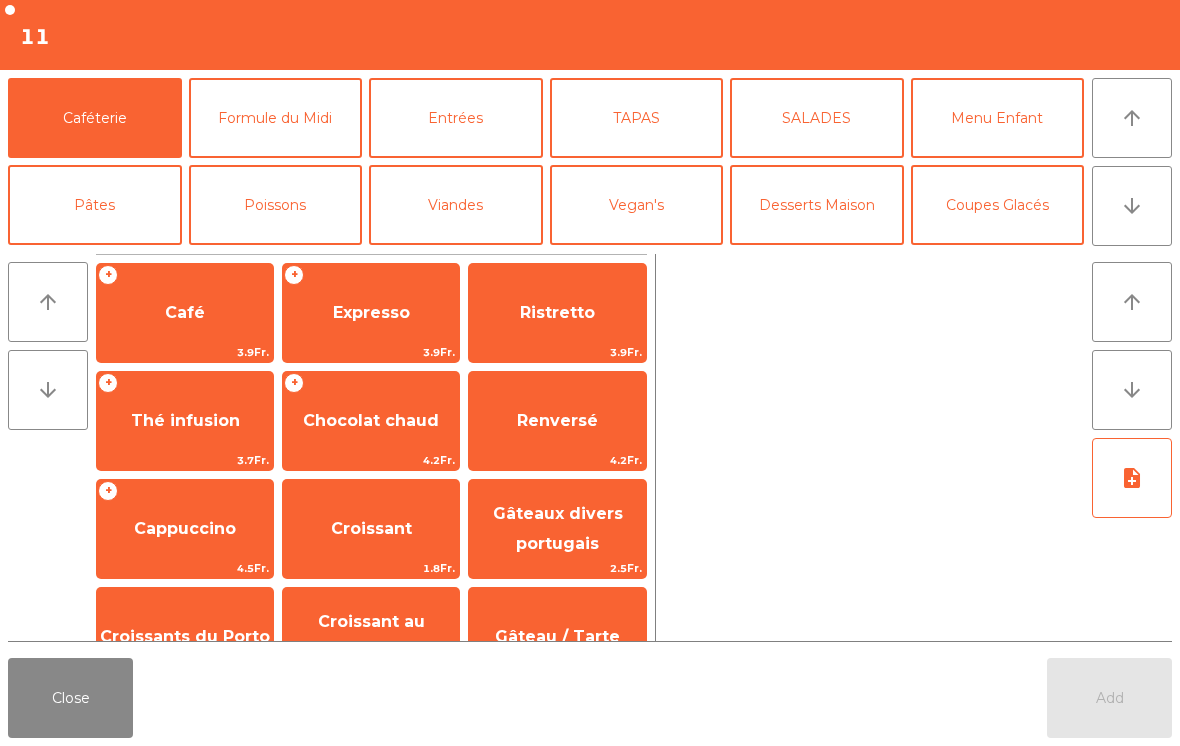 click on "Entrées" 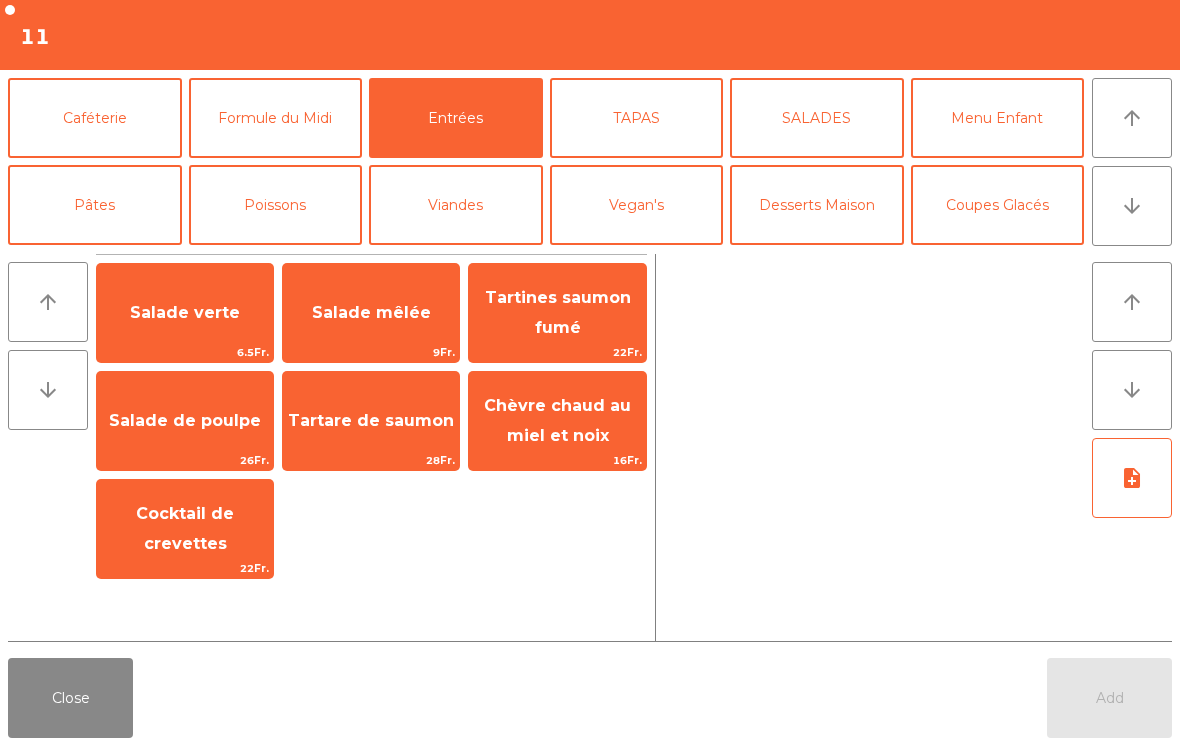 click on "Poissons" 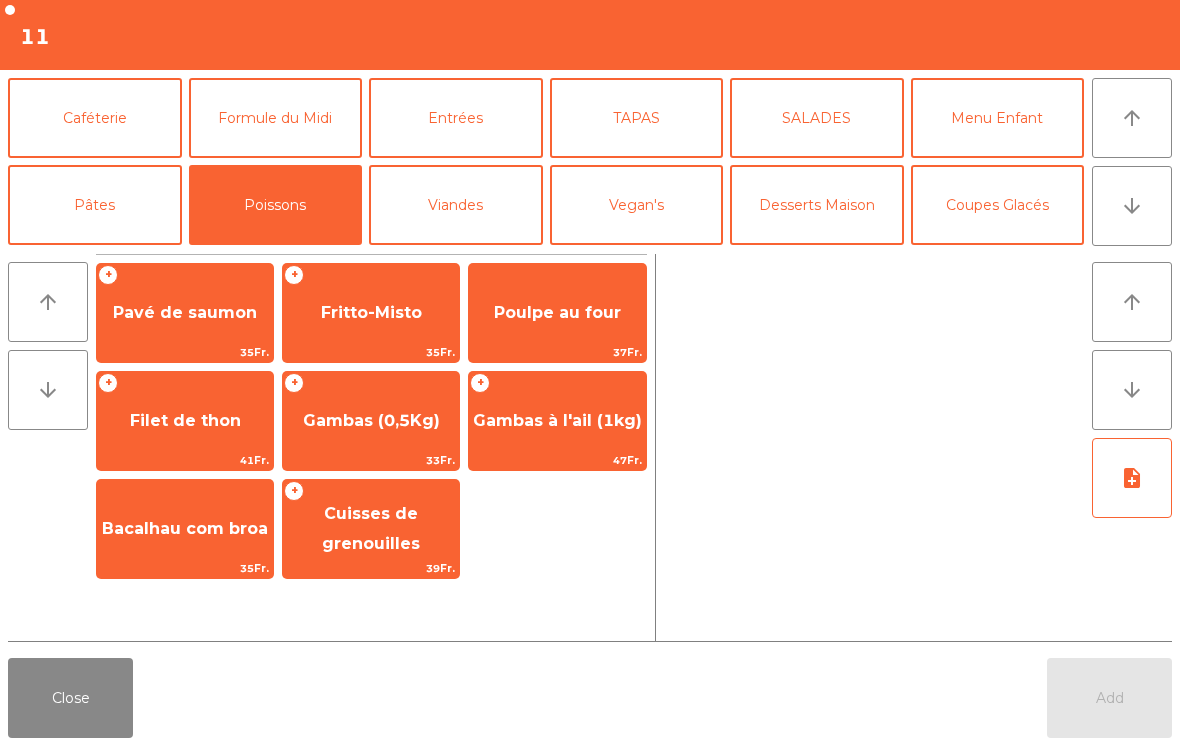 click on "Viandes" 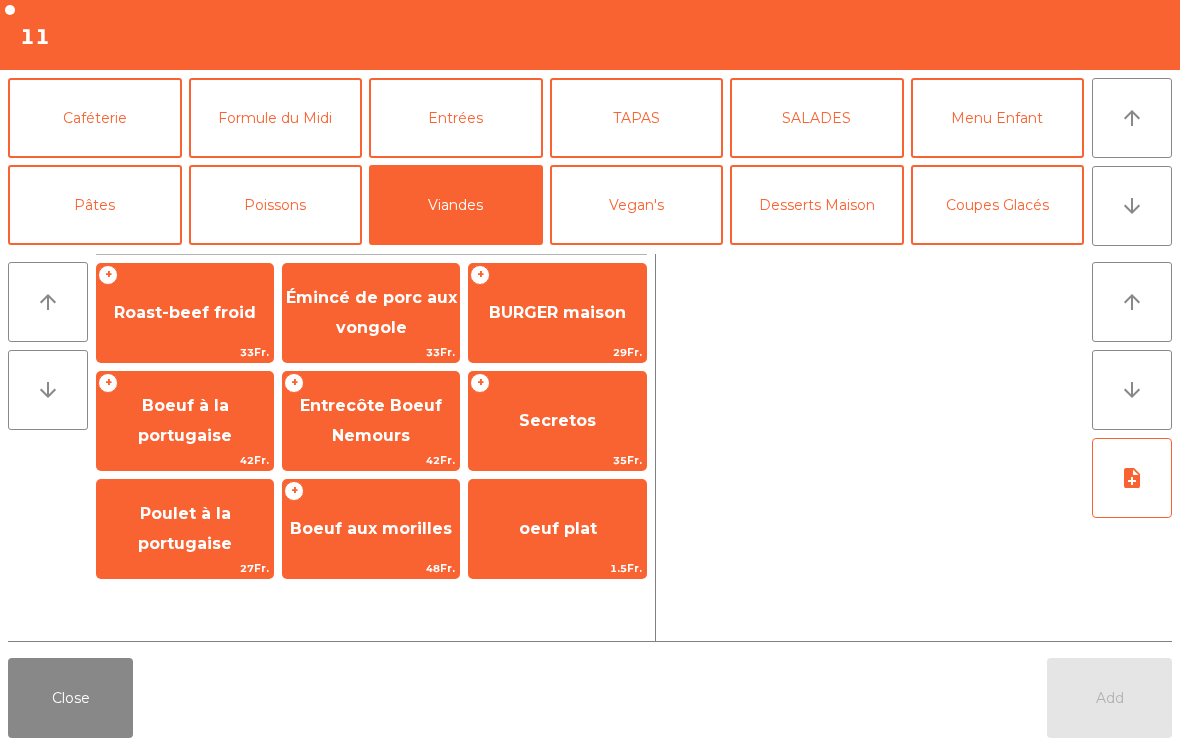 click on "Émincé de porc aux vongole" 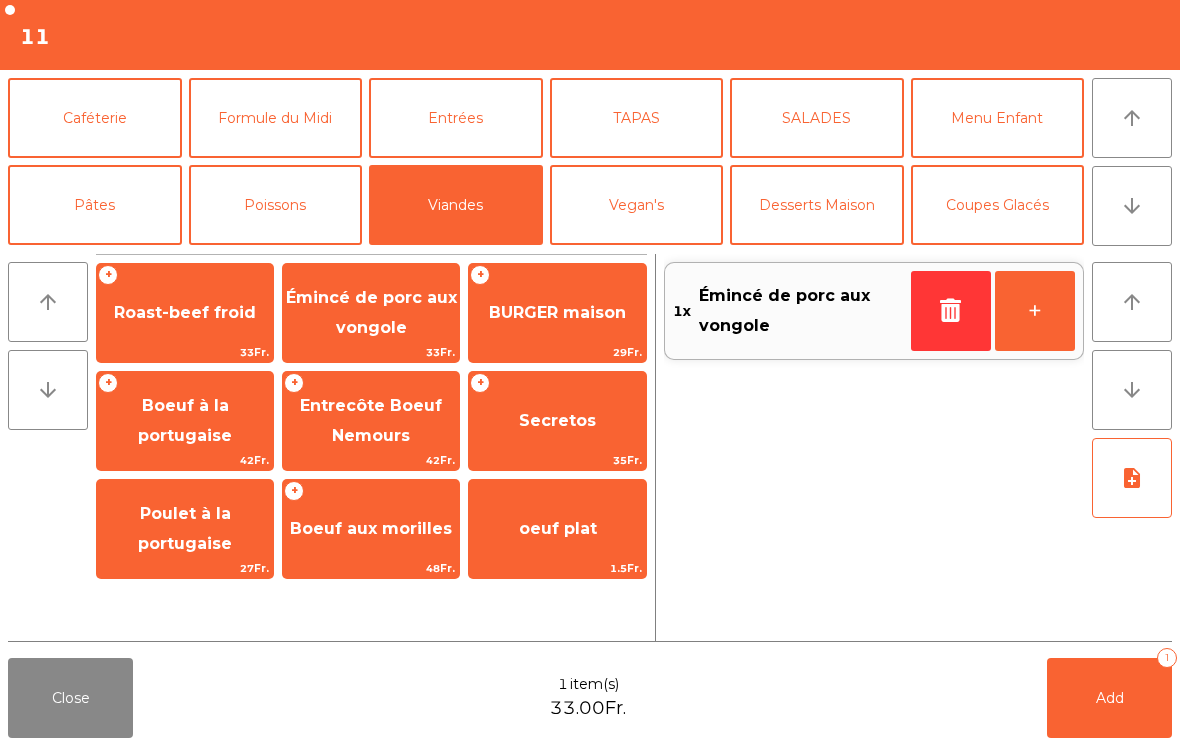 click on "Secretos" 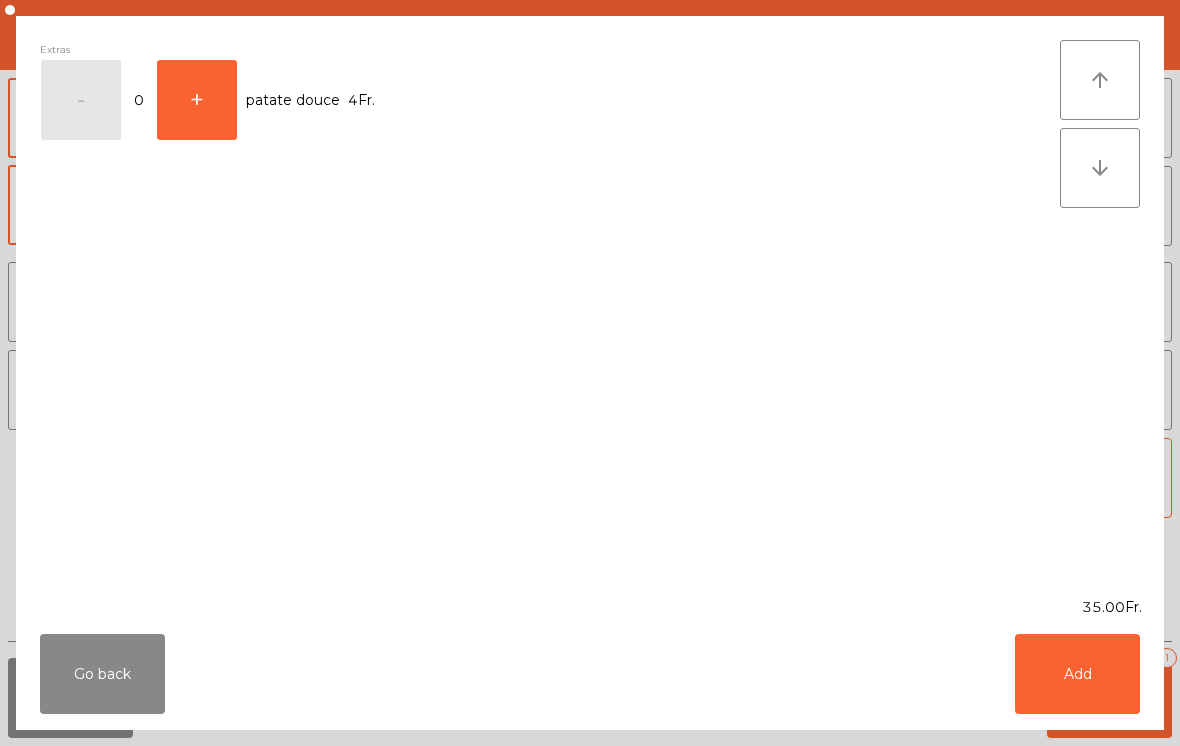 click on "Add" 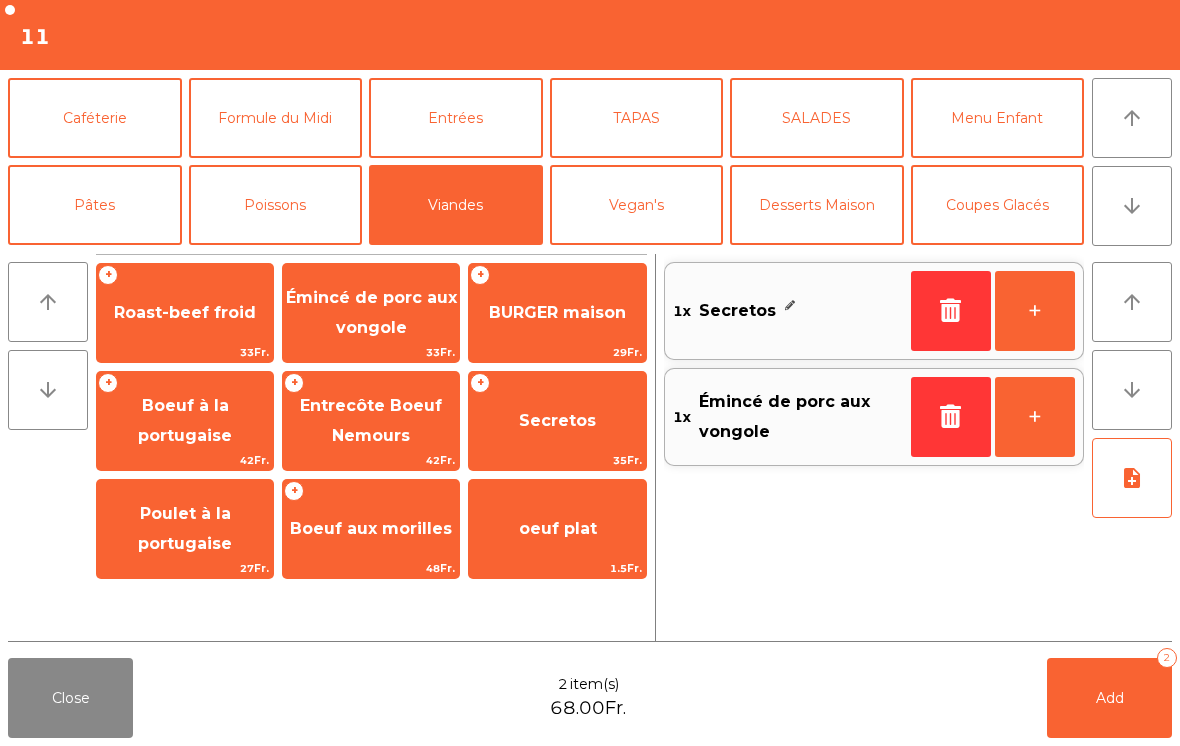 click on "Add" 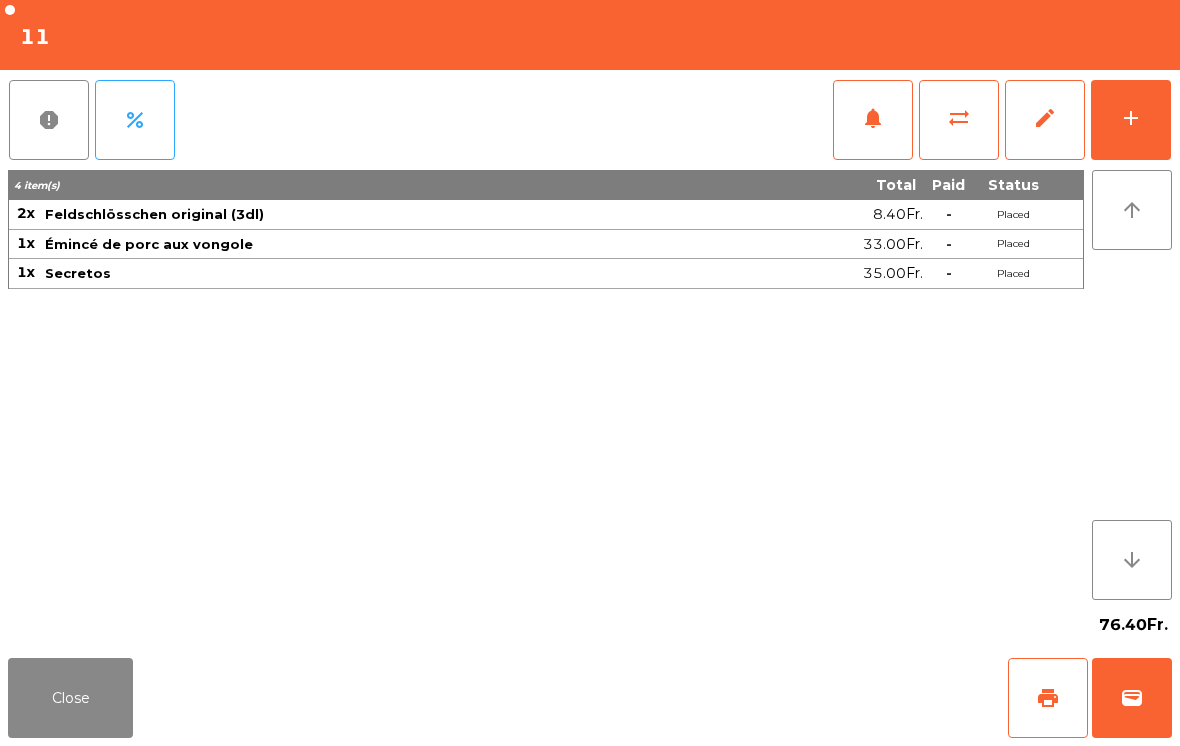 click on "Close" 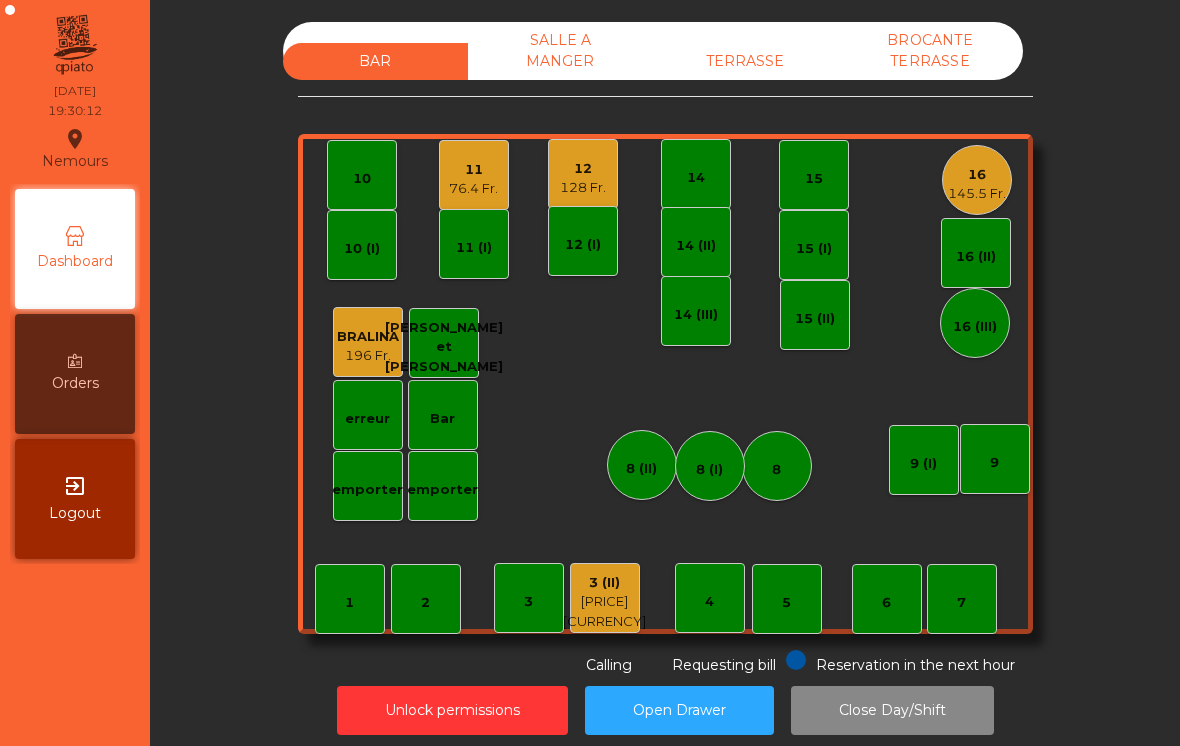 click on "16   145.5 Fr." 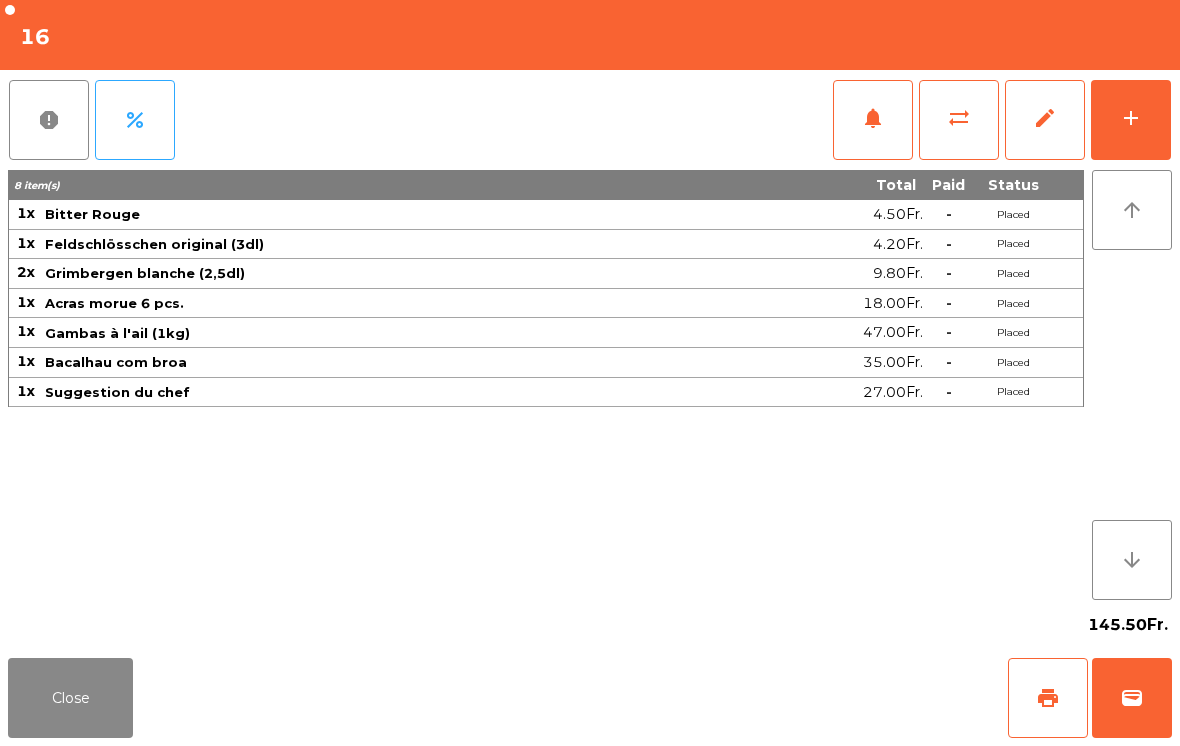 click on "add" 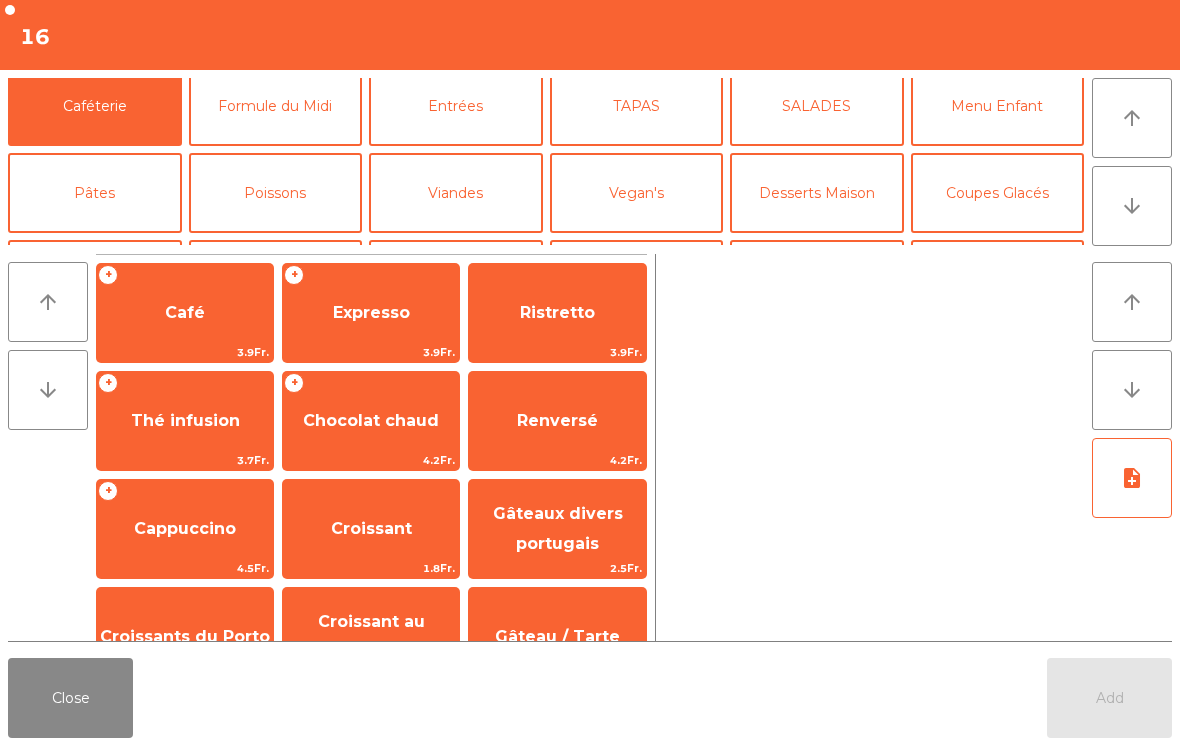 scroll, scrollTop: 88, scrollLeft: 0, axis: vertical 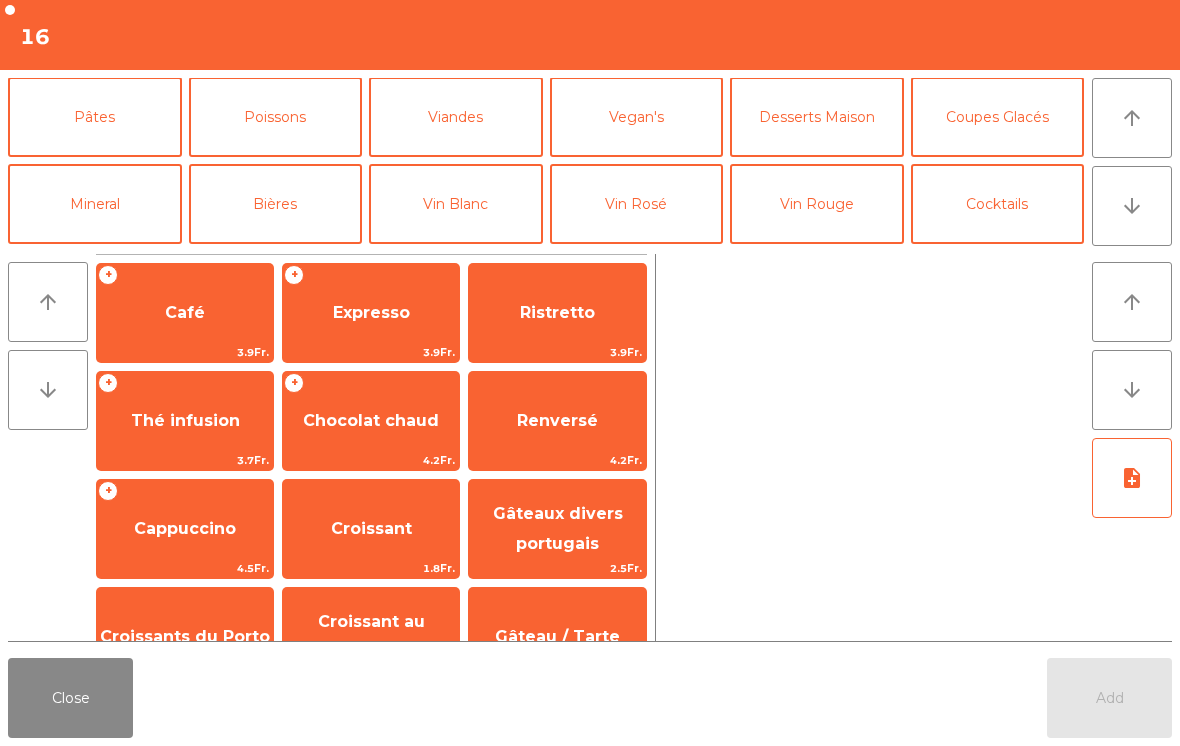 click on "Vin Rouge" 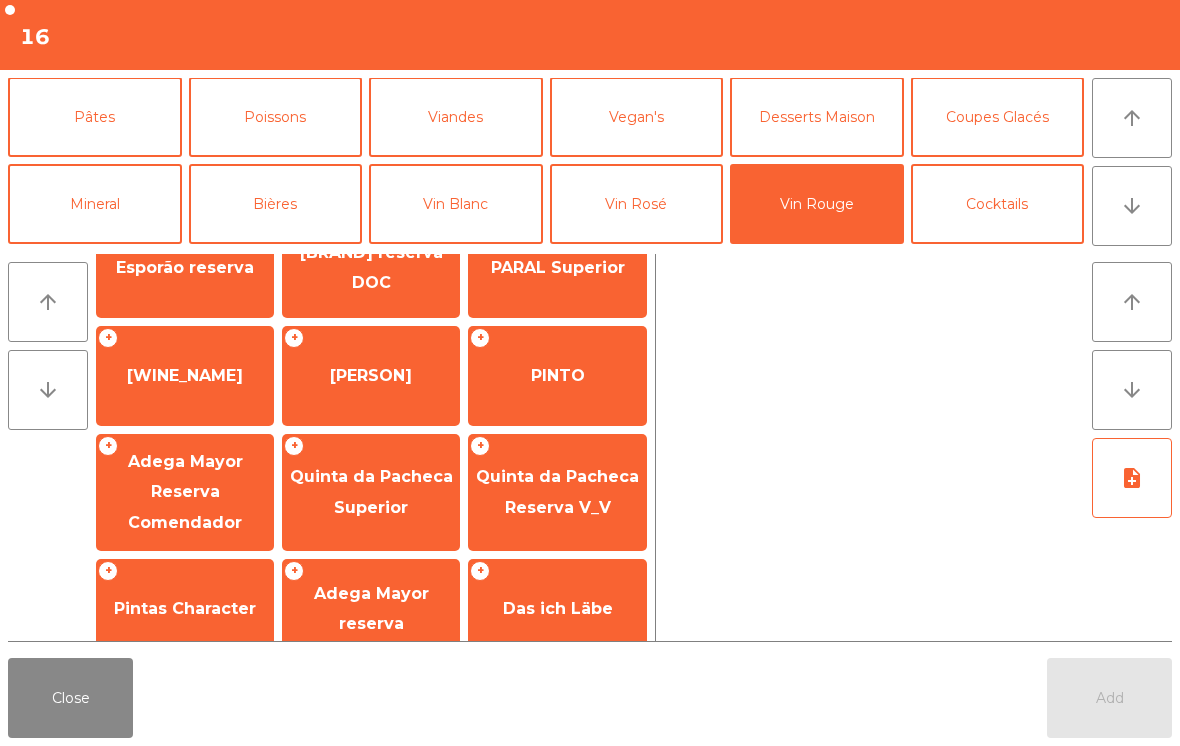 scroll, scrollTop: 470, scrollLeft: 0, axis: vertical 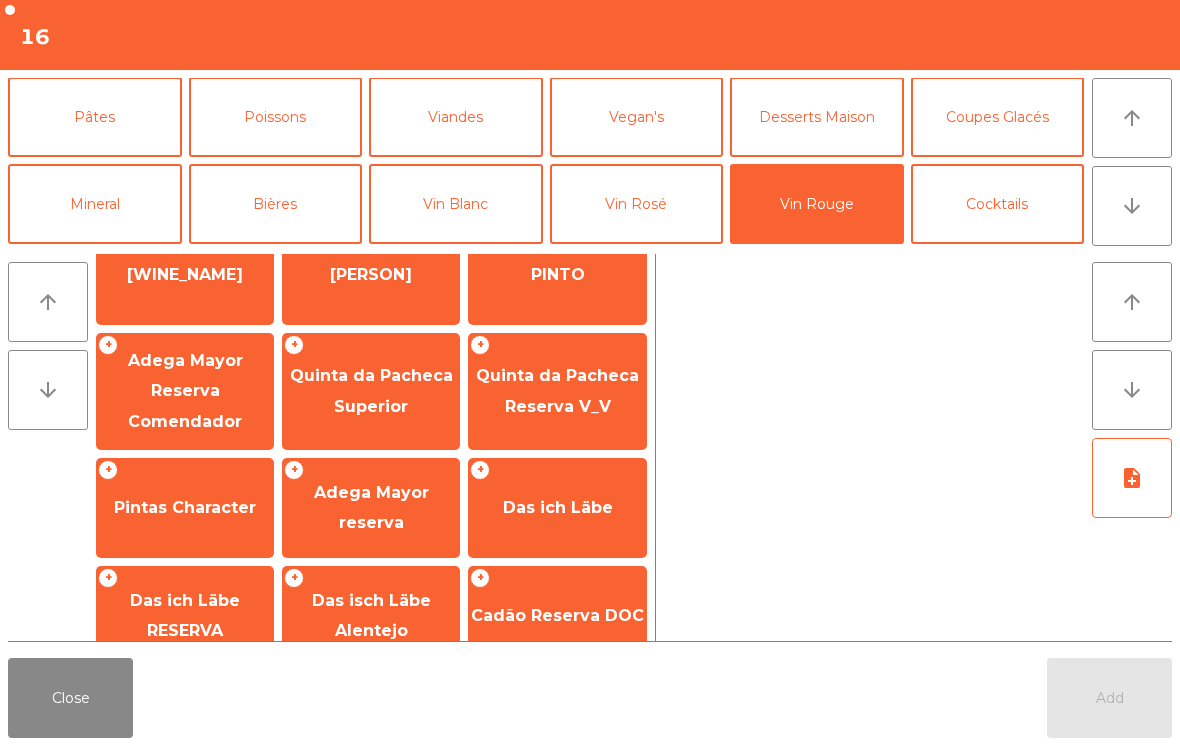 click on "Adega Mayor reserva" 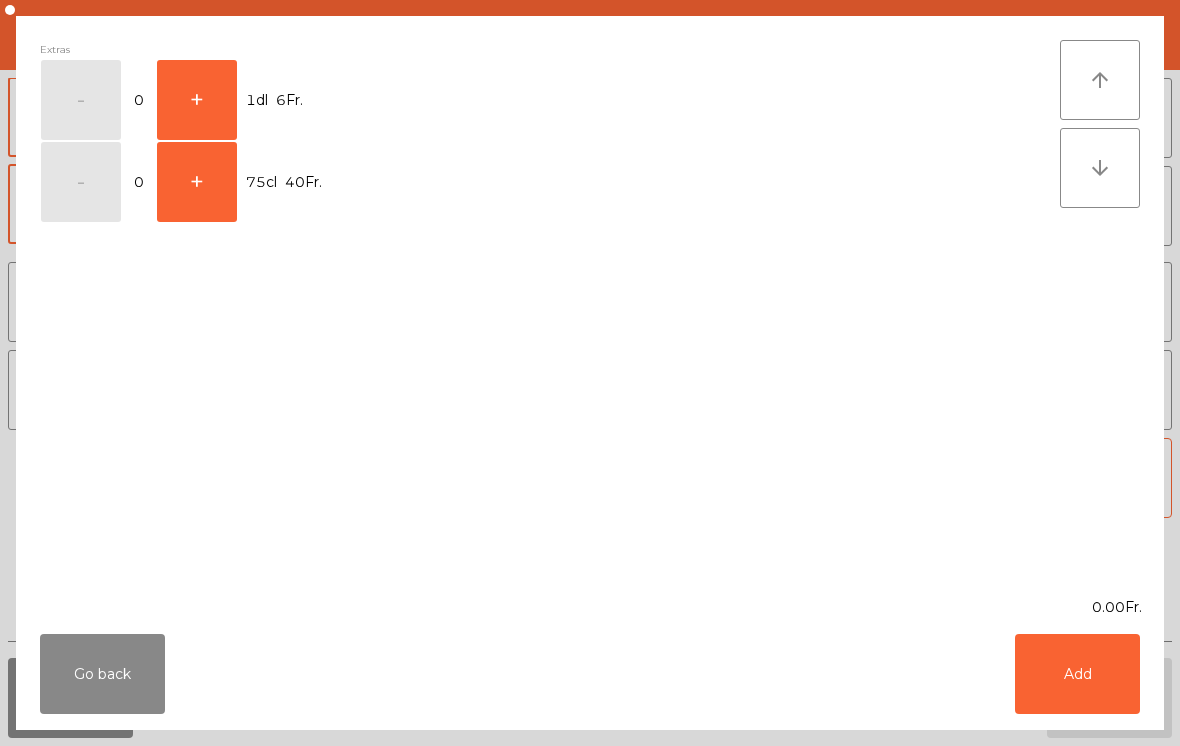 click on "+" 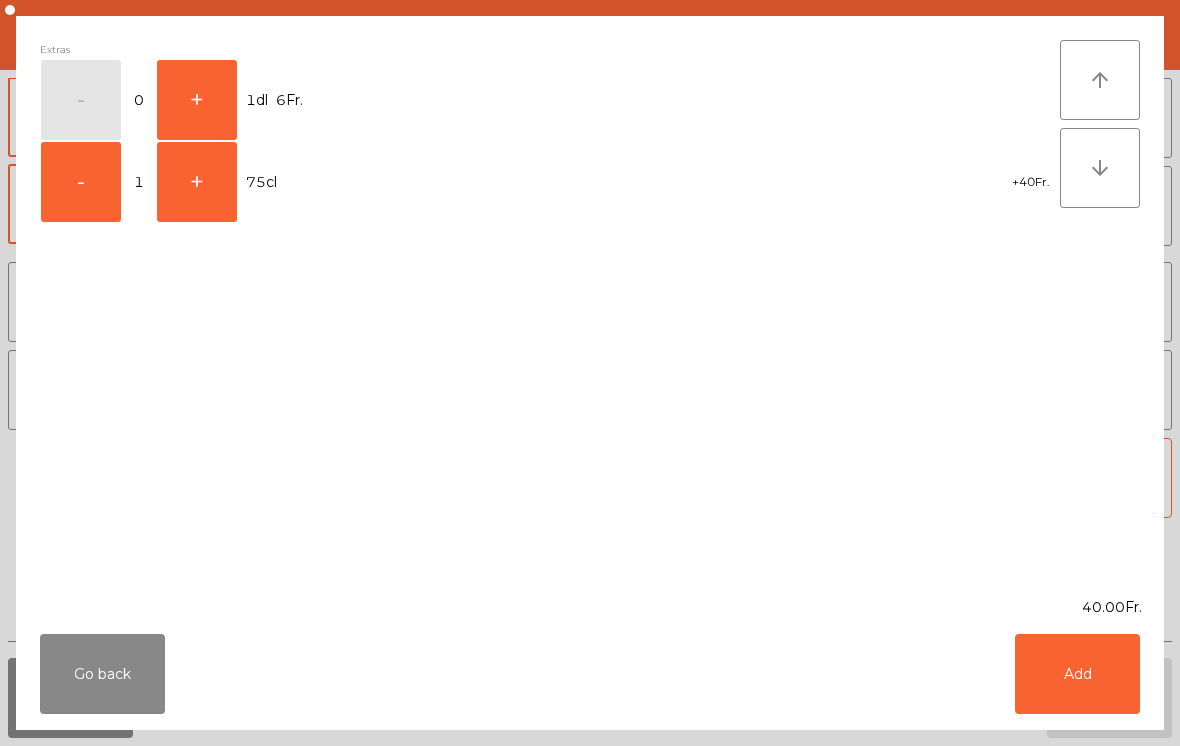 click on "Add" 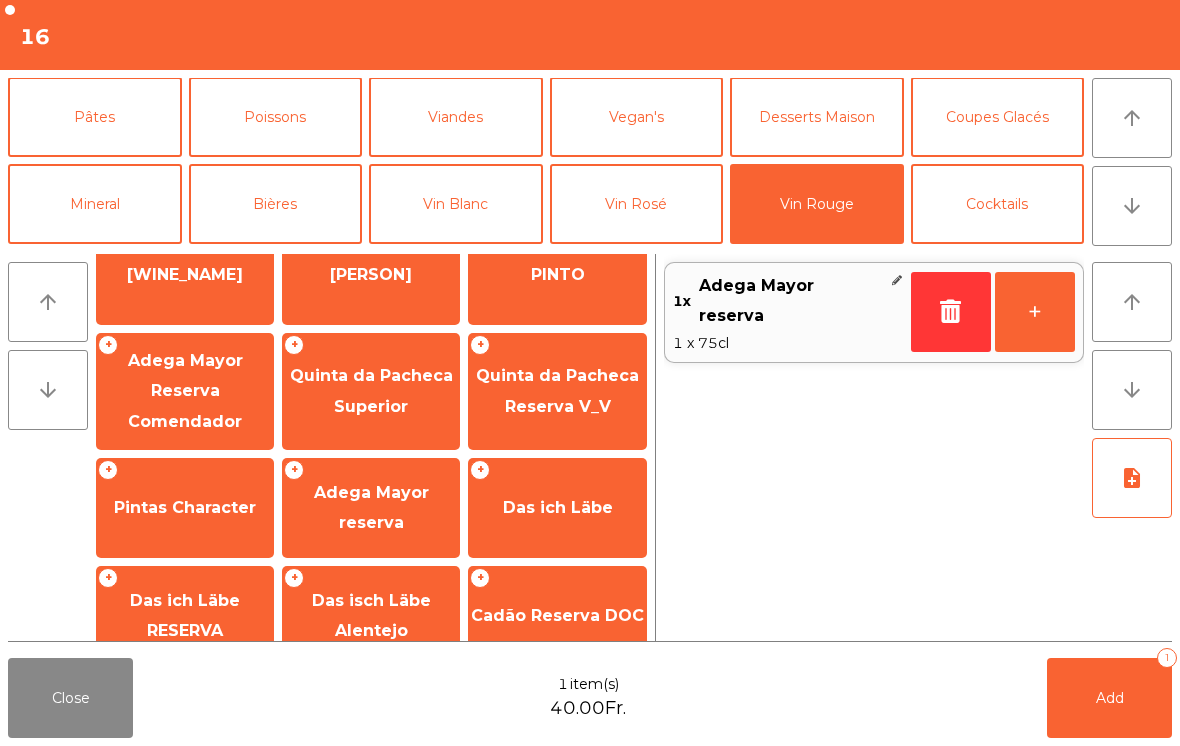 click on "Add   1" 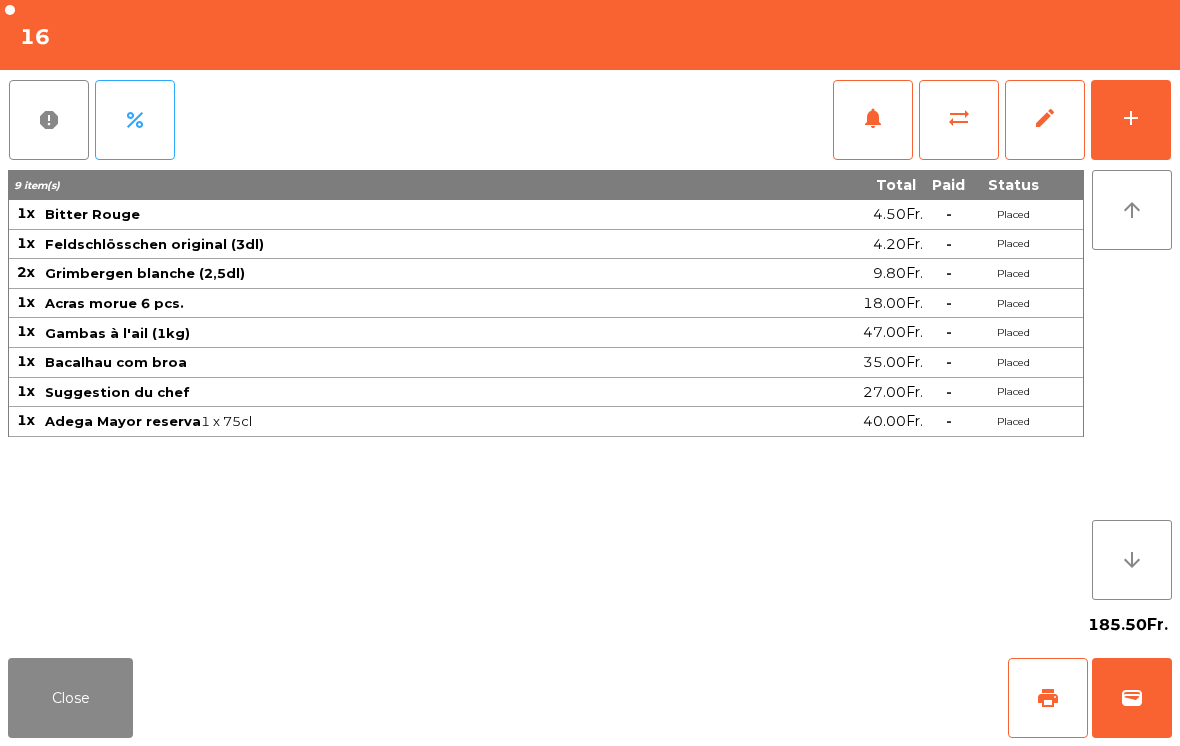 click on "Close" 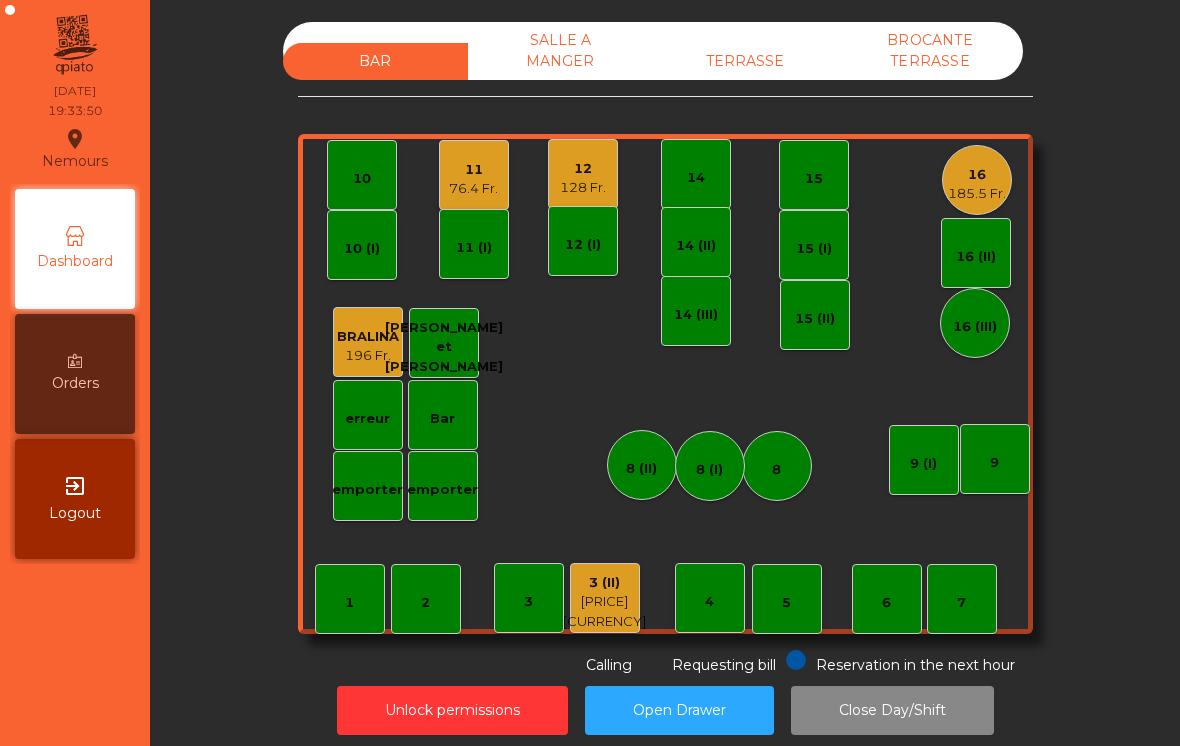 click on "12" 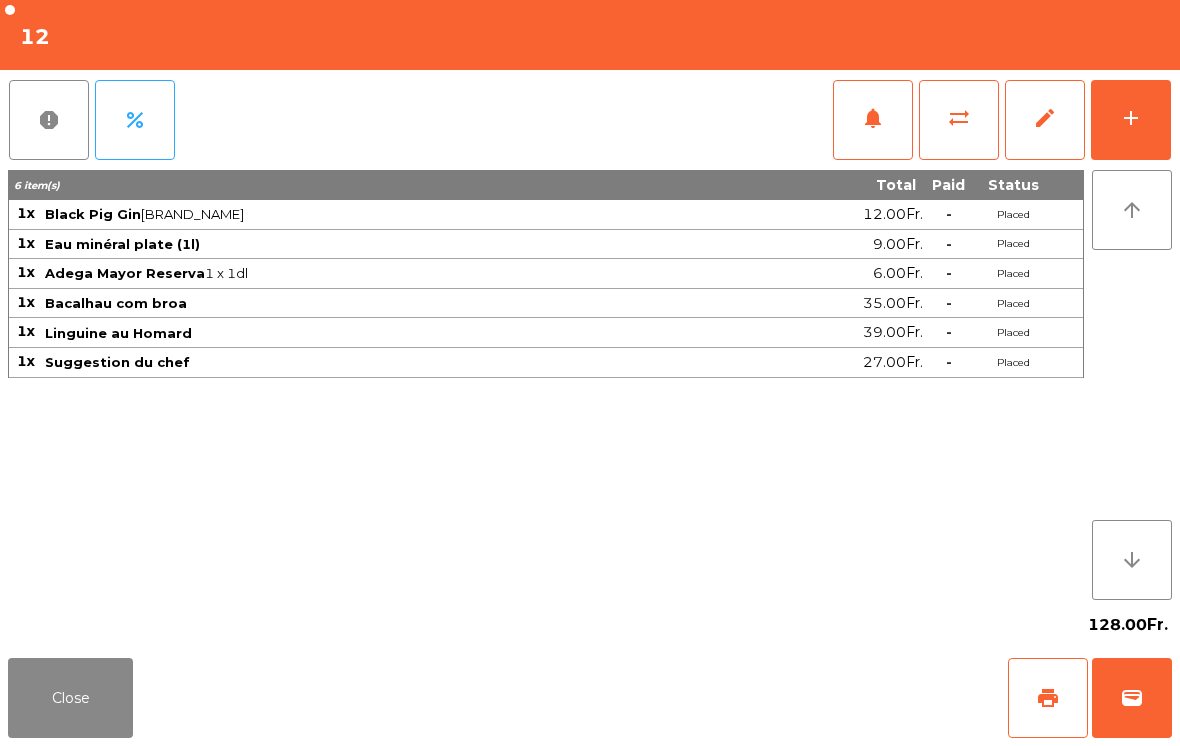 click on "Close" 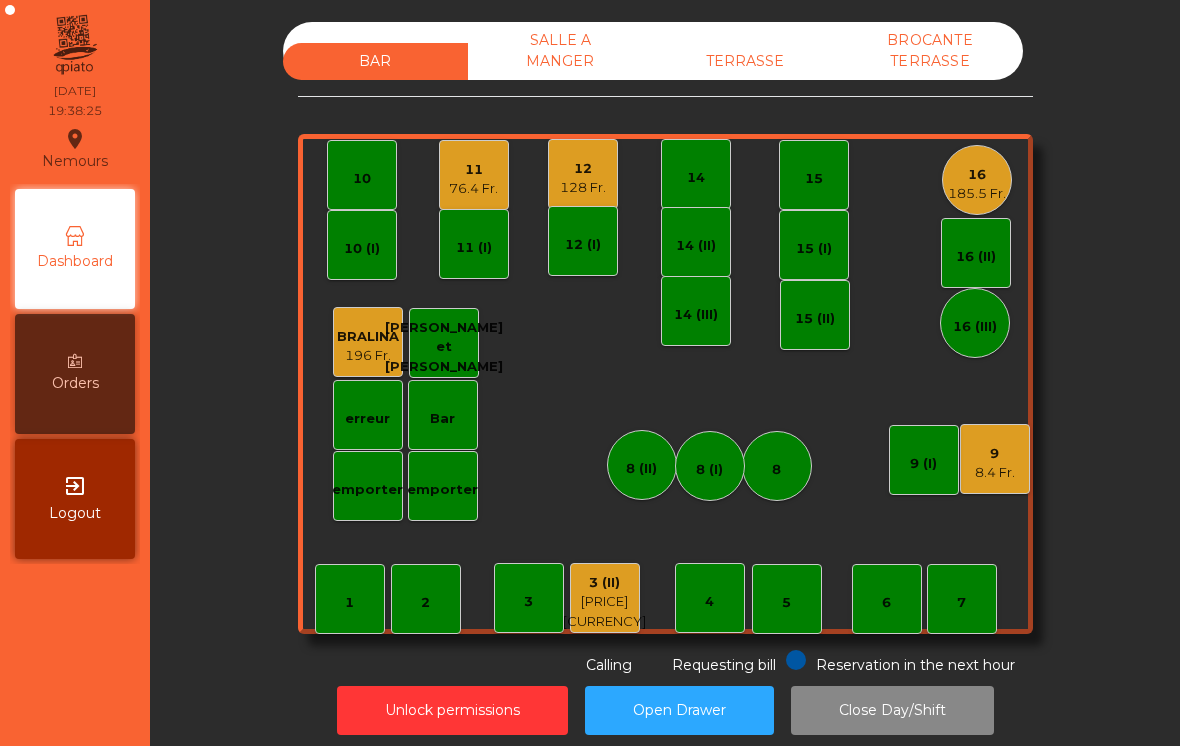 click on "BAR   SALLE A MANGER   TERRASSE   BROCANTE TERRASSE    1   2    3   4    5    6    7    8   9   [PRICE]   10    11   [PRICE]    12   [PRICE]    14   15    16   [PRICE]   Bar   3 (II)   [PRICE]   14 (II)   15 (I)   erreur    emporter   16 (II)   8 (II)   BRALINA   [PRICE]    14 (III)   15 (II)   16 (III)   9 (I)   10 (I)   11 (I)   12 (I)   8 (I]   [PERSON]   emporter  Reservation in the next hour Requesting bill Calling" 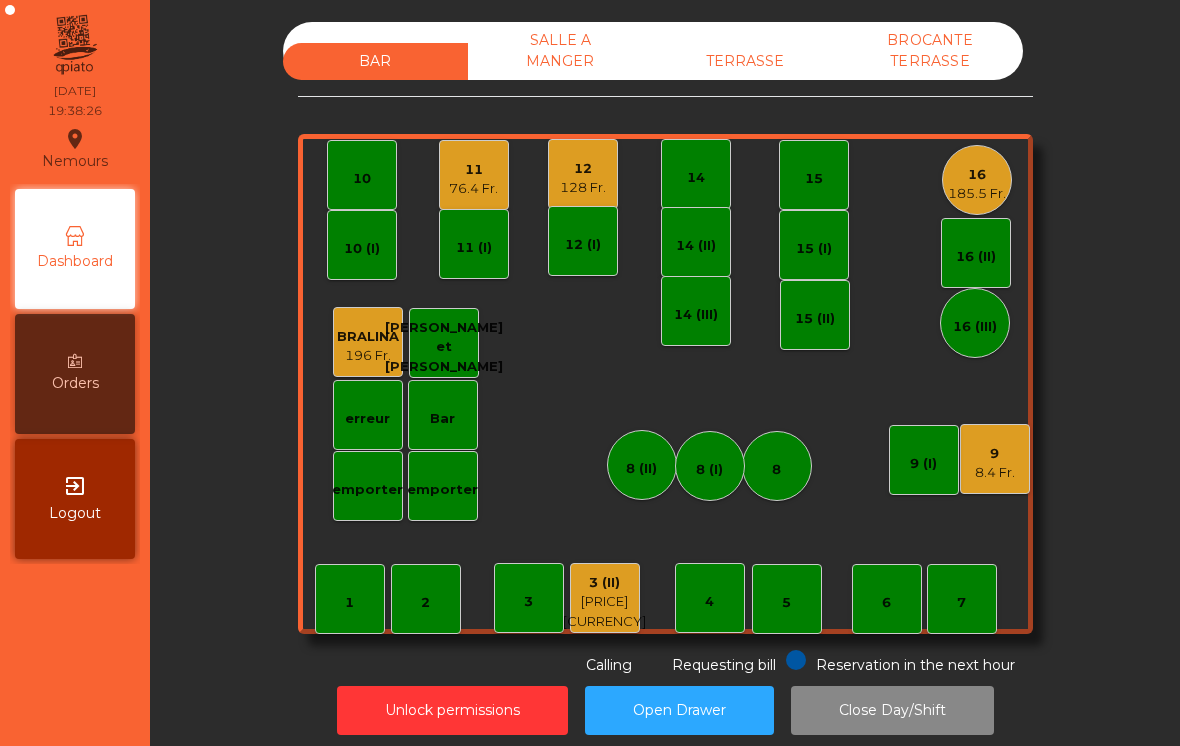 click on "10" 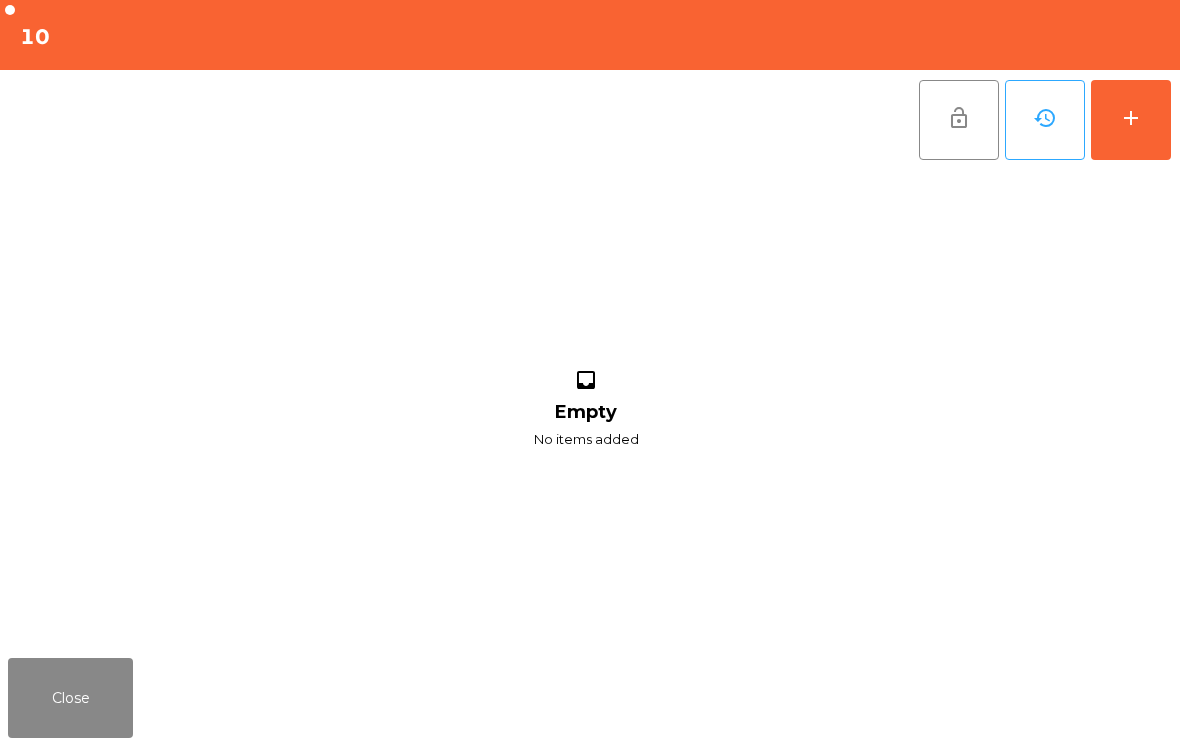 click on "add" 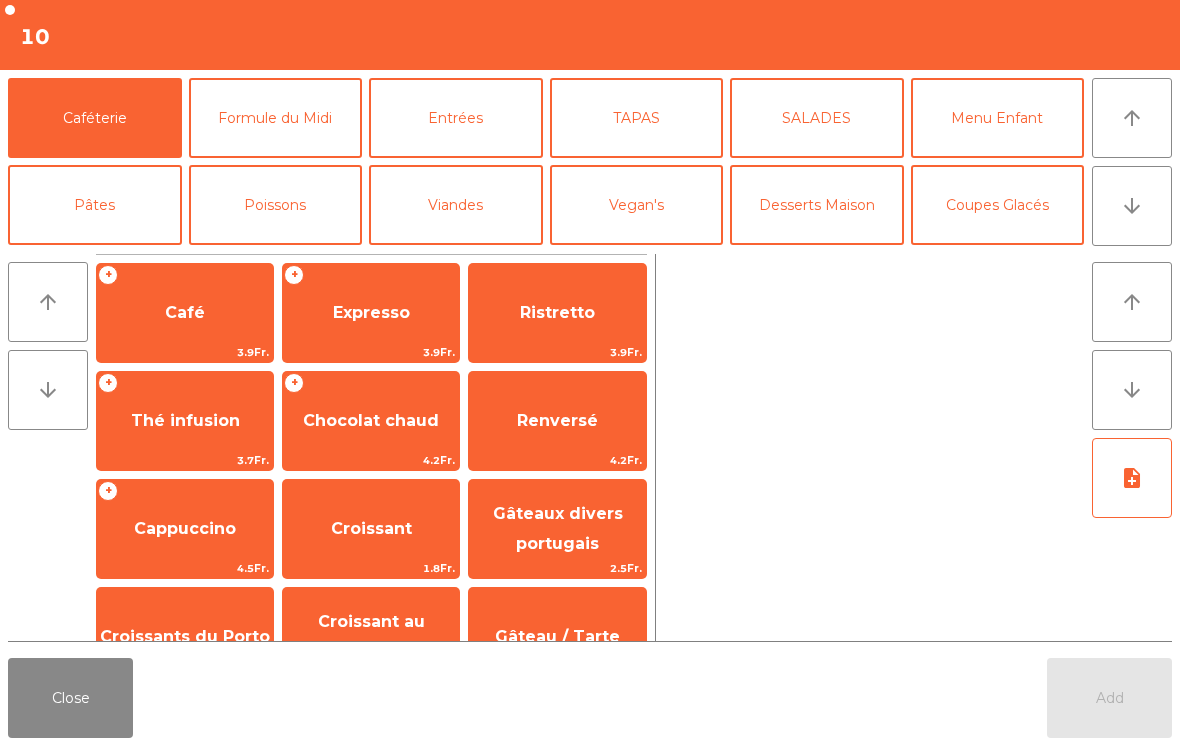click on "arrow_downward" 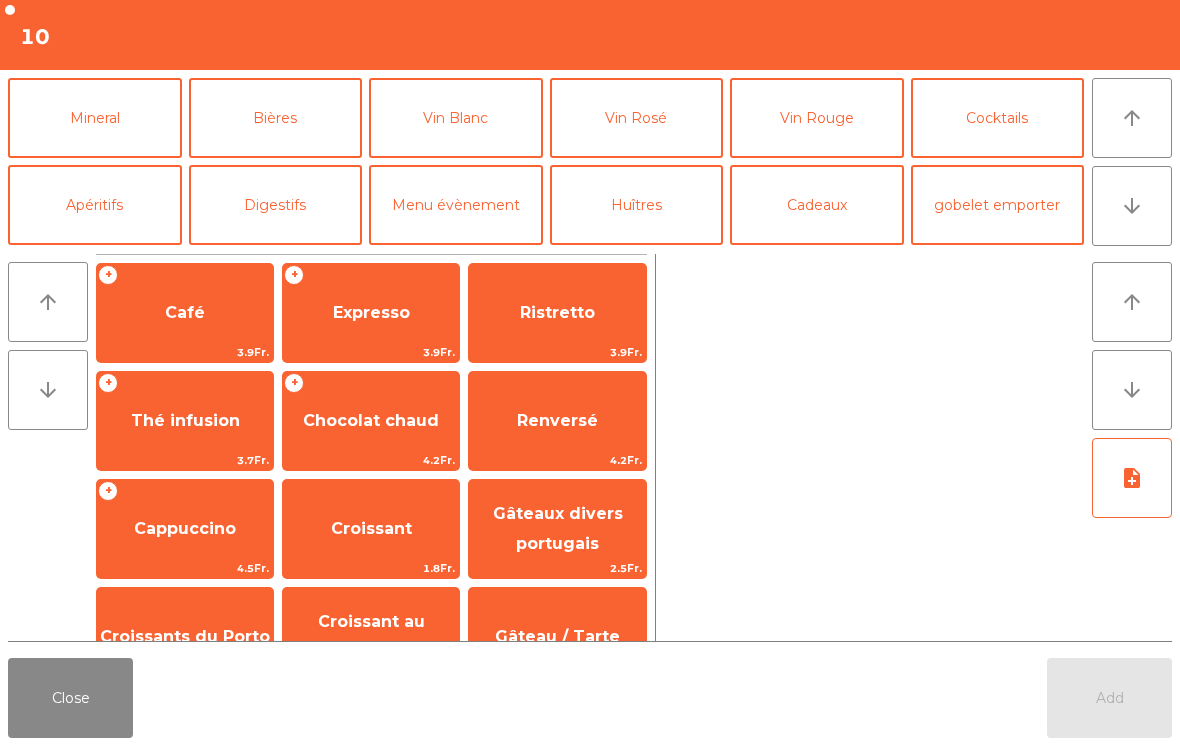 click on "Apéritifs" 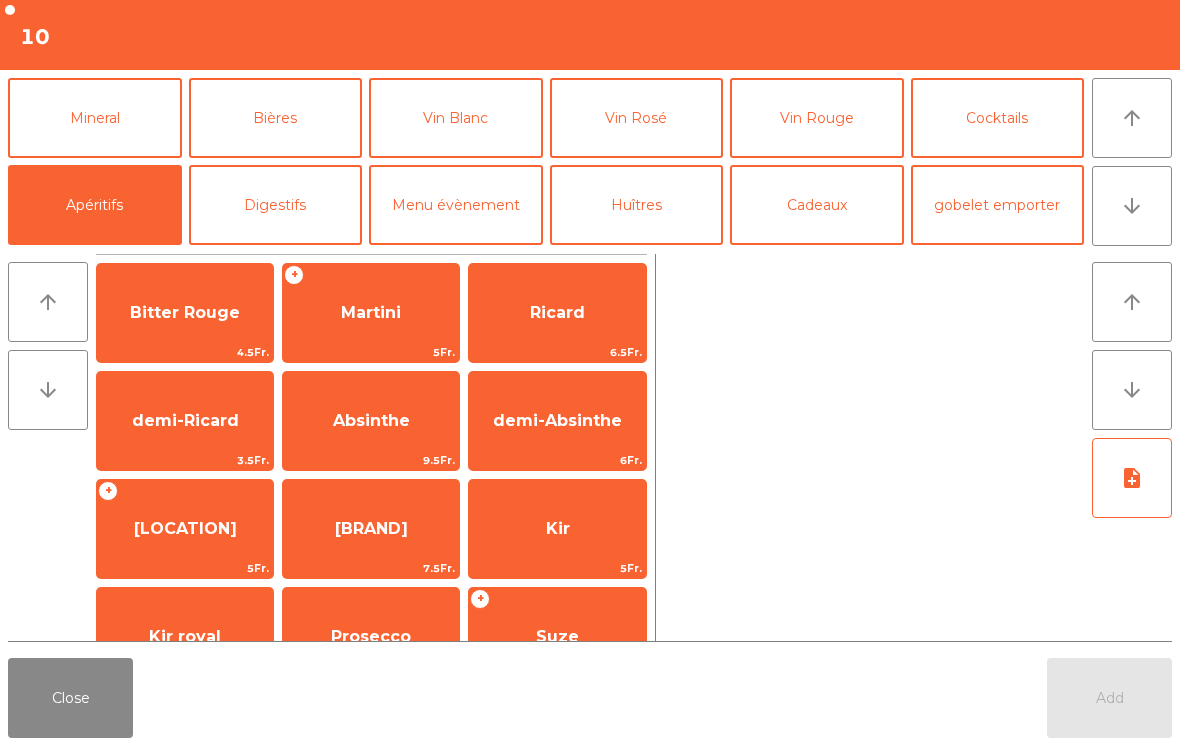 scroll, scrollTop: 0, scrollLeft: 0, axis: both 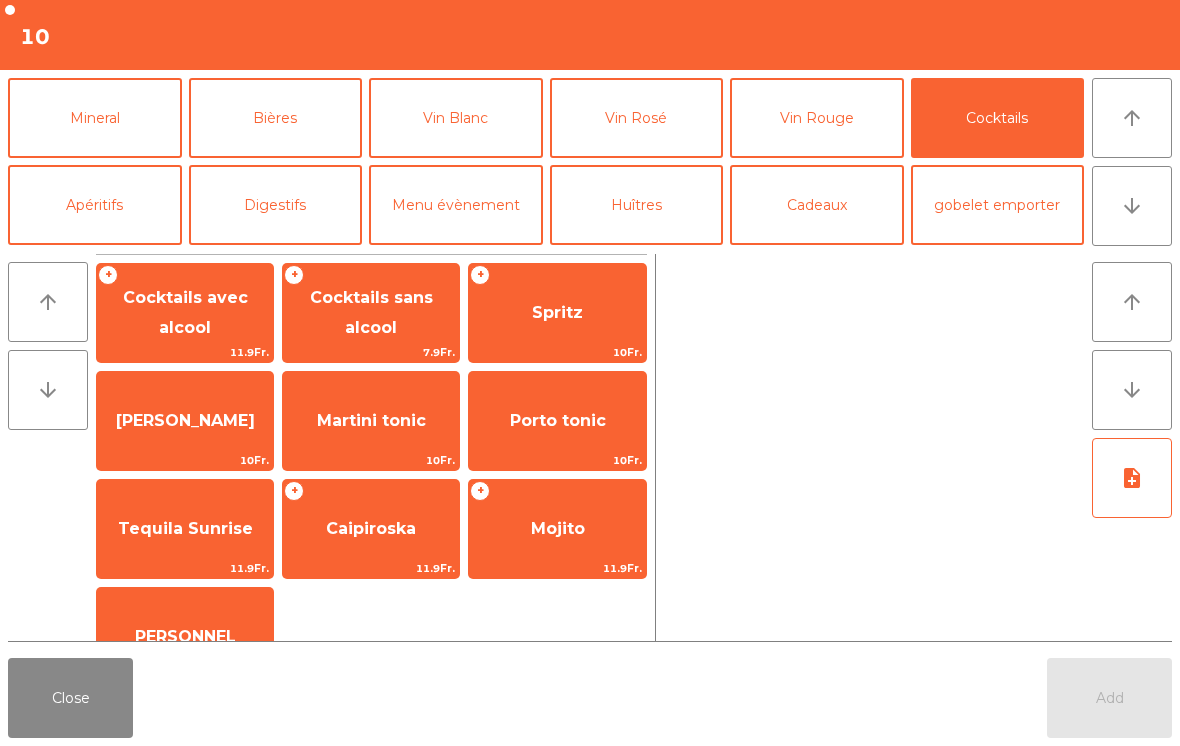click on "Cocktails sans alcool" 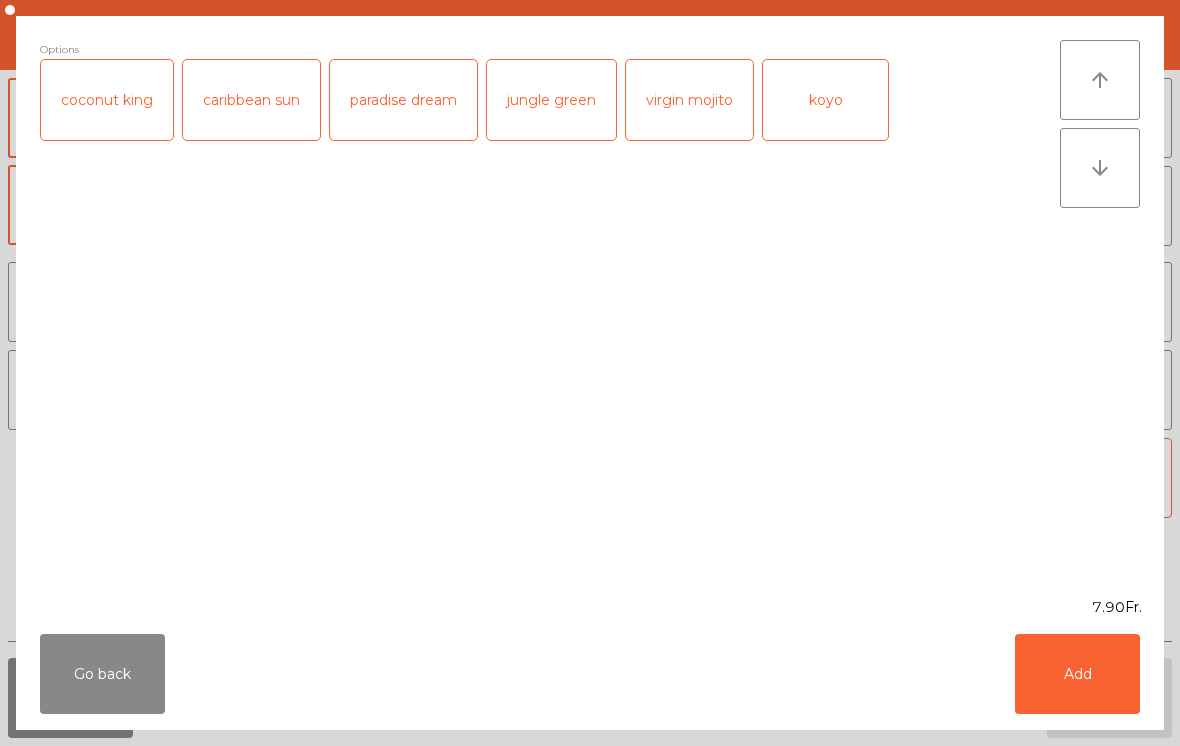click on "Go back" 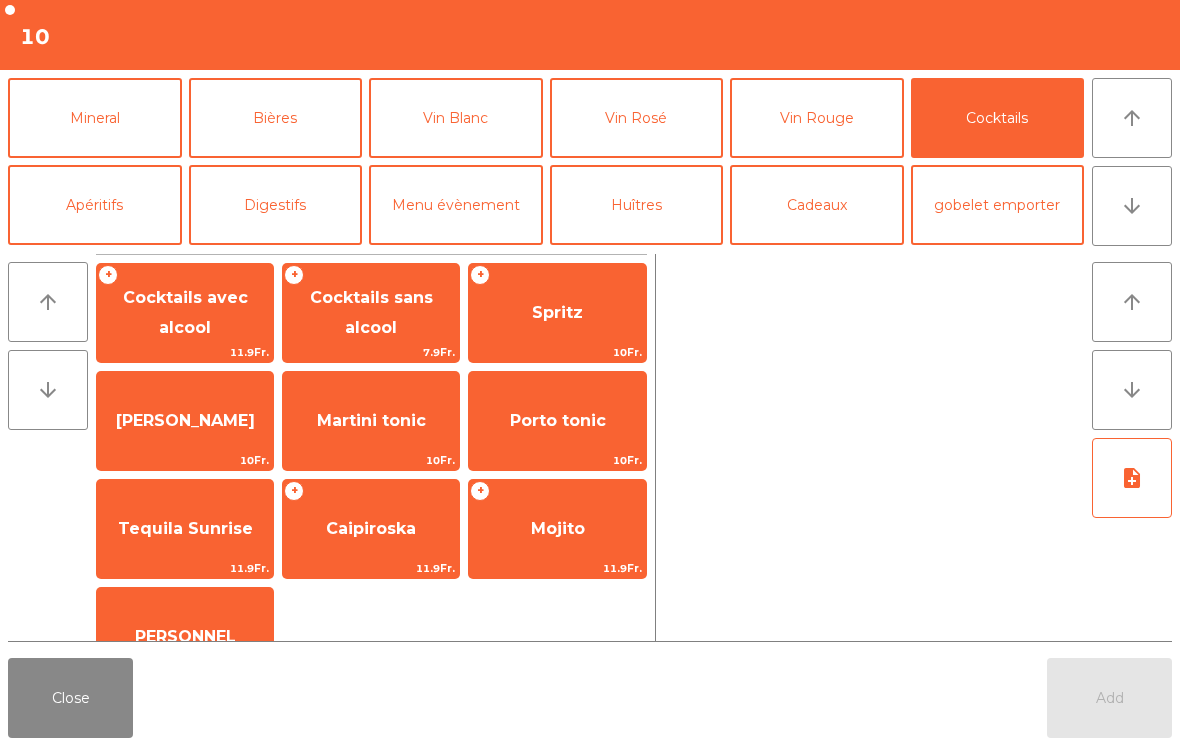 click on "Cocktails avec alcool" 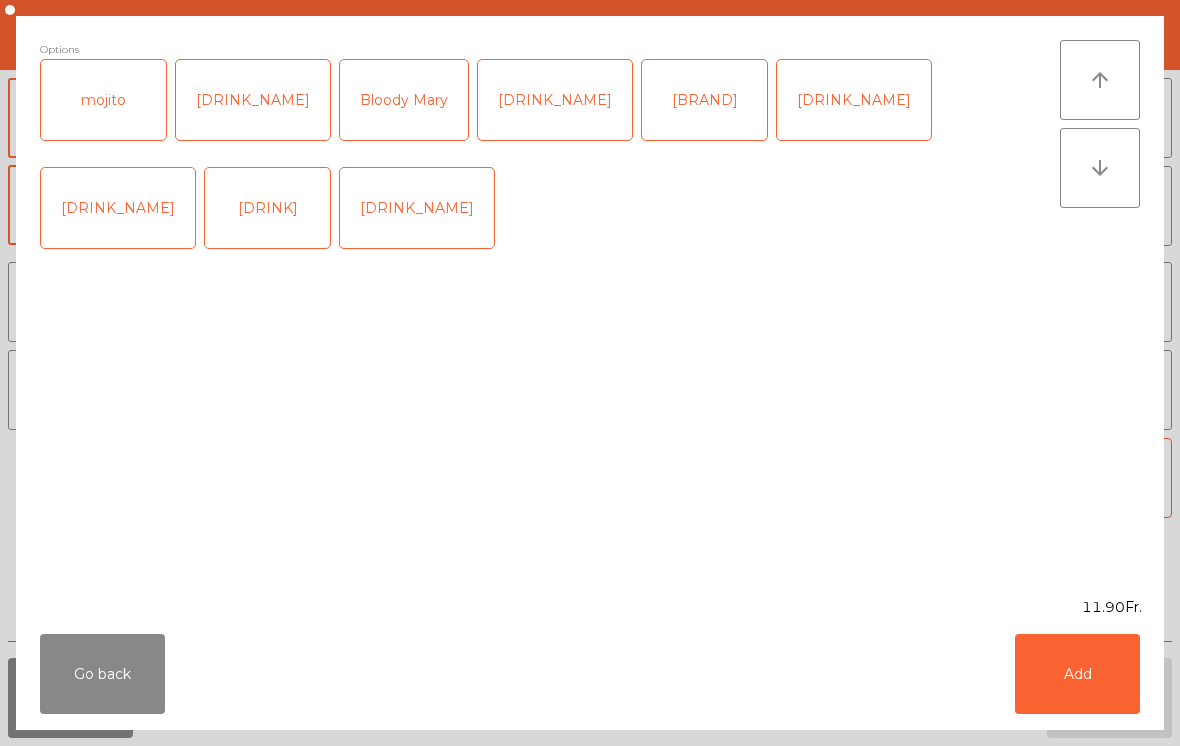 click on "Go back" 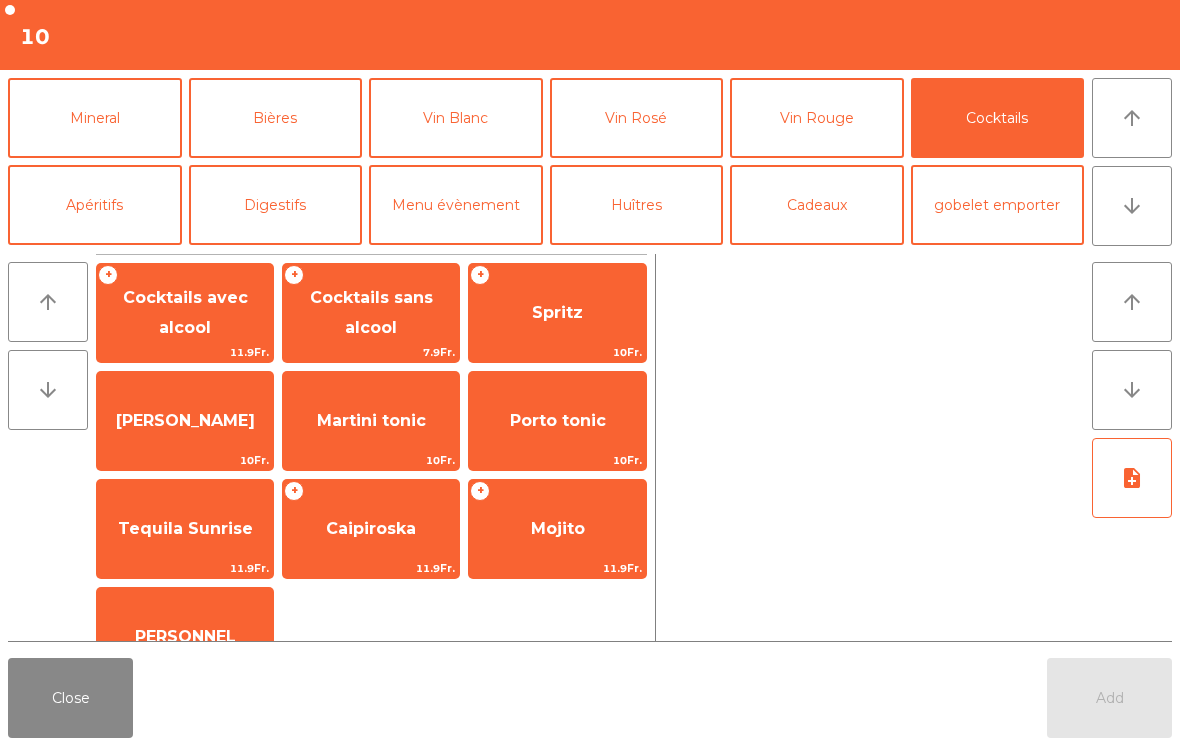 click on "Porto tonic" 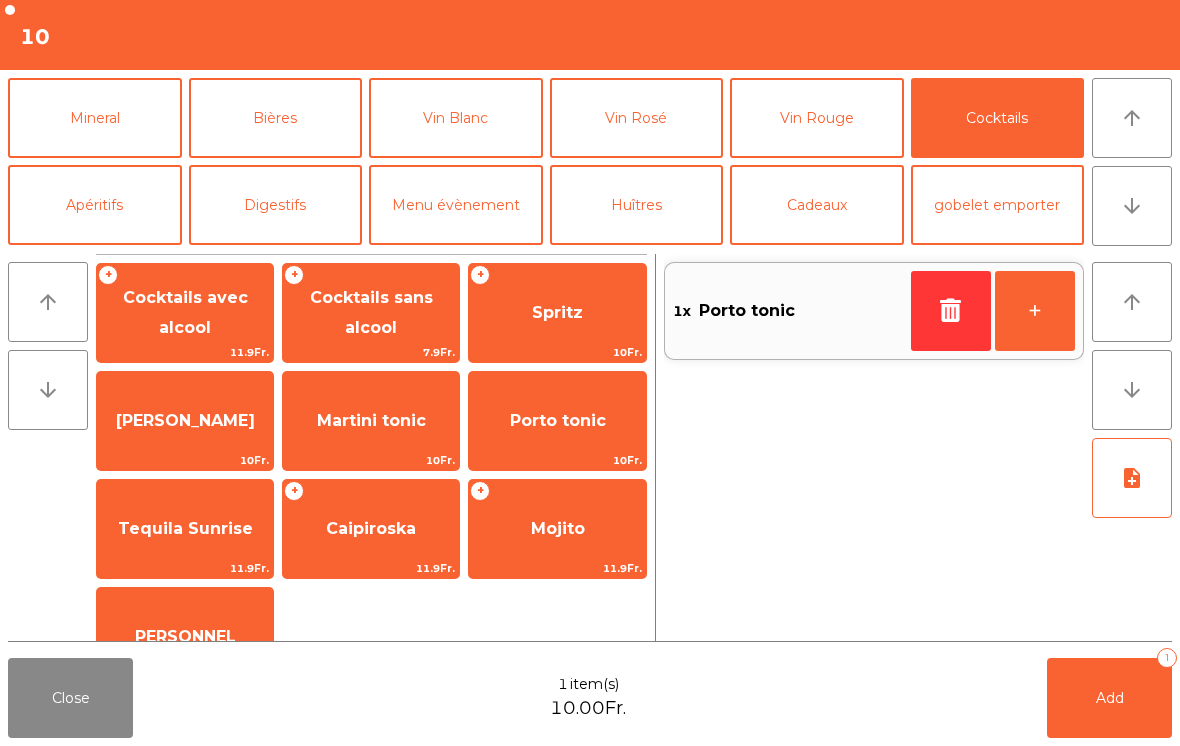 scroll, scrollTop: 0, scrollLeft: 0, axis: both 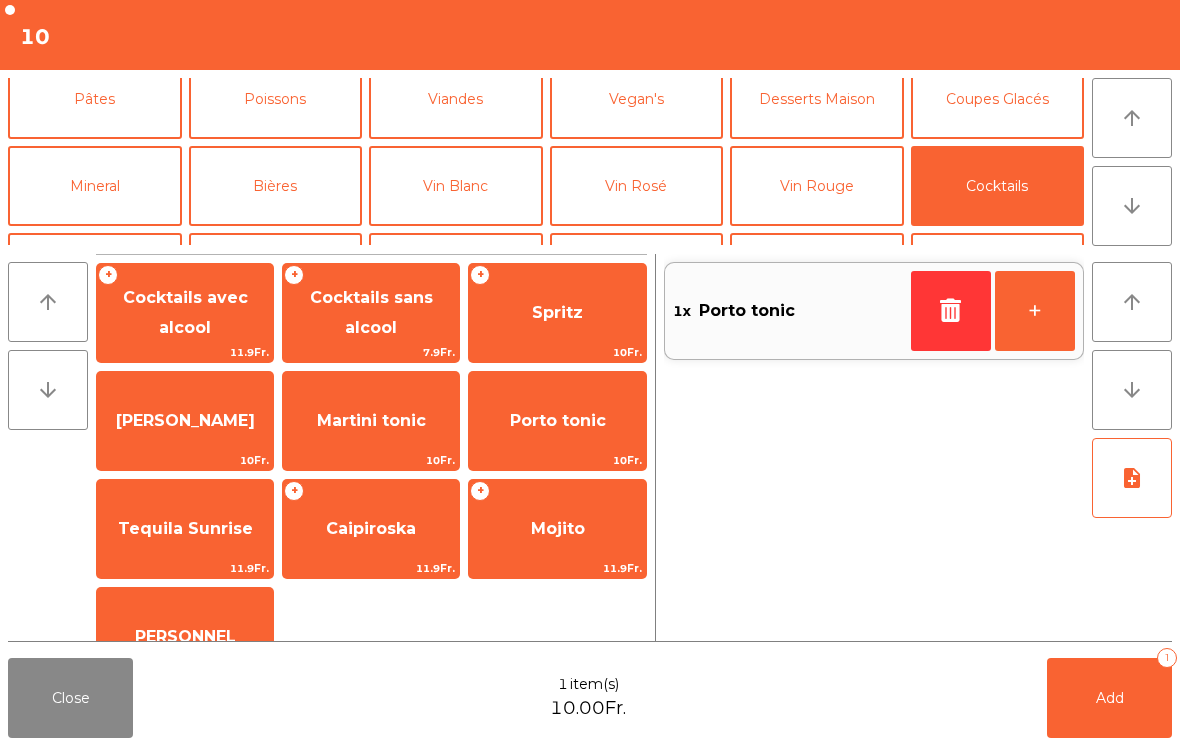 click on "Bières" 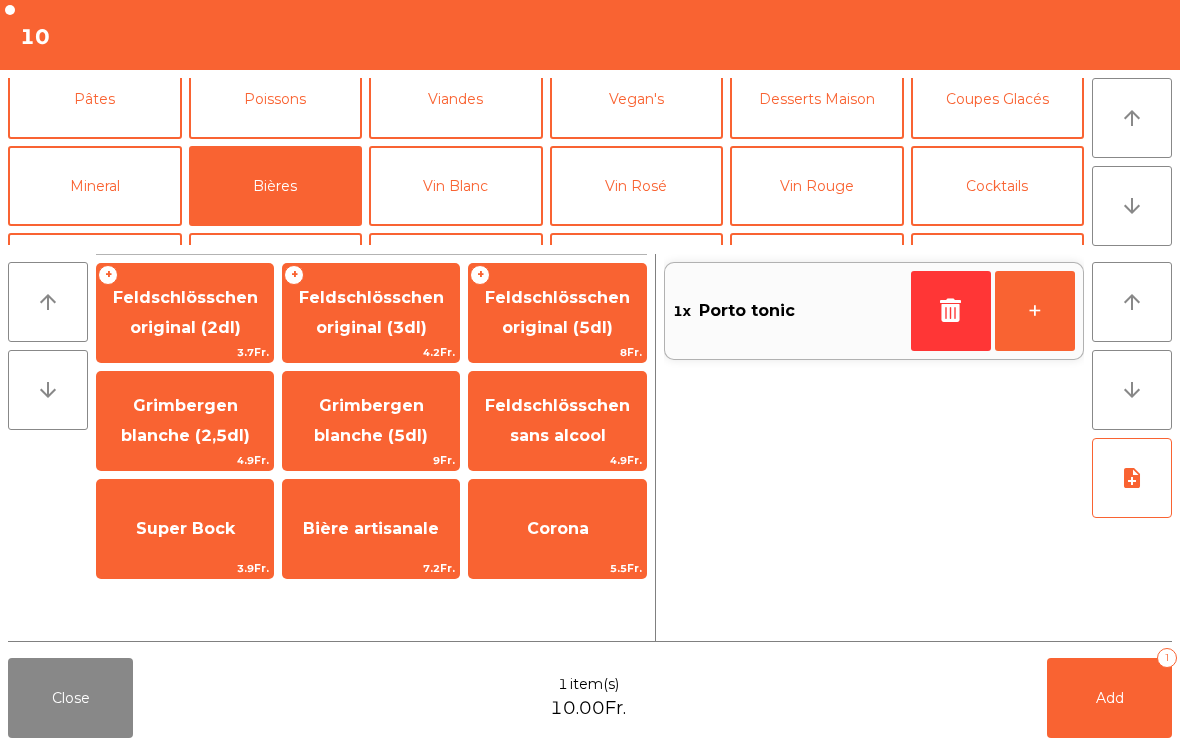 click on "Feldschlösschen original (3dl)" 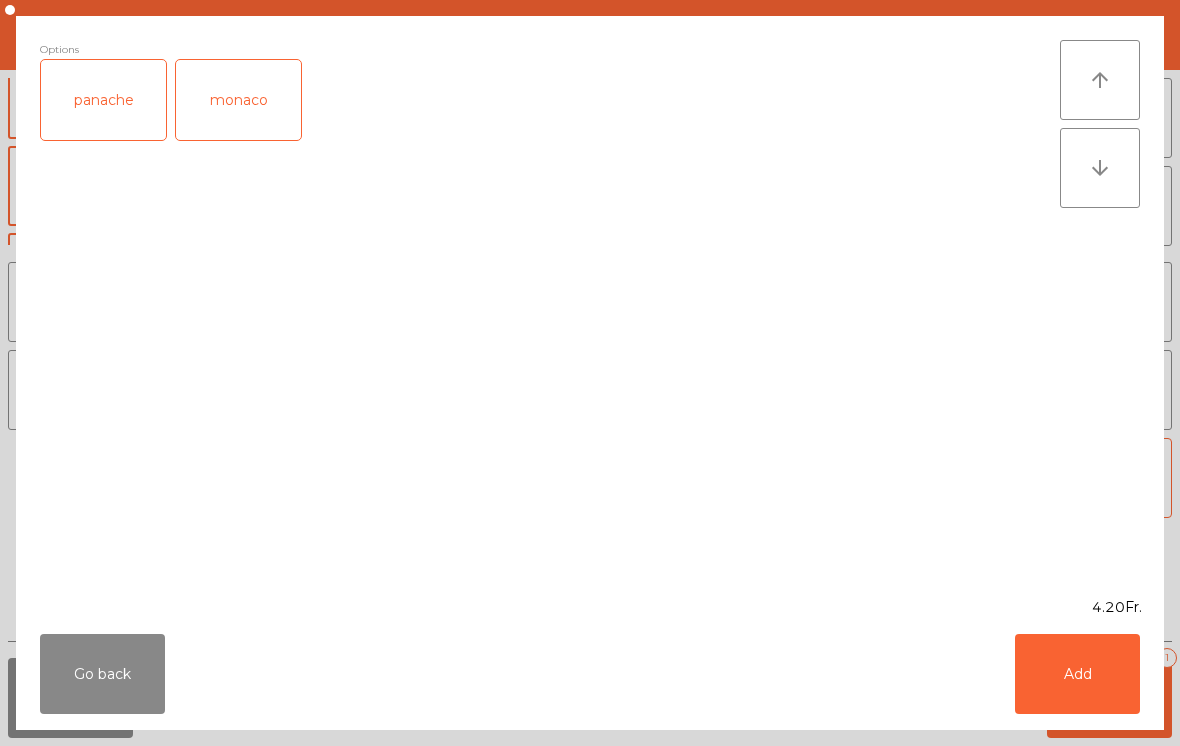 click on "Add" 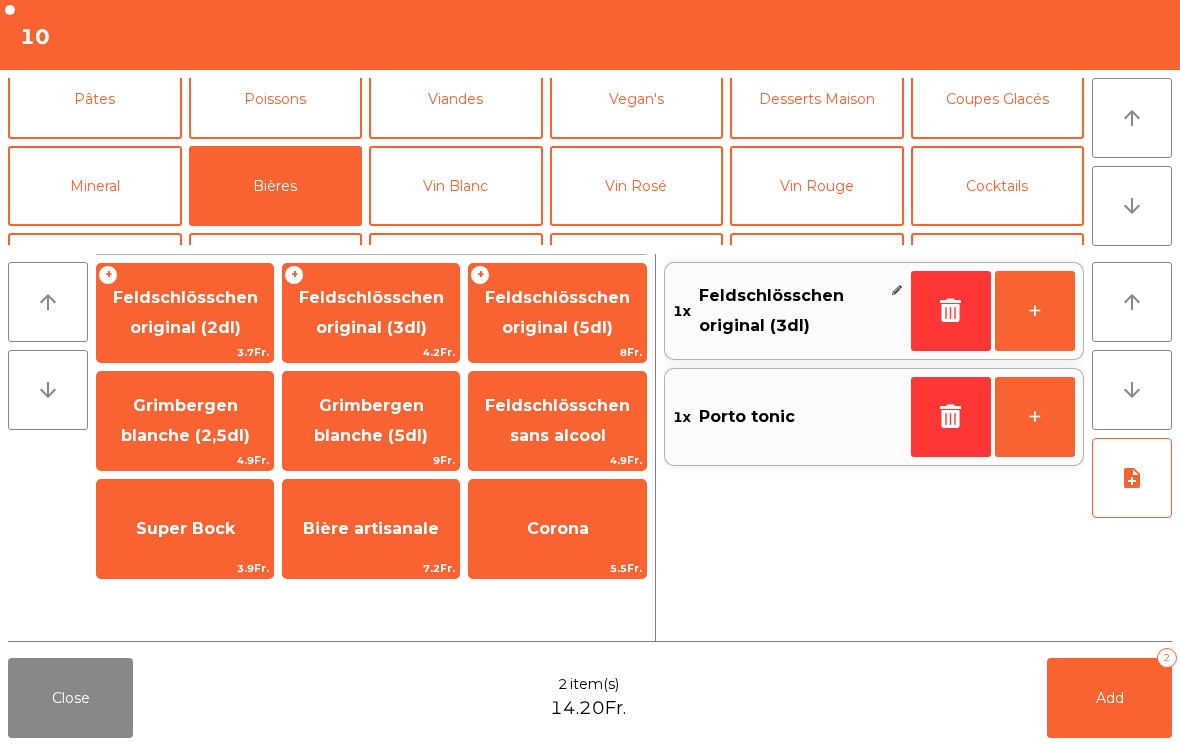click on "Add   2" 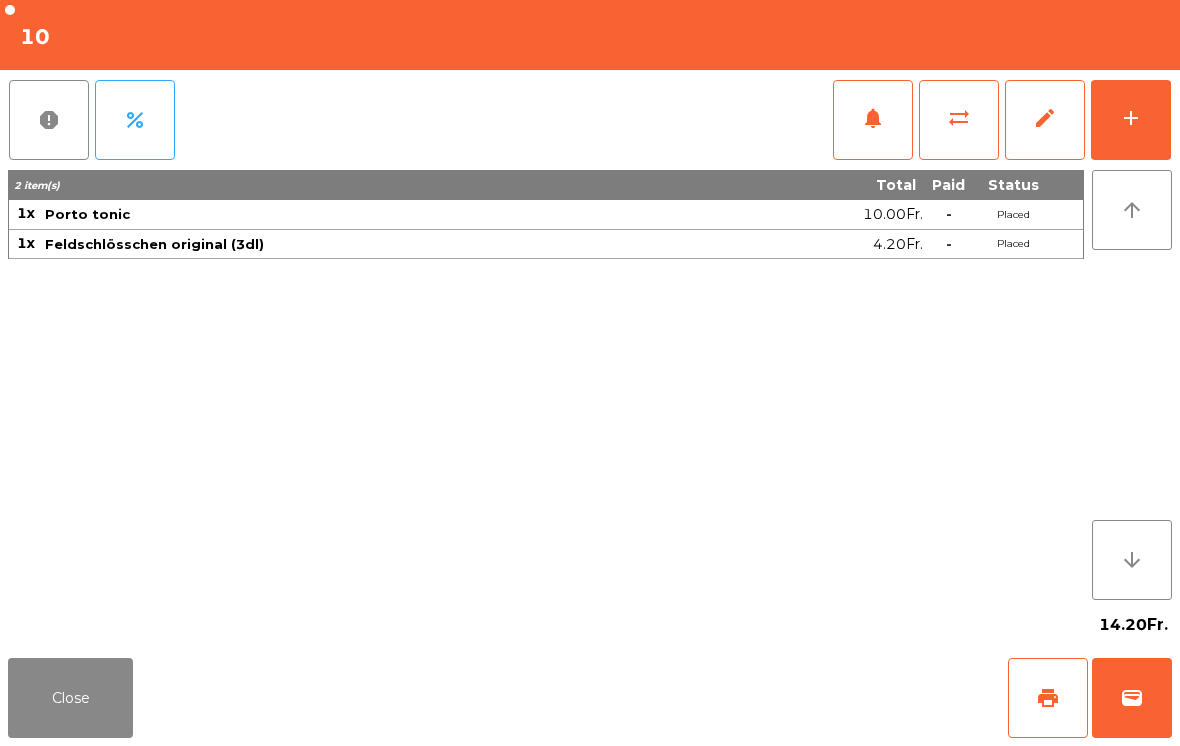 click on "add" 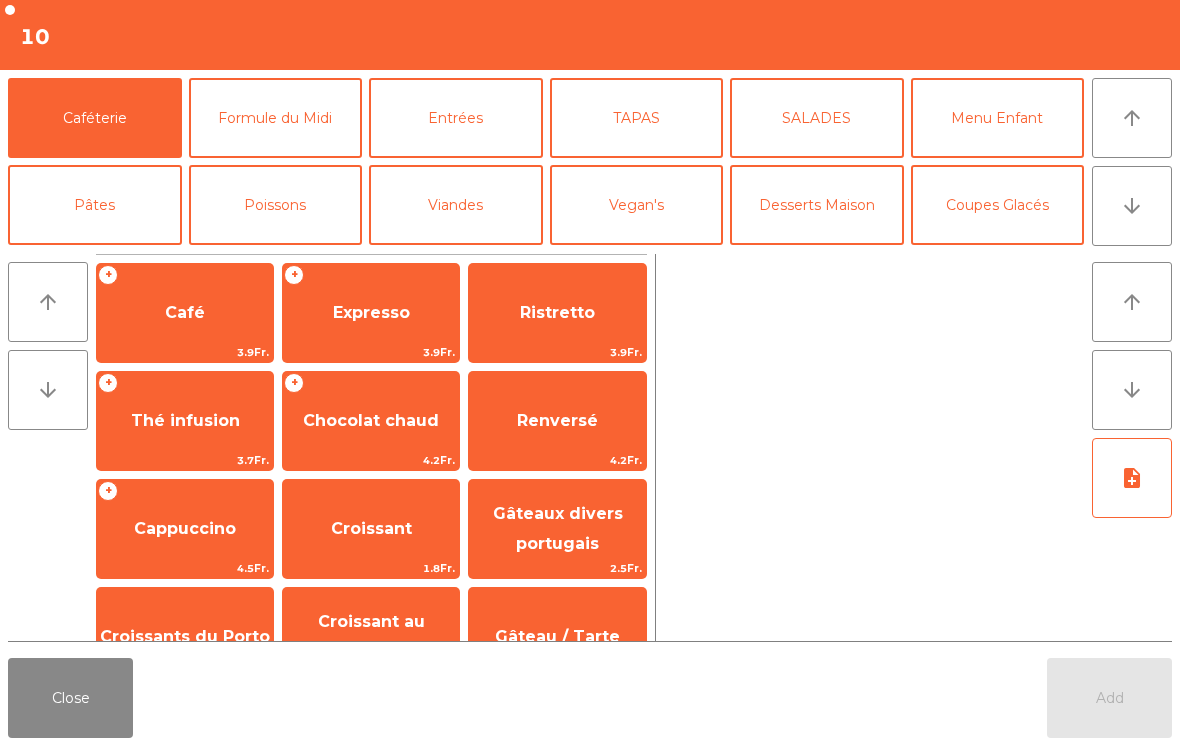 click on "arrow_downward" 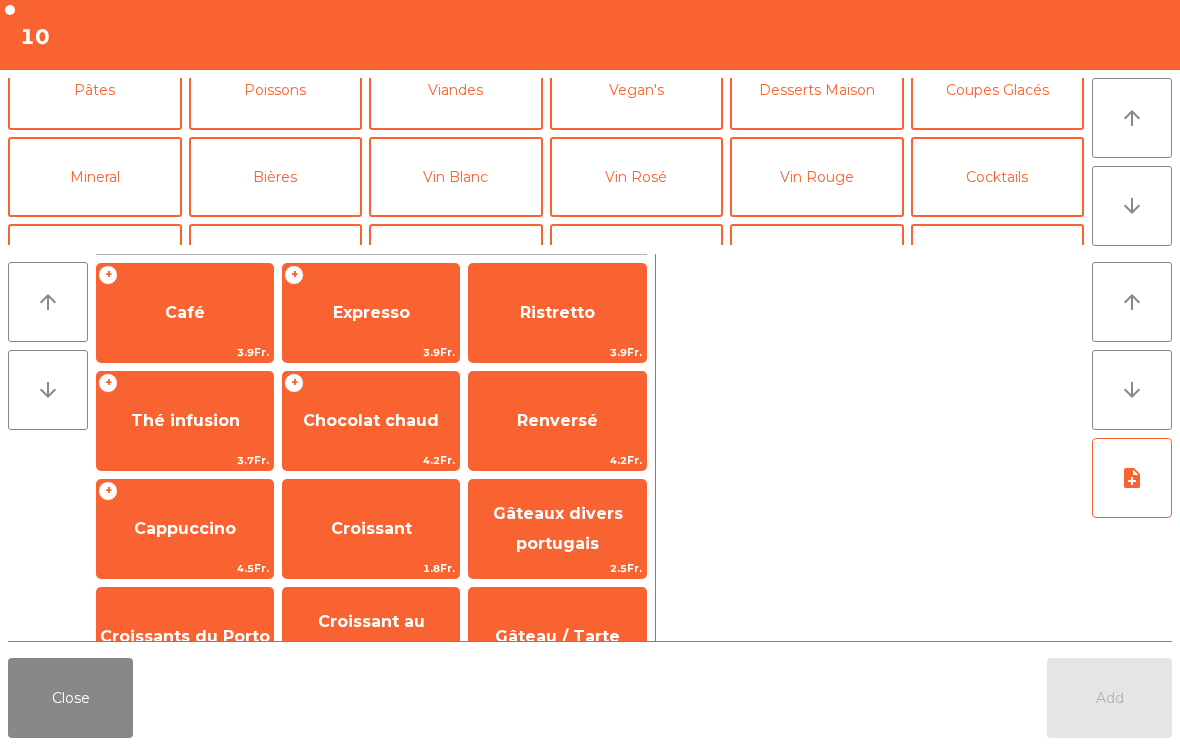 click on "Vin Blanc" 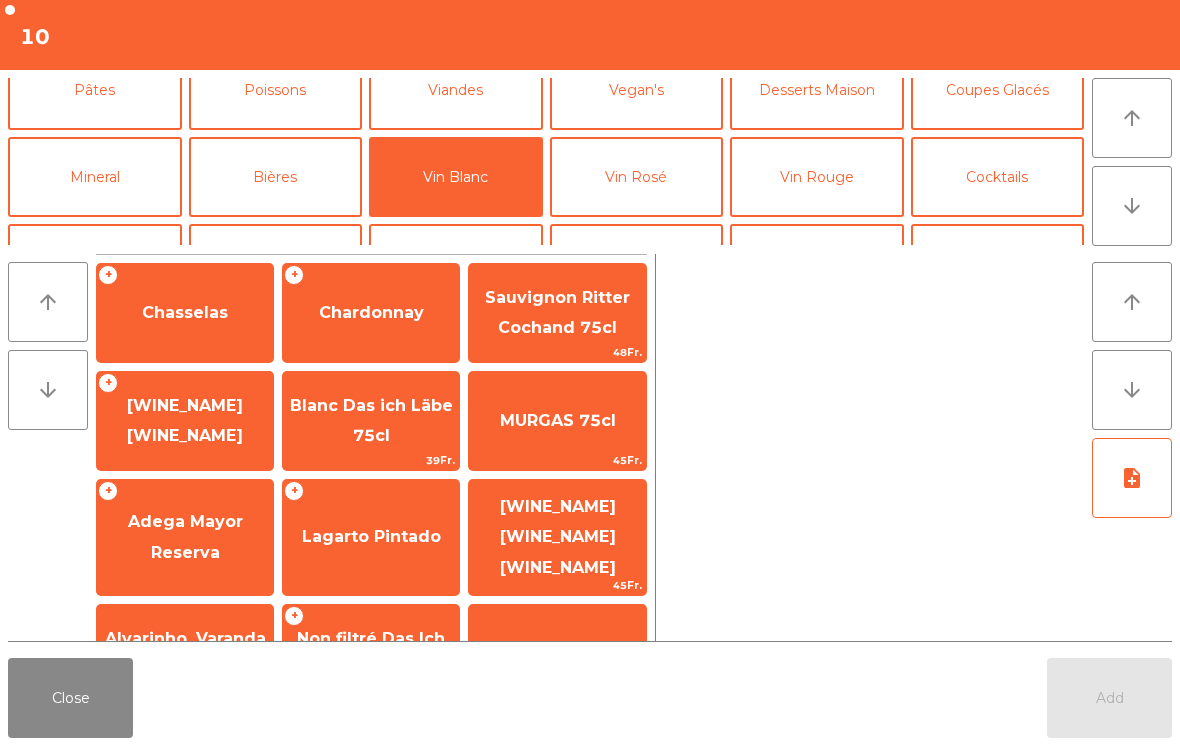 scroll, scrollTop: 67, scrollLeft: 0, axis: vertical 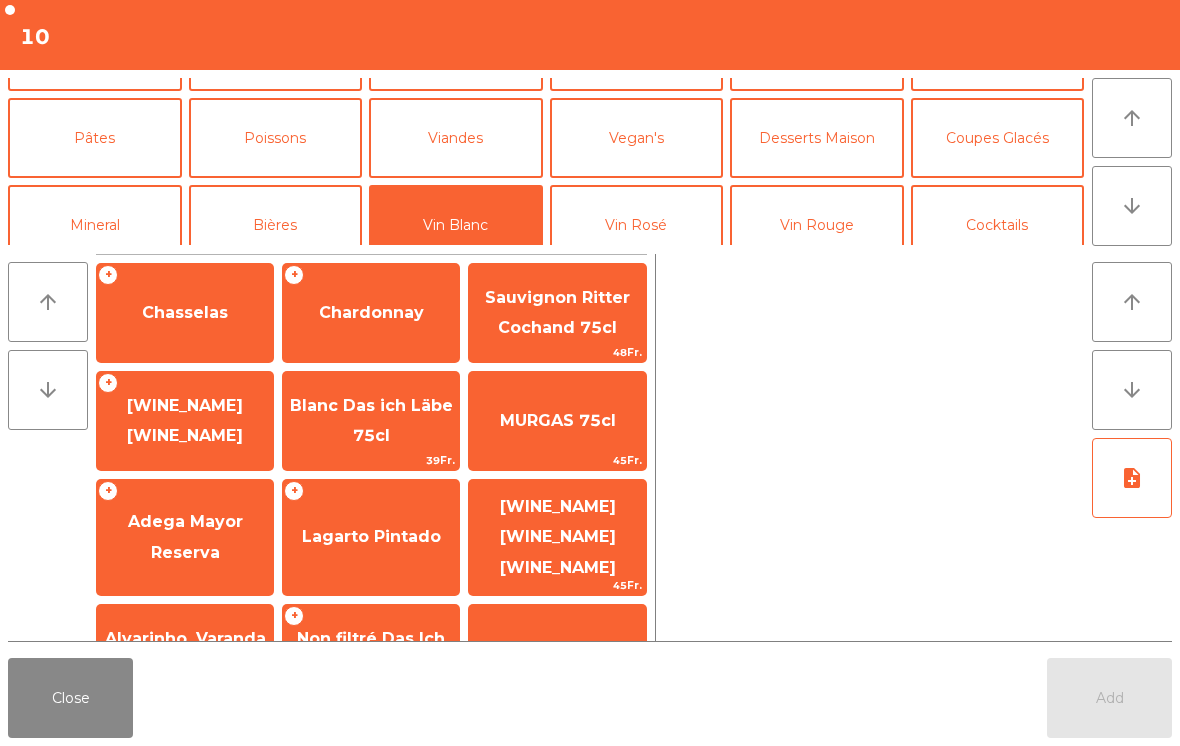 click on "Vin Blanc" 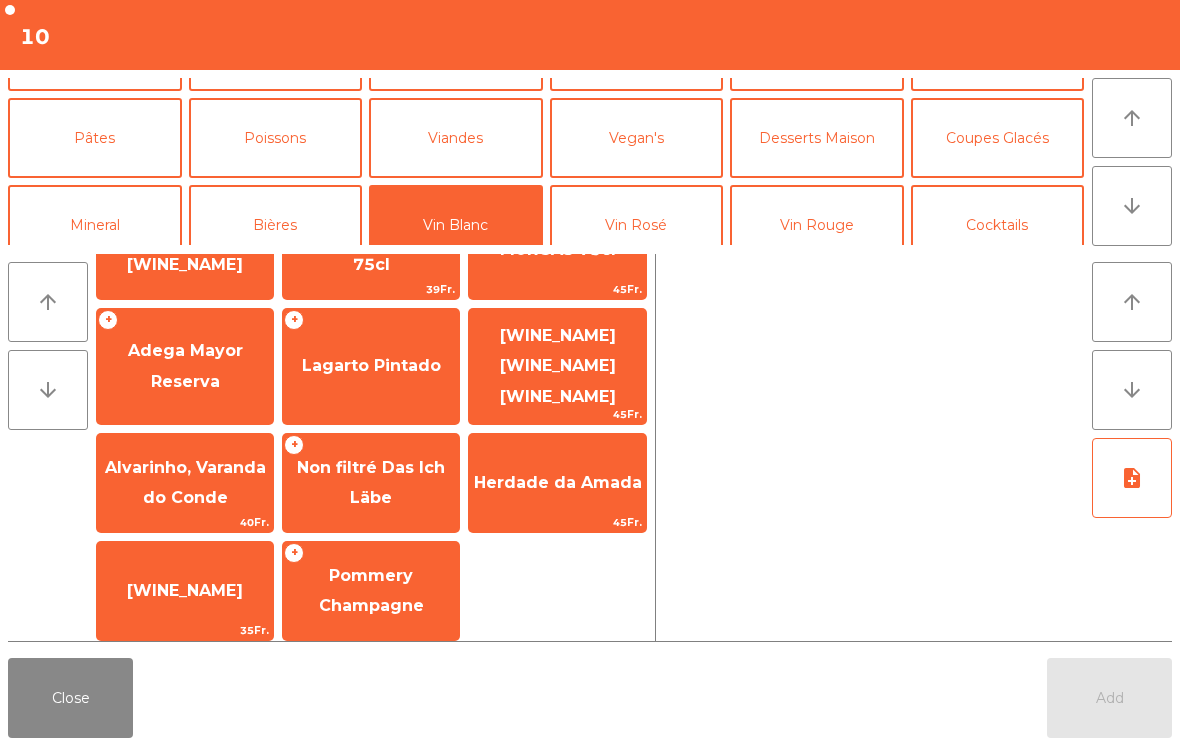 scroll, scrollTop: 162, scrollLeft: 0, axis: vertical 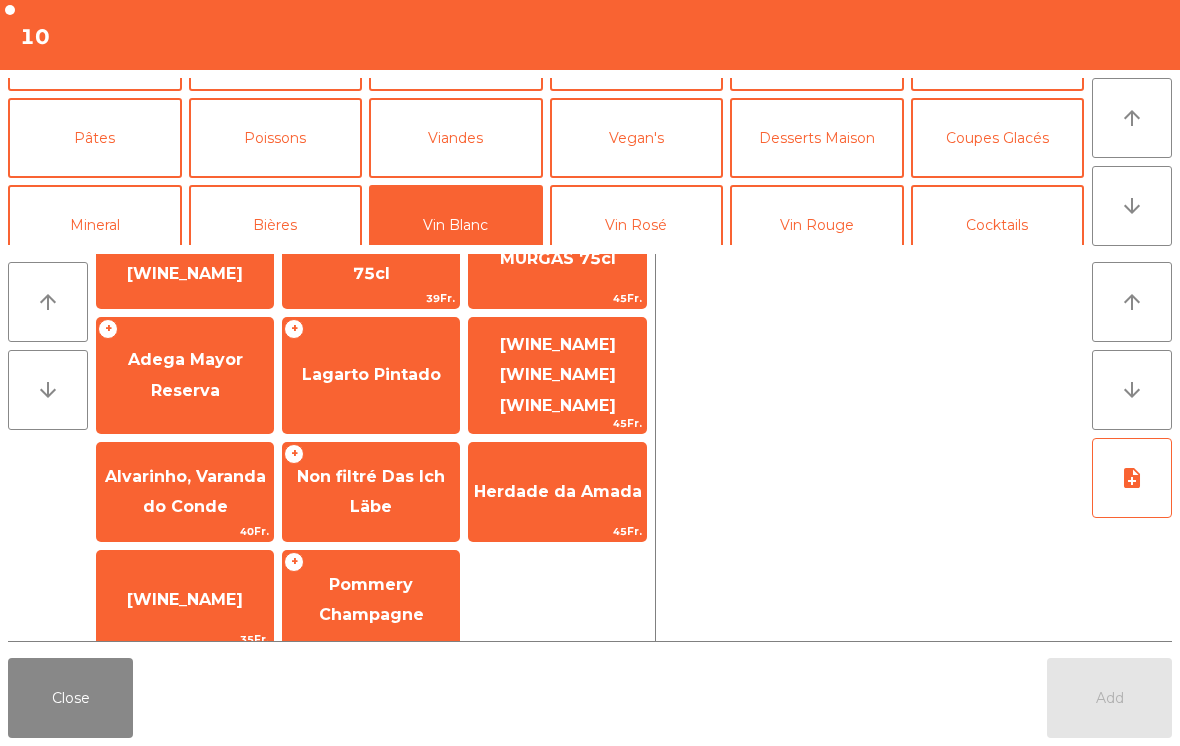 click on "[WINE_NAME] [WINE_NAME] [WINE_NAME]" 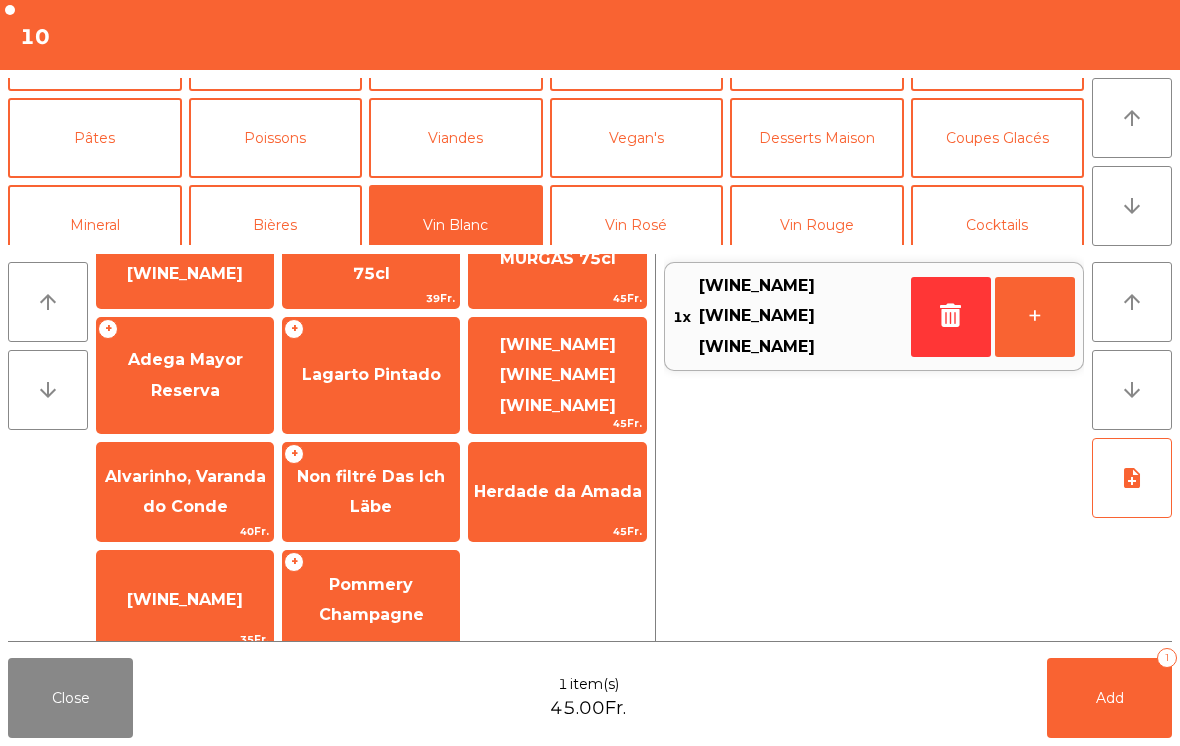 click on "Add   1" 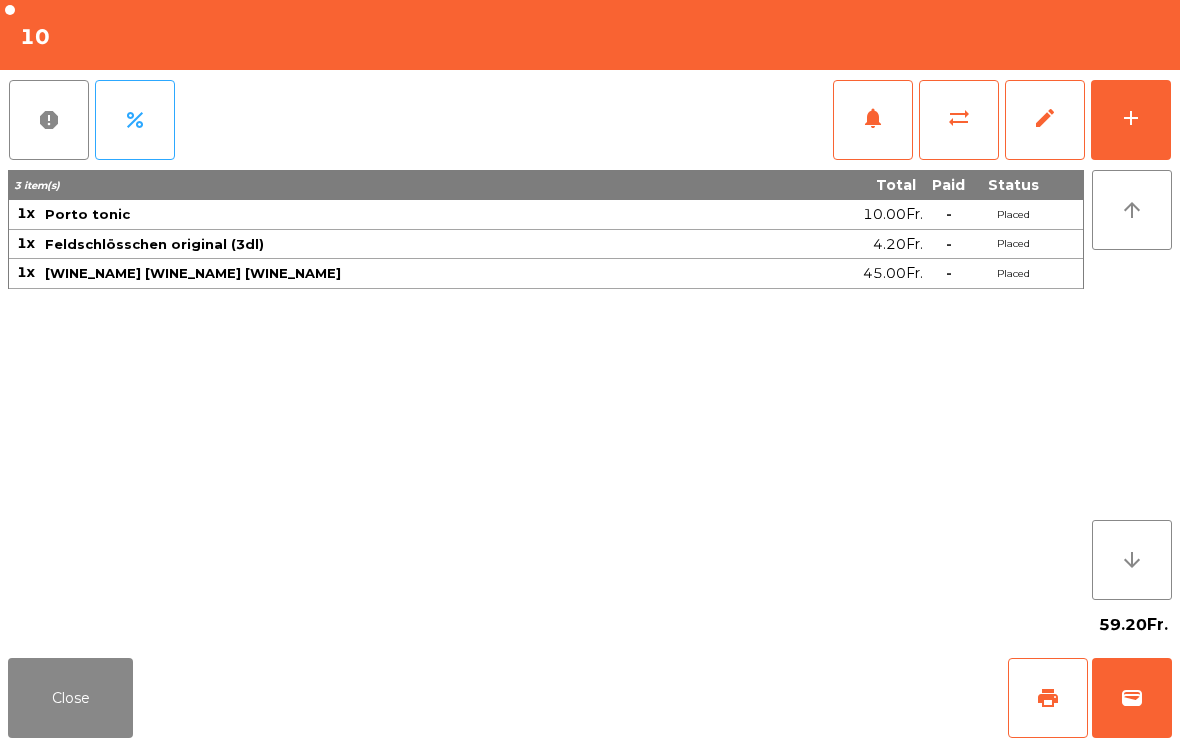 click on "add" 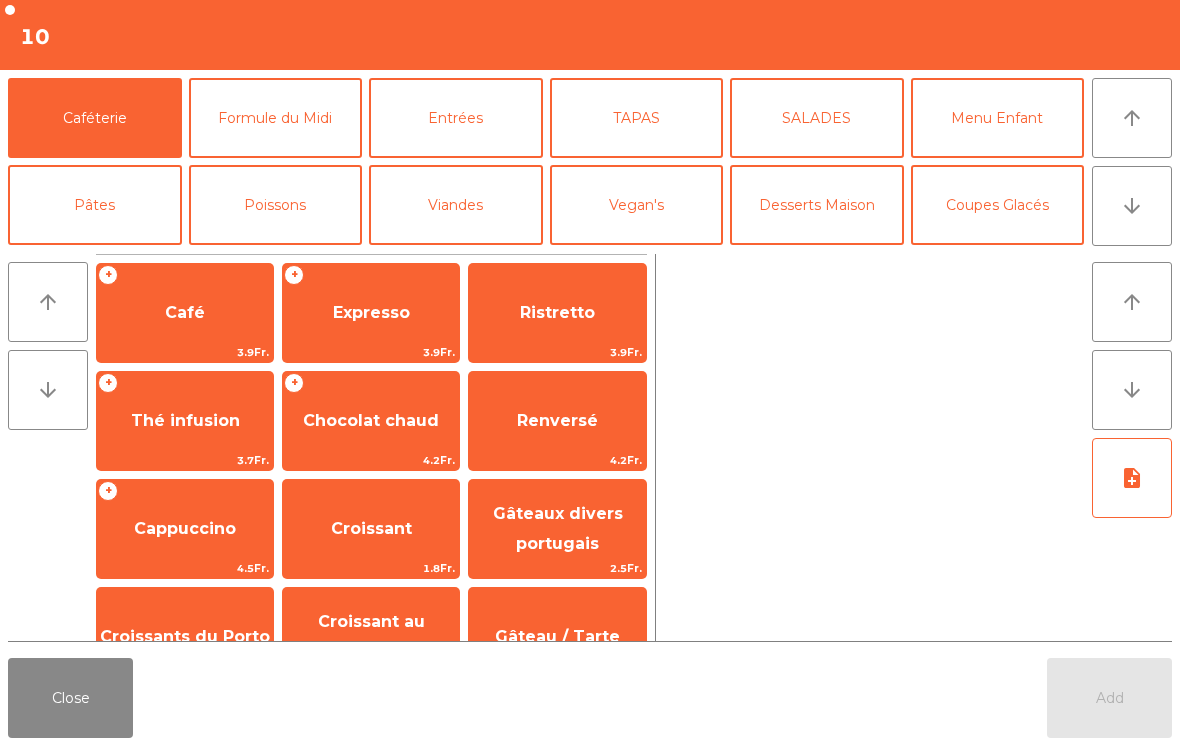 click on "TAPAS" 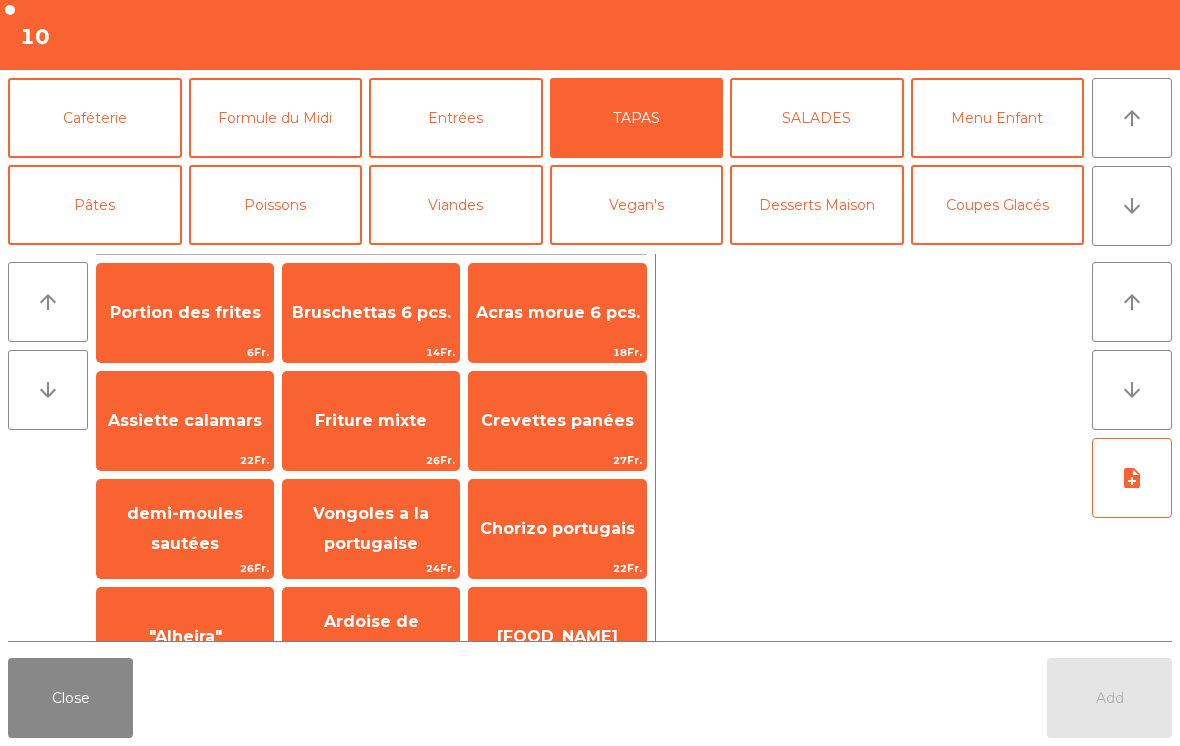 click on "Acras morue 6 pcs." 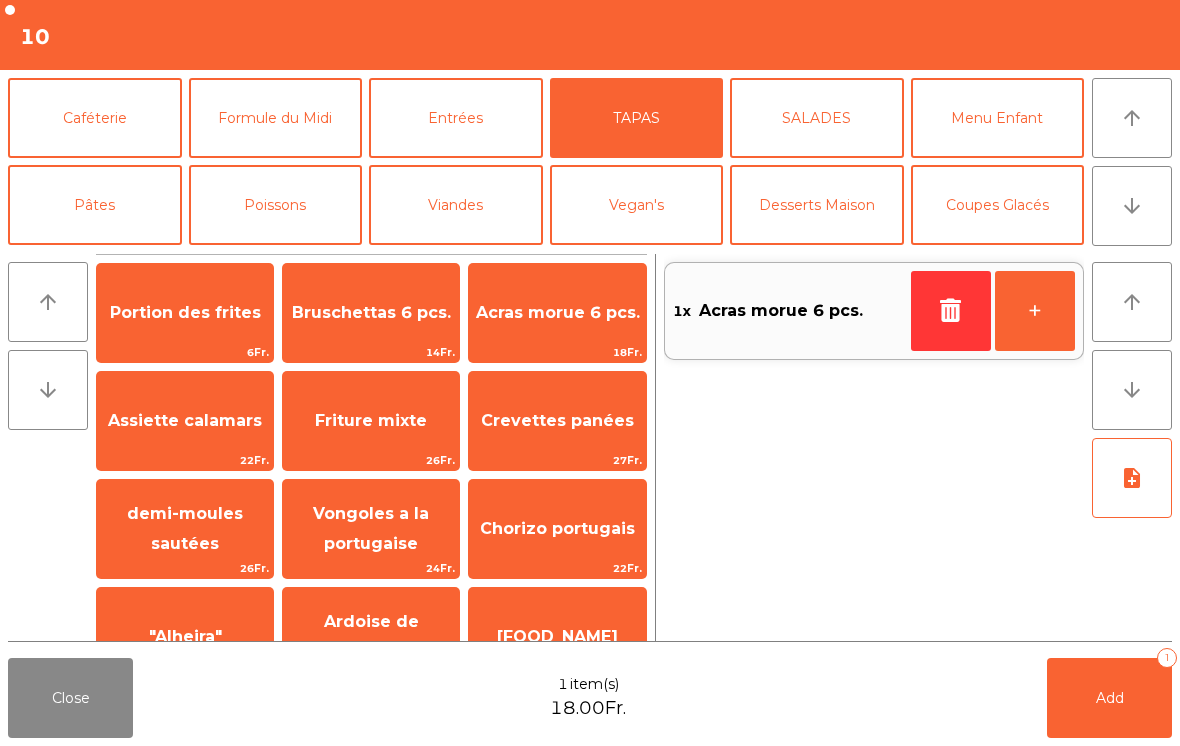 click on "note_add" 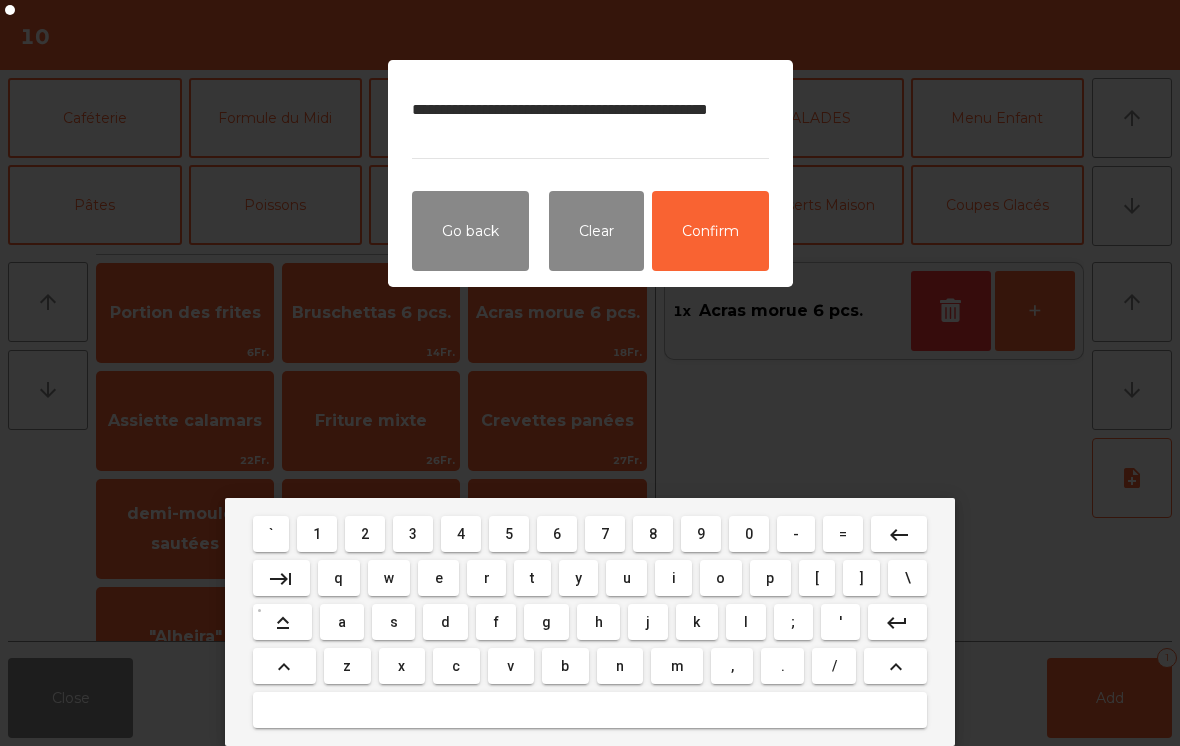 type on "**********" 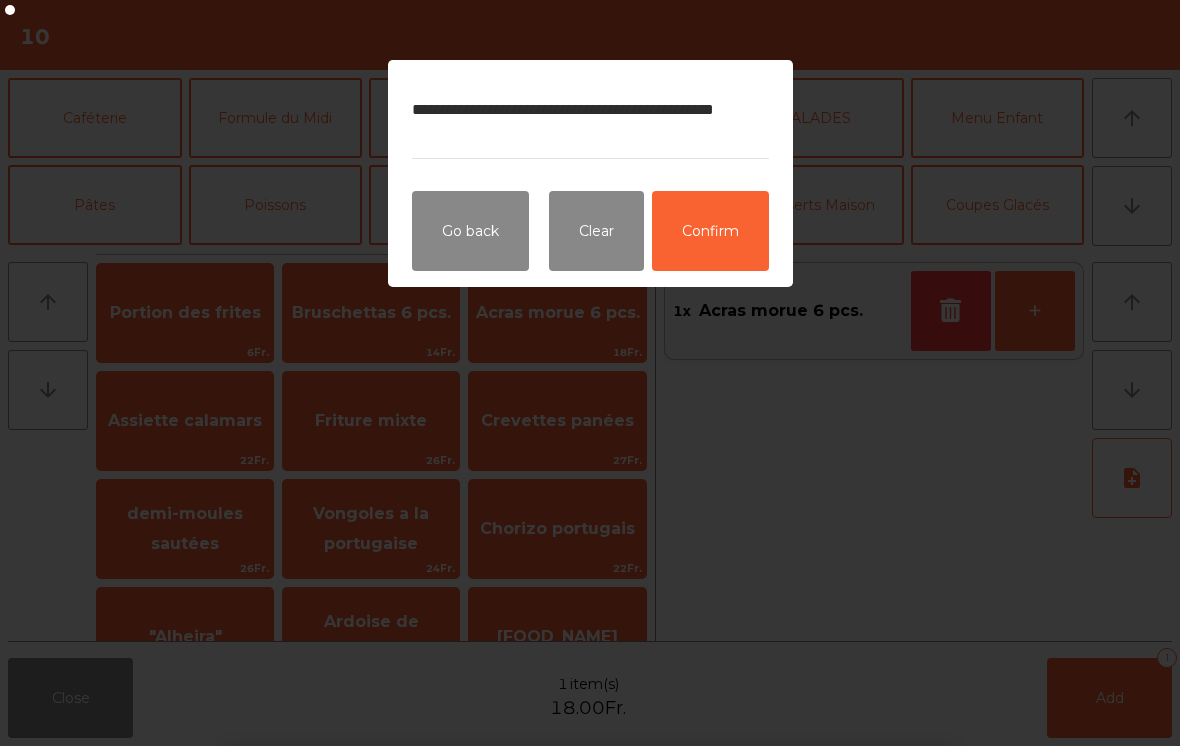 click on "Confirm" 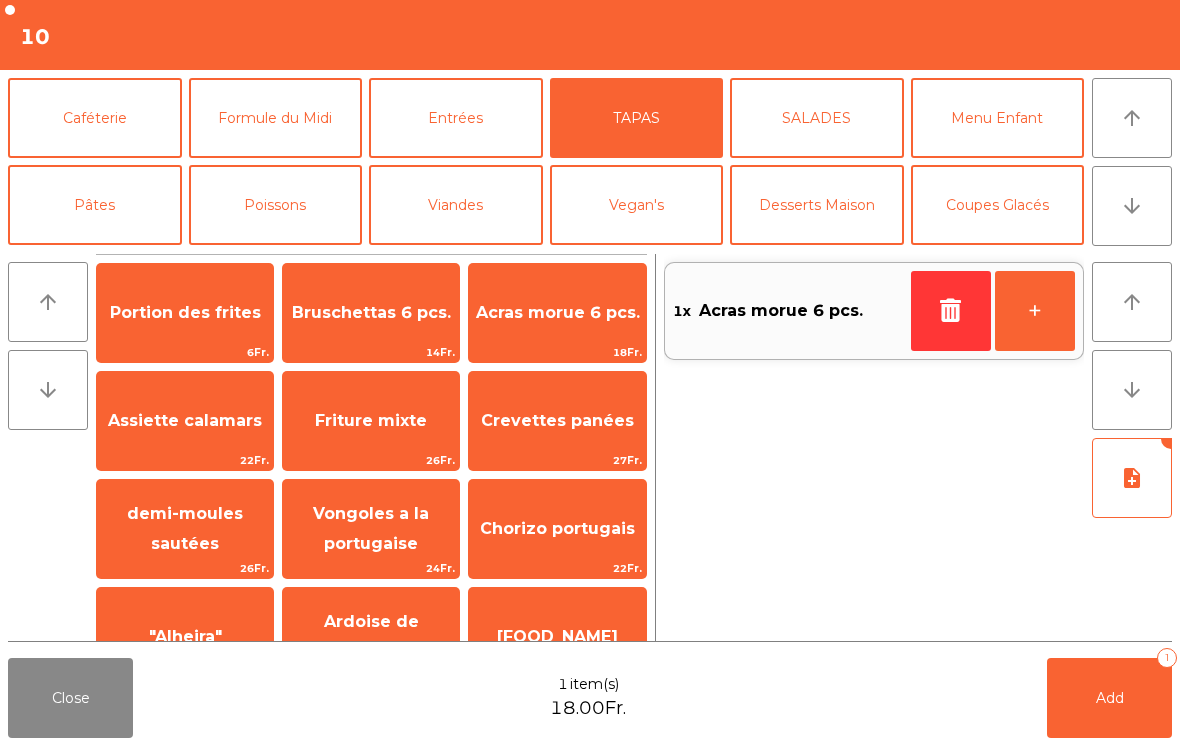 click on "Poissons" 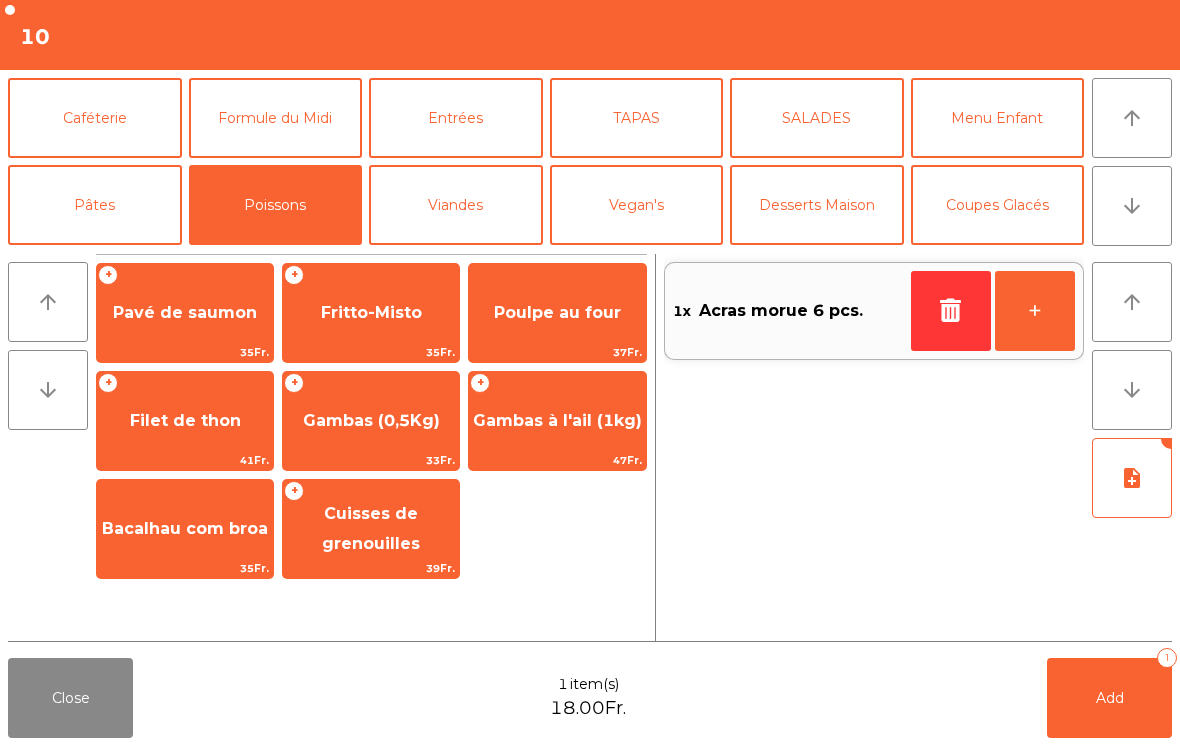 click on "Gambas à l'ail (1kg)" 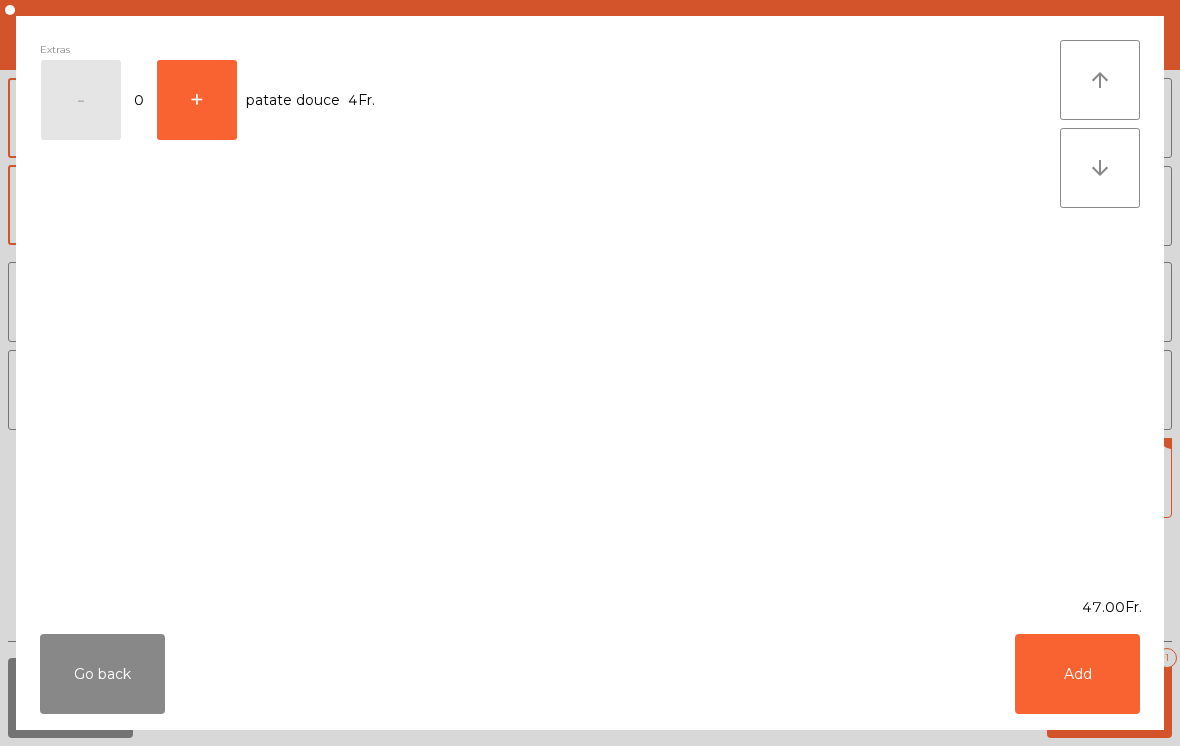 click on "Add" 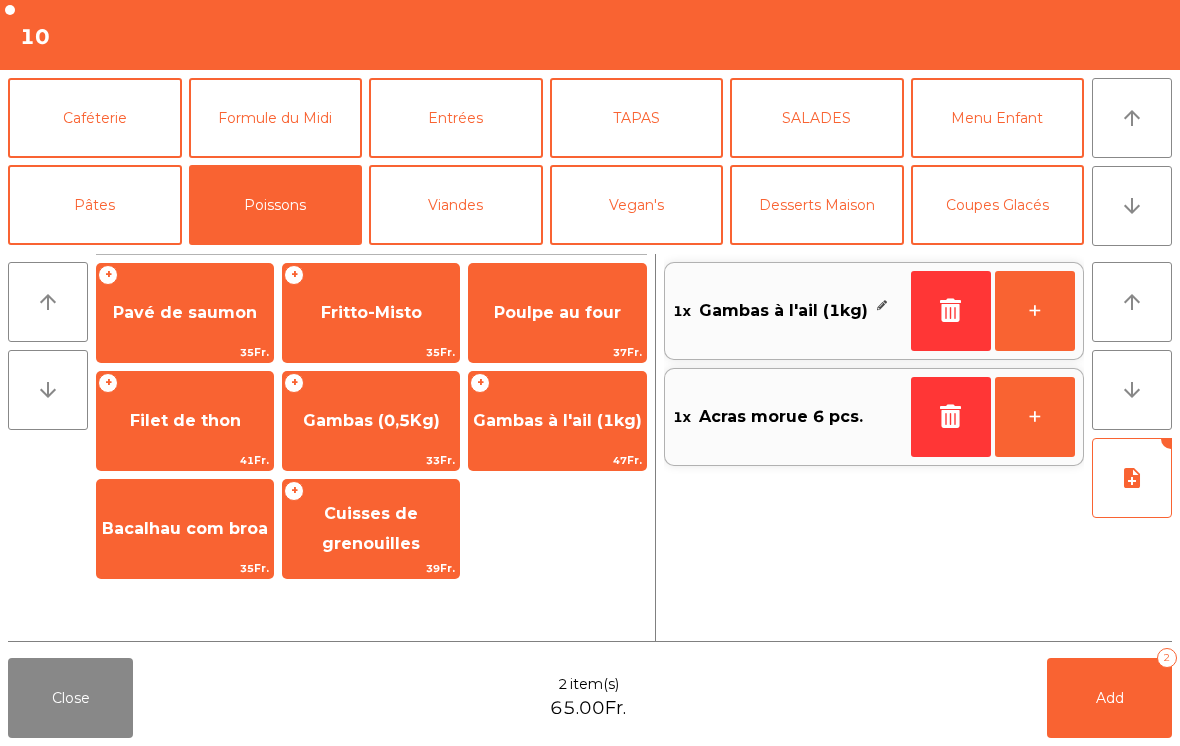 click on "Add   2" 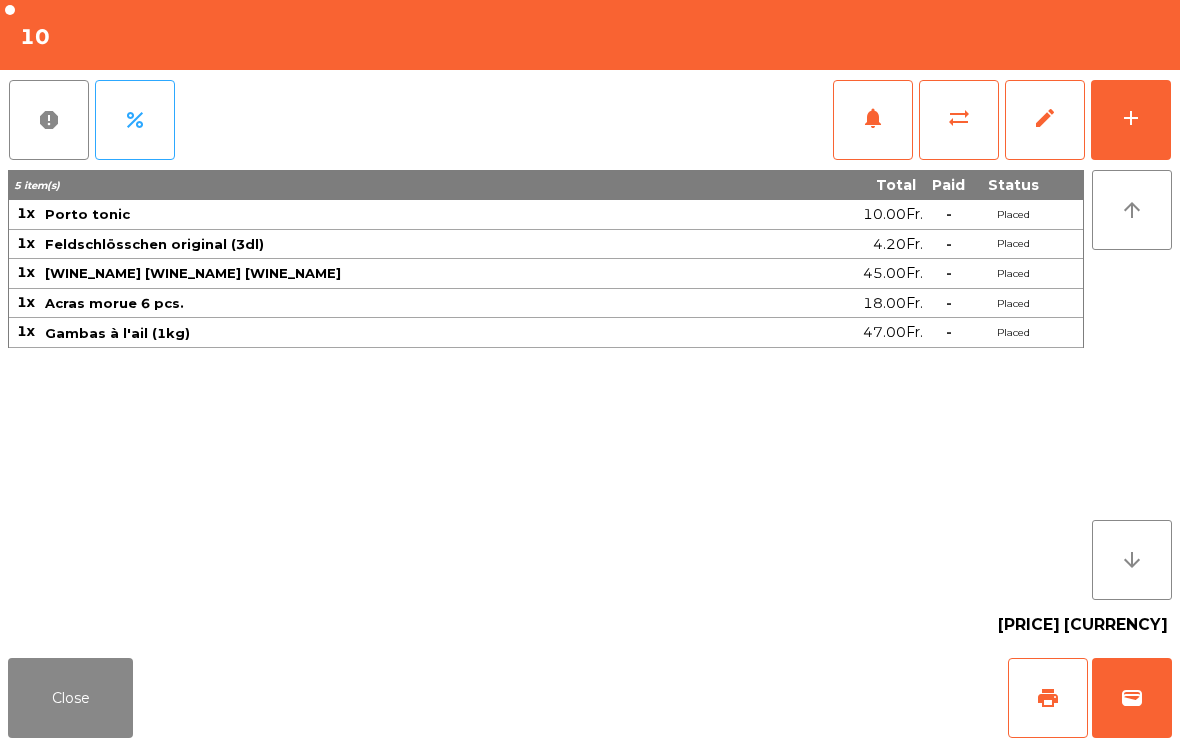 click on "Close" 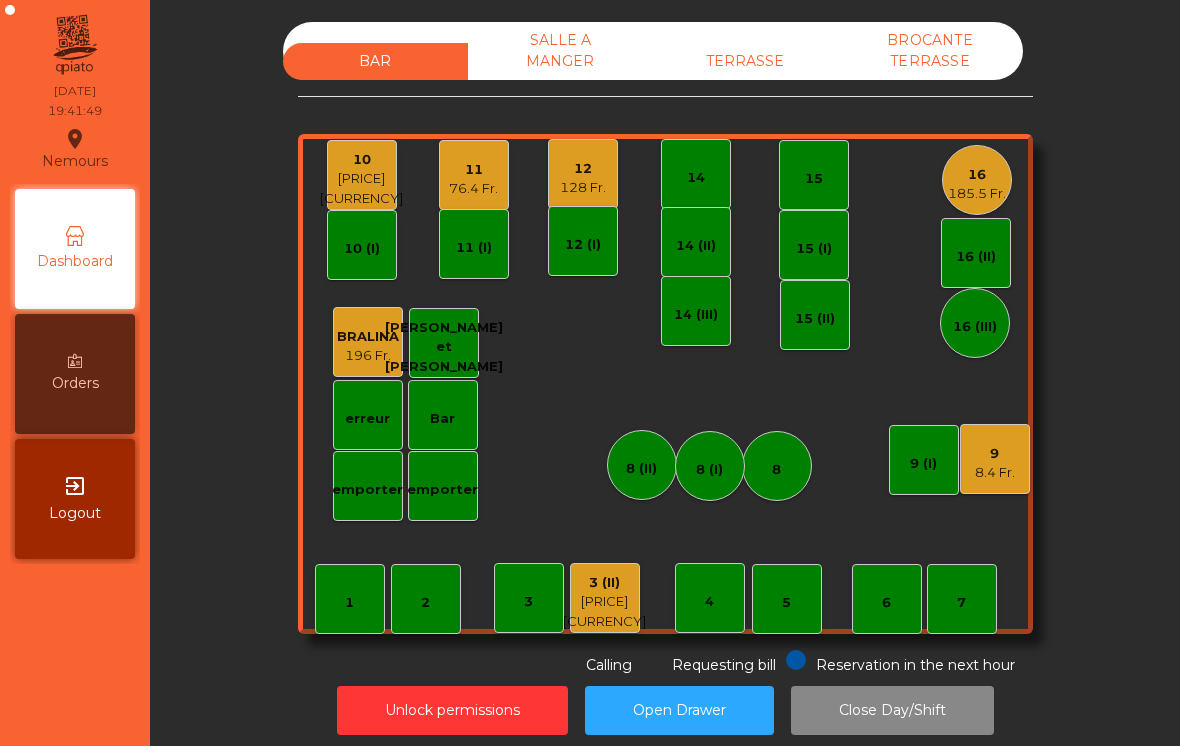 click on "1   2    3   4    5    6    7    8   9   [PRICE]   10   [PRICE]    11   [PRICE]    12   [PRICE]    14   15    16   [PRICE]   Bar   3 (II)   [PRICE]   14 (II)   15 (I)   erreur    emporter   16 (II)   8 (II)   BRALINA   [PRICE]    14 (III)   15 (II)   16 (III)   9 (I)   10 (I)   11 (I)   12 (I)   8 (I]   [PERSON]   emporter" 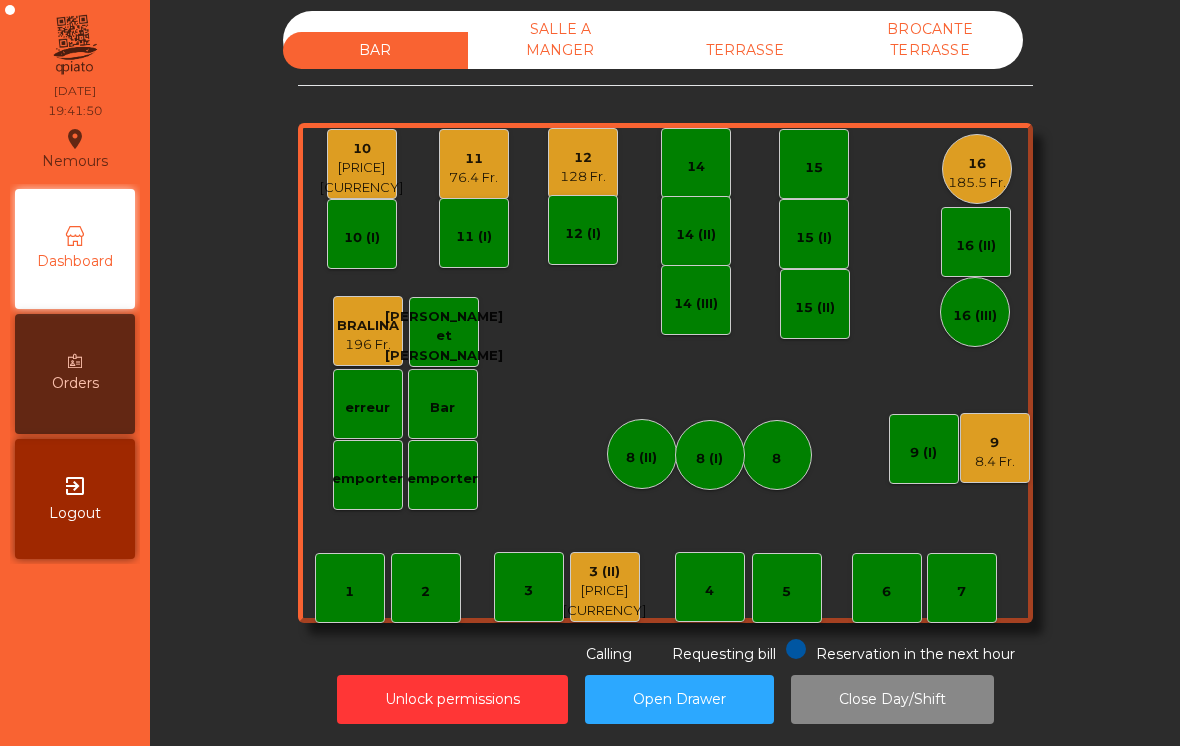 click on "16" 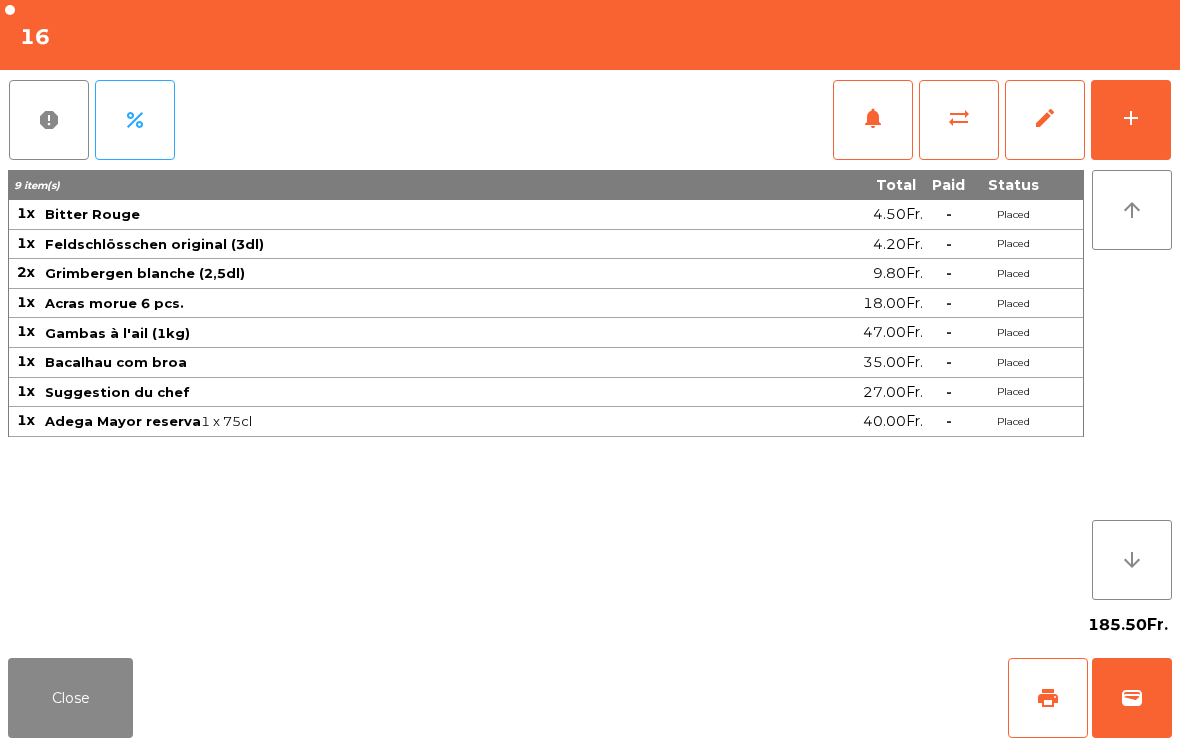 scroll, scrollTop: 10, scrollLeft: 0, axis: vertical 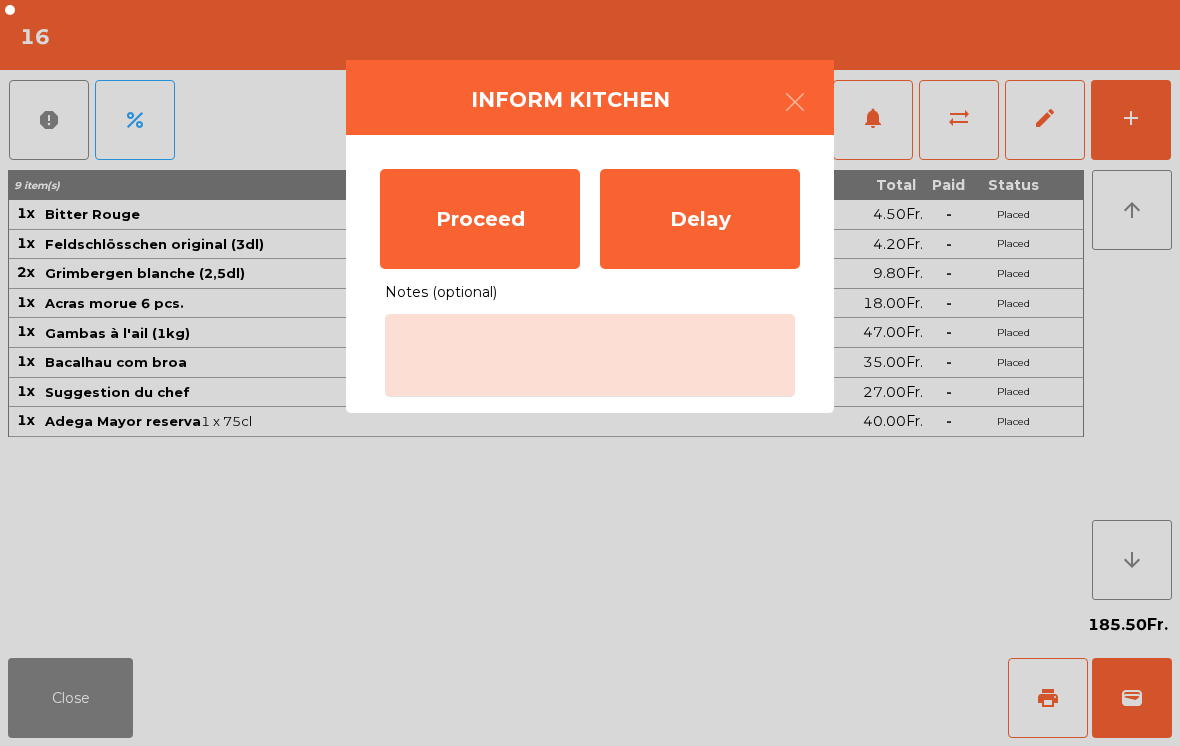 click on "Proceed" 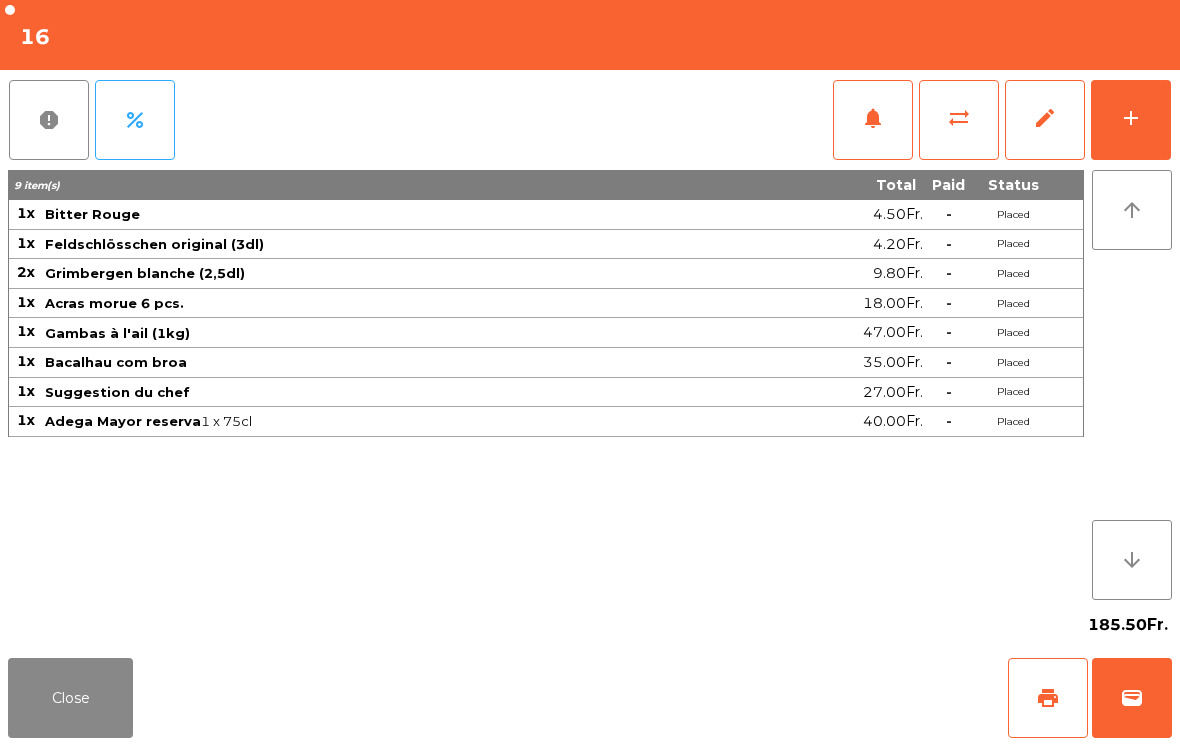 click on "Close" 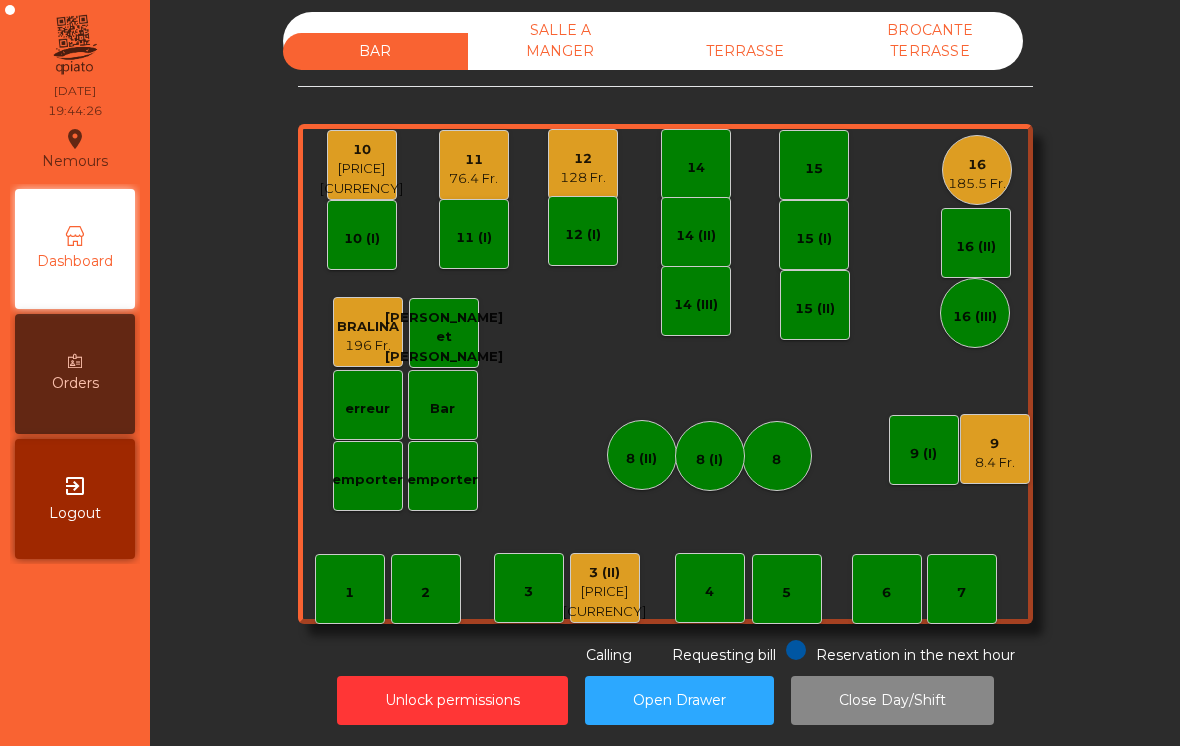 click on "9   [PRICE] [CURRENCY]" 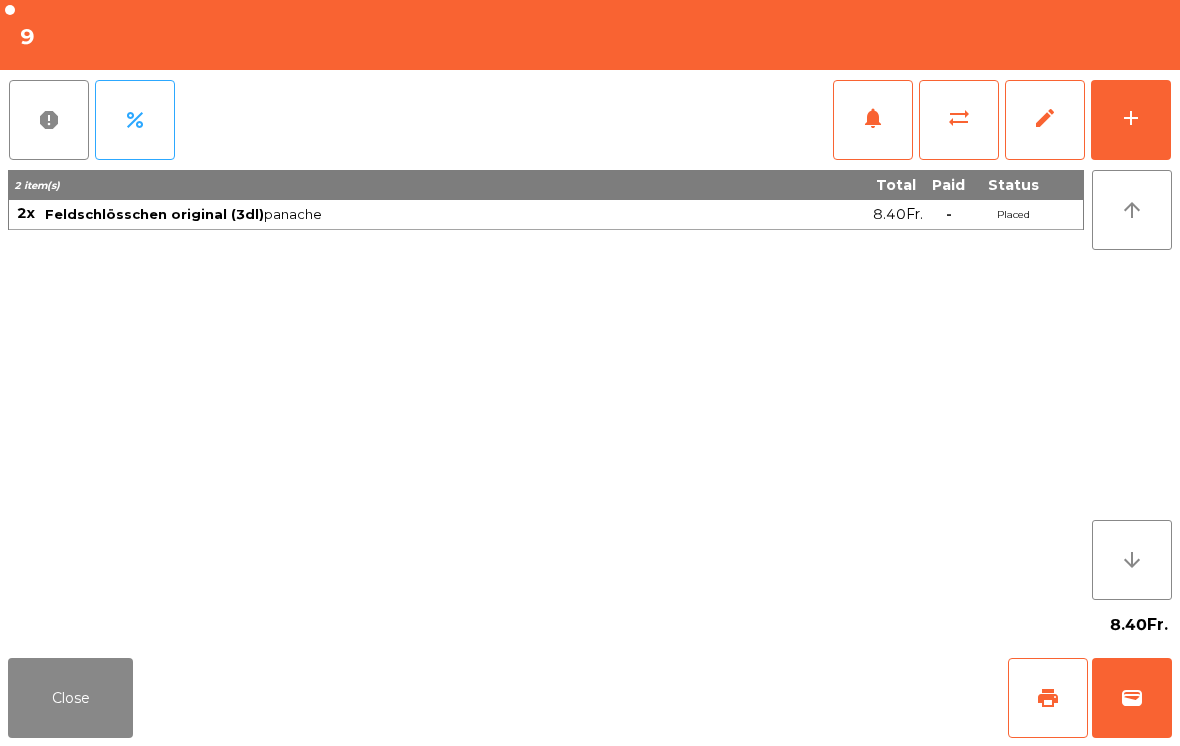 click on "arrow_upward" 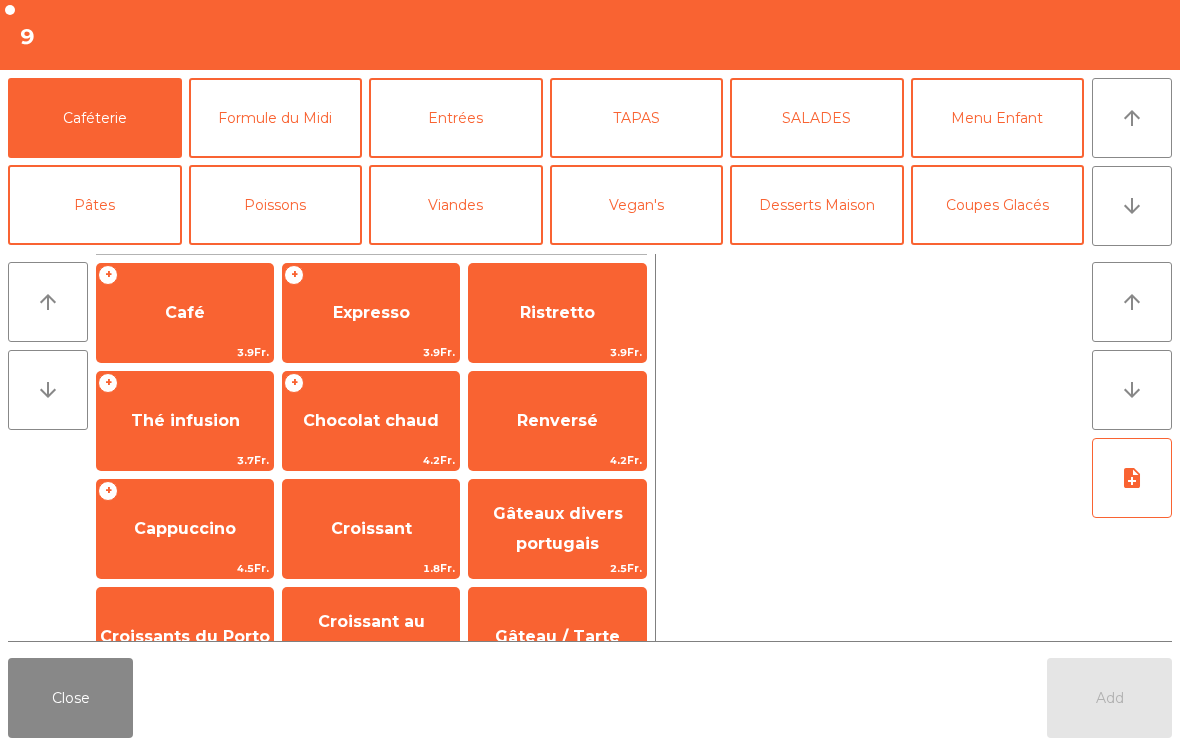 click on "Entrées" 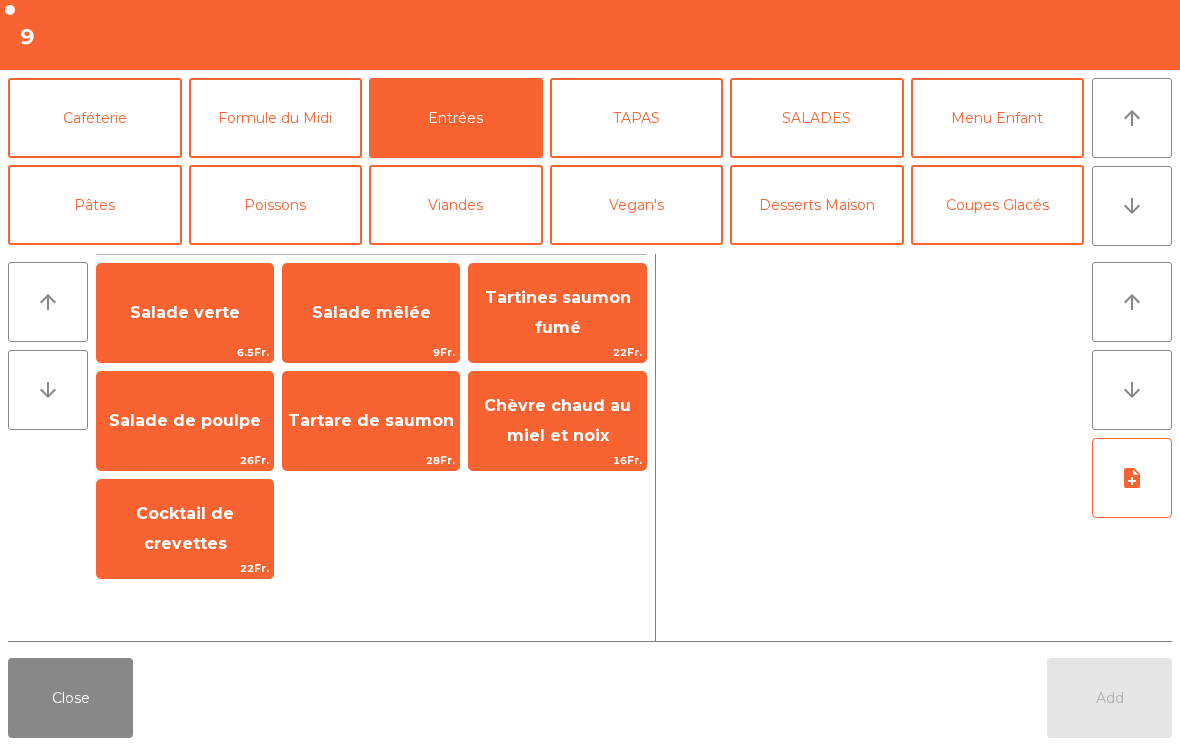 click on "Salade de poulpe" 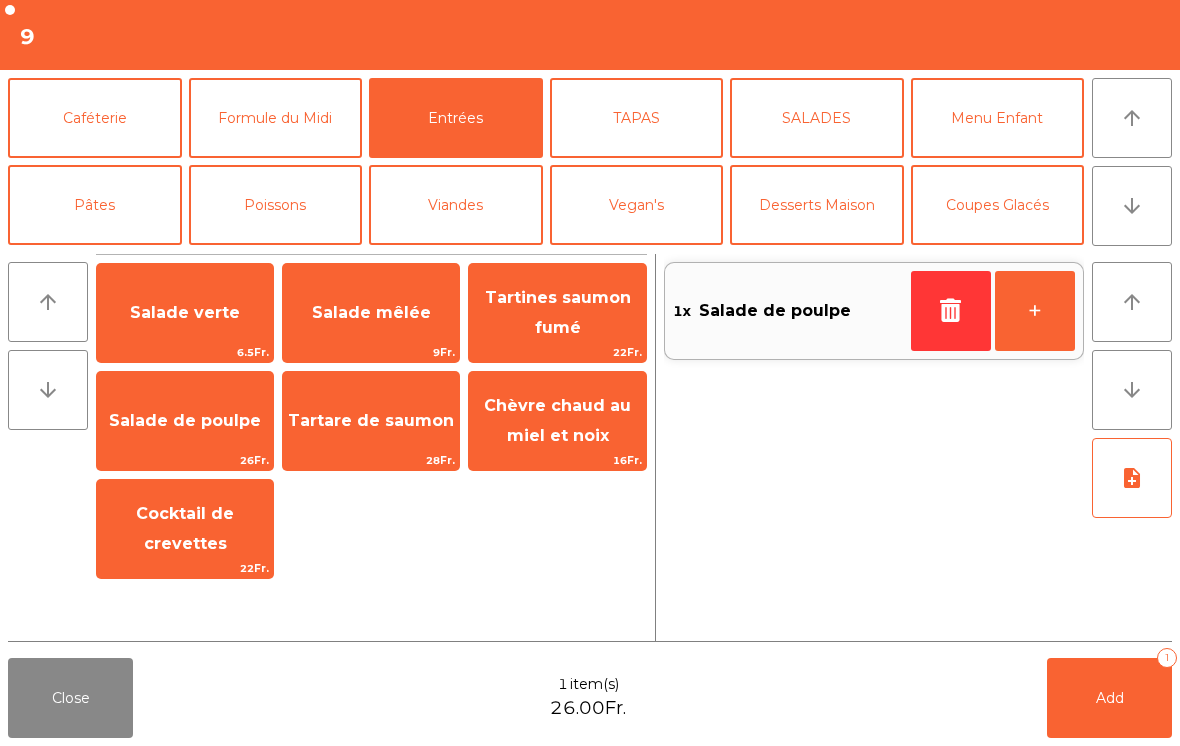 scroll, scrollTop: 0, scrollLeft: 0, axis: both 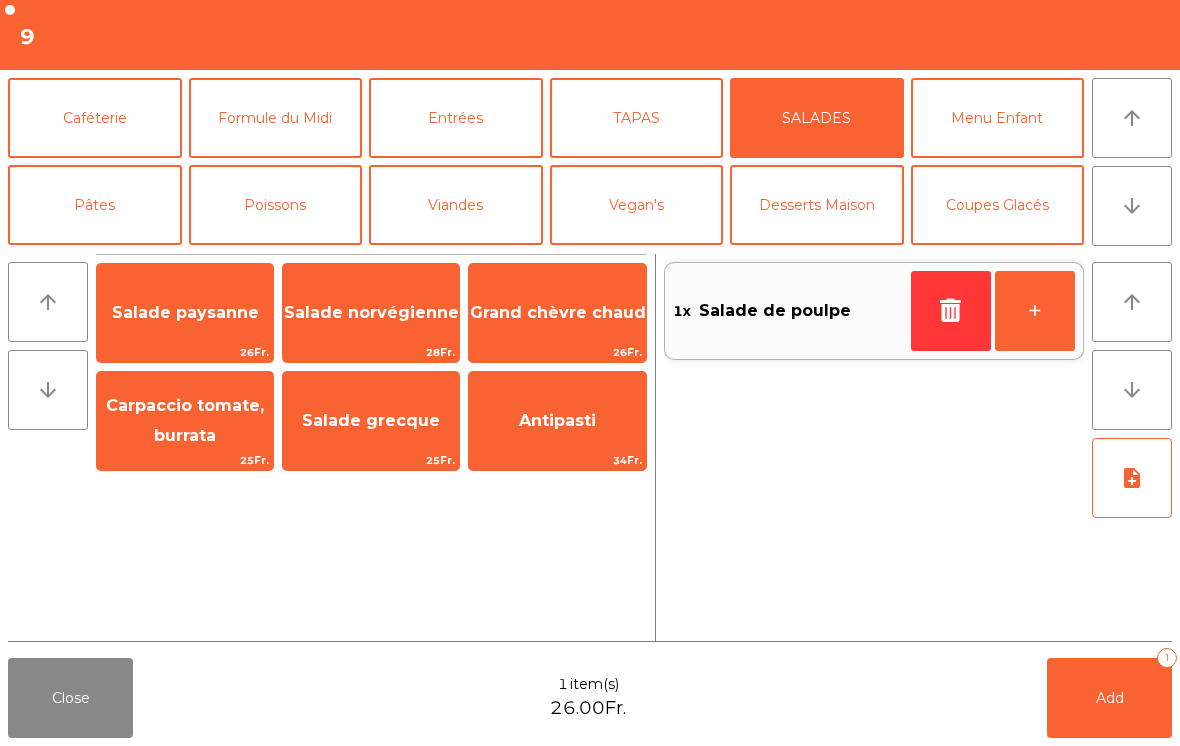 click on "Salade grecque" 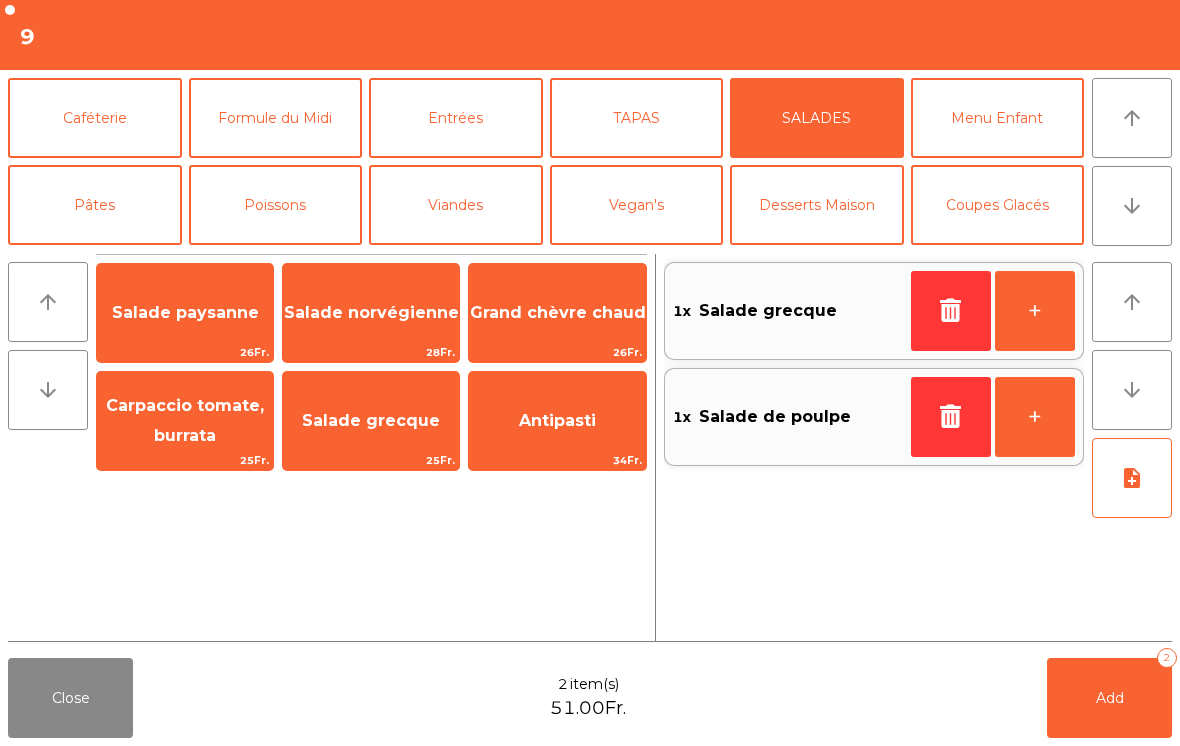 click on "TAPAS" 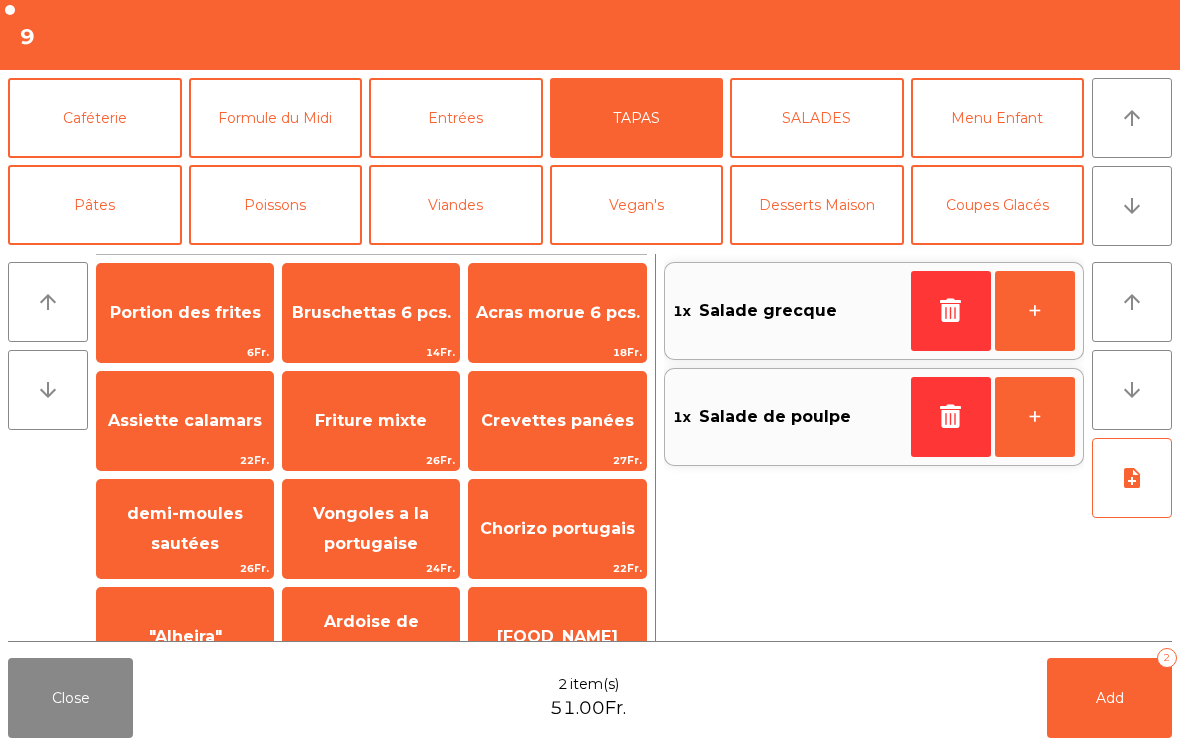 click on "Portion des frites" 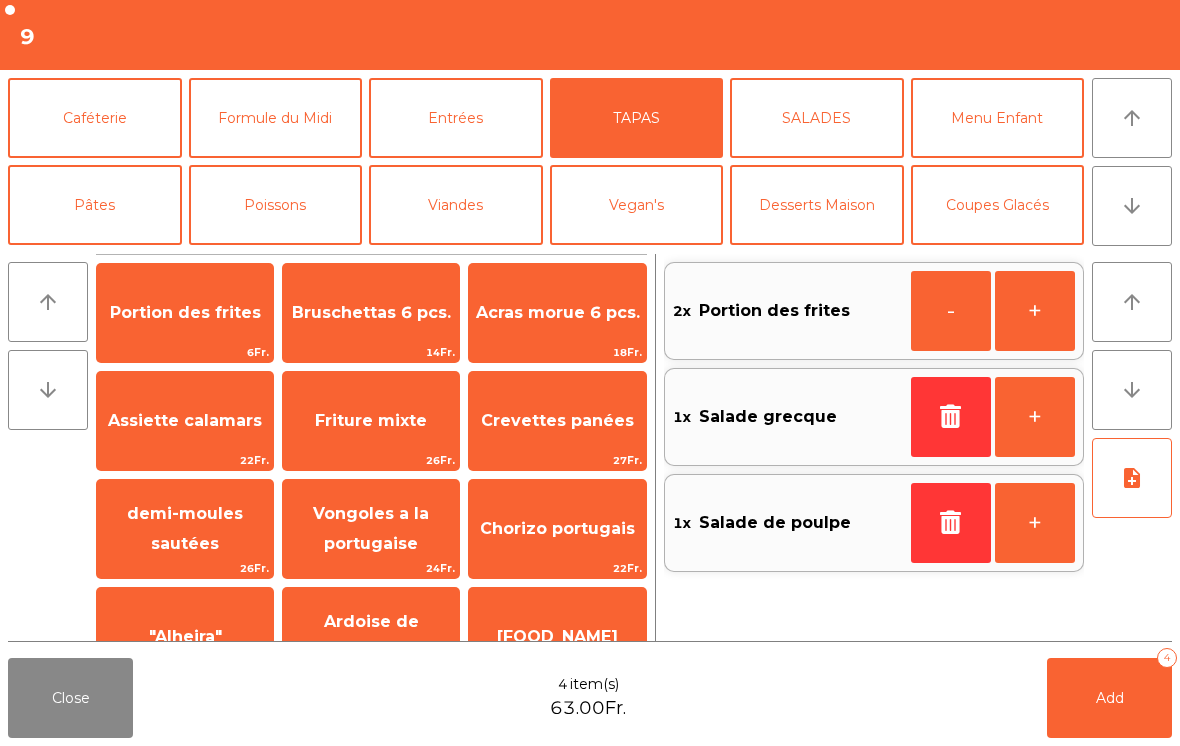 click on "note_add" 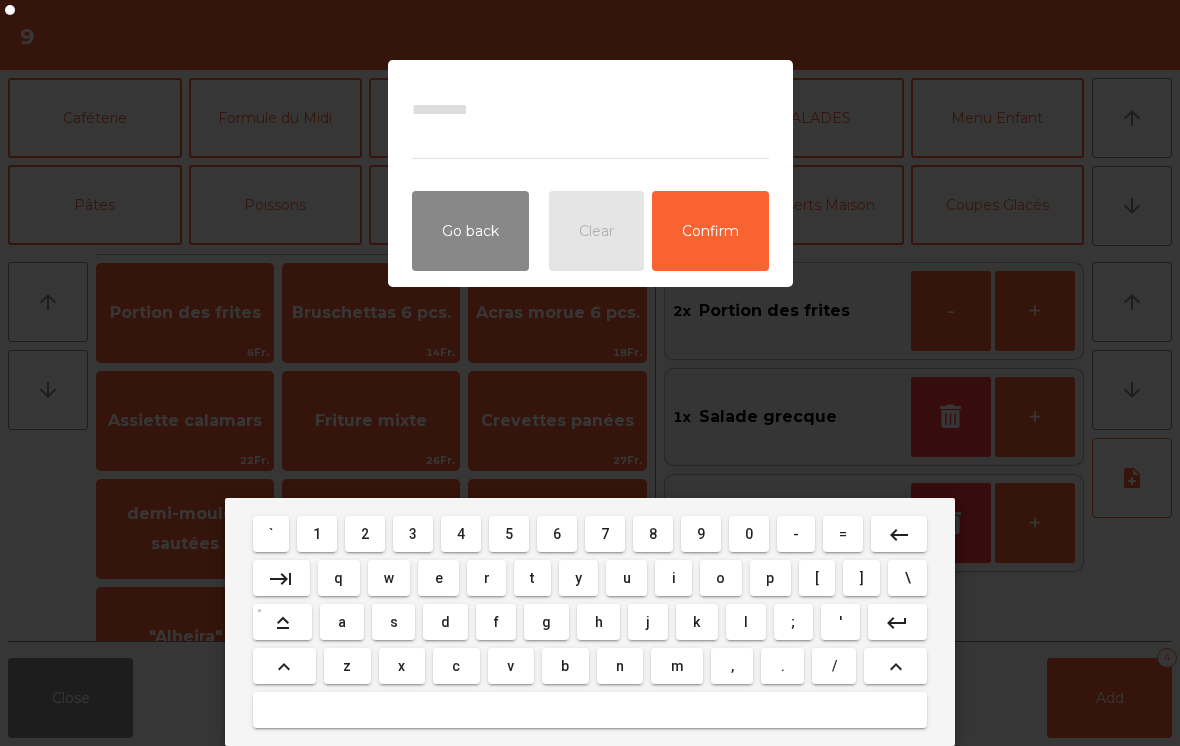 type on "*" 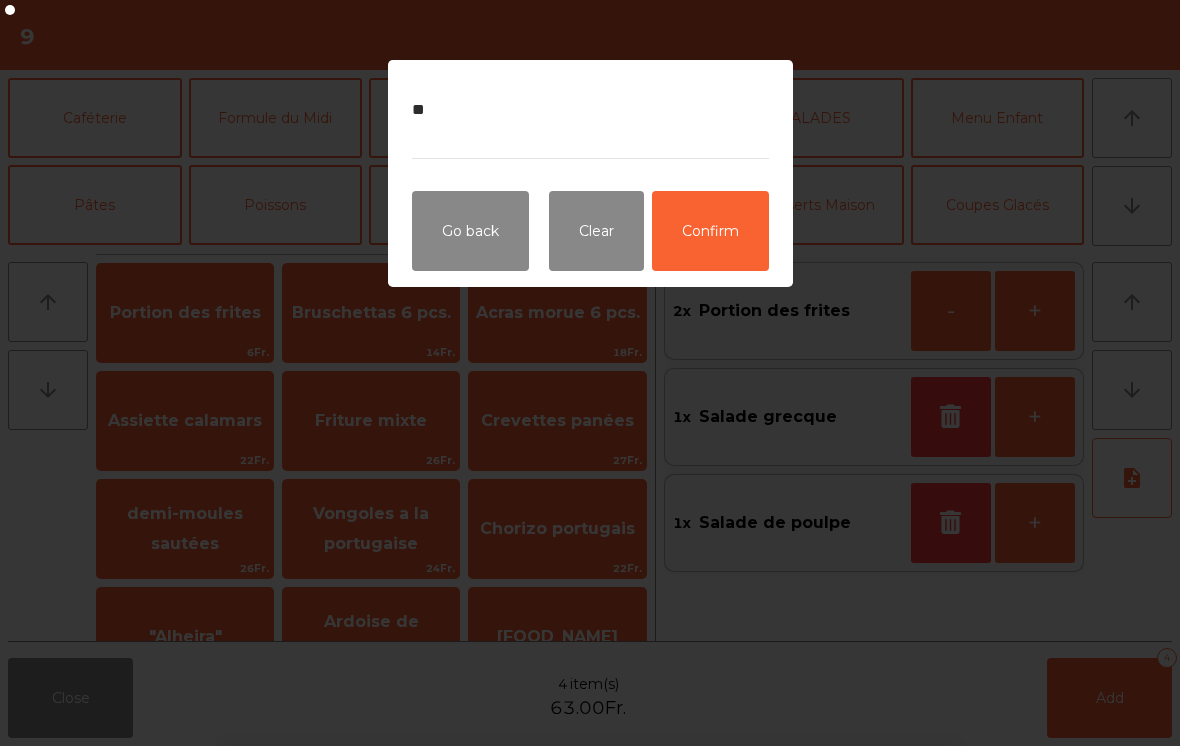 click on "Confirm" 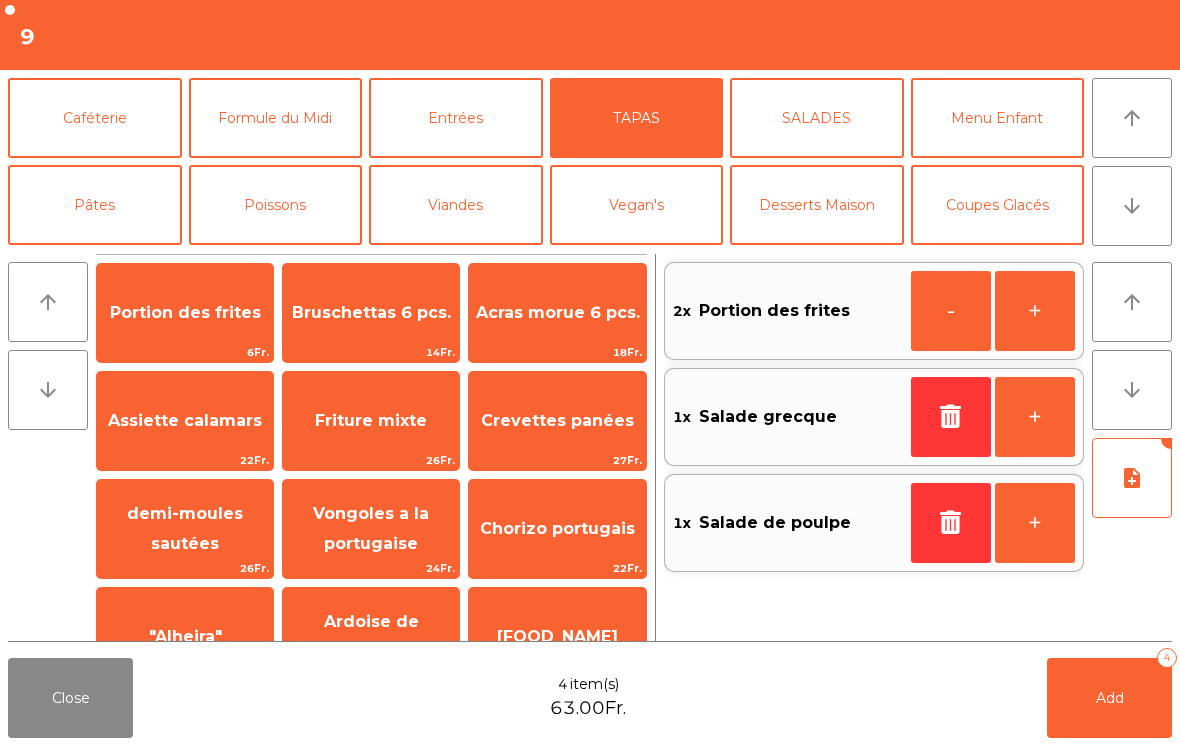 click on "Add   4" 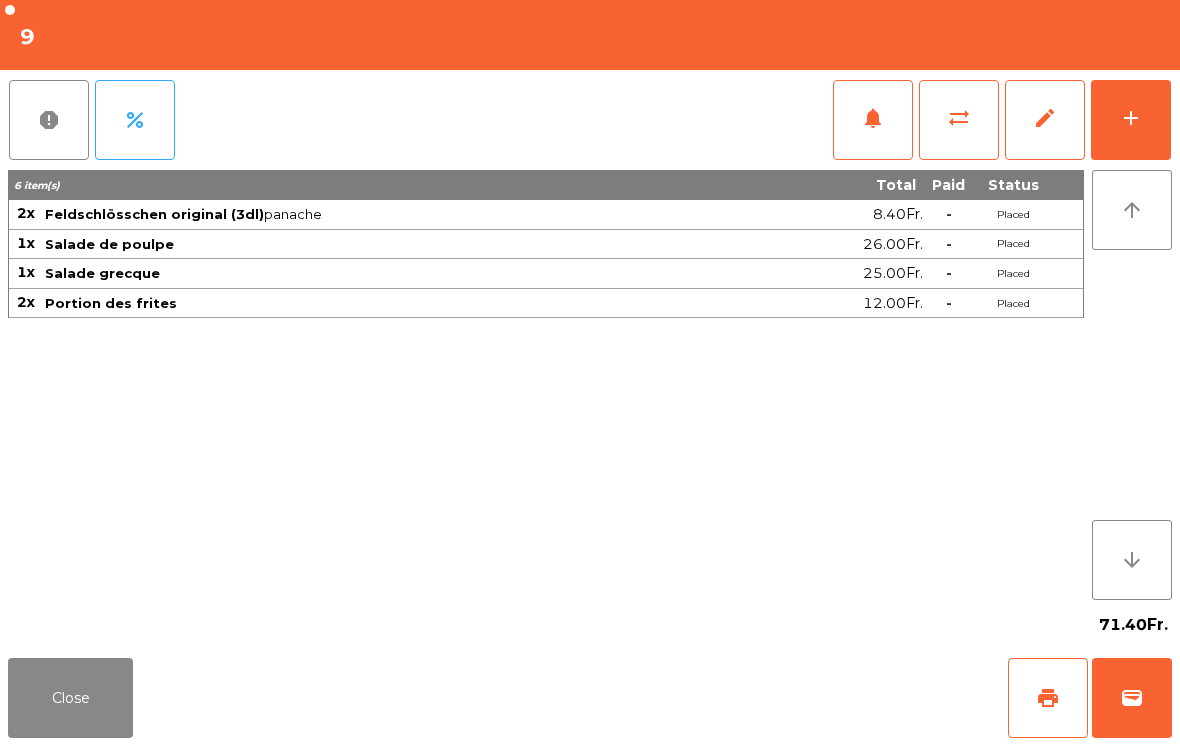 click on "Close" 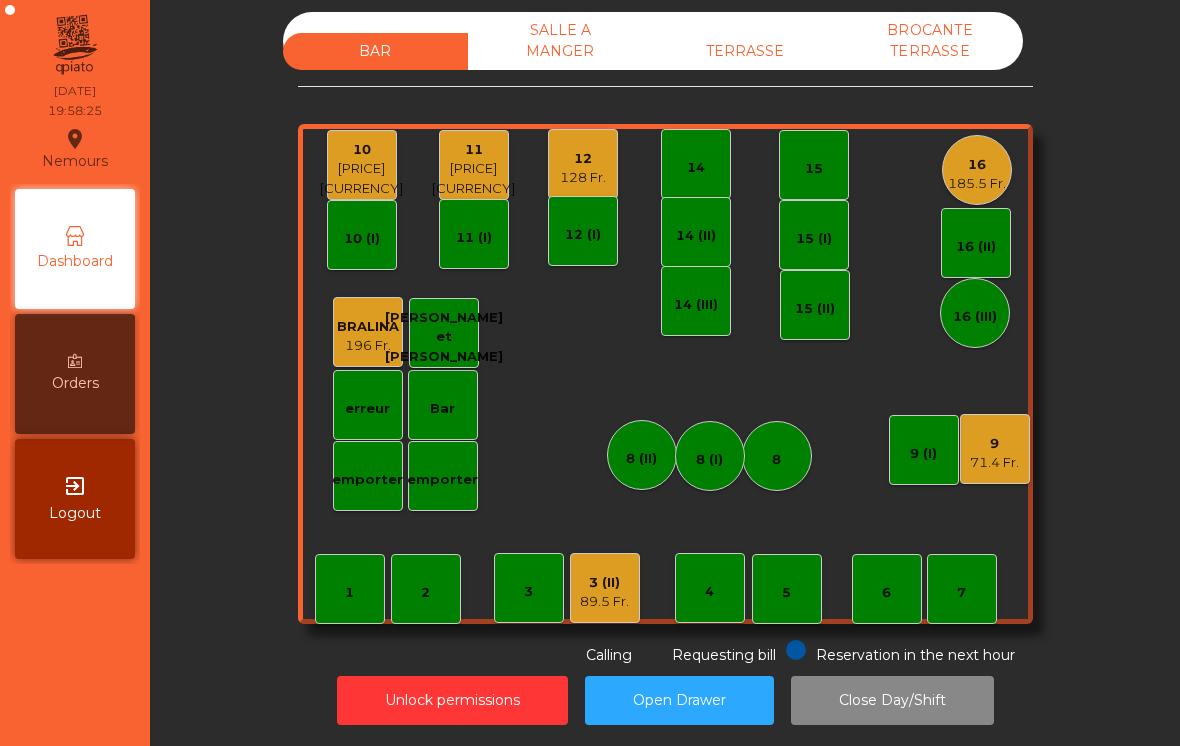 click on "7" 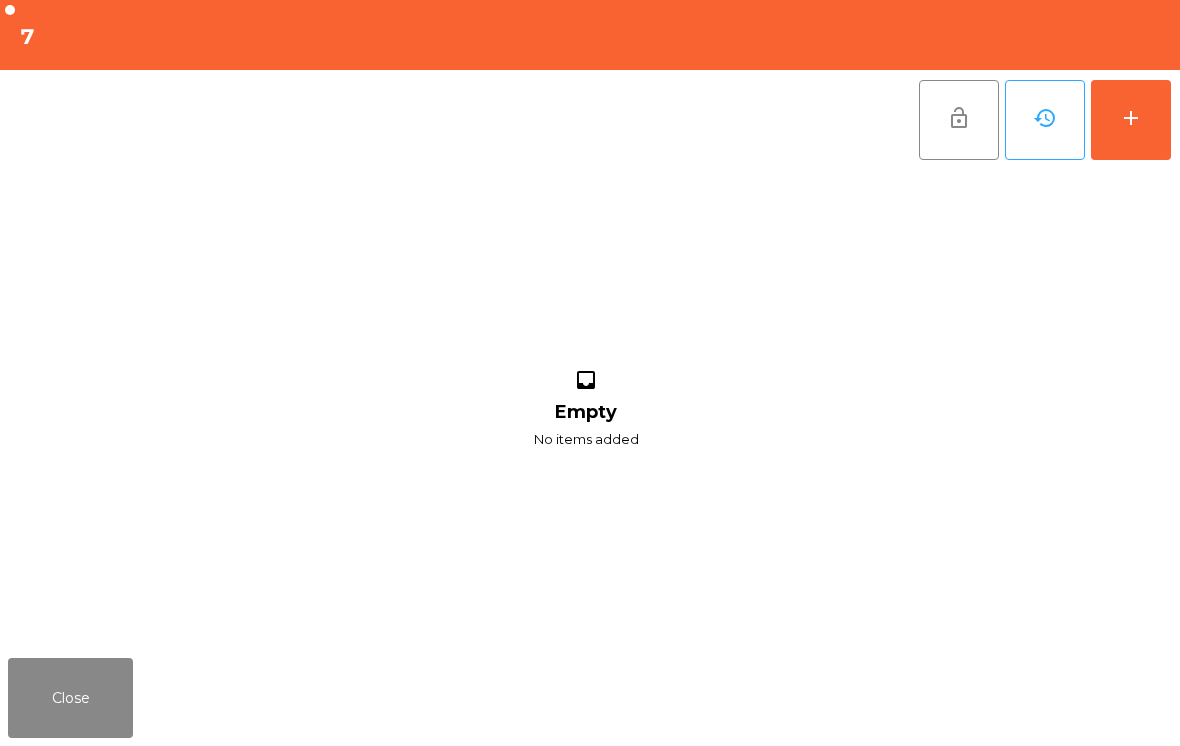 click on "add" 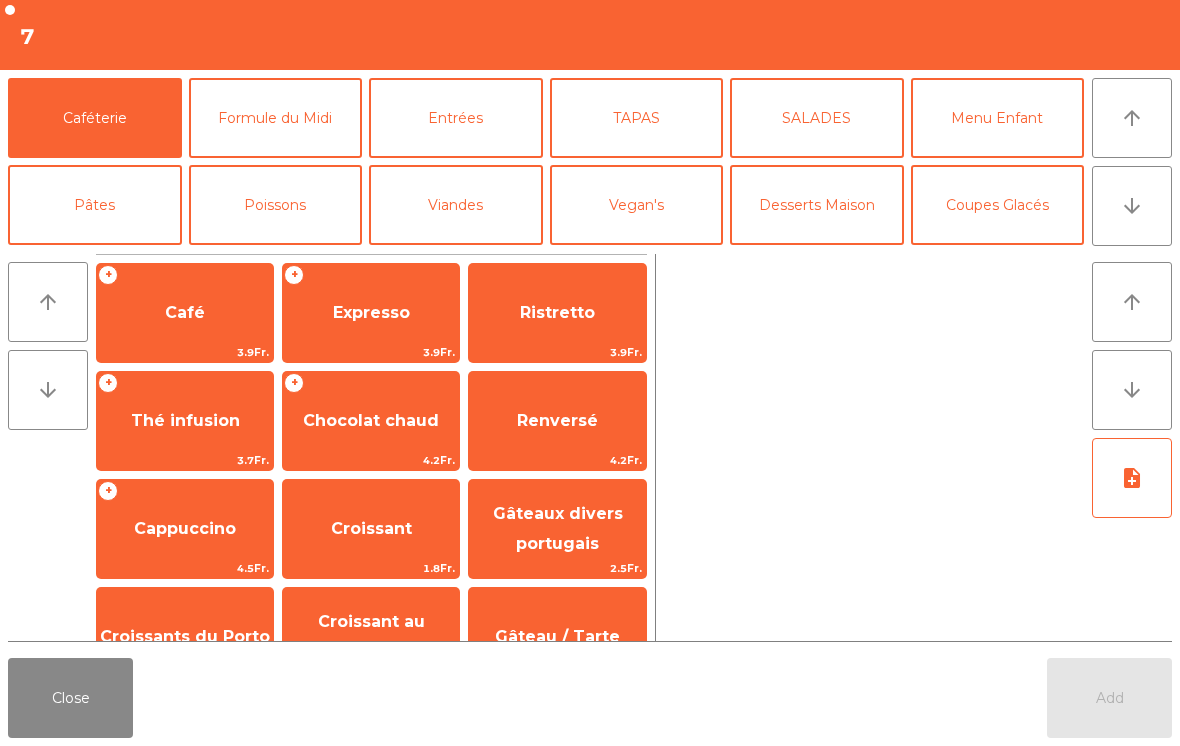 click on "arrow_downward" 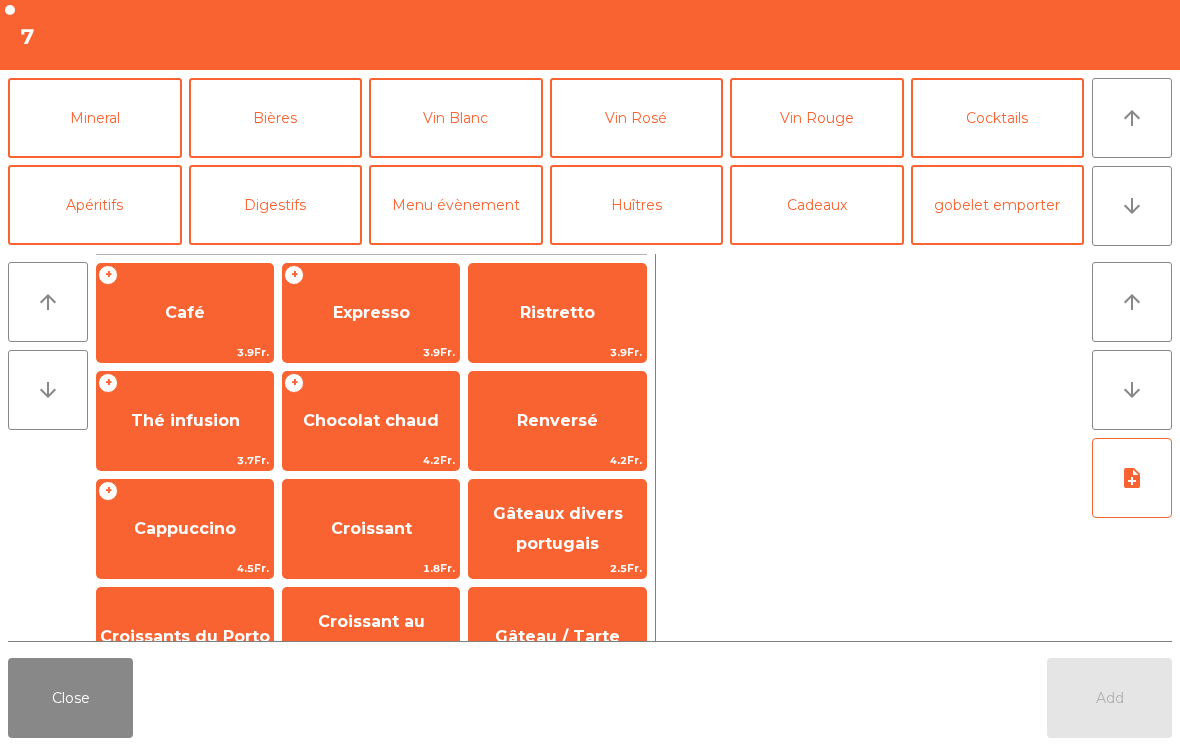 scroll, scrollTop: 36, scrollLeft: 0, axis: vertical 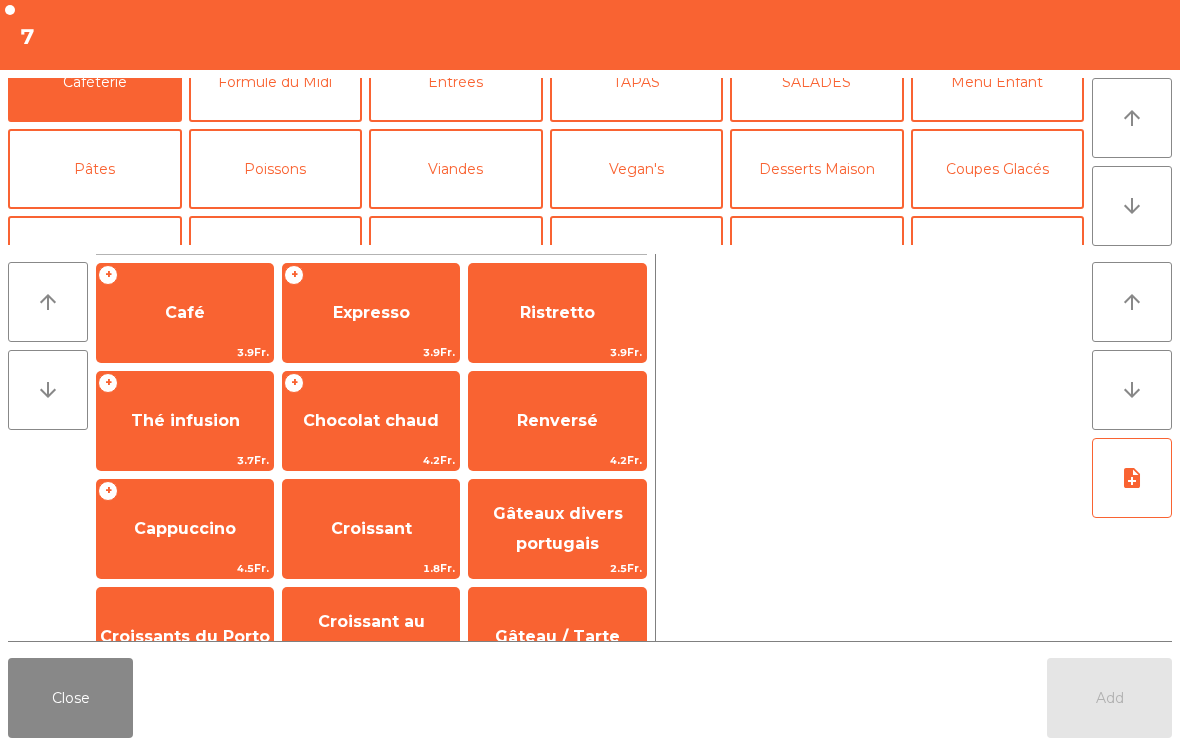 click on "Poissons" 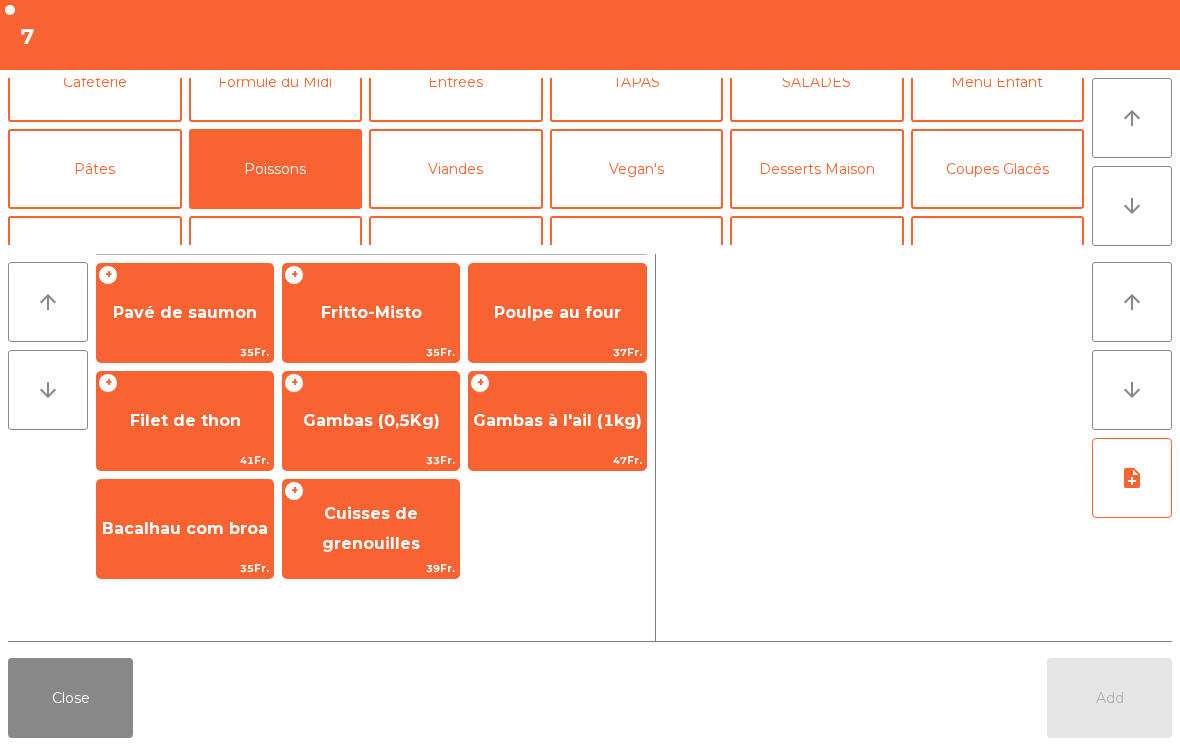 click on "Gambas à l'ail (1kg)" 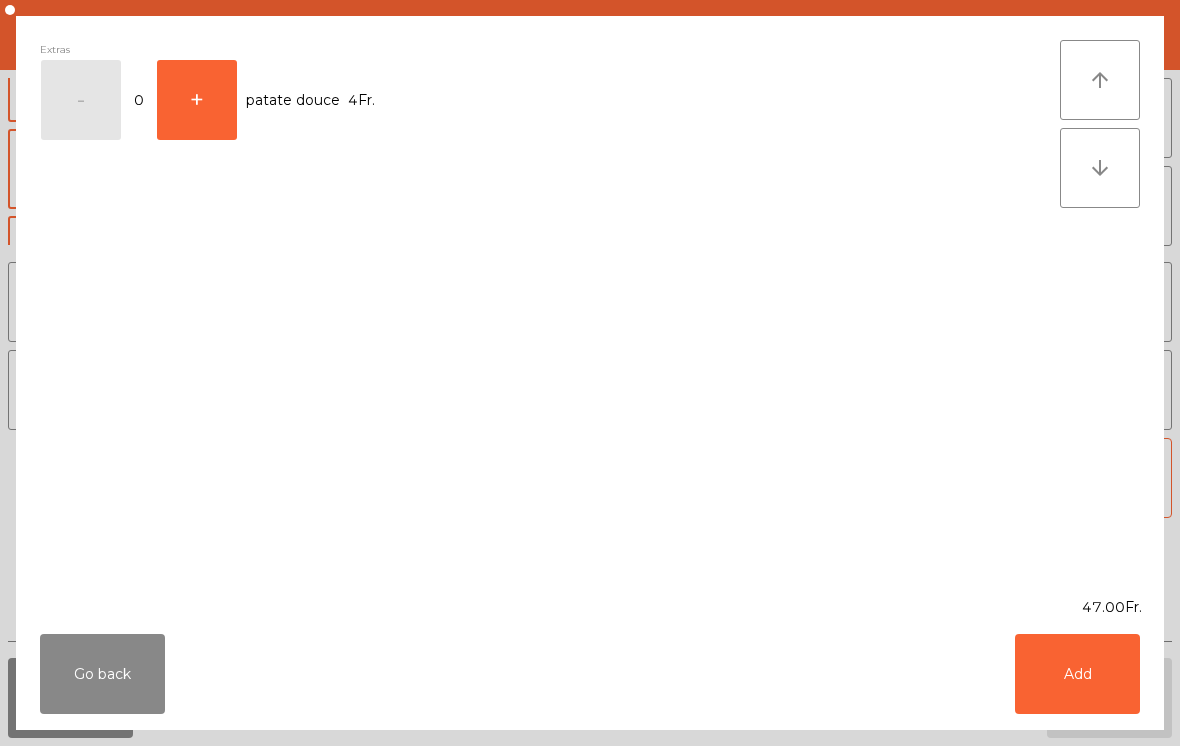 click on "Add" 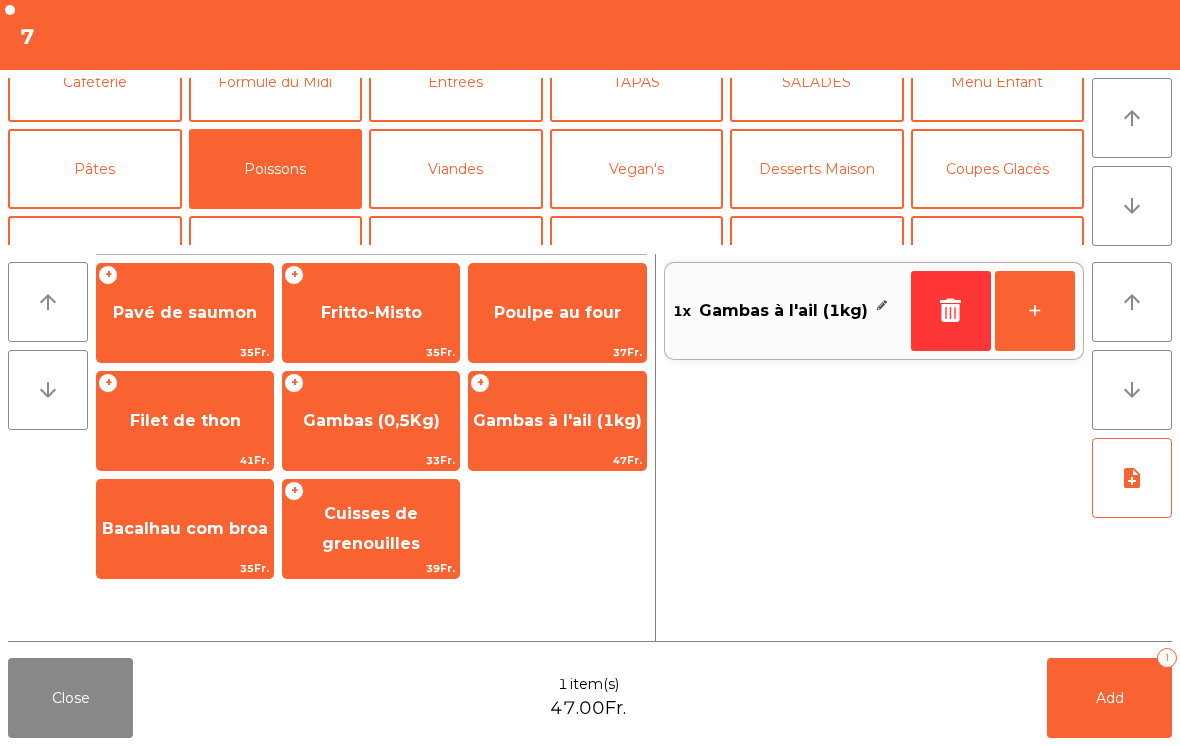 click on "note_add" 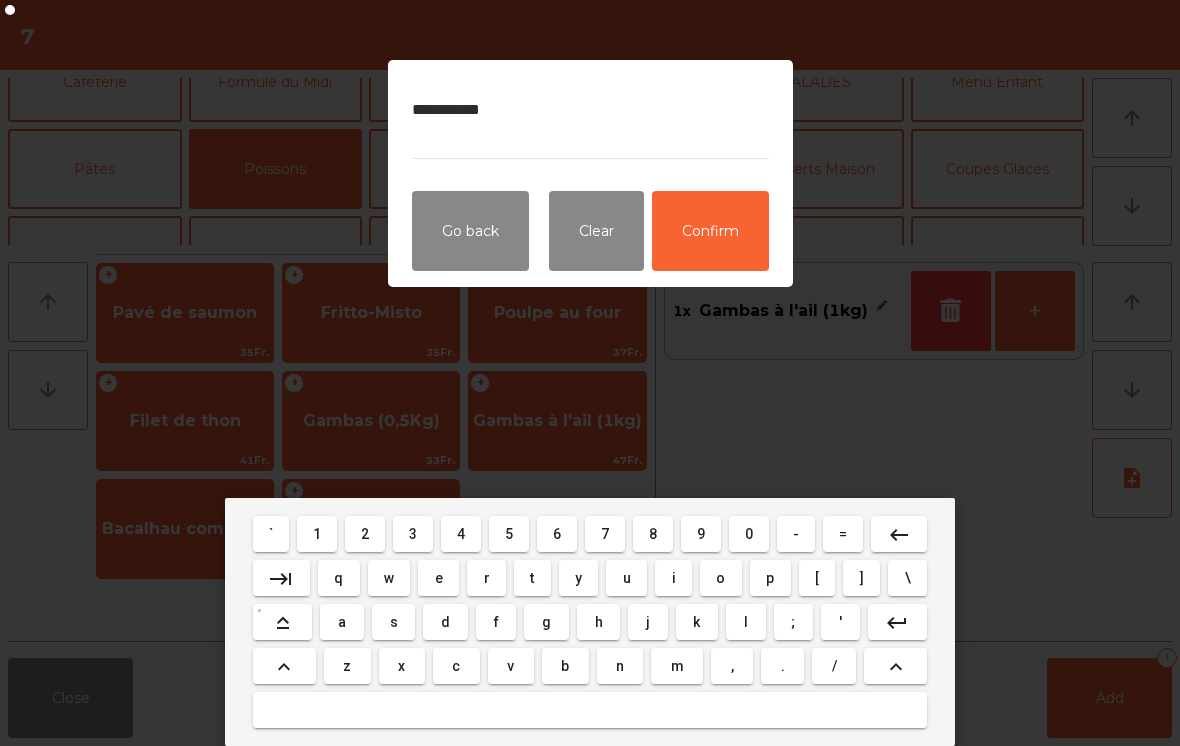 type on "**********" 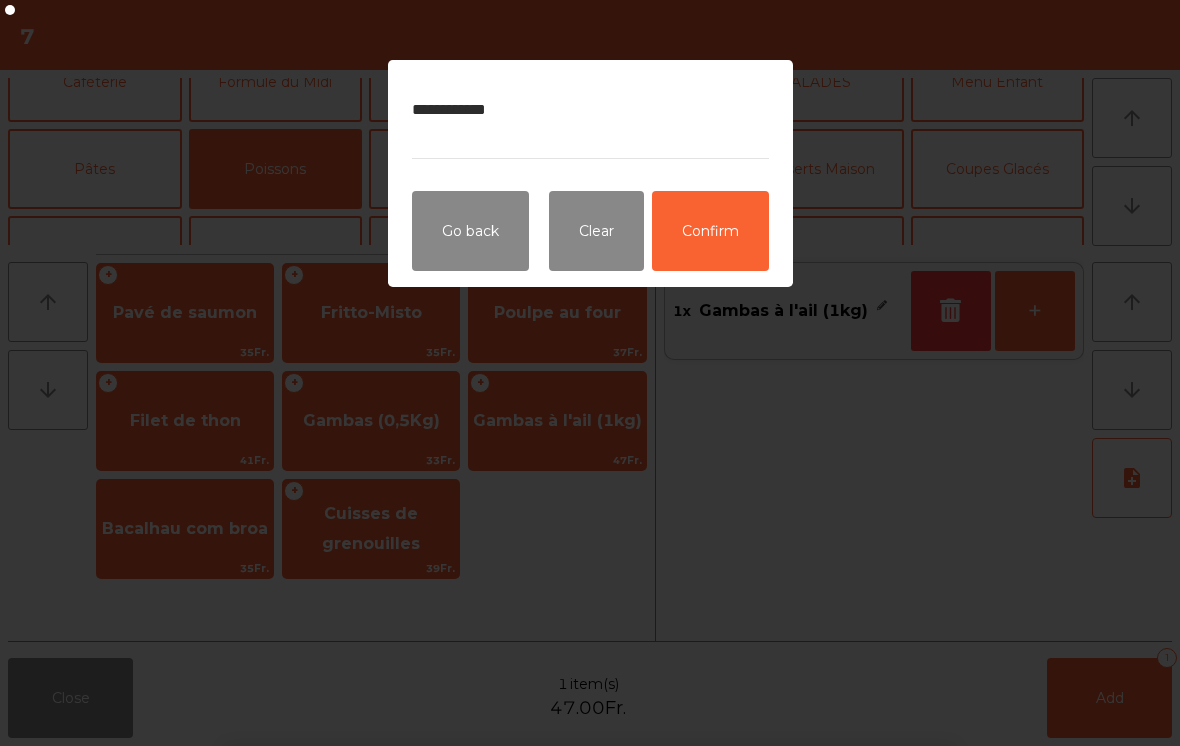 click on "Confirm" 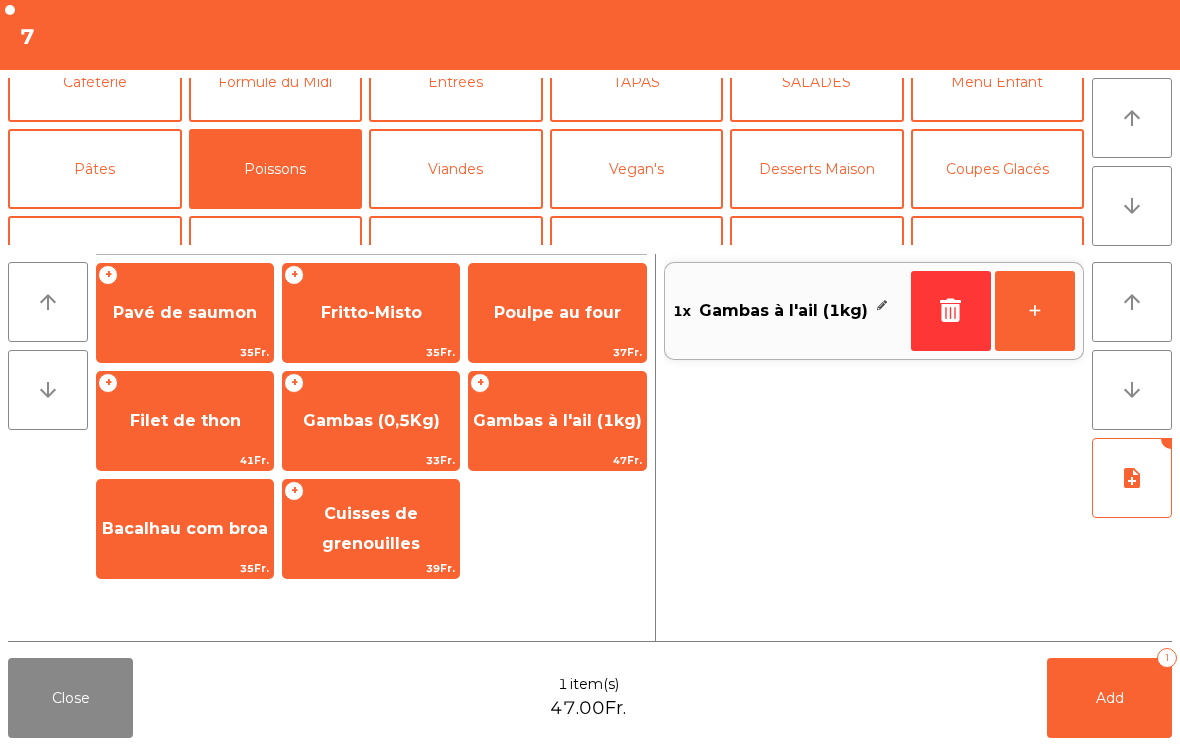 click on "Add   1" 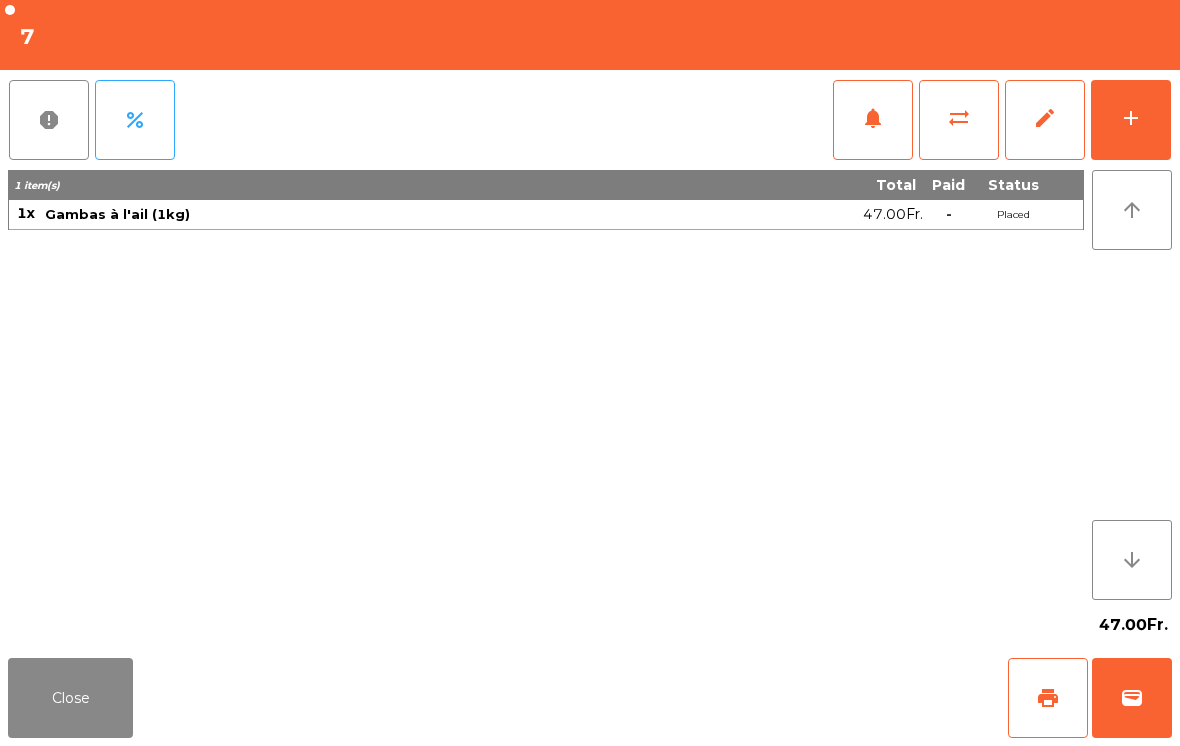 click on "add" 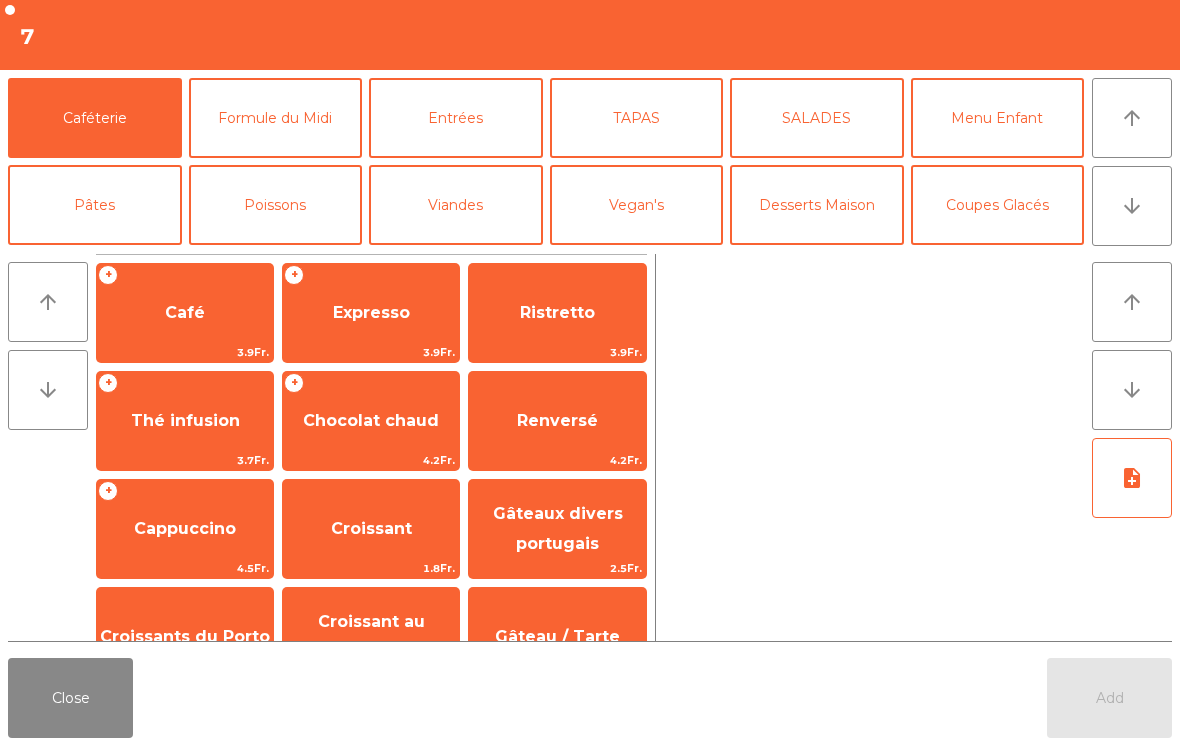 click on "arrow_downward" 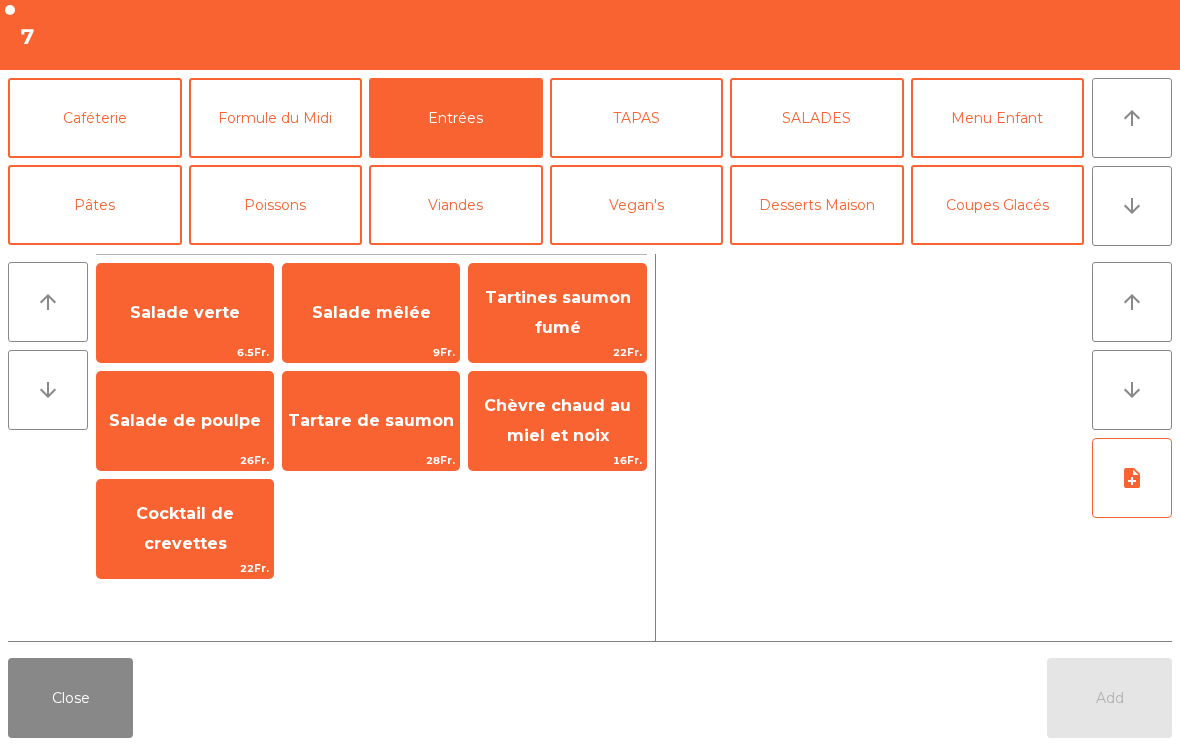 click on "Salade mêlée" 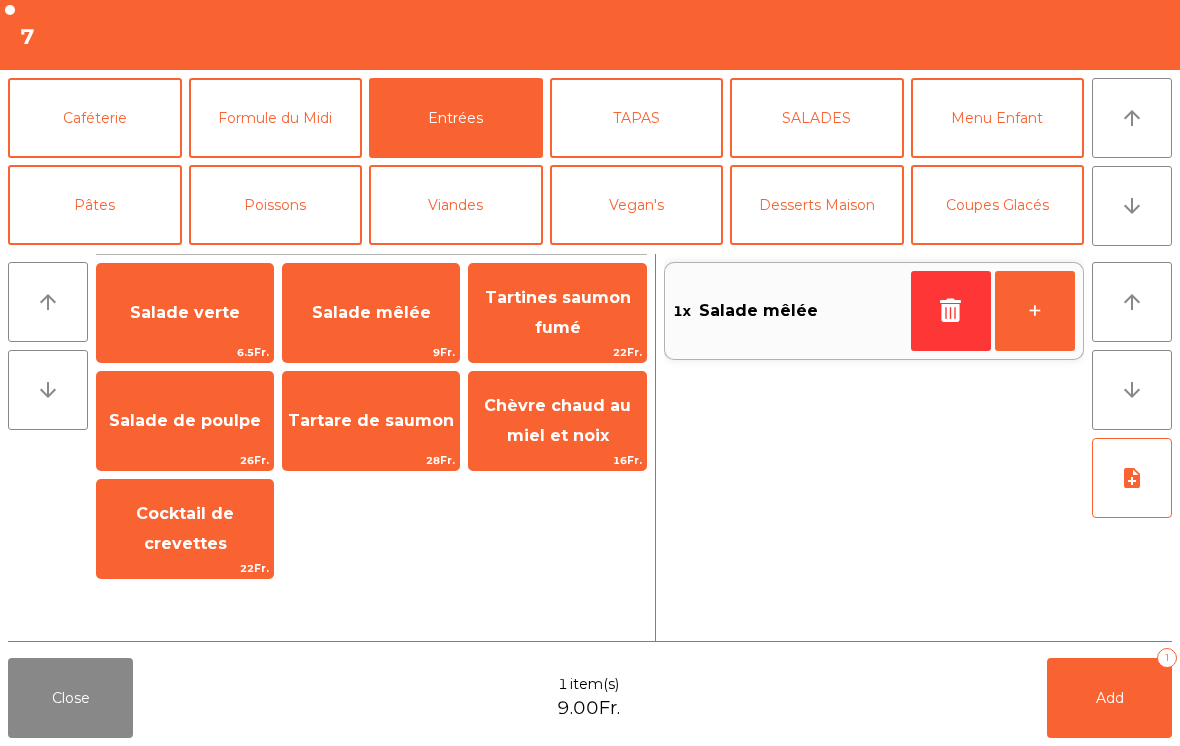 click on "TAPAS" 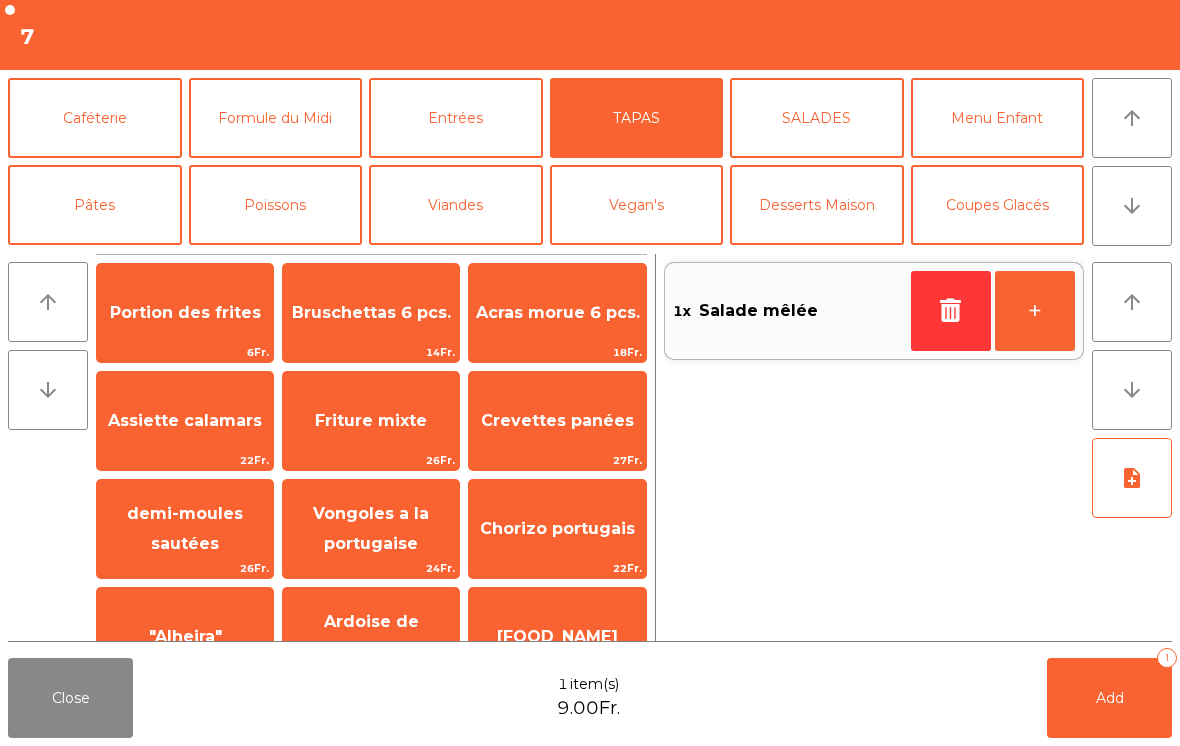 click on "6Fr." 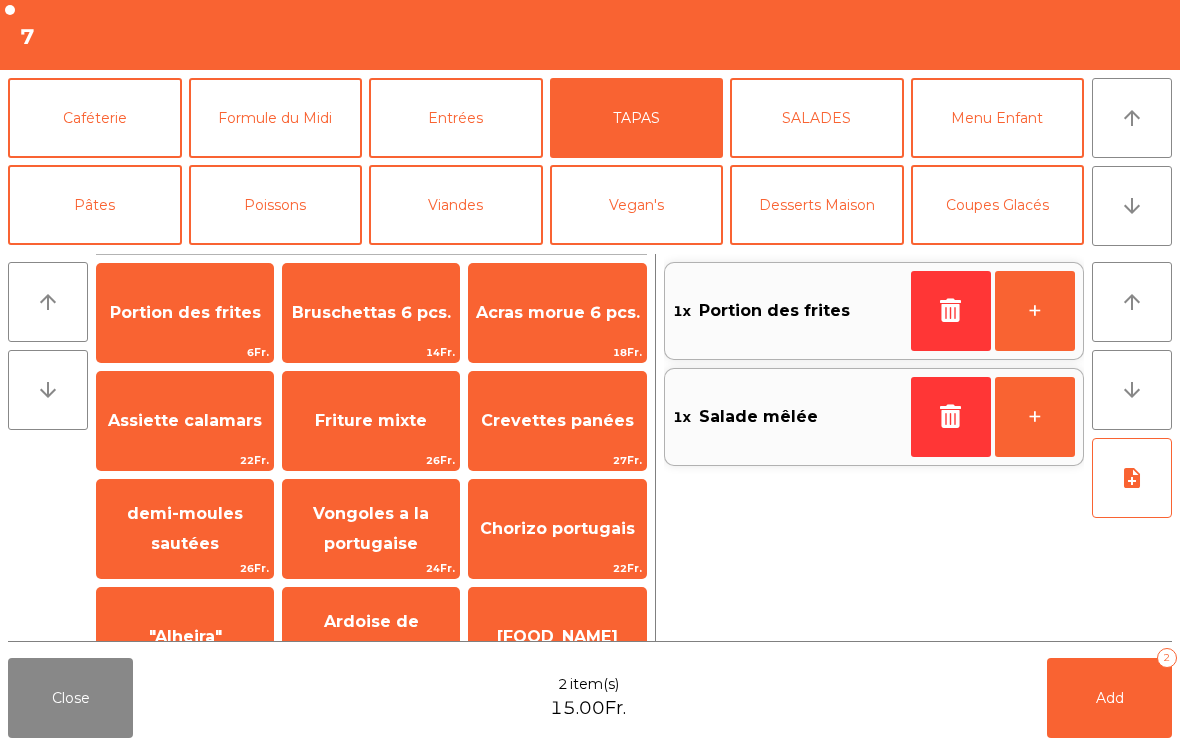 click on "Add   2" 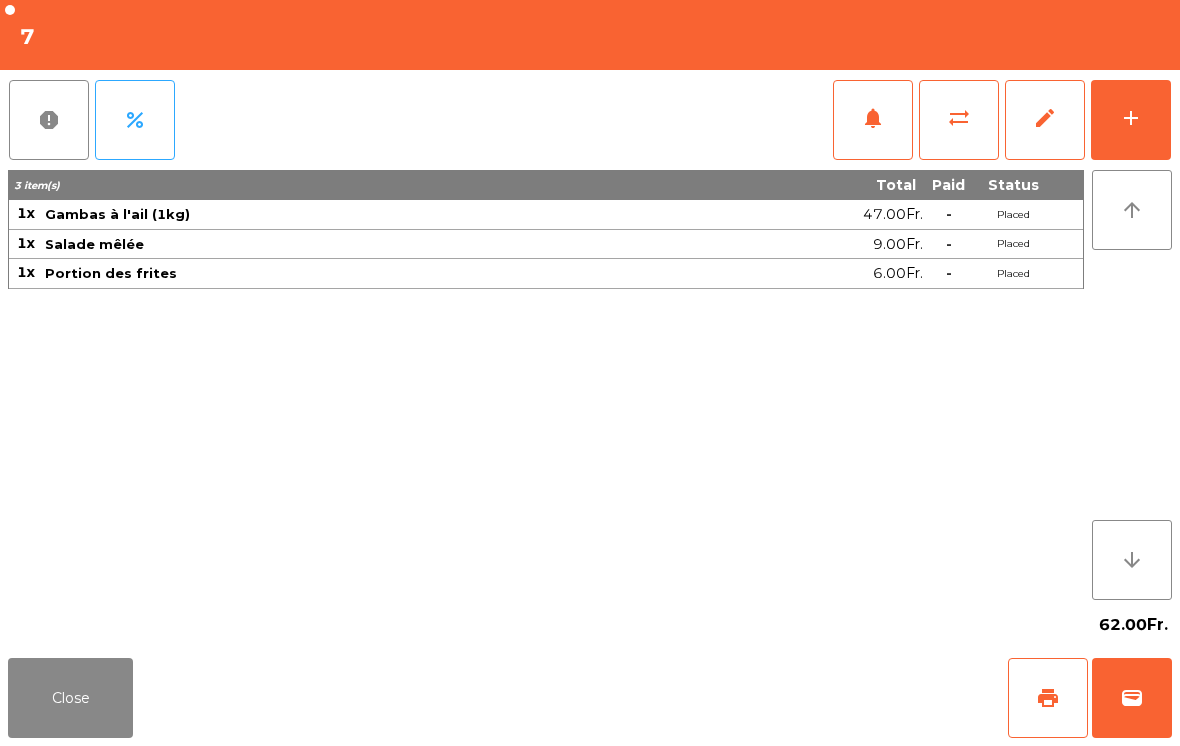 click on "Close" 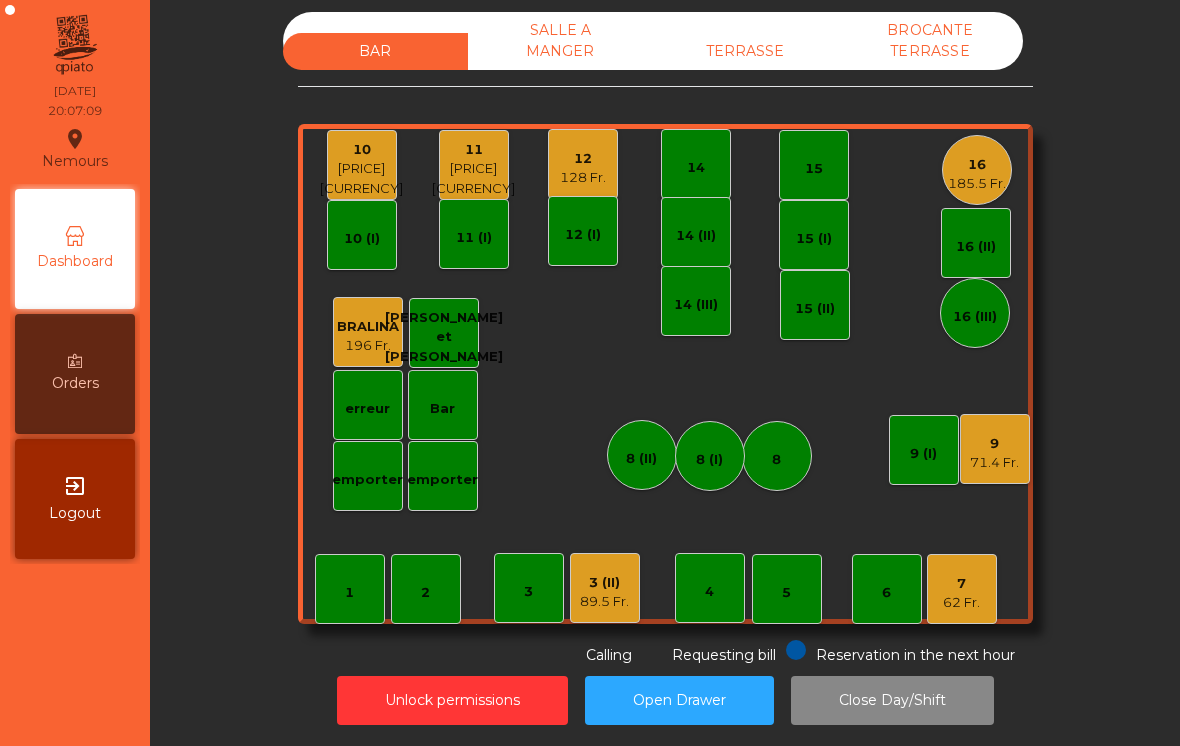 scroll, scrollTop: -2, scrollLeft: 0, axis: vertical 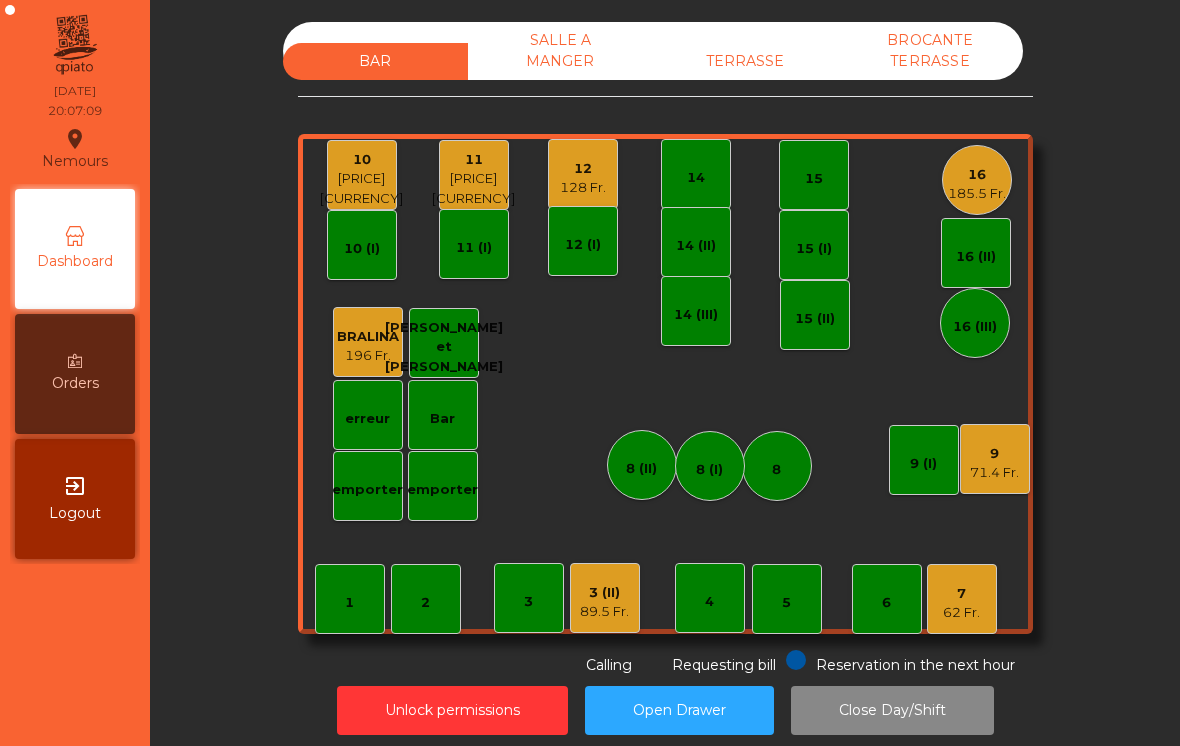 click on "11 (I)" 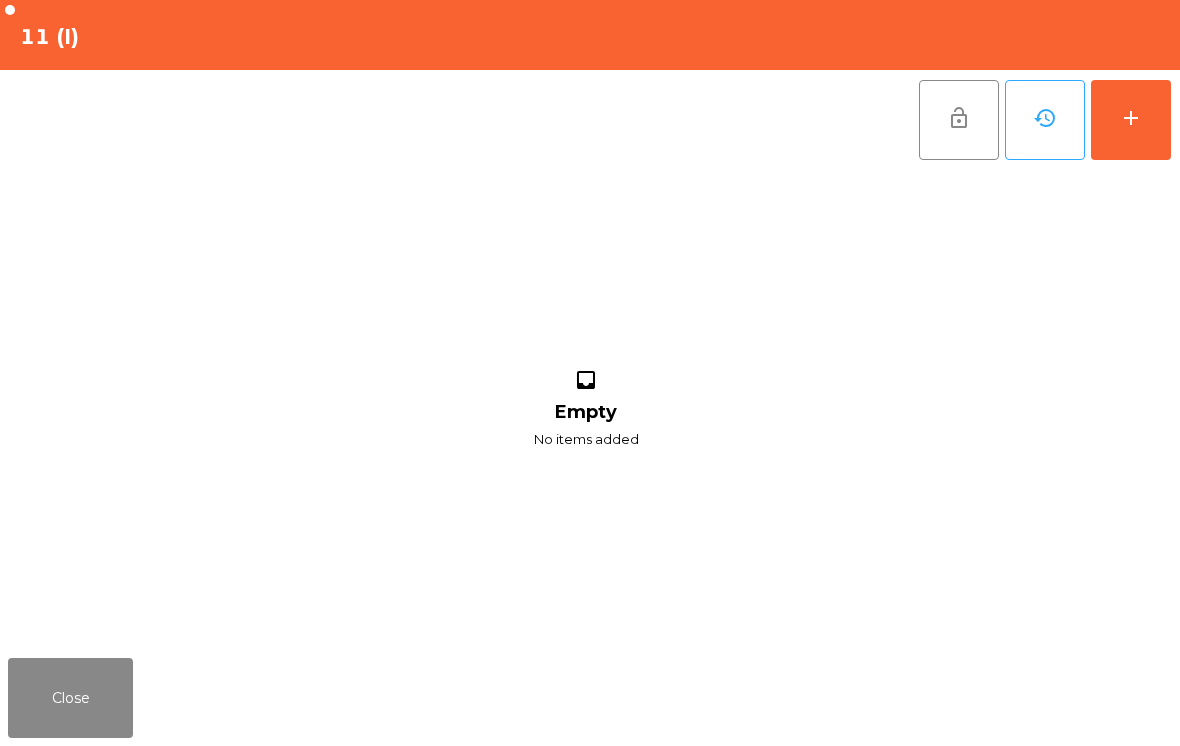 scroll, scrollTop: 0, scrollLeft: 0, axis: both 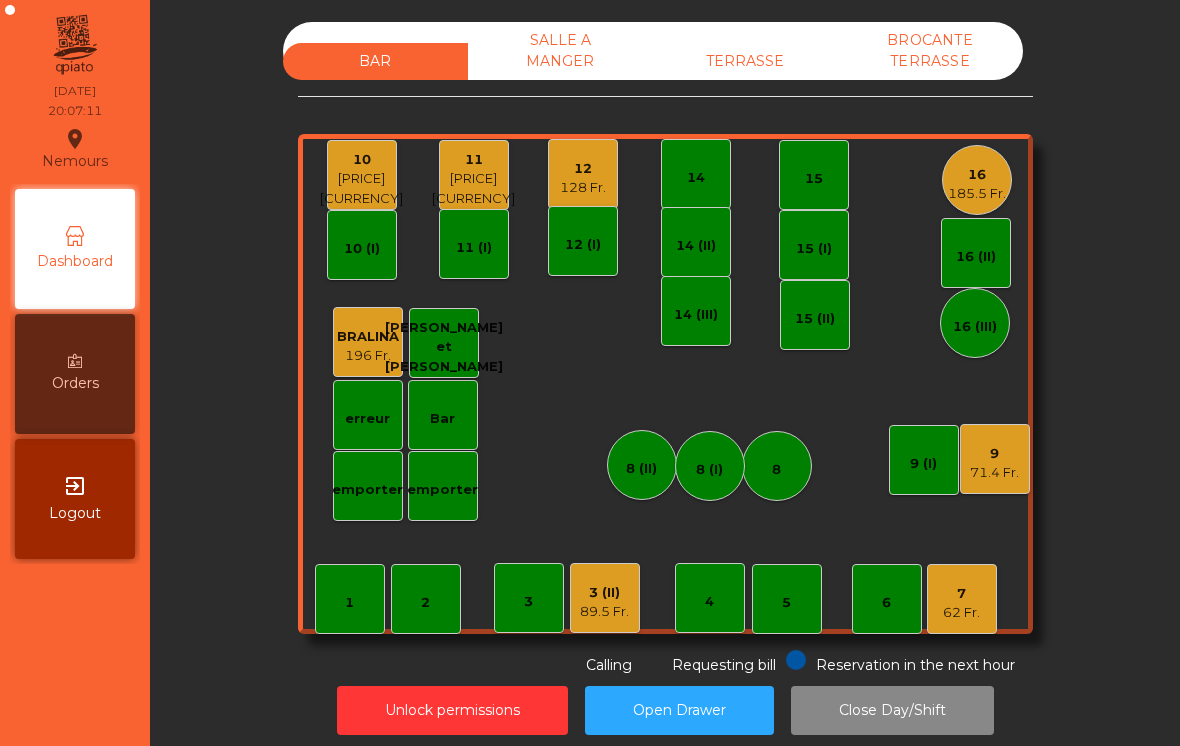 click on "11" 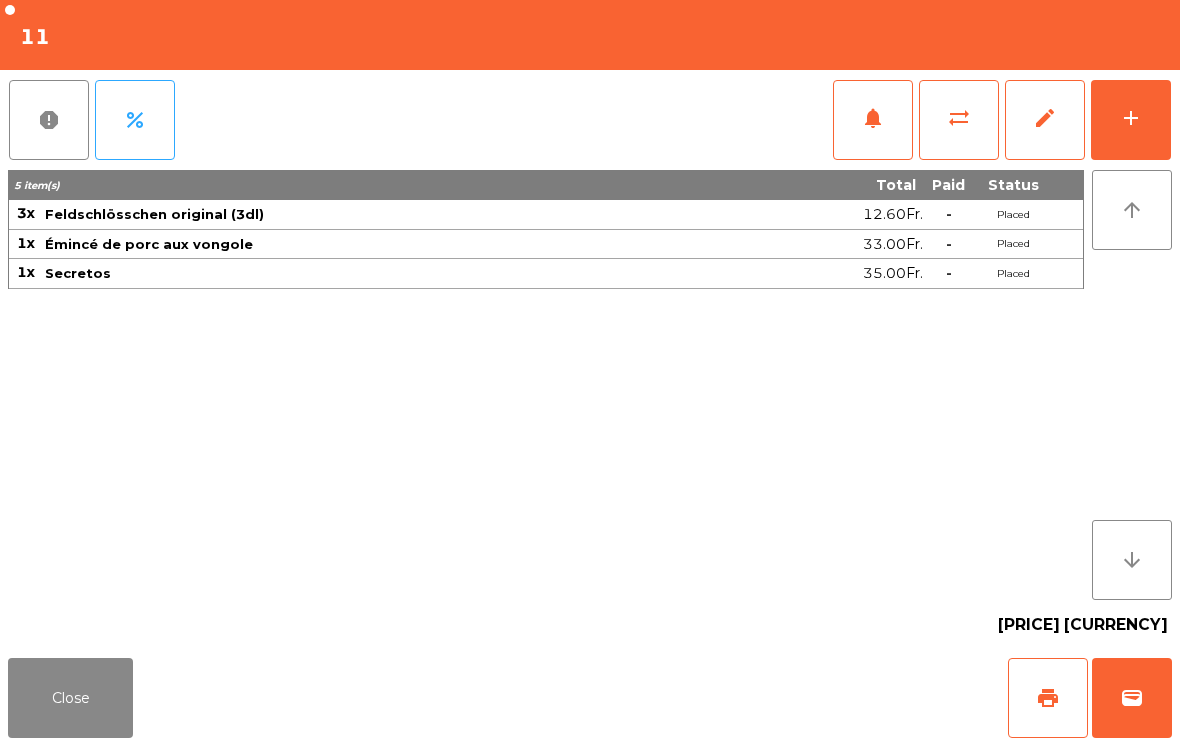 click on "add" 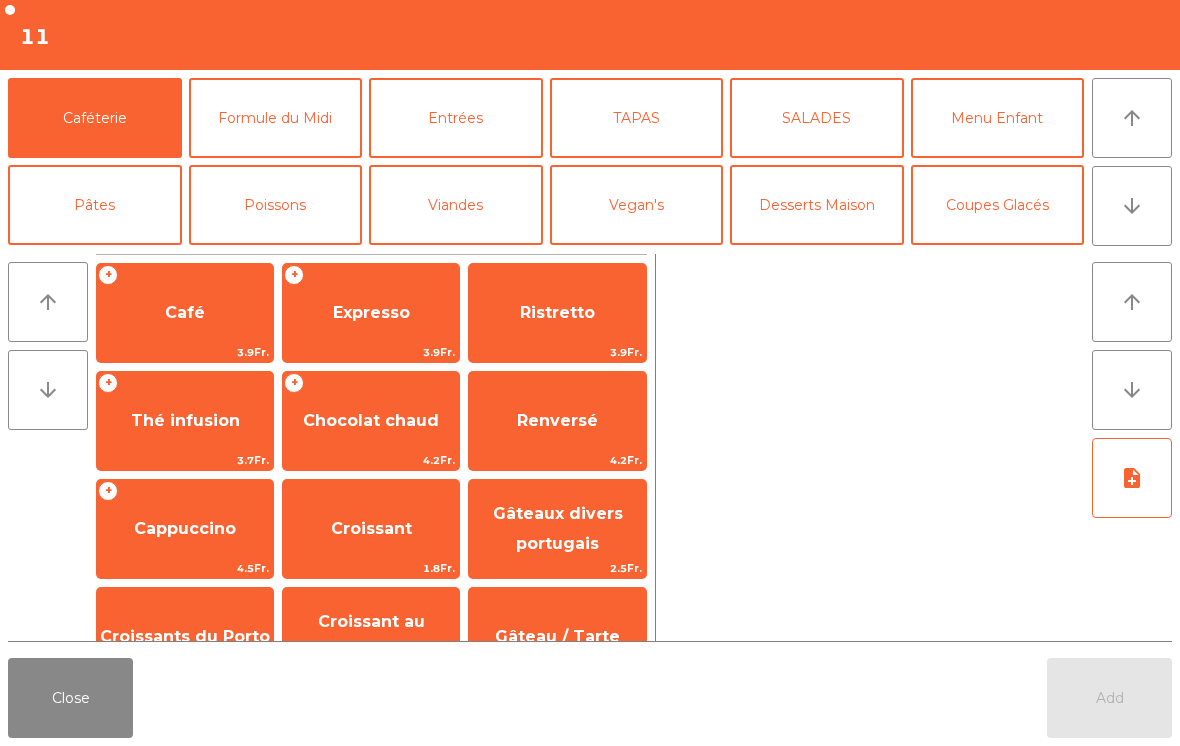 click on "Desserts Maison" 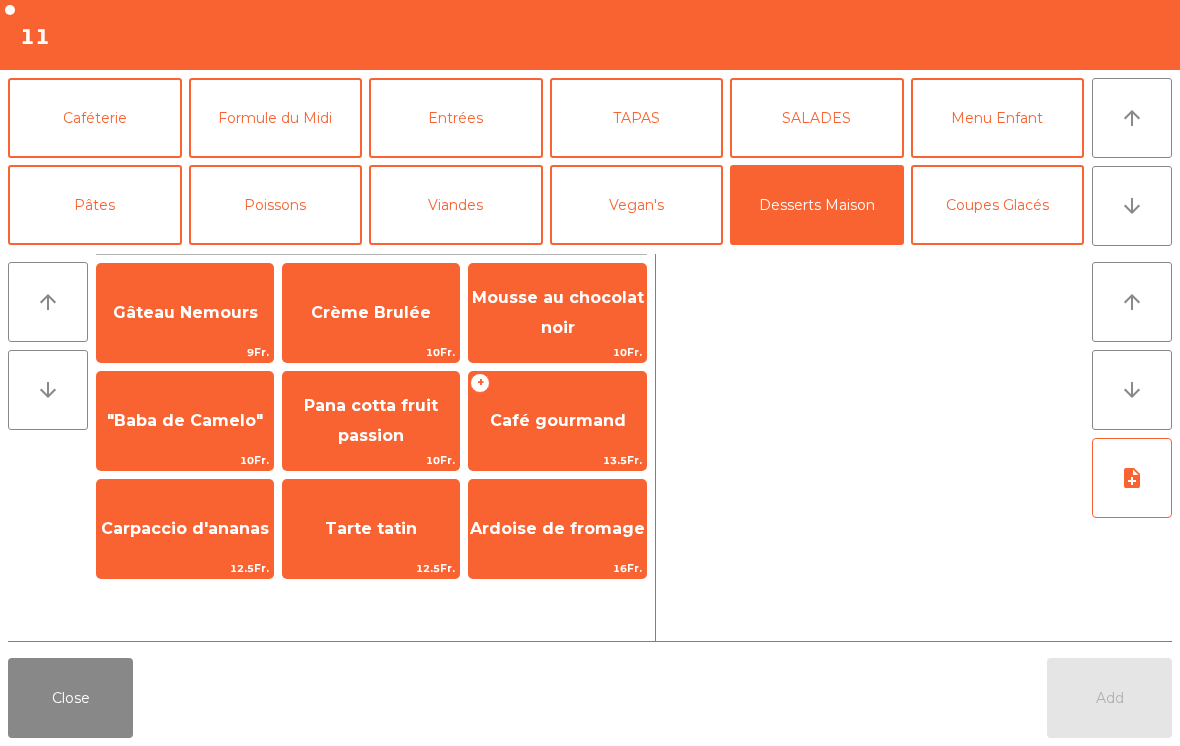click on "Crème Brulée" 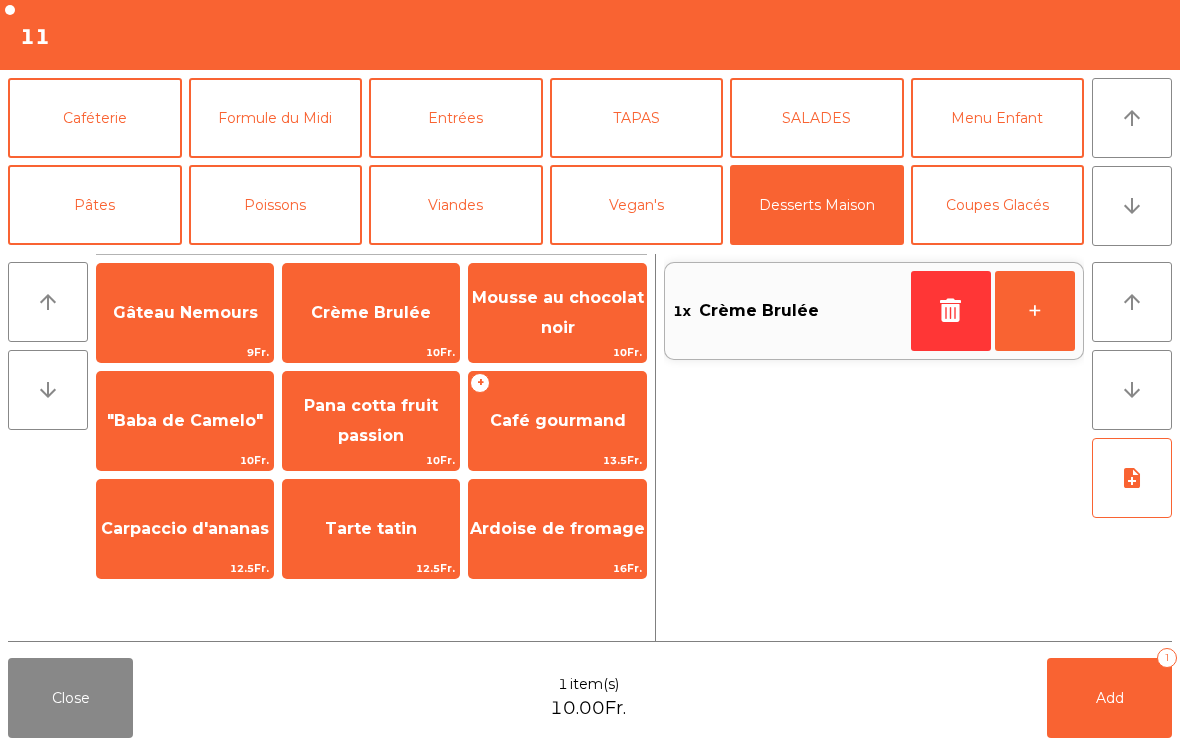 click on "Caféterie" 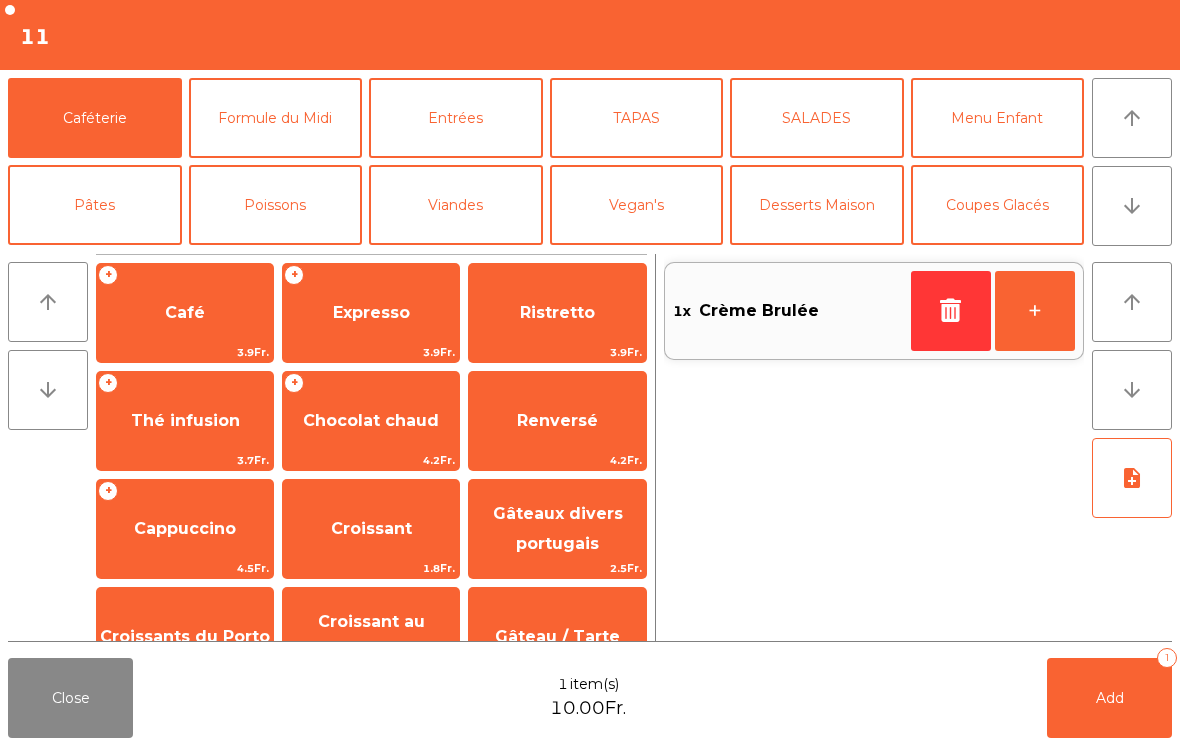 scroll, scrollTop: 0, scrollLeft: 0, axis: both 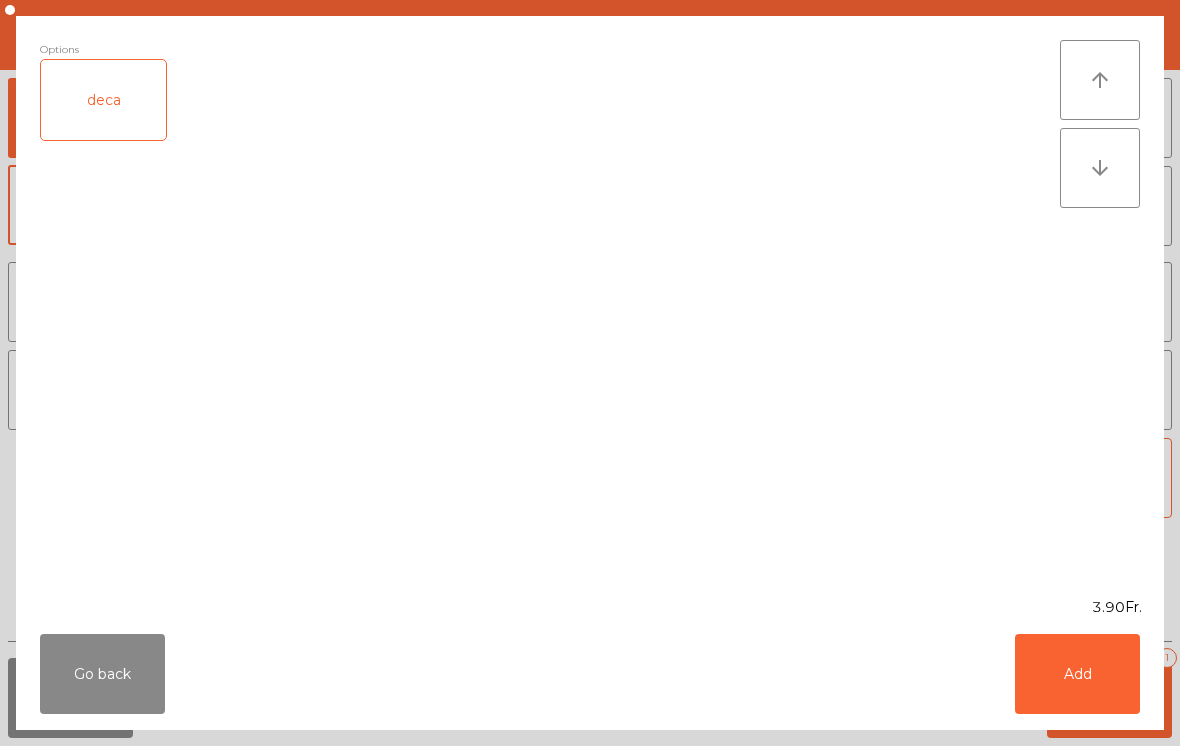 click on "Add" 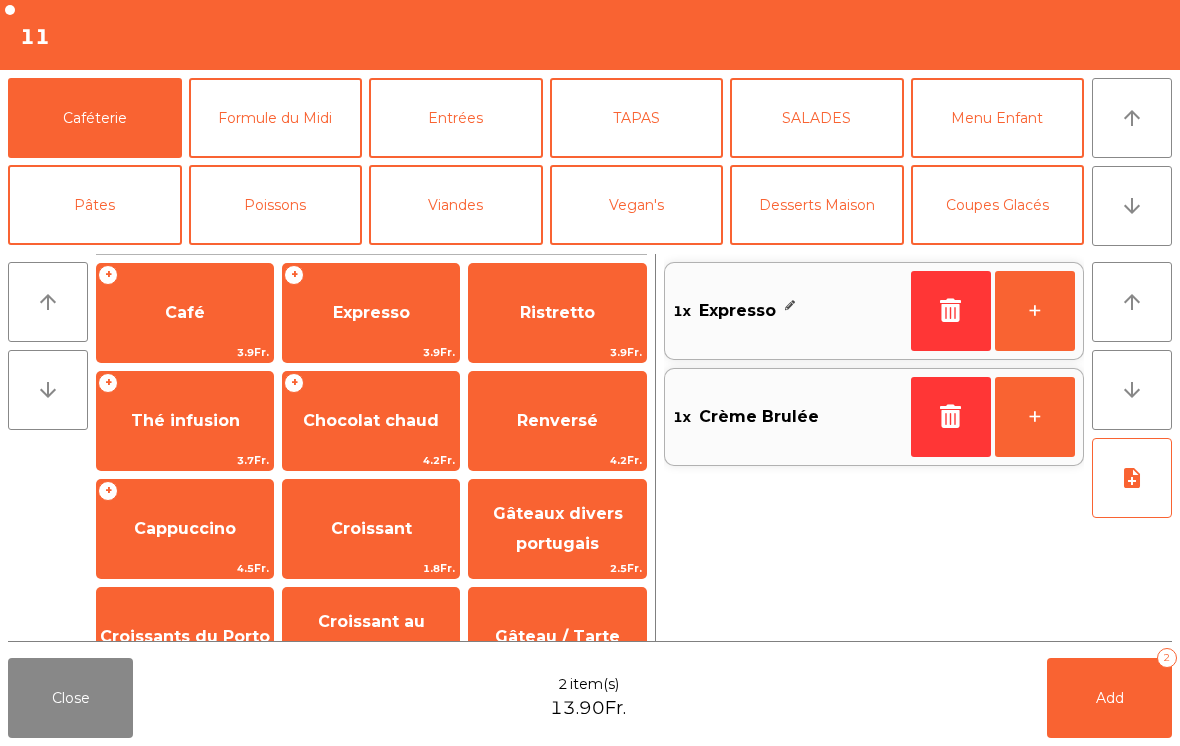 click on "Add   2" 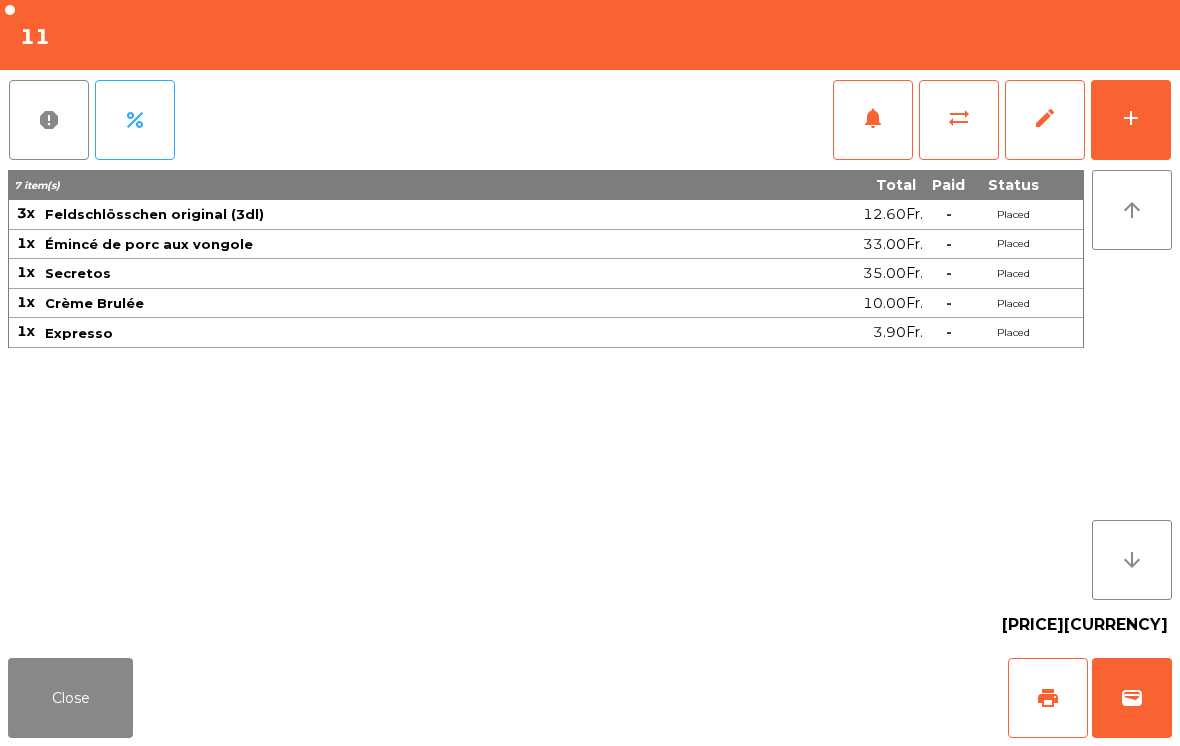 click on "Close" 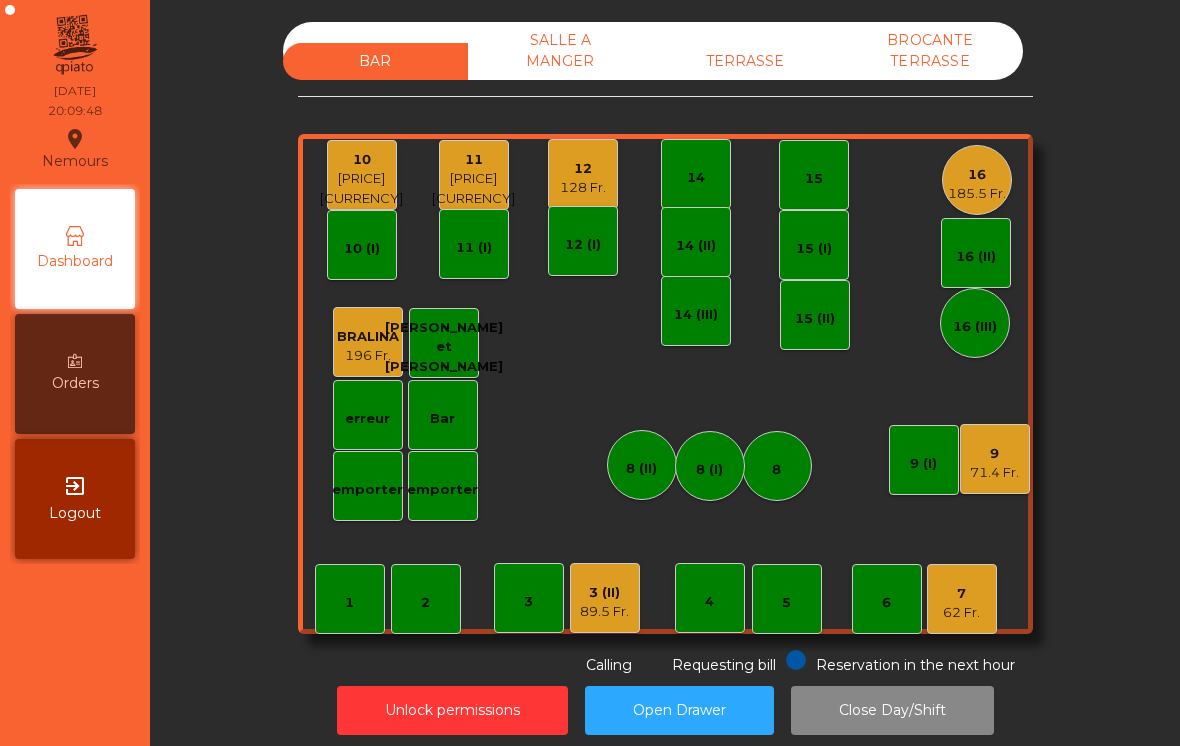 click on "7   [PRICE] [CURRENCY]" 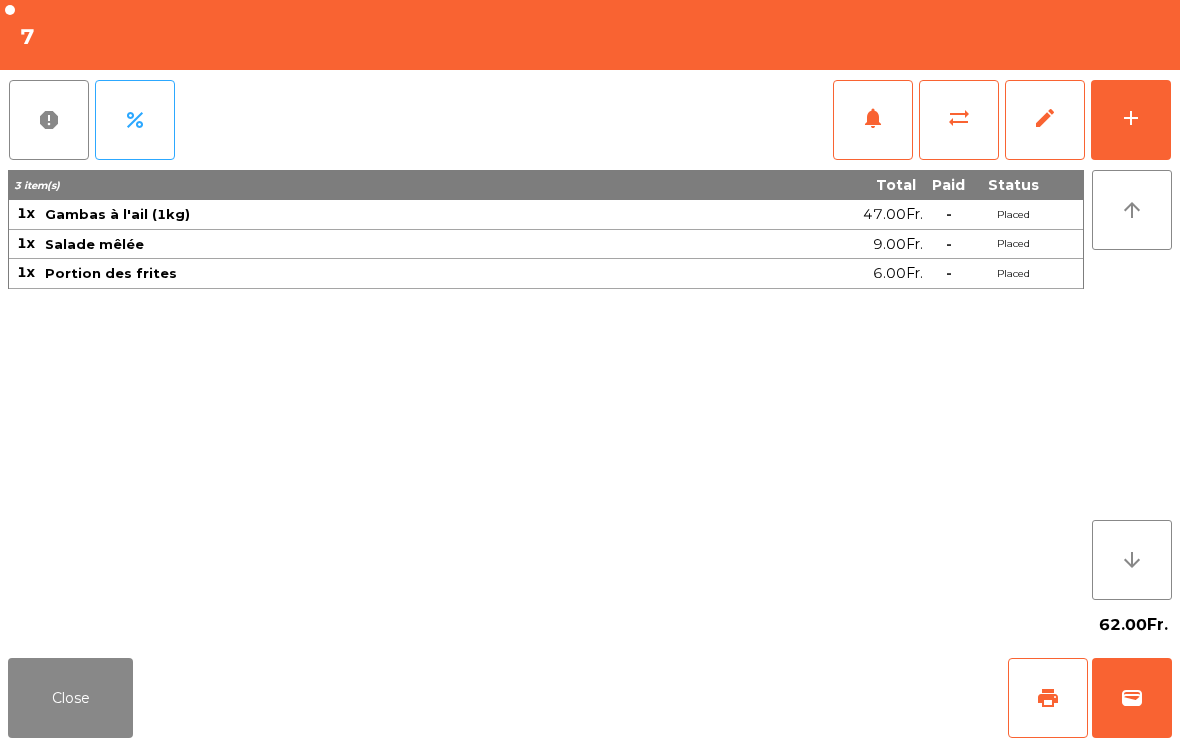 click on "add" 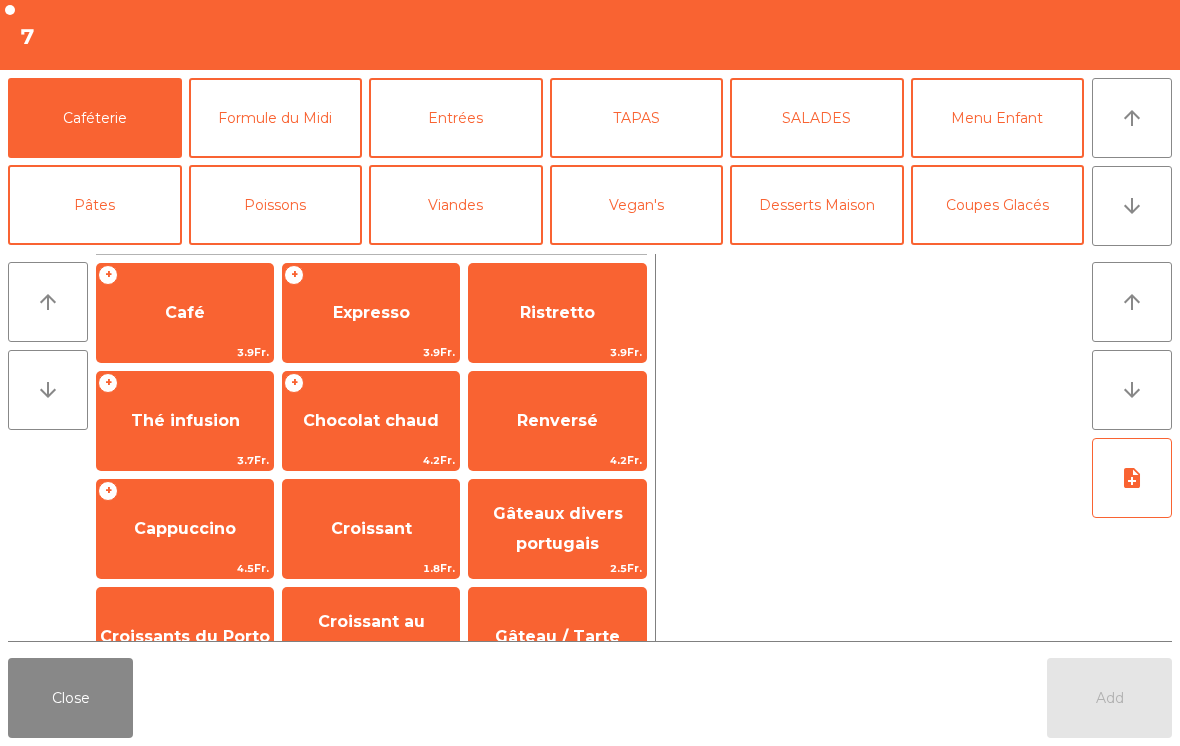 scroll, scrollTop: 97, scrollLeft: 0, axis: vertical 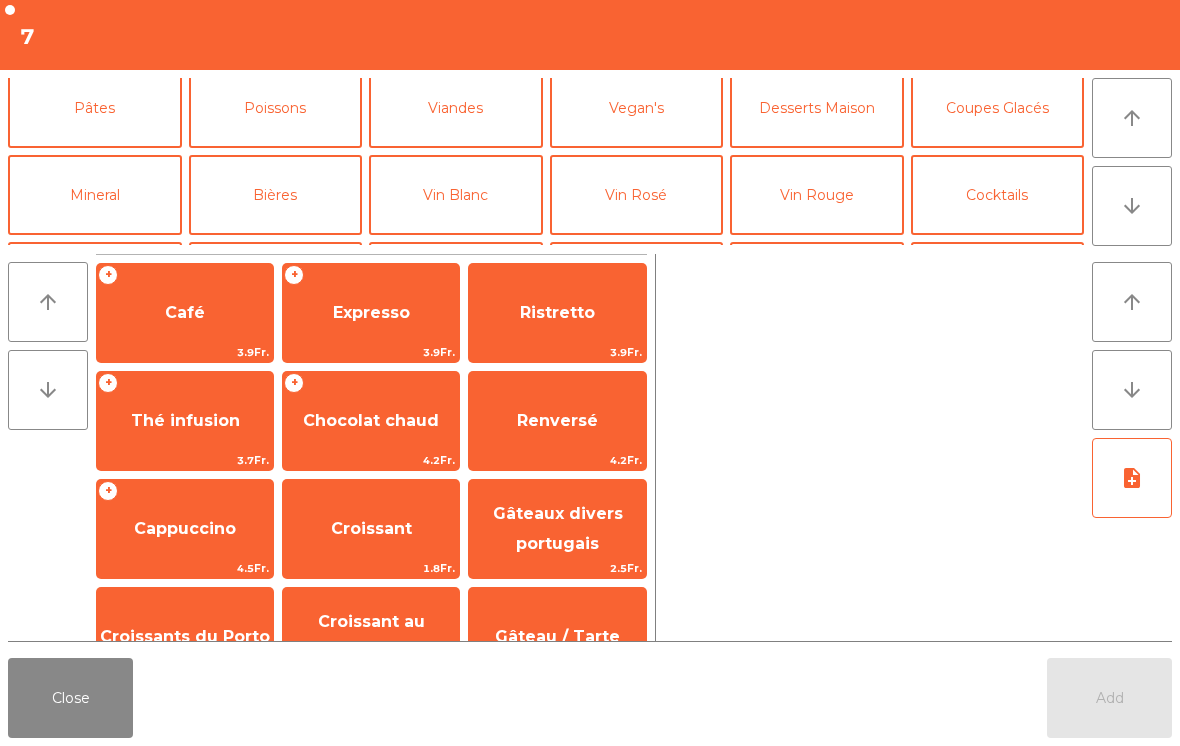 click on "Mineral" 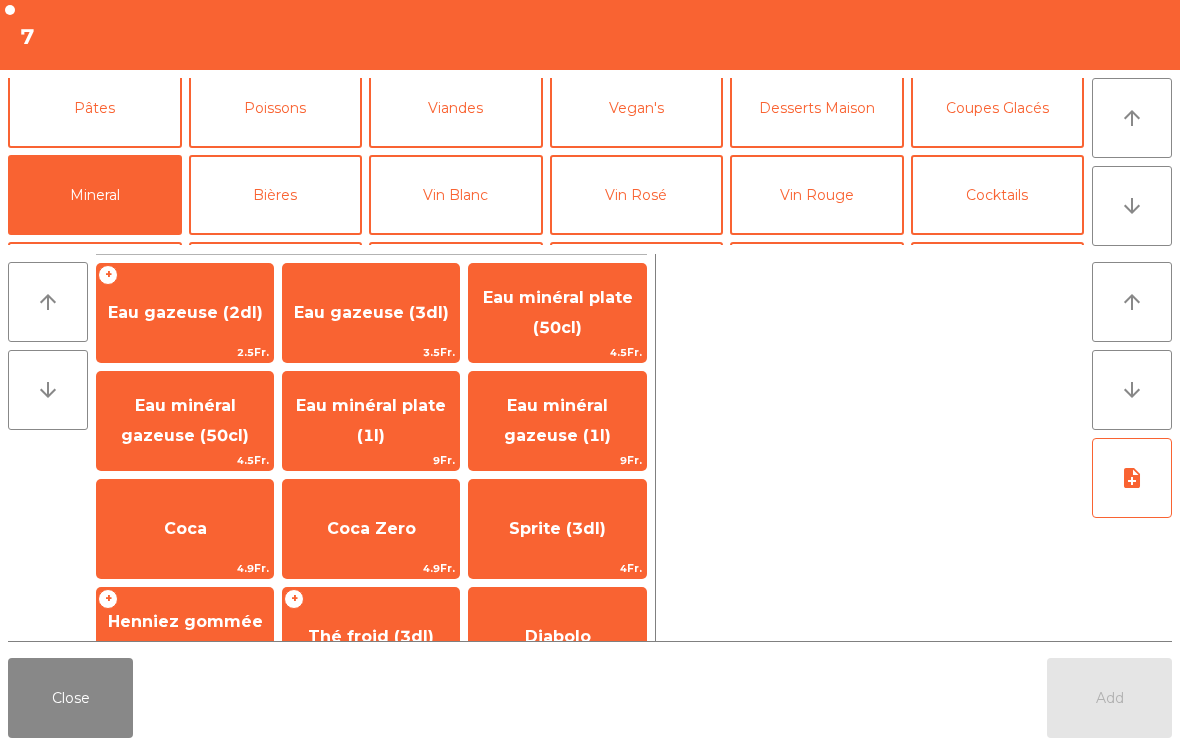 click on "Eau minéral gazeuse (1l)" 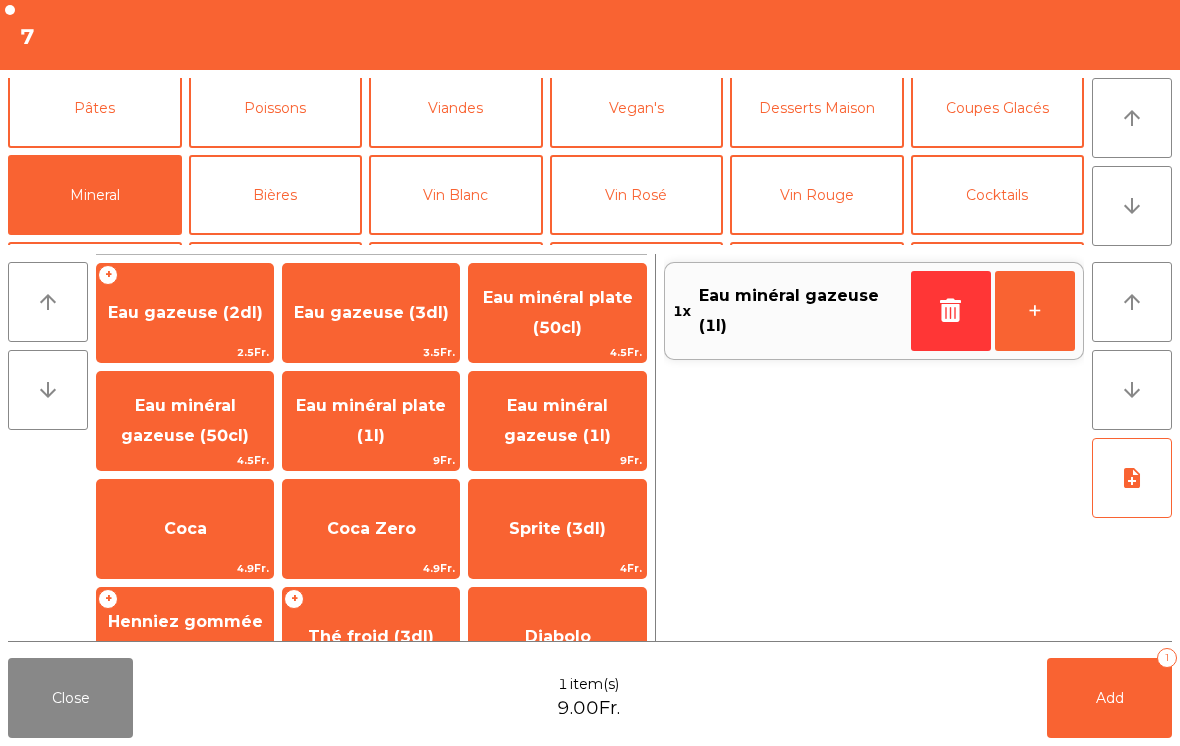 click 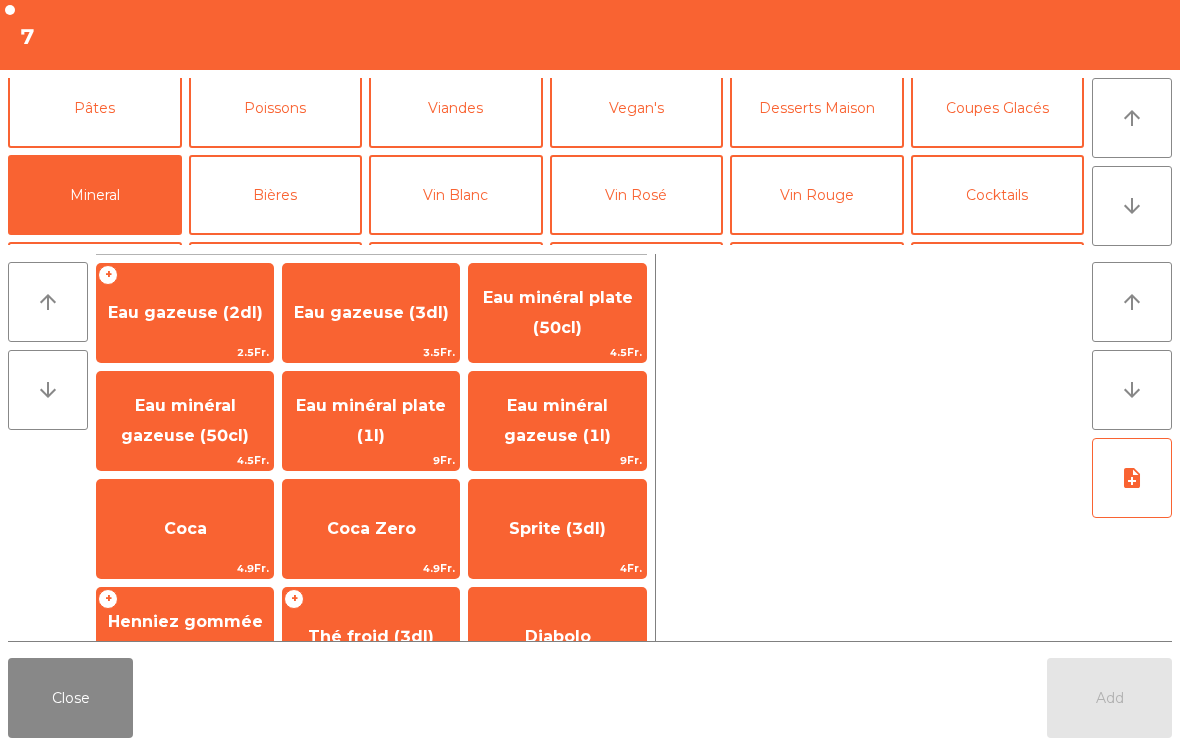 click on "Eau minéral plate (1l)" 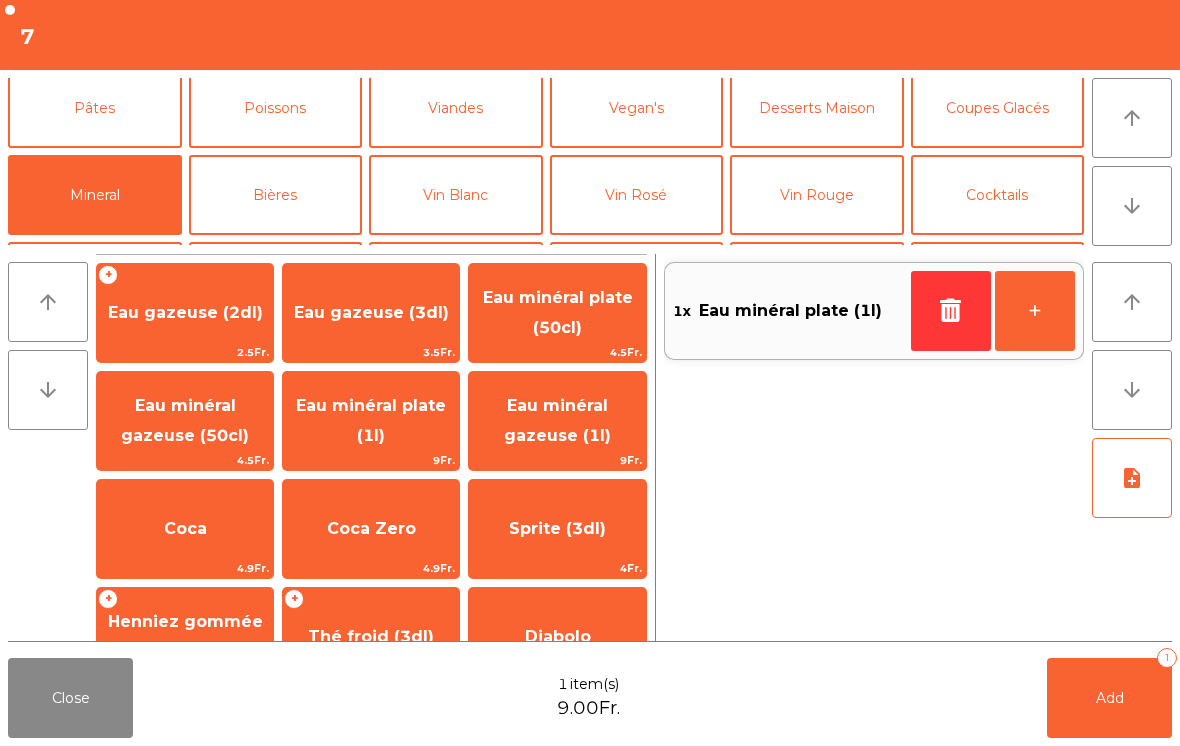 scroll, scrollTop: 165, scrollLeft: 0, axis: vertical 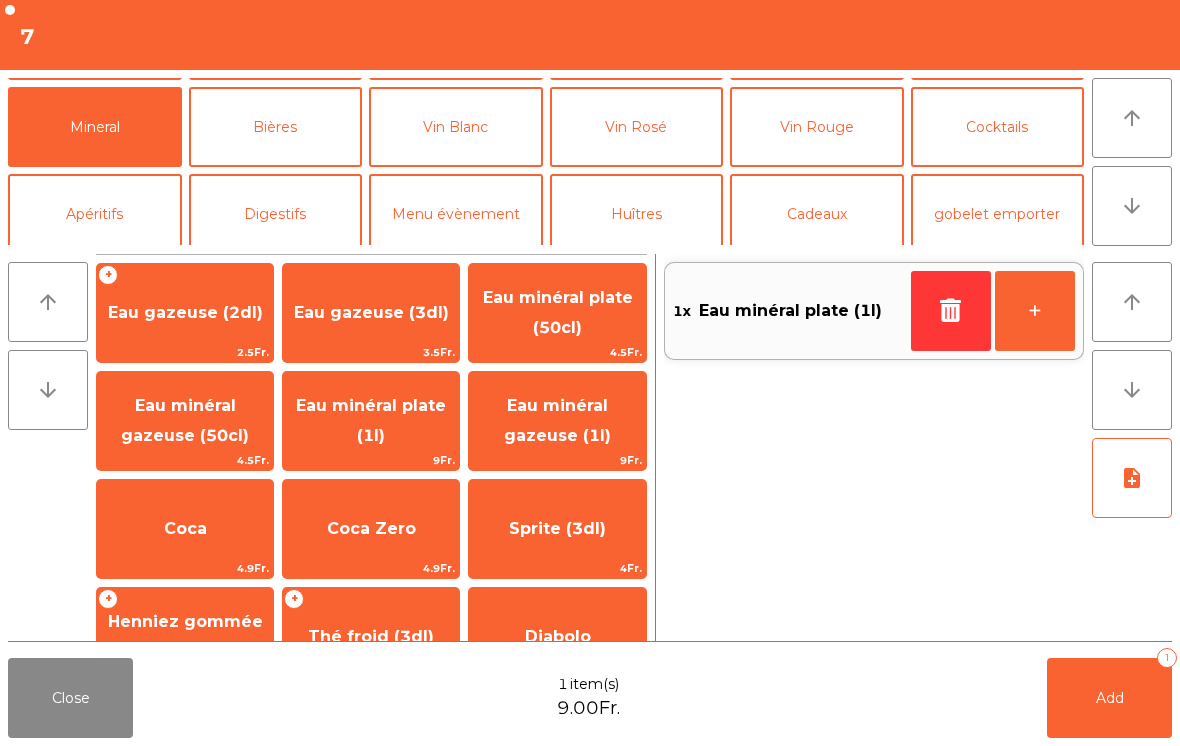 click on "Vin Rosé" 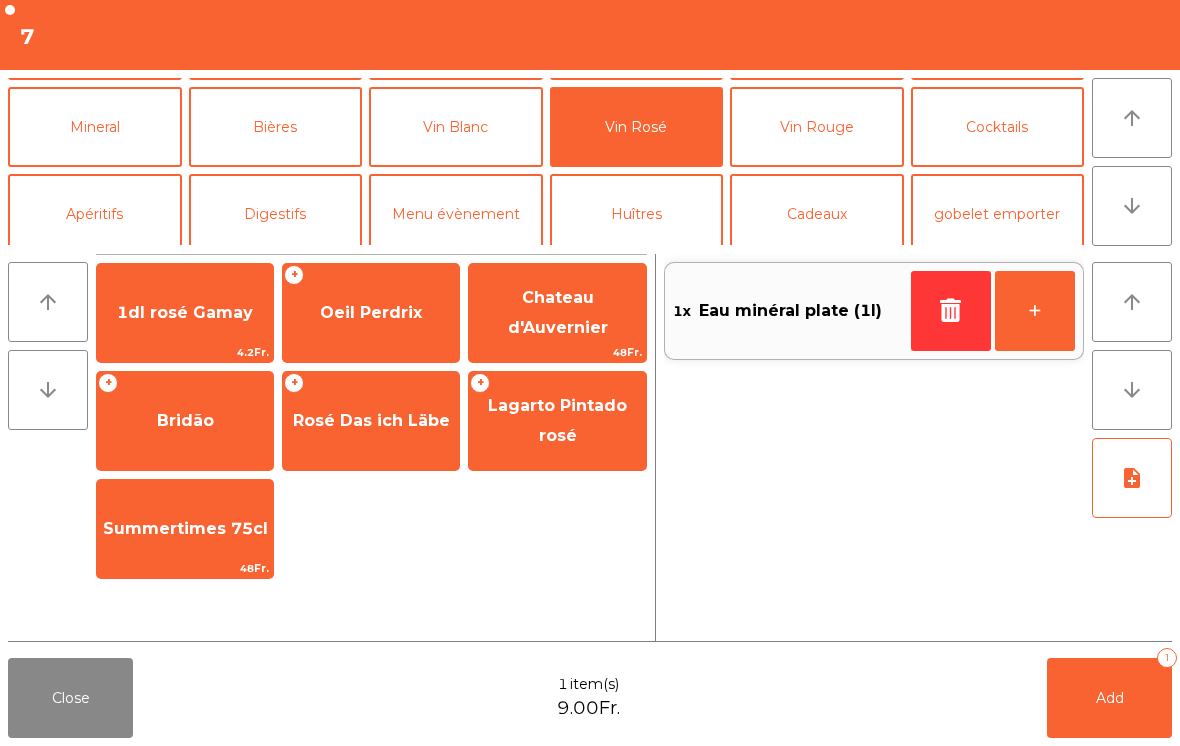 click on "Rosé Das ich Läbe" 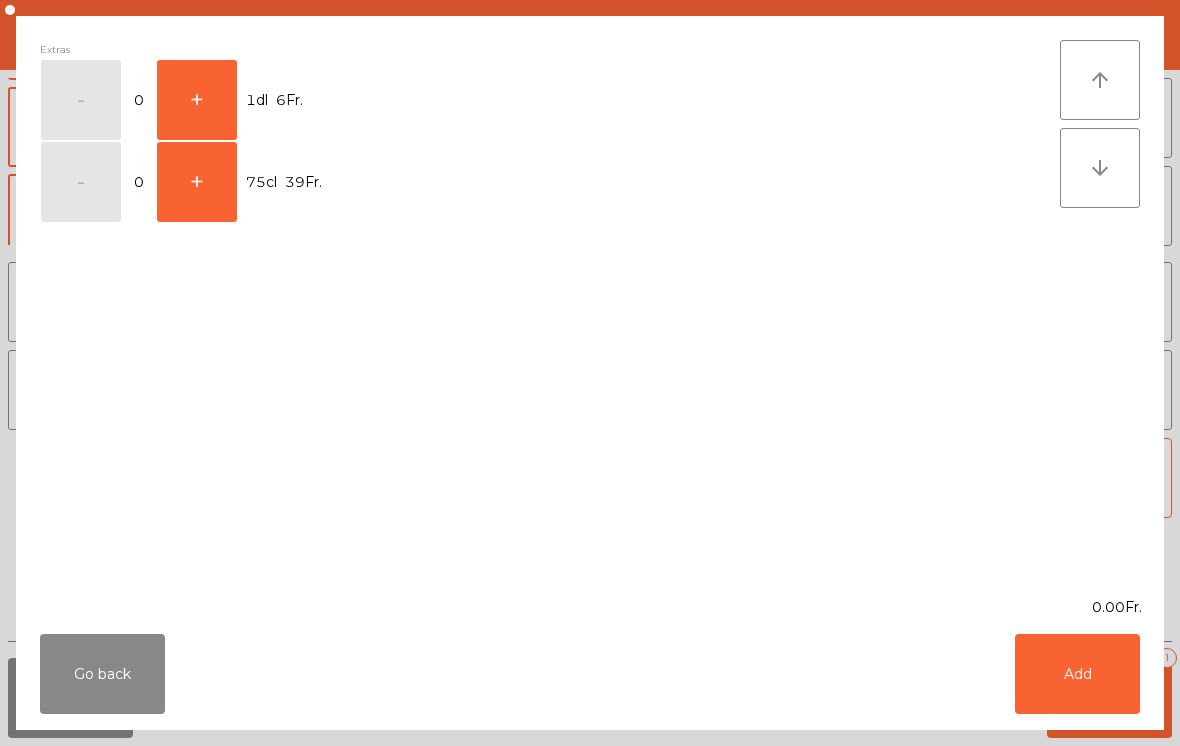 click on "+" 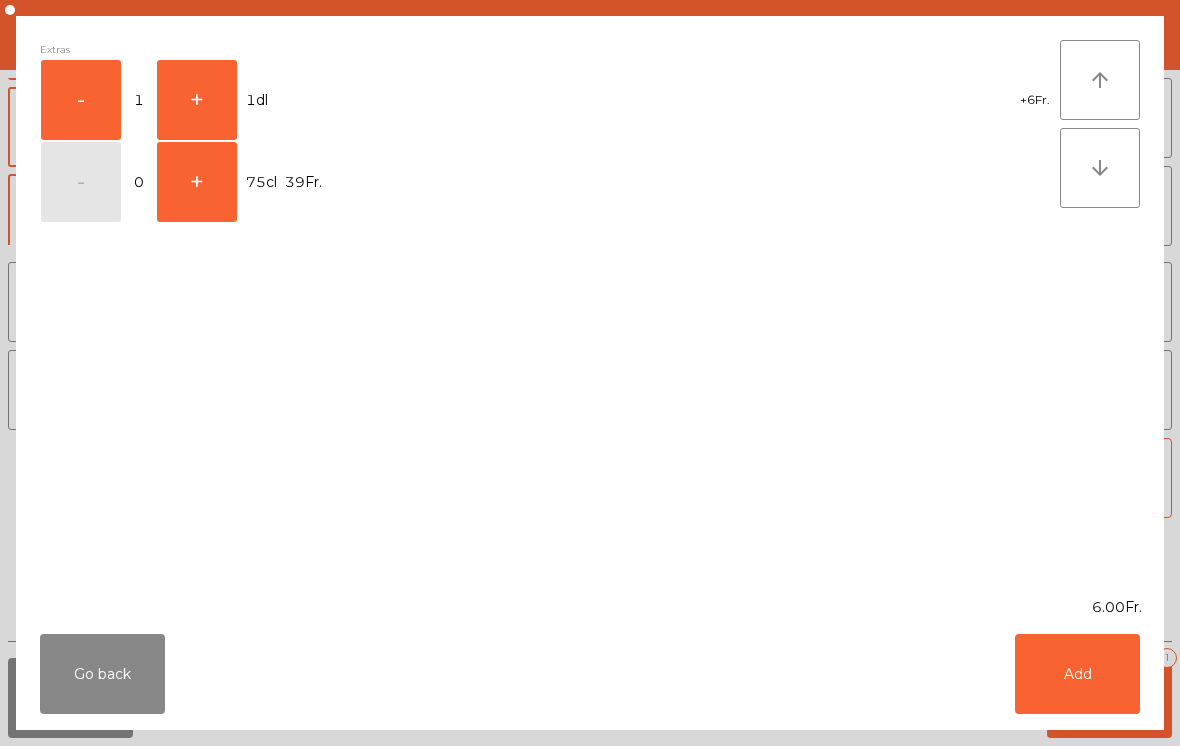 click on "Add" 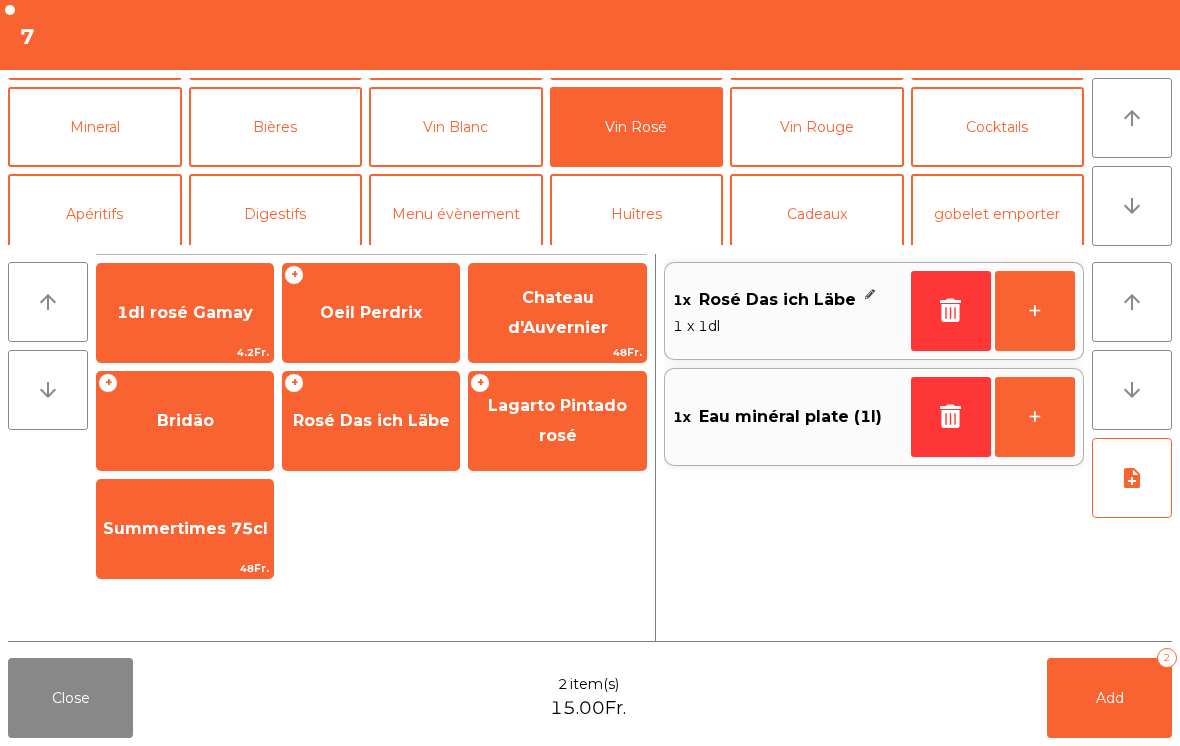 click on "+" 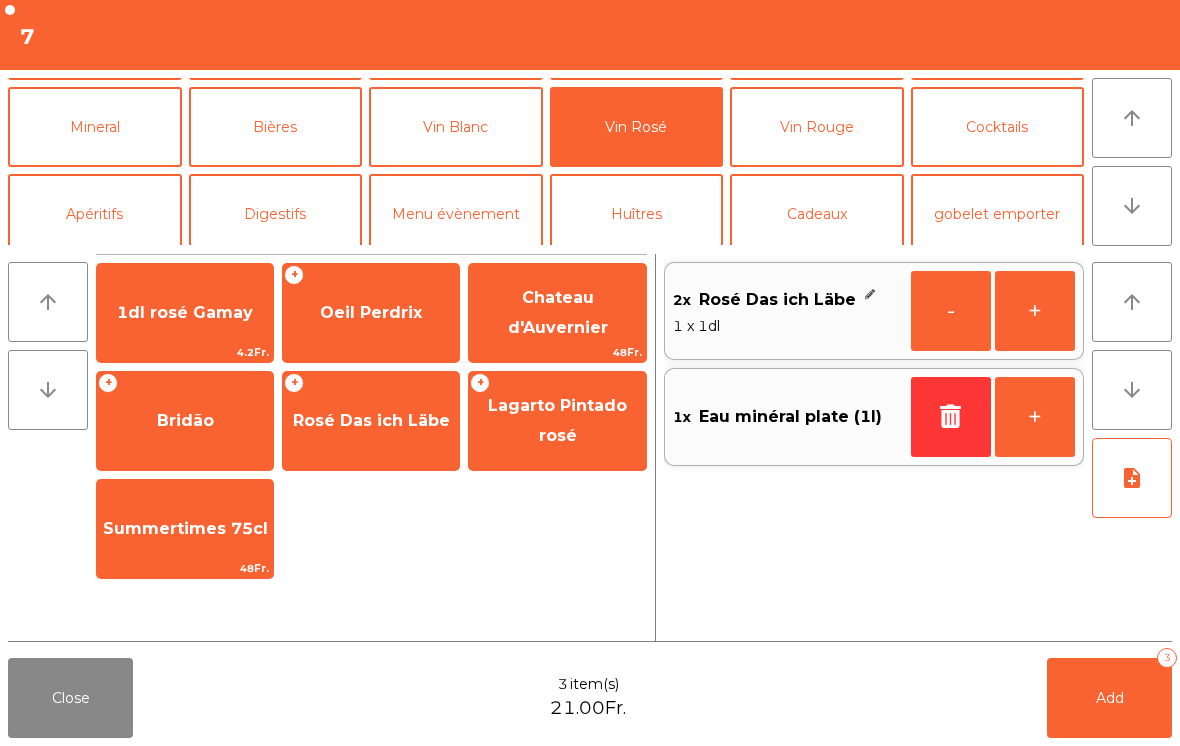 click on "Add   3" 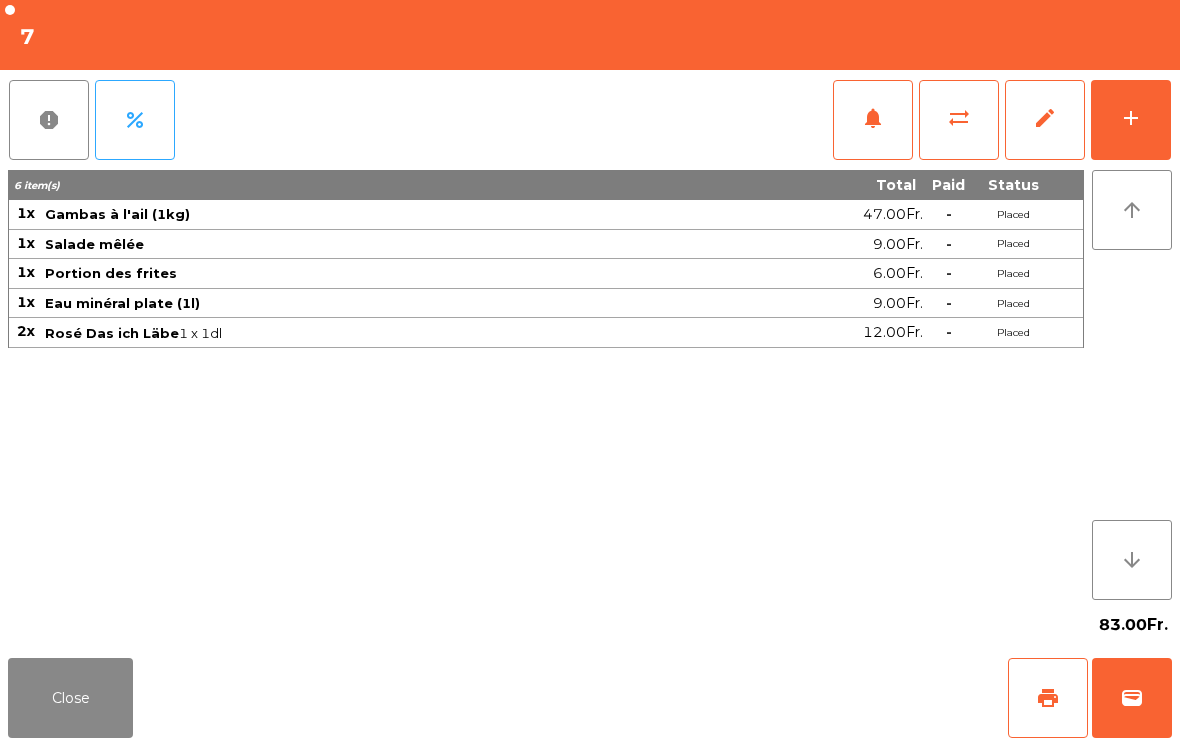 click on "Close" 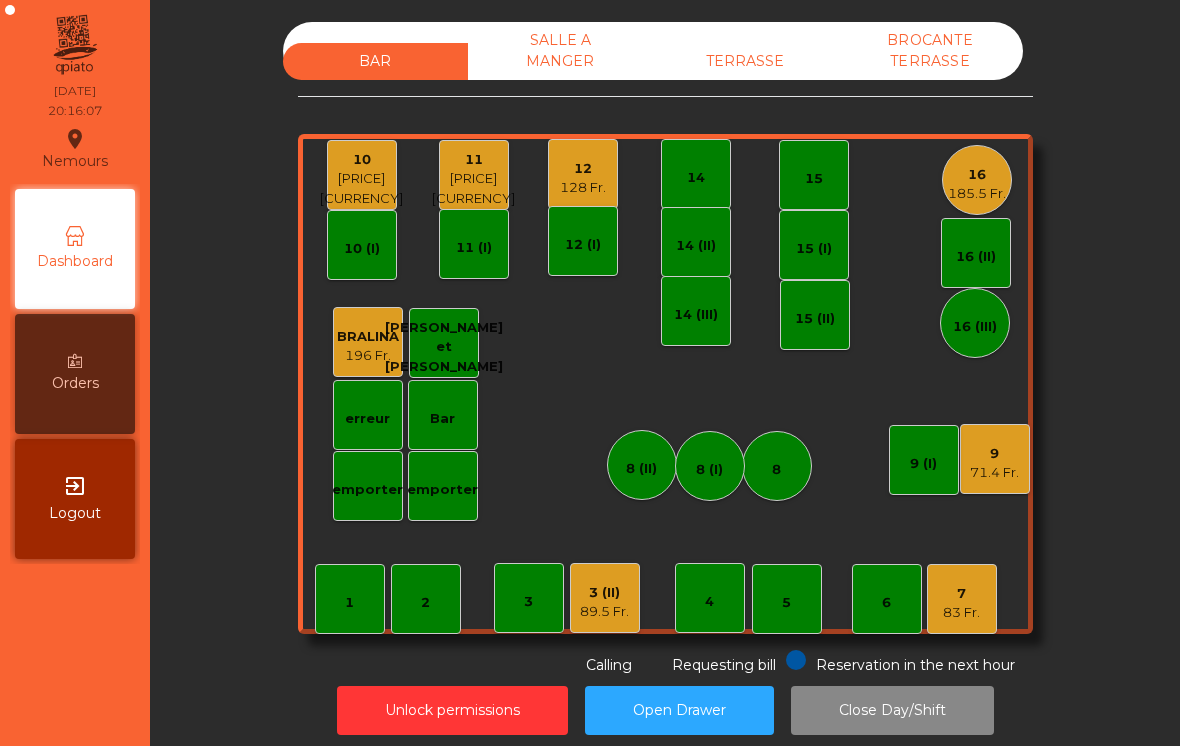 click on "BAR   SALLE A MANGER   TERRASSE   BROCANTE TERRASSE    1   2    3   4    5    6    7   [PRICE]    8   9   [PRICE]   10   [PRICE]    11   [PRICE]    12   [PRICE]    14   15    16   [PRICE]   Bar   3 (II)   [PRICE]   14 (II)   15 (I)   erreur    emporter   16 (II)   8 (II)   BRALINA   [PRICE]    14 (III)   15 (II)   16 (III)   9 (I)   10 (I)   11 (I)   12 (I)   8 (I]   [PERSON]   emporter  Reservation in the next hour Requesting bill Calling" 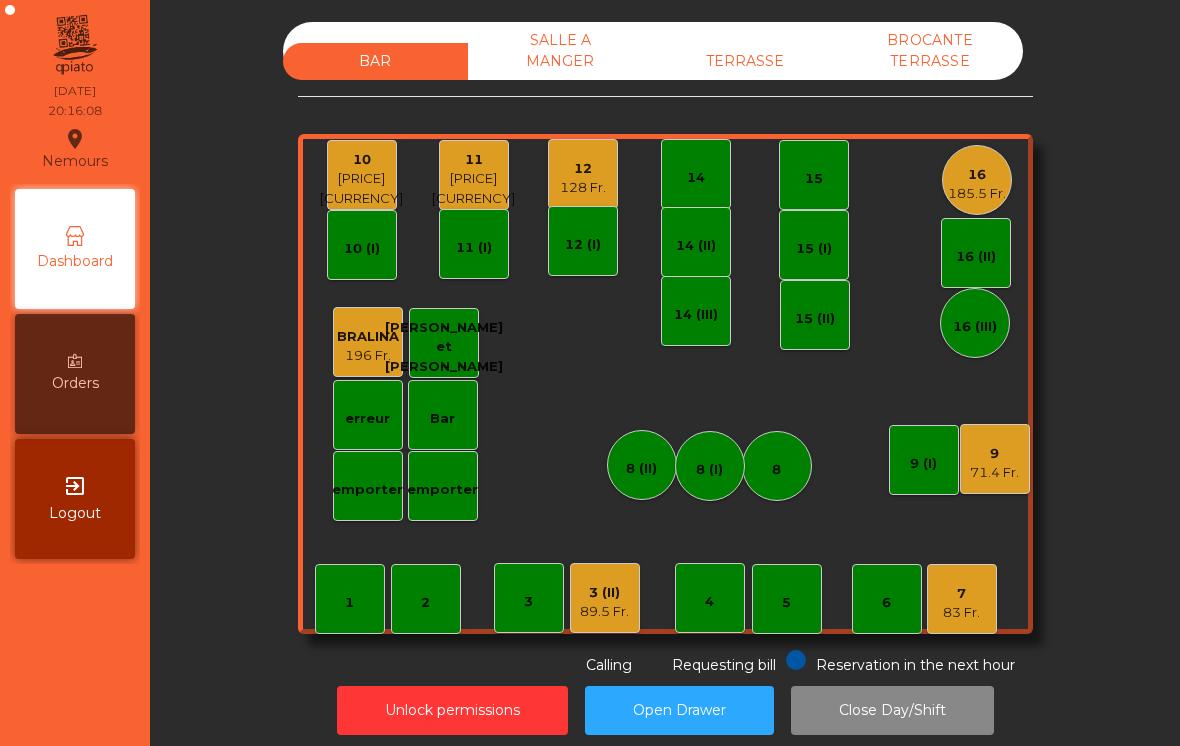 click on "TERRASSE" 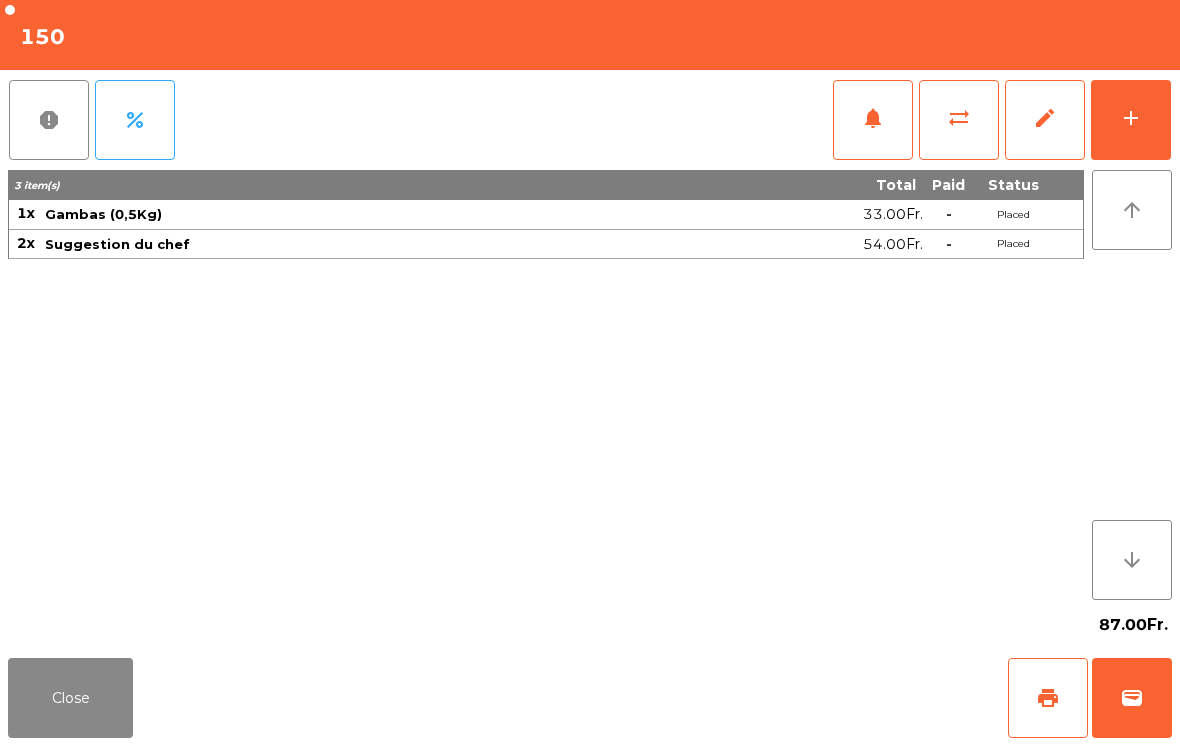 click on "add" 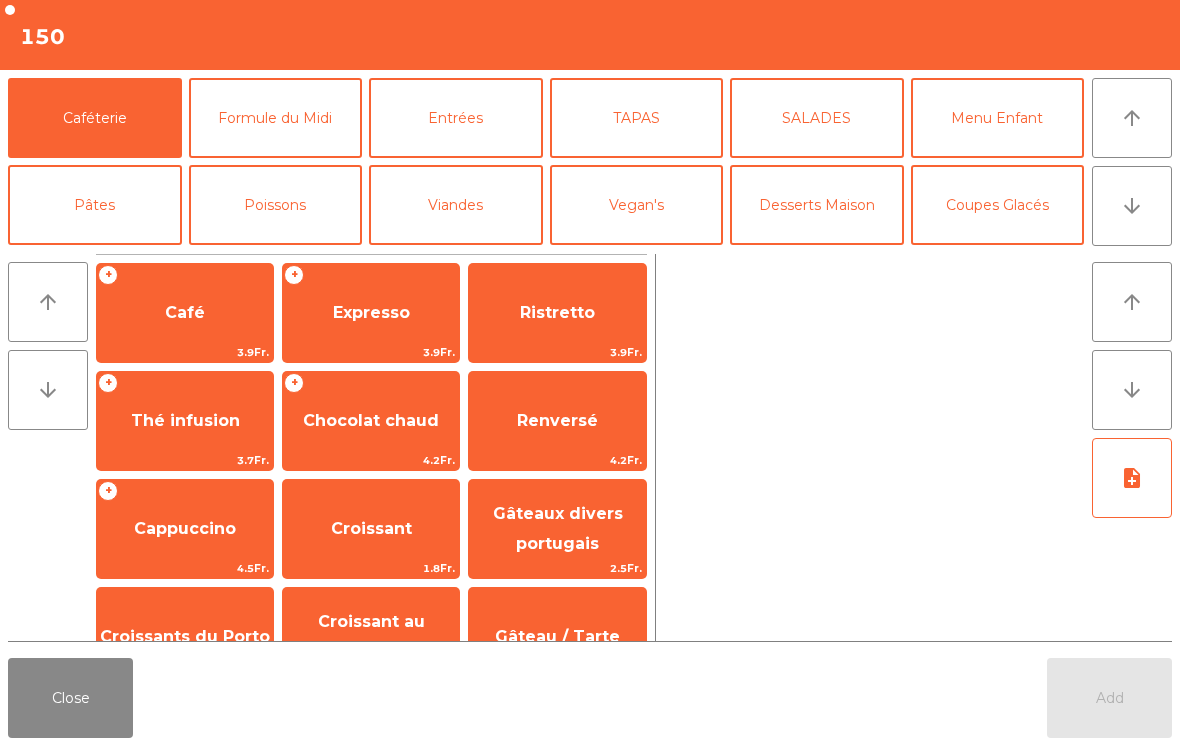 scroll, scrollTop: 95, scrollLeft: 0, axis: vertical 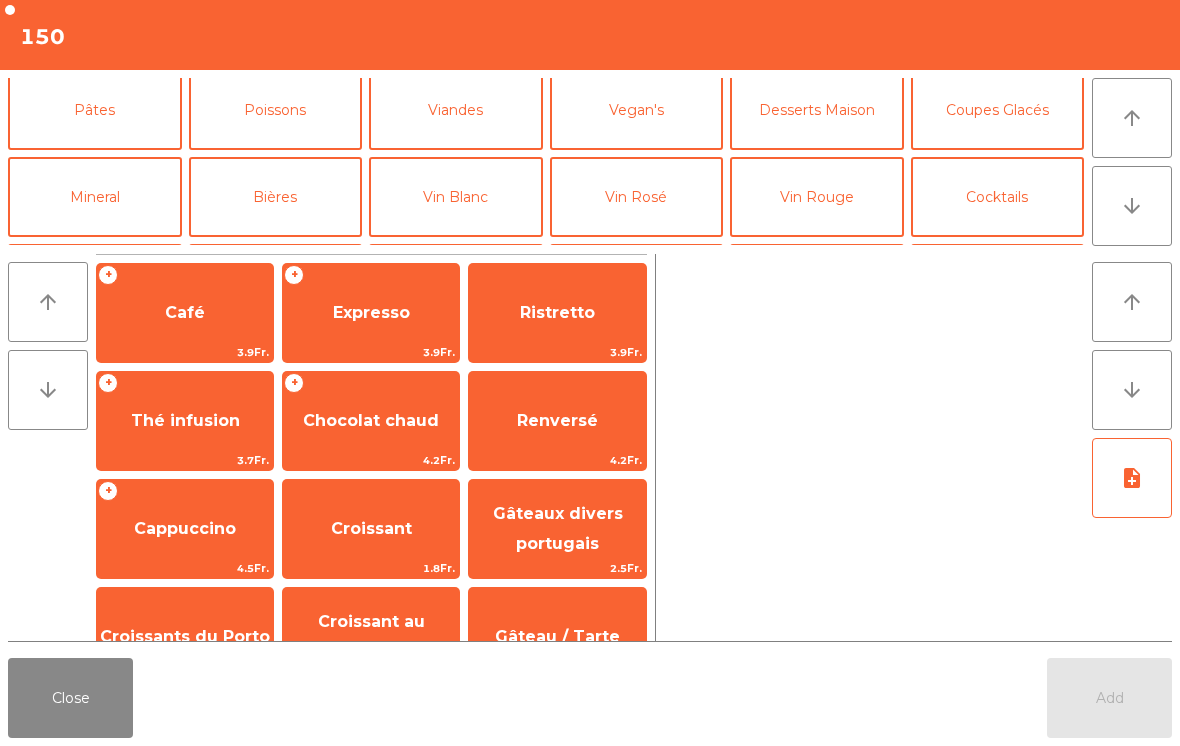 click on "Mineral" 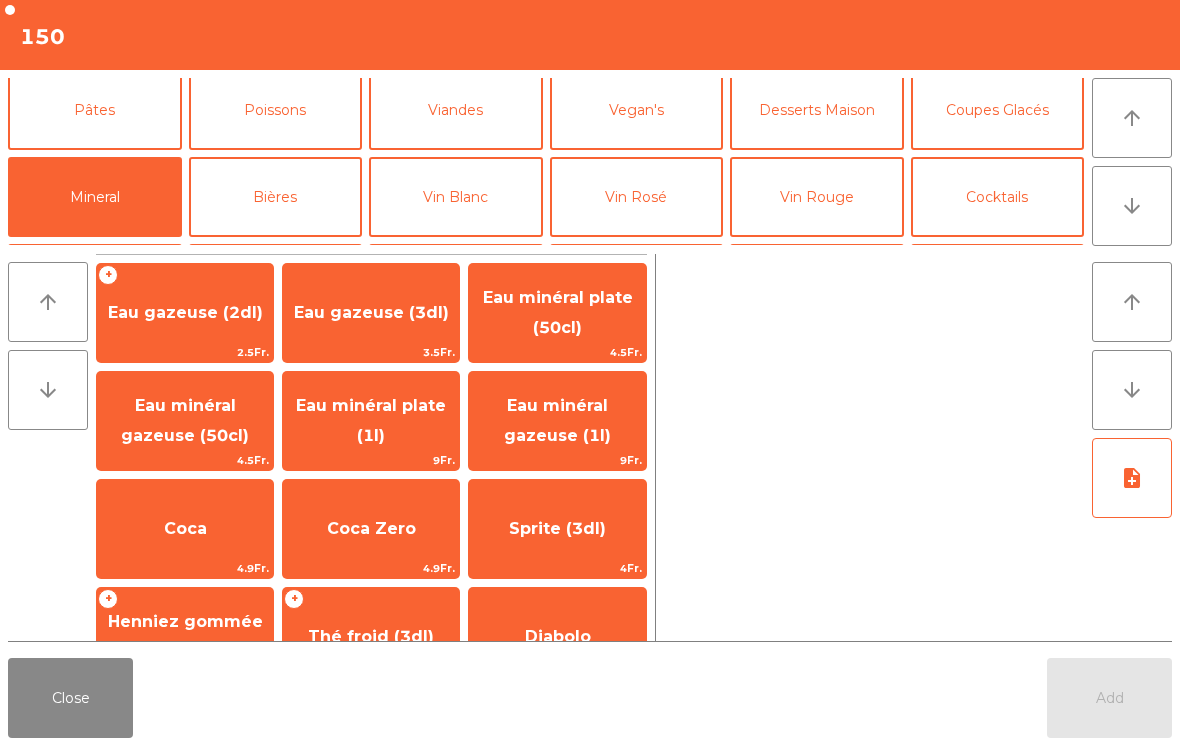 click on "Eau minéral plate (50cl)" 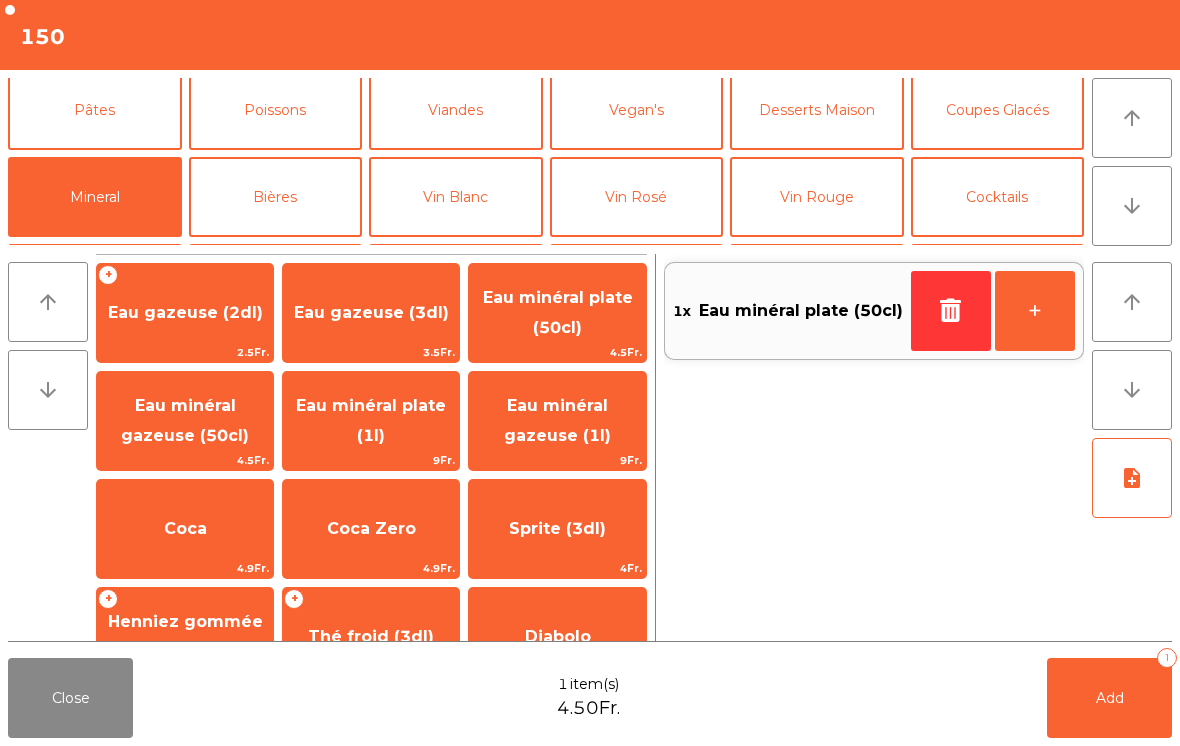 scroll, scrollTop: 97, scrollLeft: 0, axis: vertical 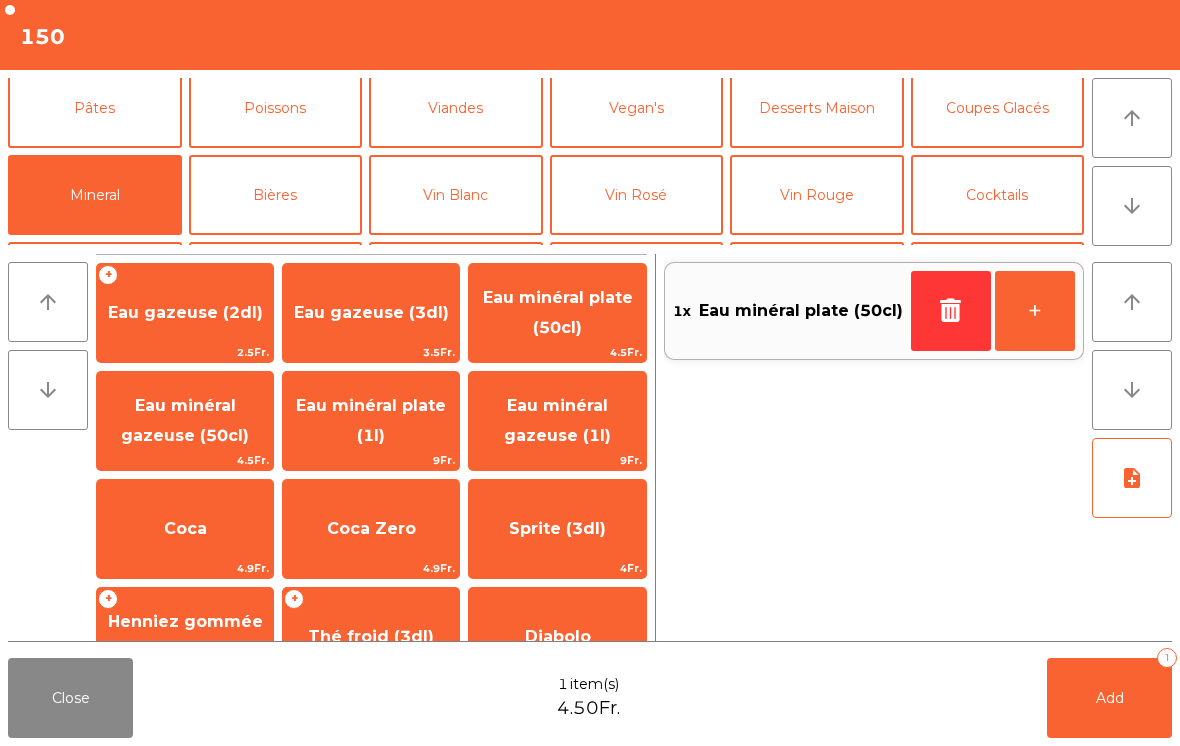 click on "Apéritifs" 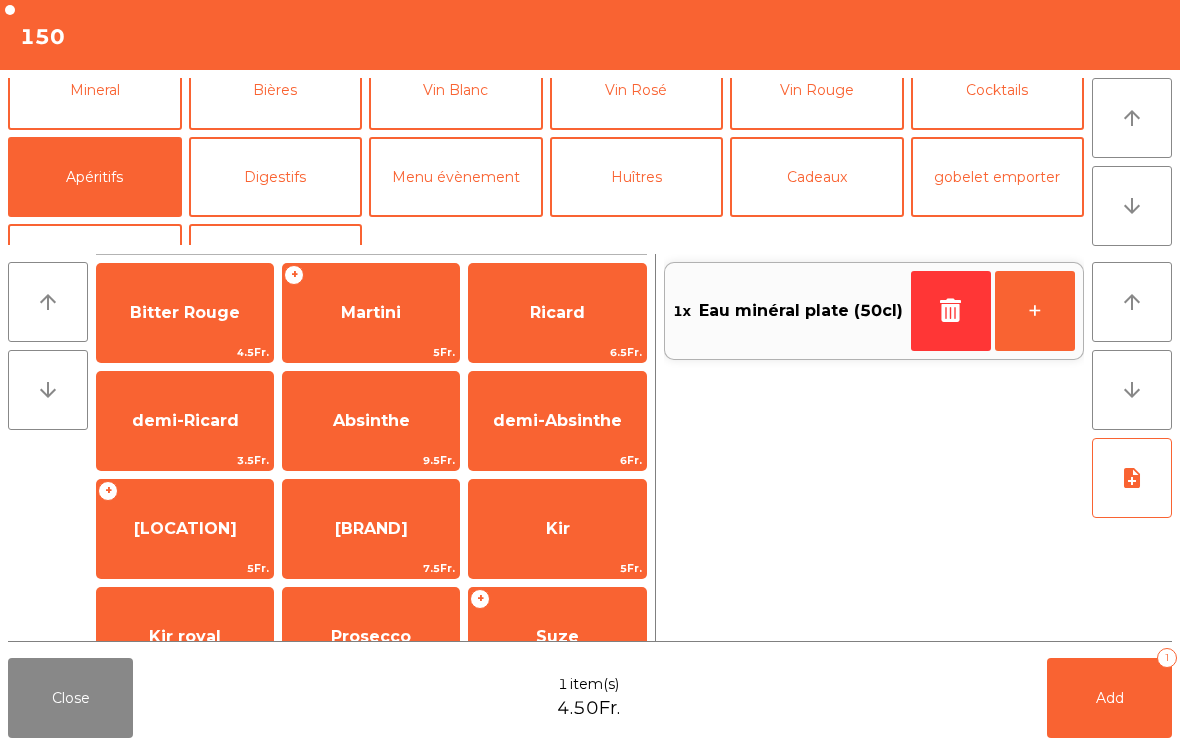 click on "4.5Fr." 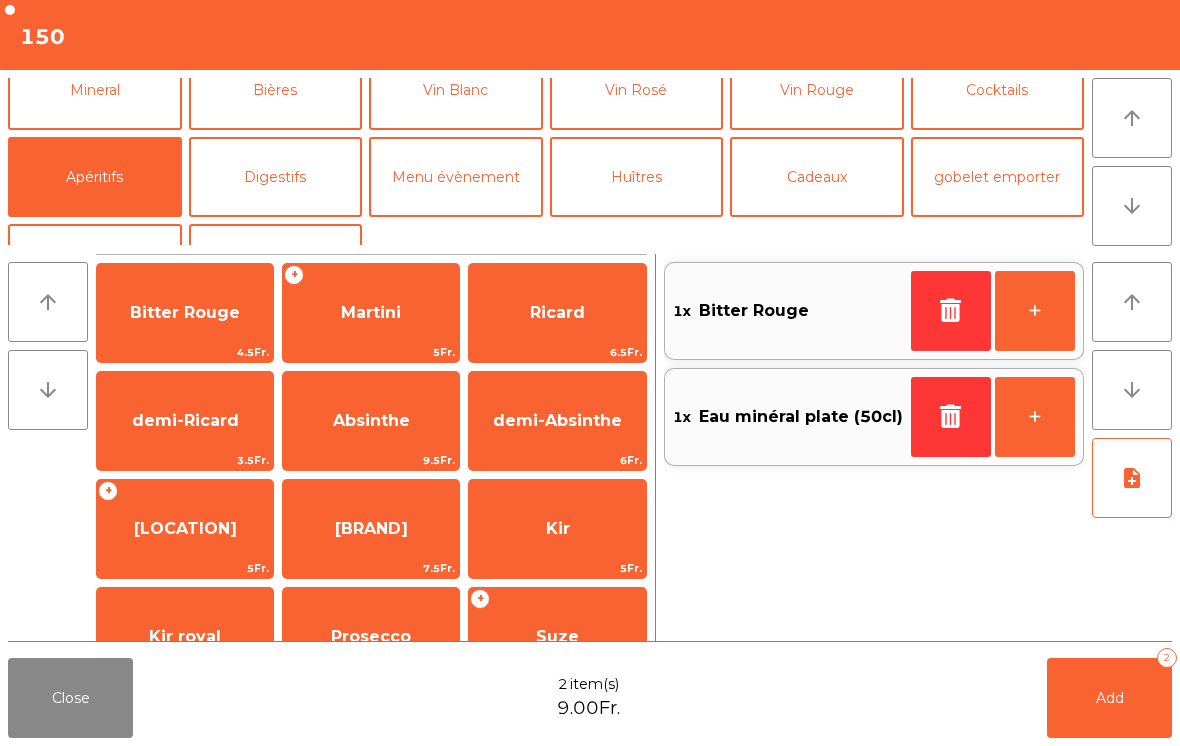 click on "Close  2 item(s)  [PRICE] [CURRENCY]   Add   2" 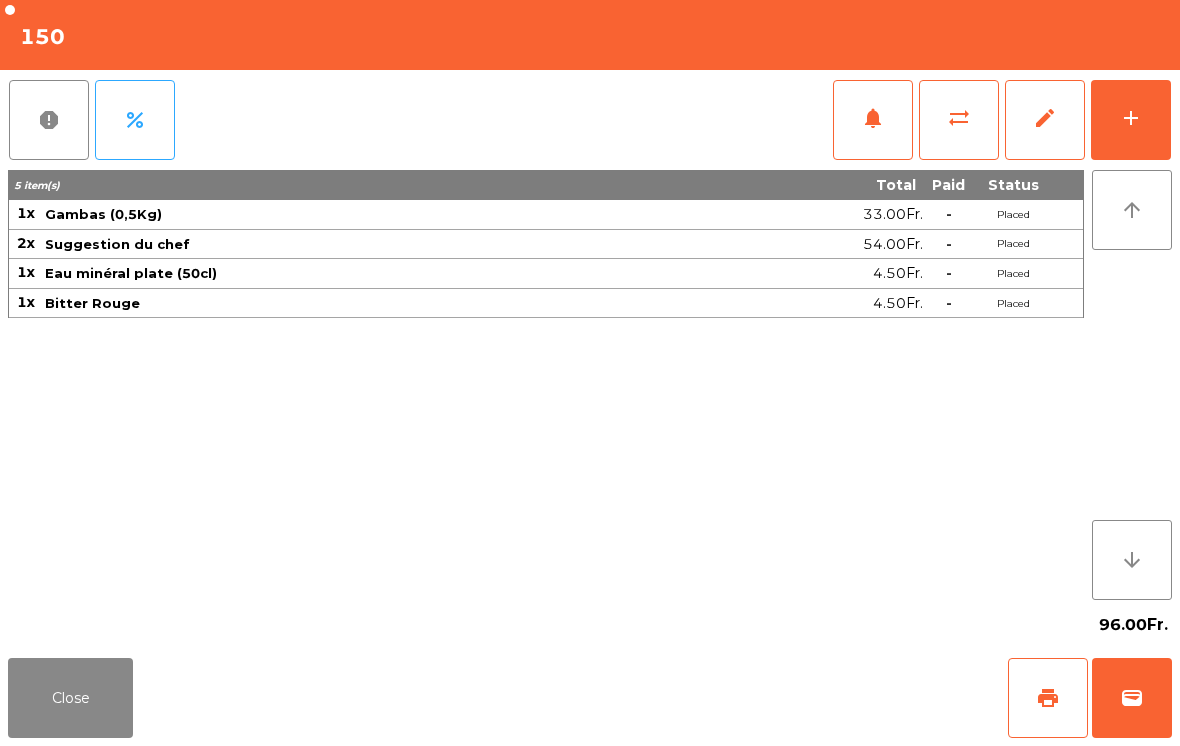 click on "Close" 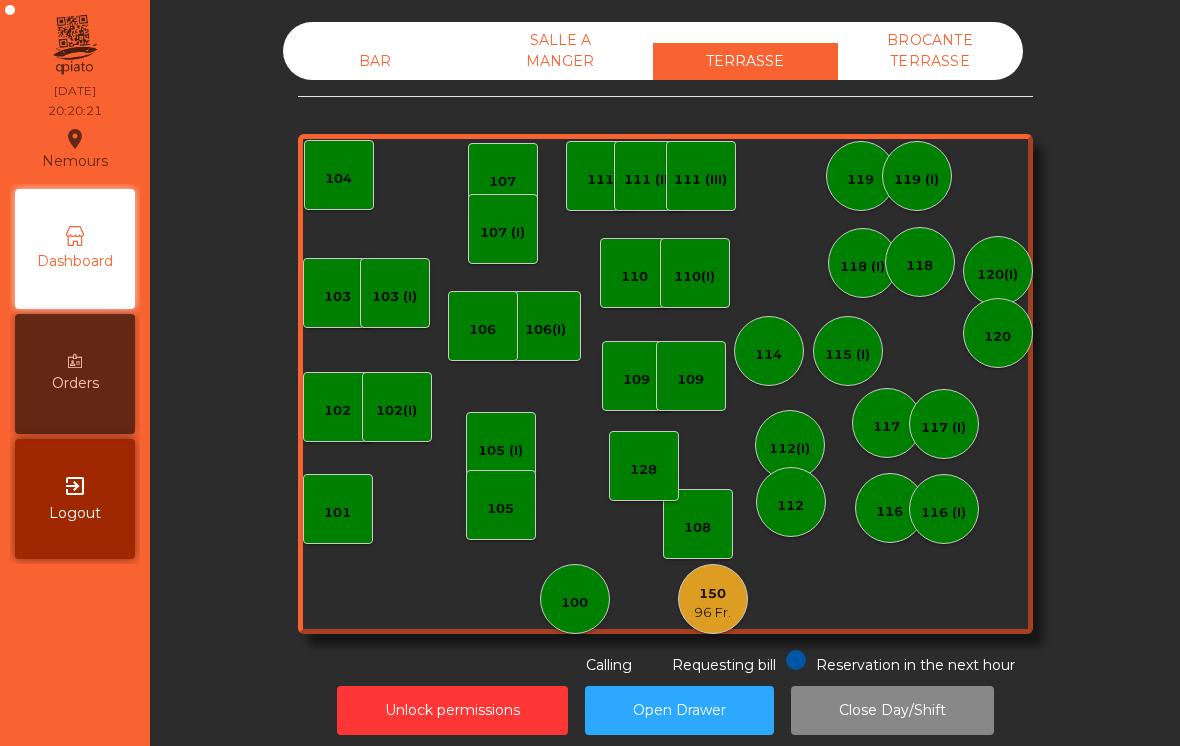 click on "BAR" 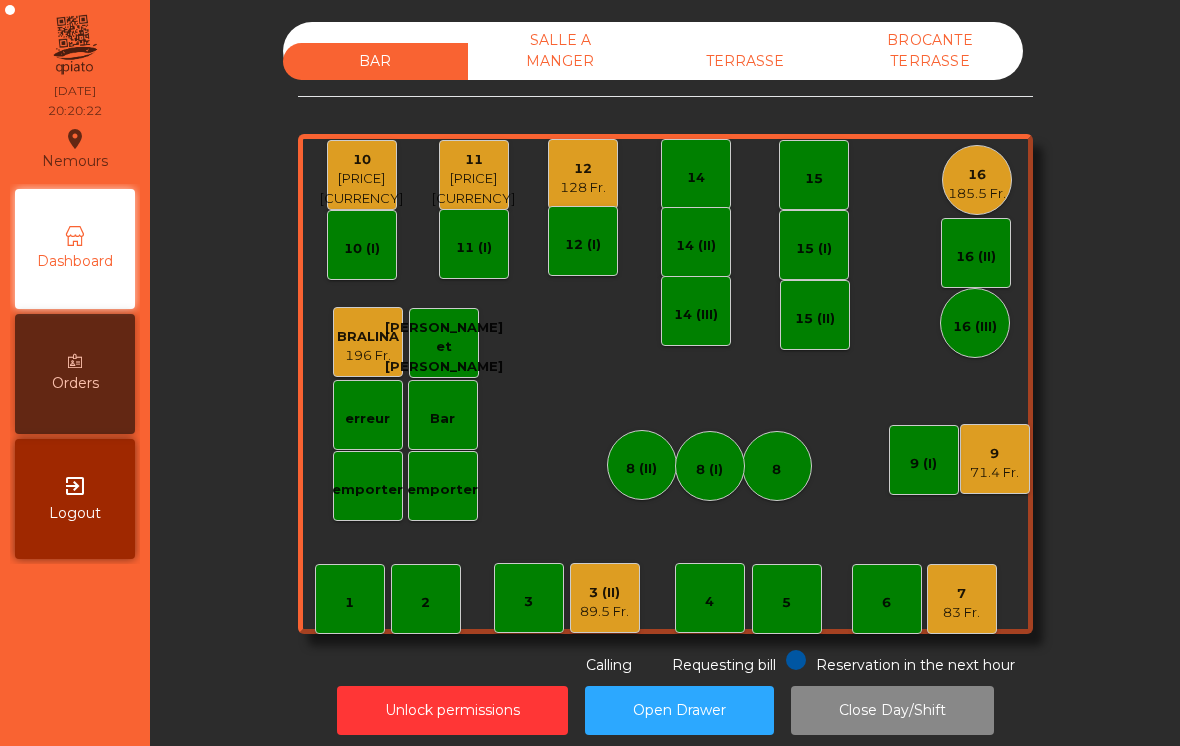 click on "71.4 Fr." 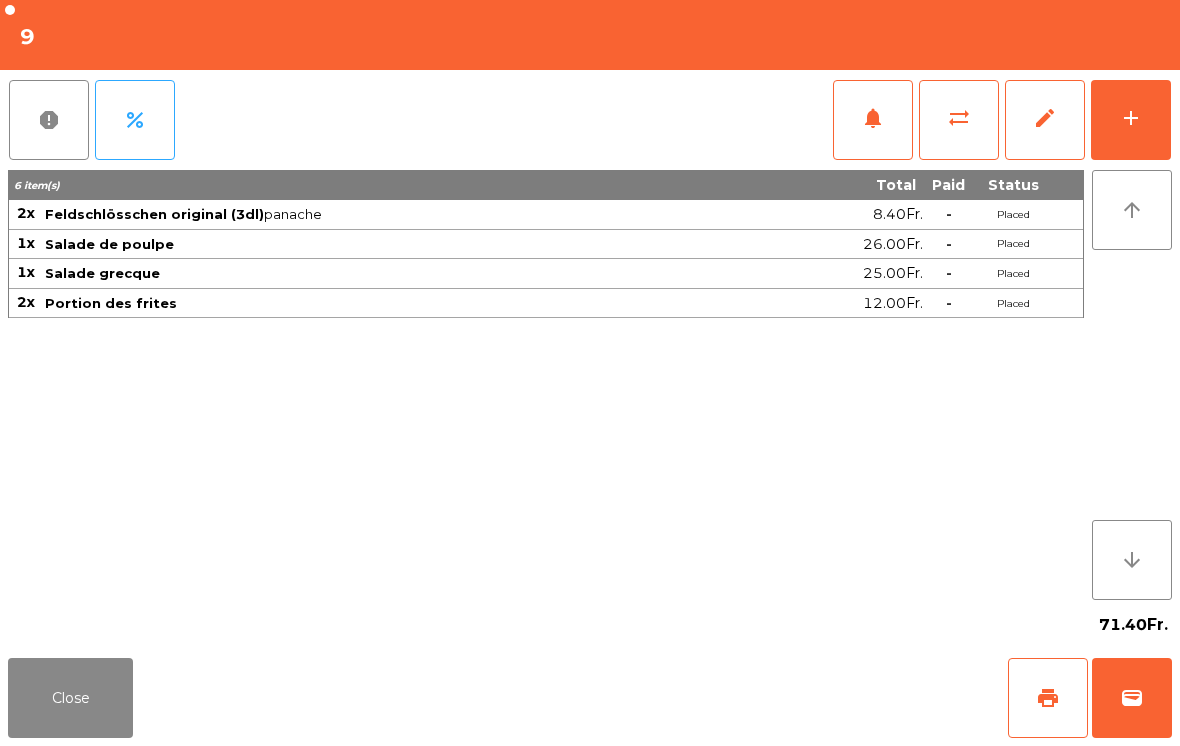 click on "add" 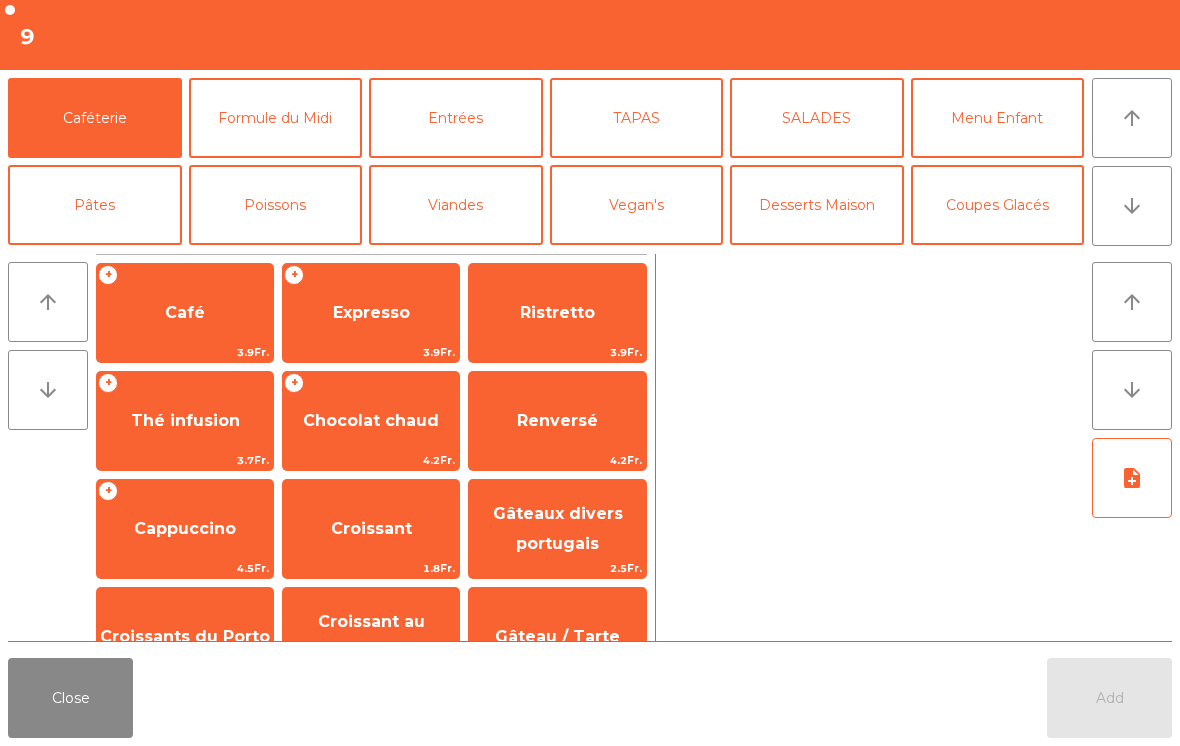 click on "Expresso" 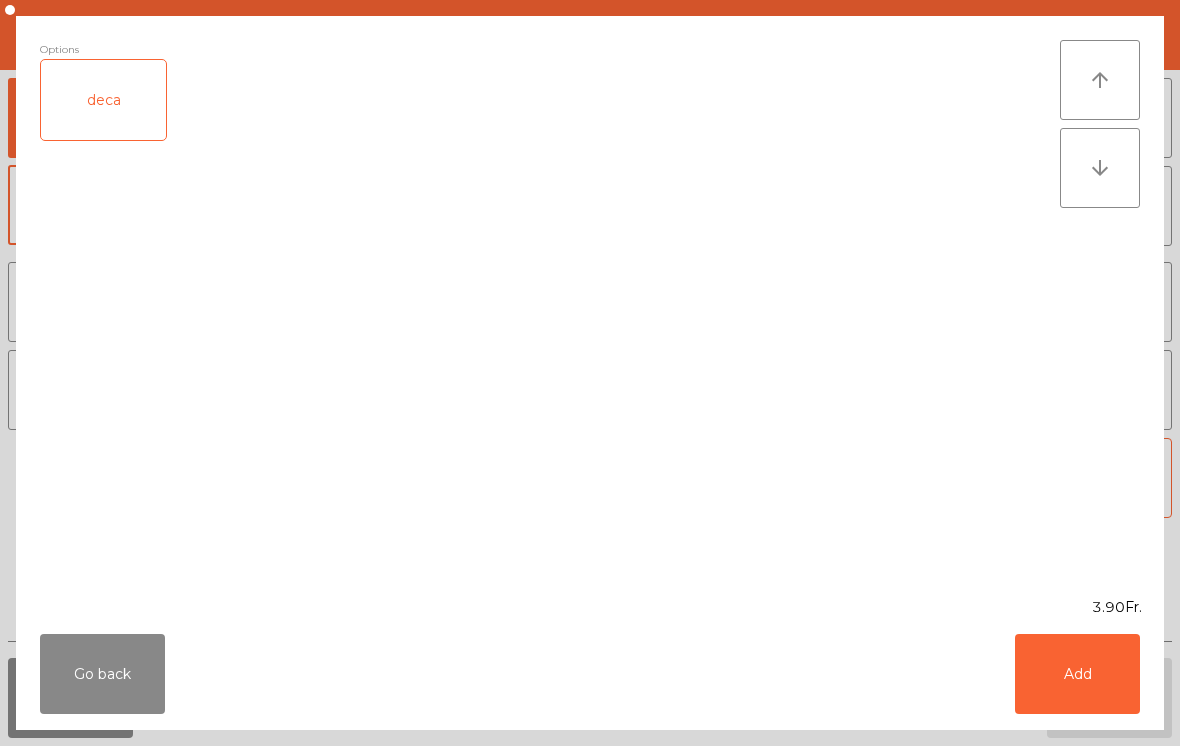 click on "Add" 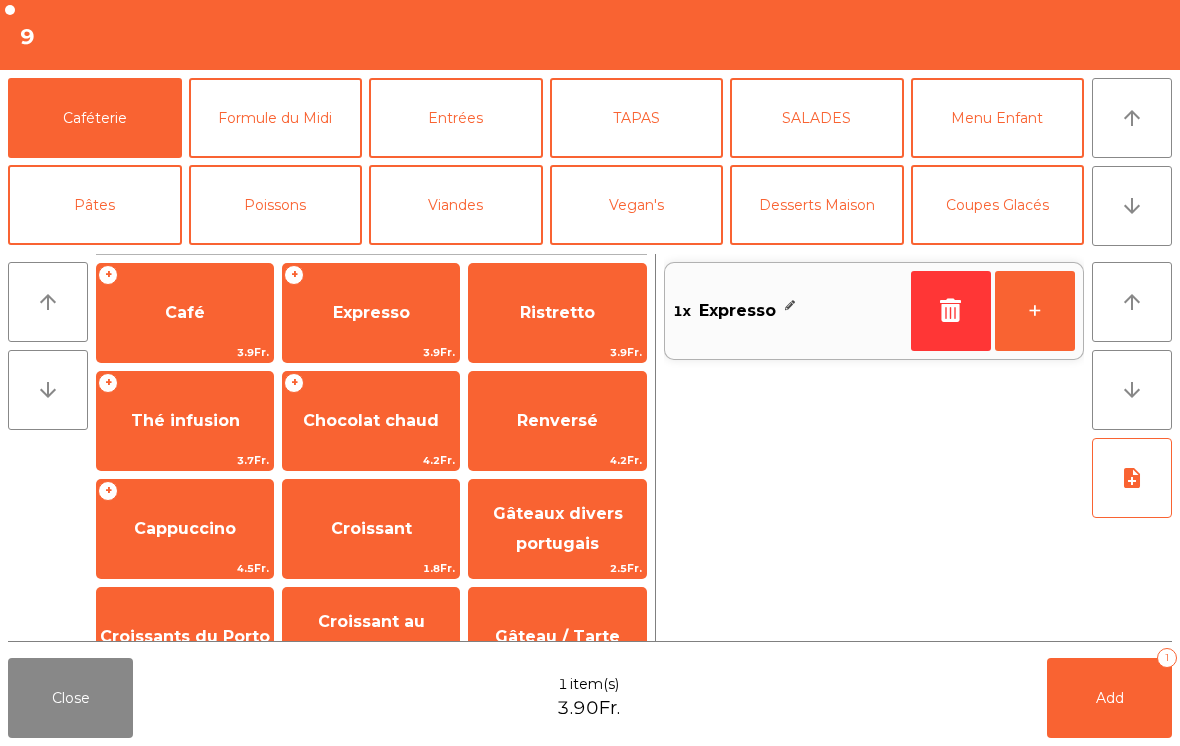 click on "+" 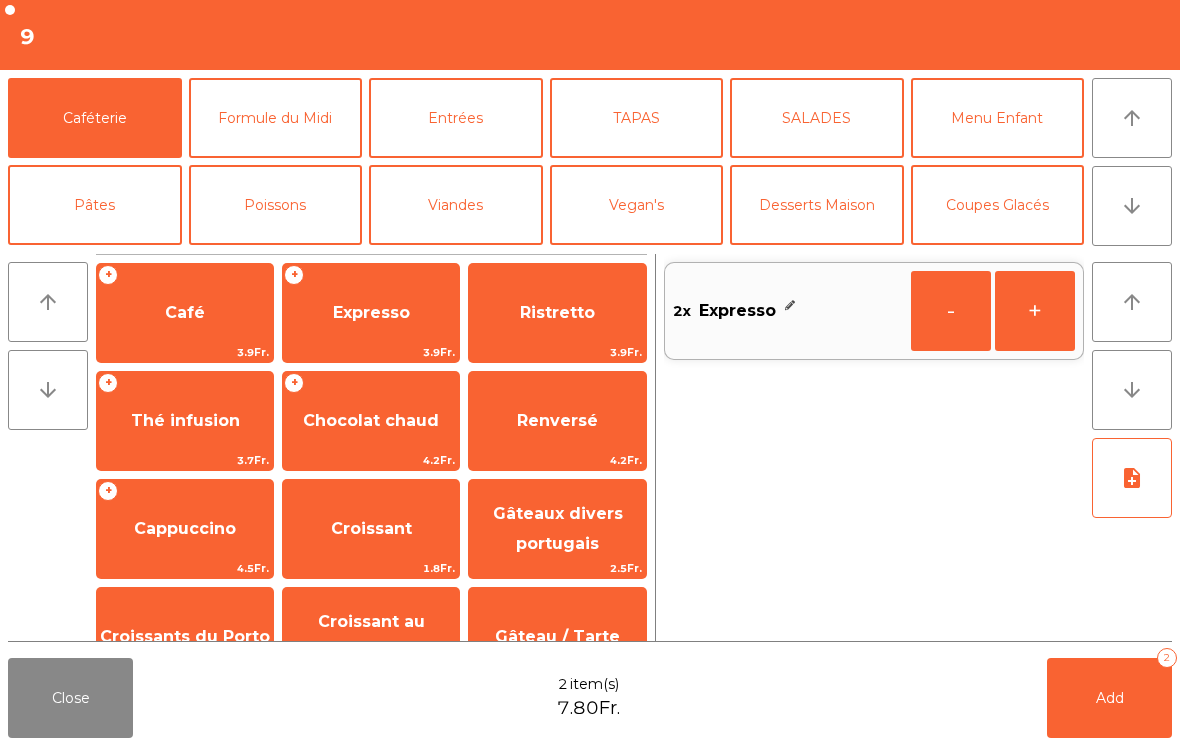click on "Add   2" 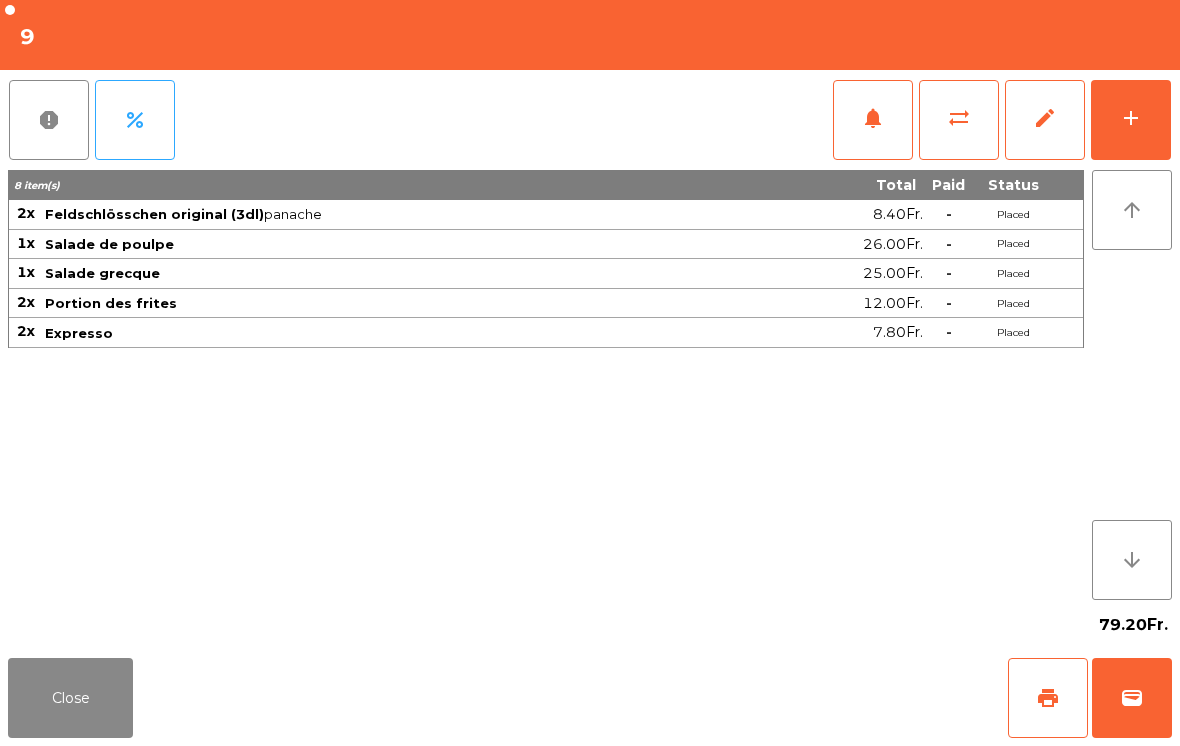 click on "Close" 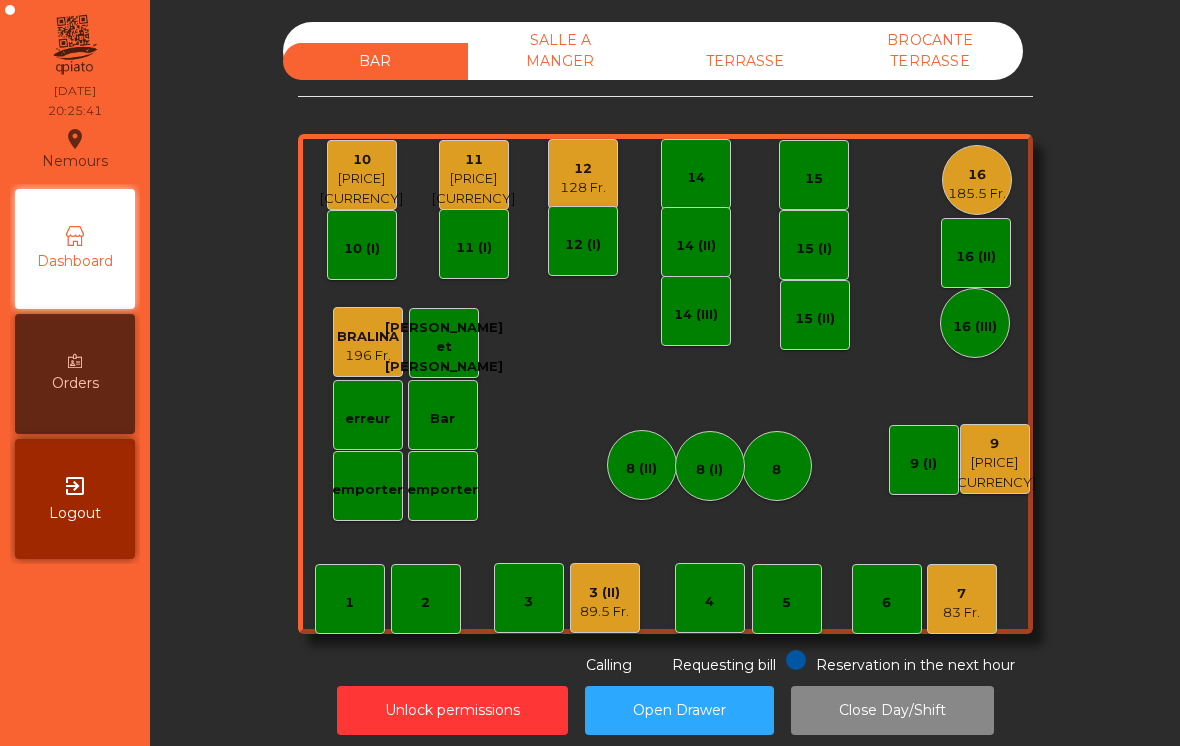 click on "[PRICE] [CURRENCY]" 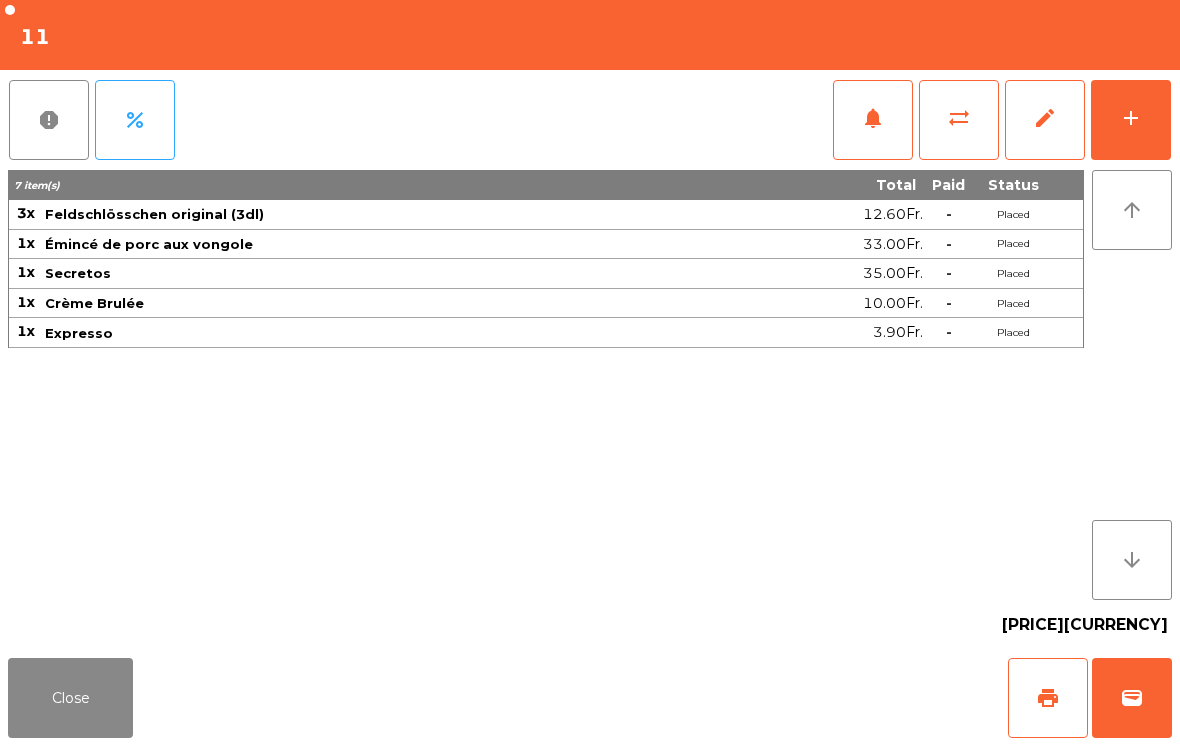 click on "print" 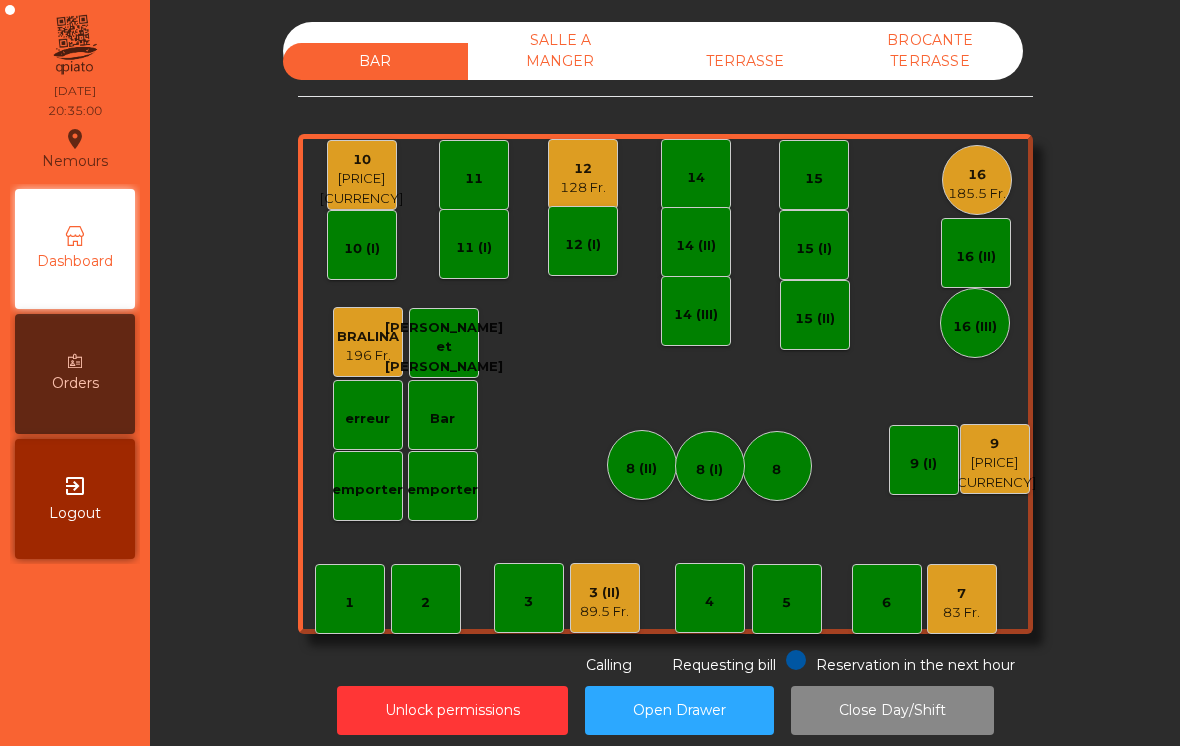 click on "[LOCATION]  location_on  [DATE]   [TIME]   Dashboard   Orders  exit_to_app  Logout" 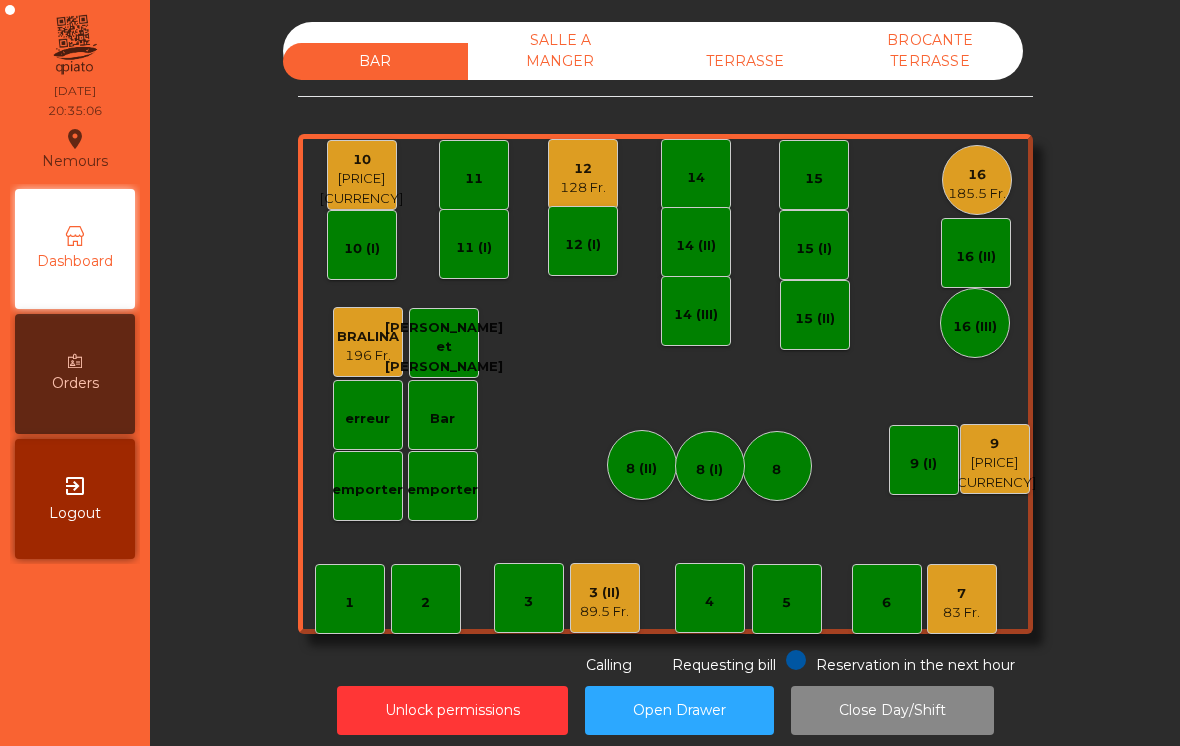 click on "128 Fr." 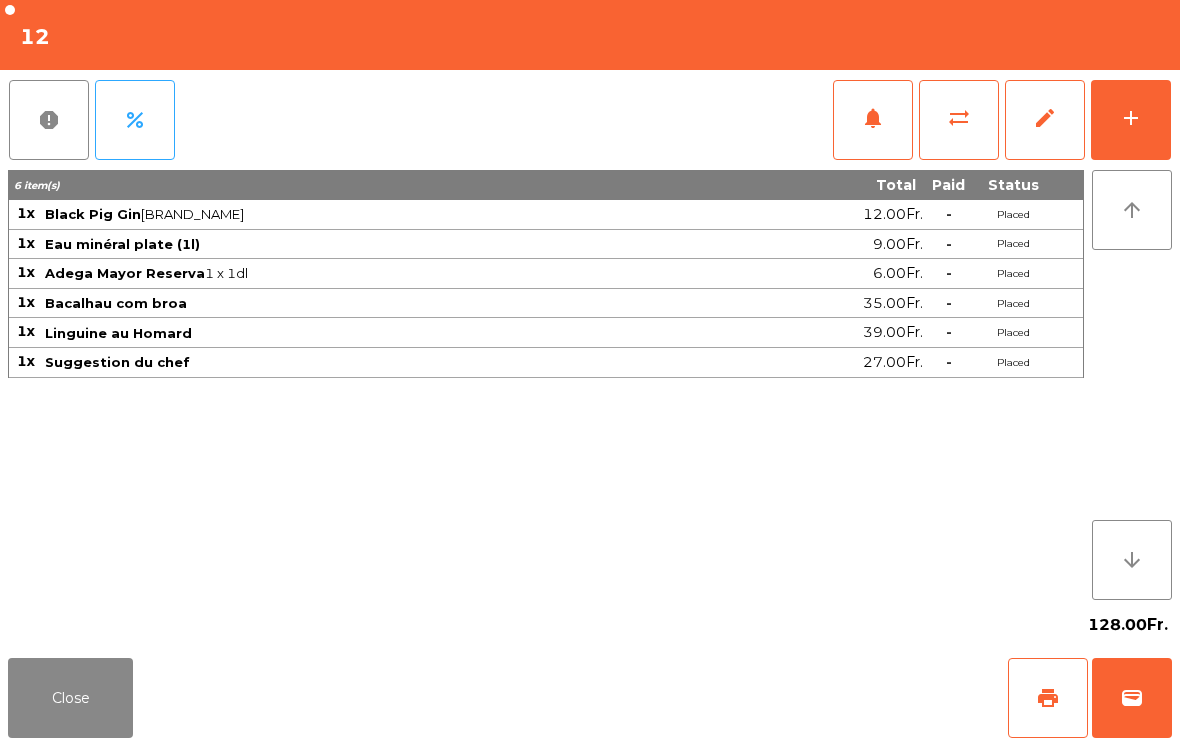 click on "add" 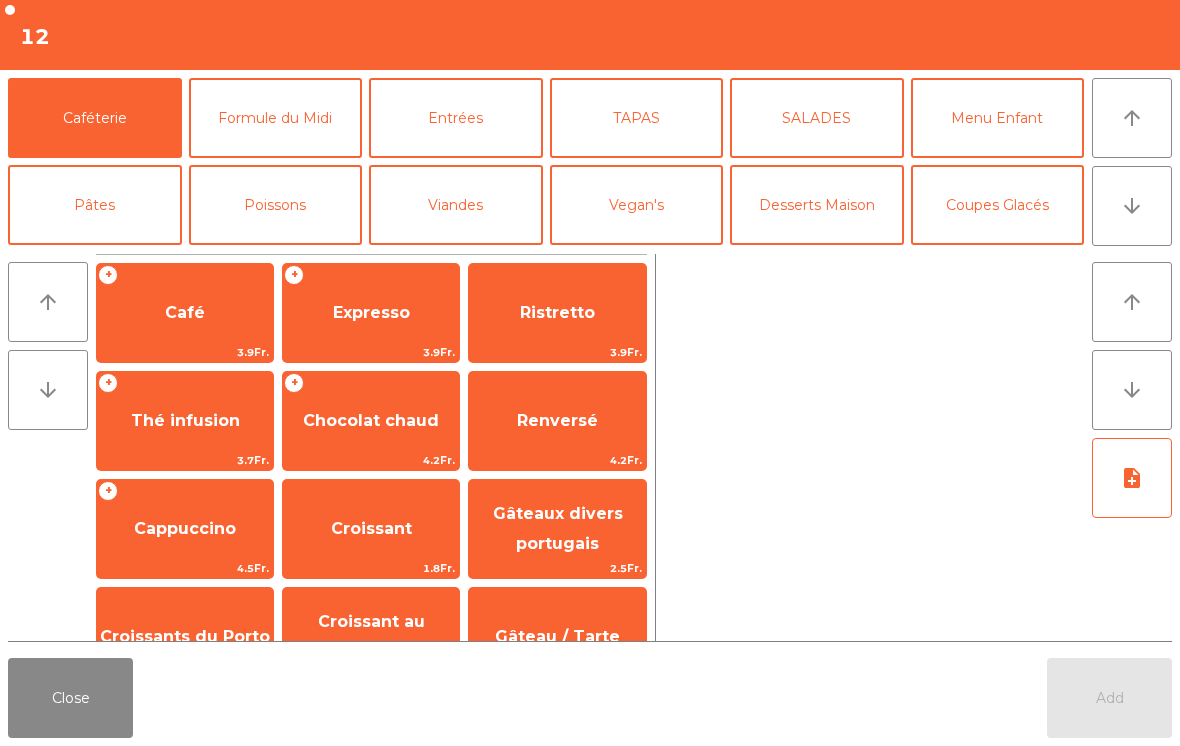 click on "arrow_downward" 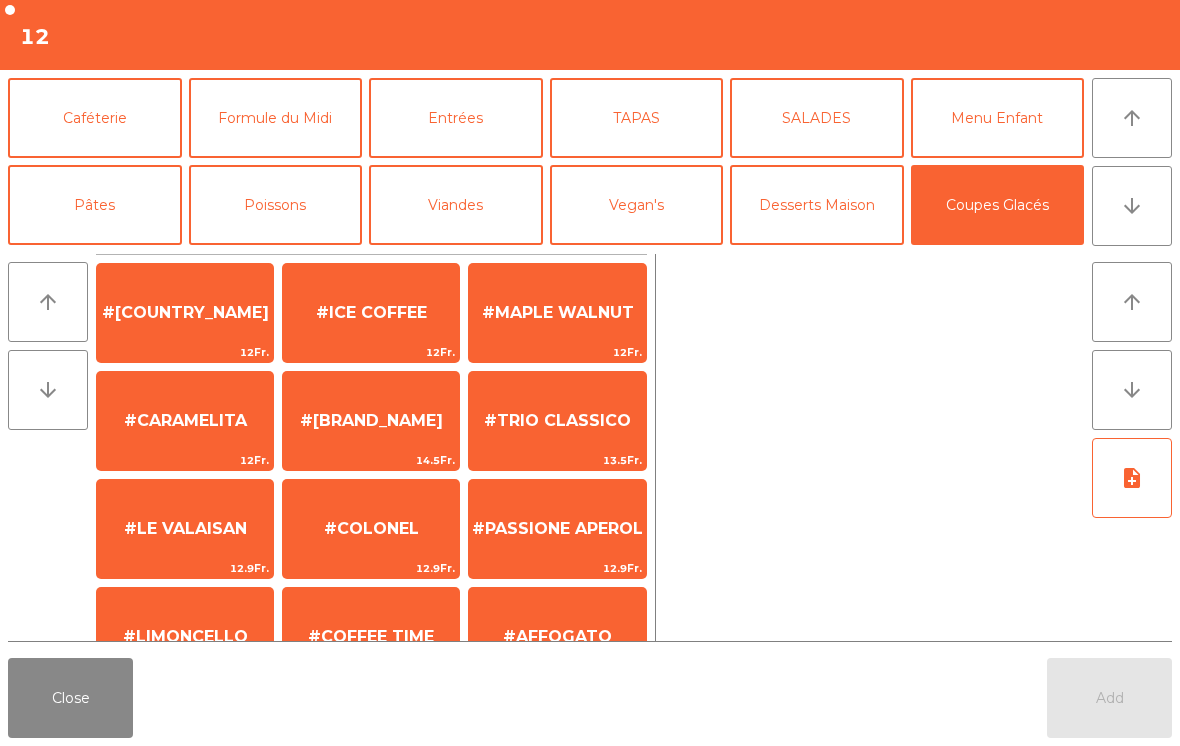 scroll, scrollTop: 129, scrollLeft: 0, axis: vertical 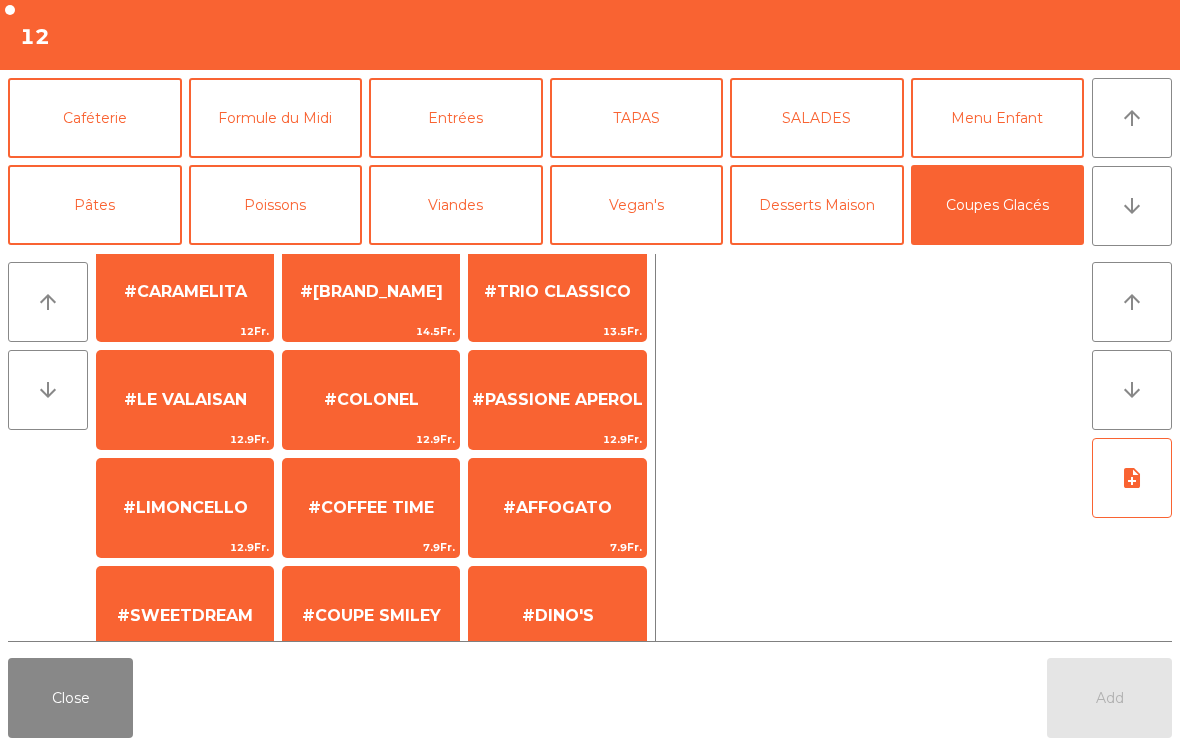 click on "7.9Fr." 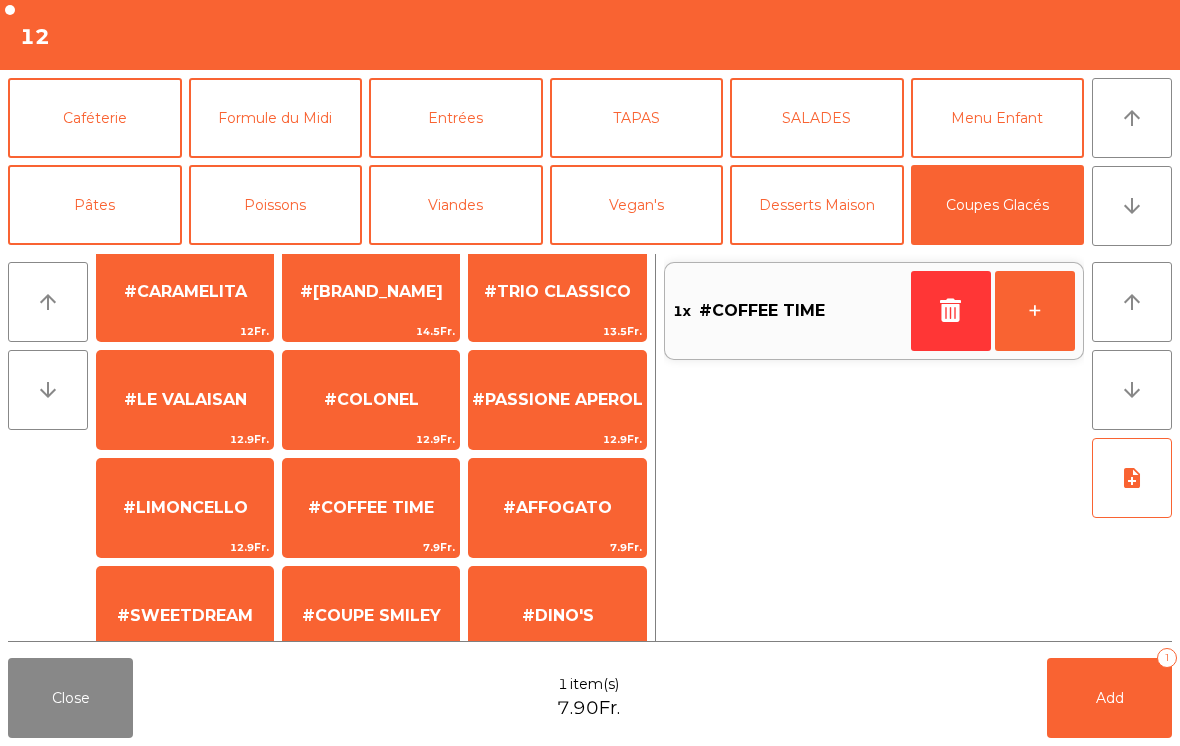 scroll, scrollTop: 127, scrollLeft: 0, axis: vertical 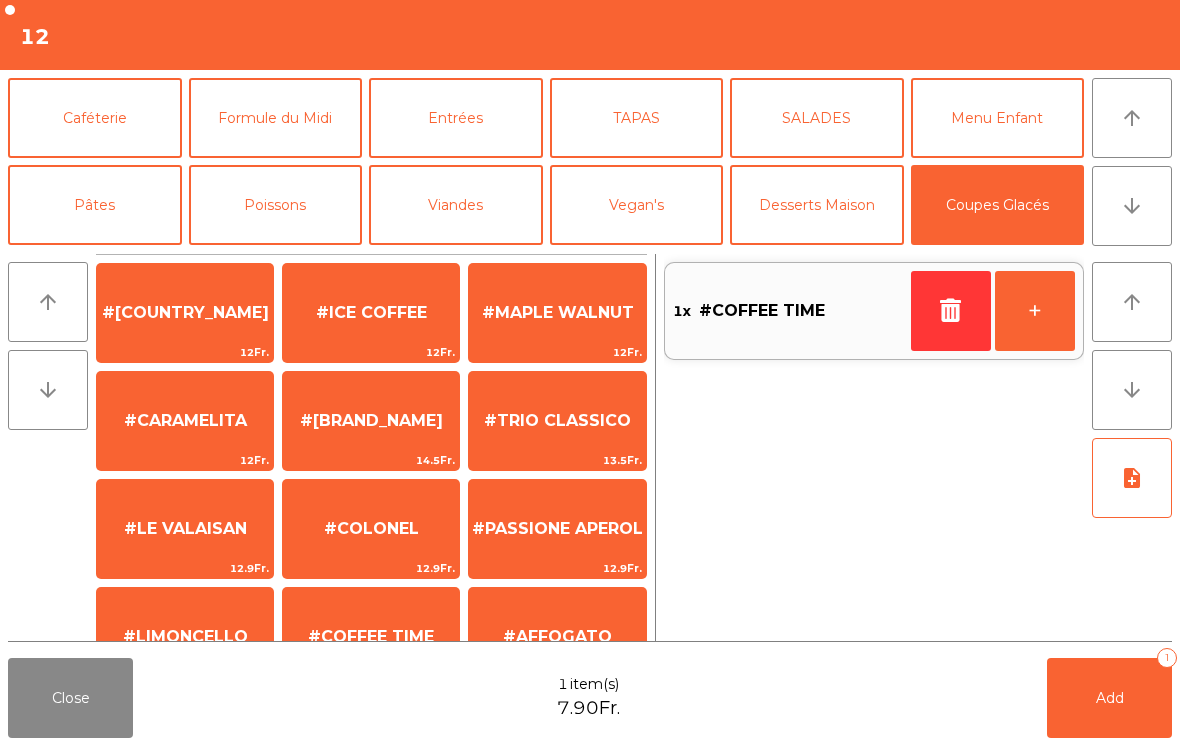 click on "Desserts Maison" 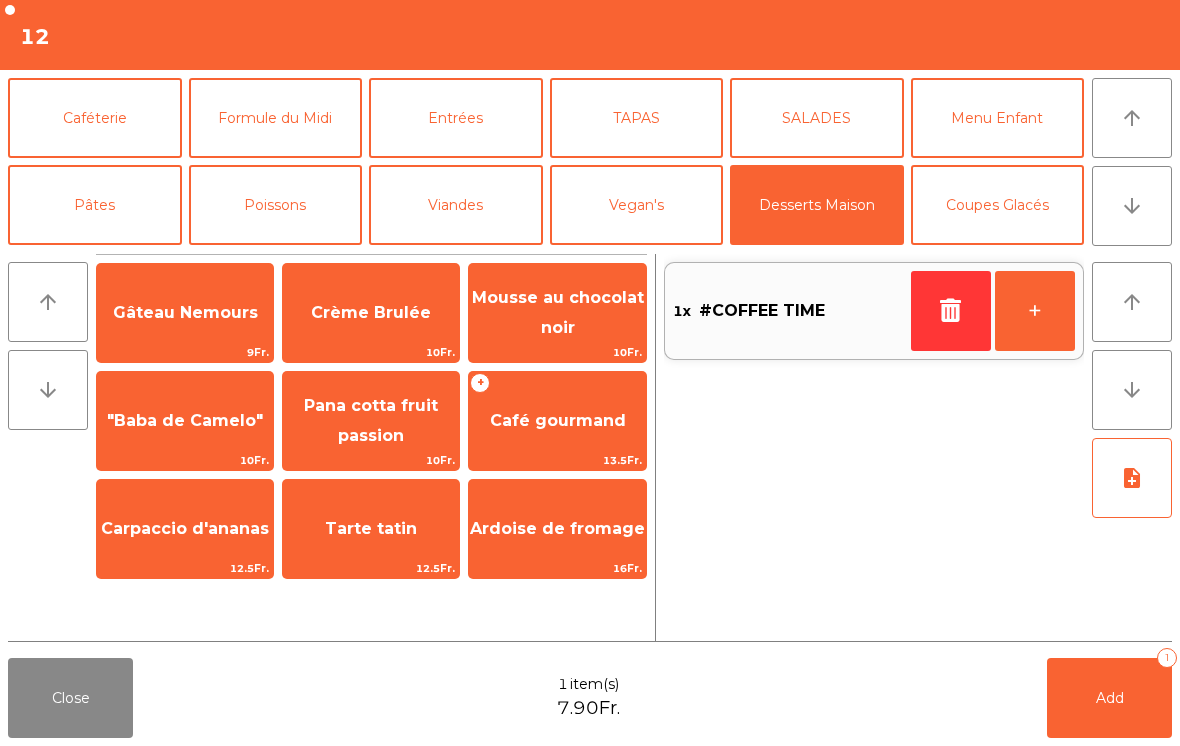 click on "Carpaccio d'ananas" 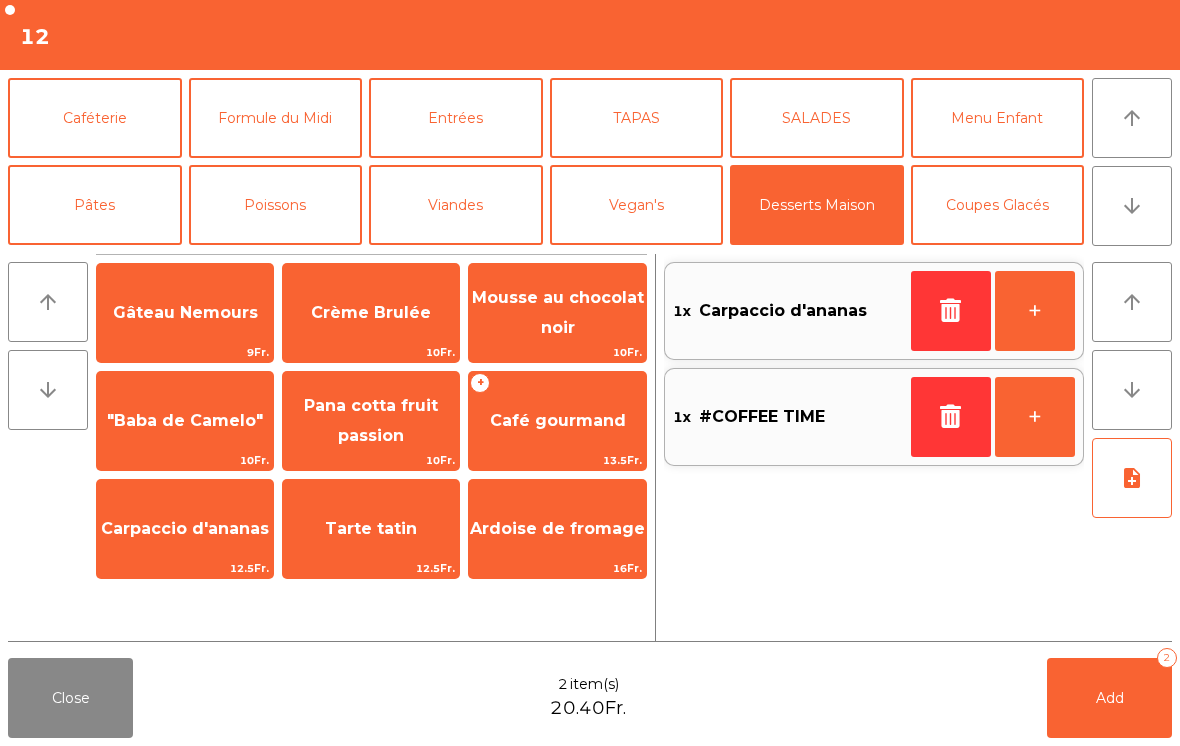click on "Add   2" 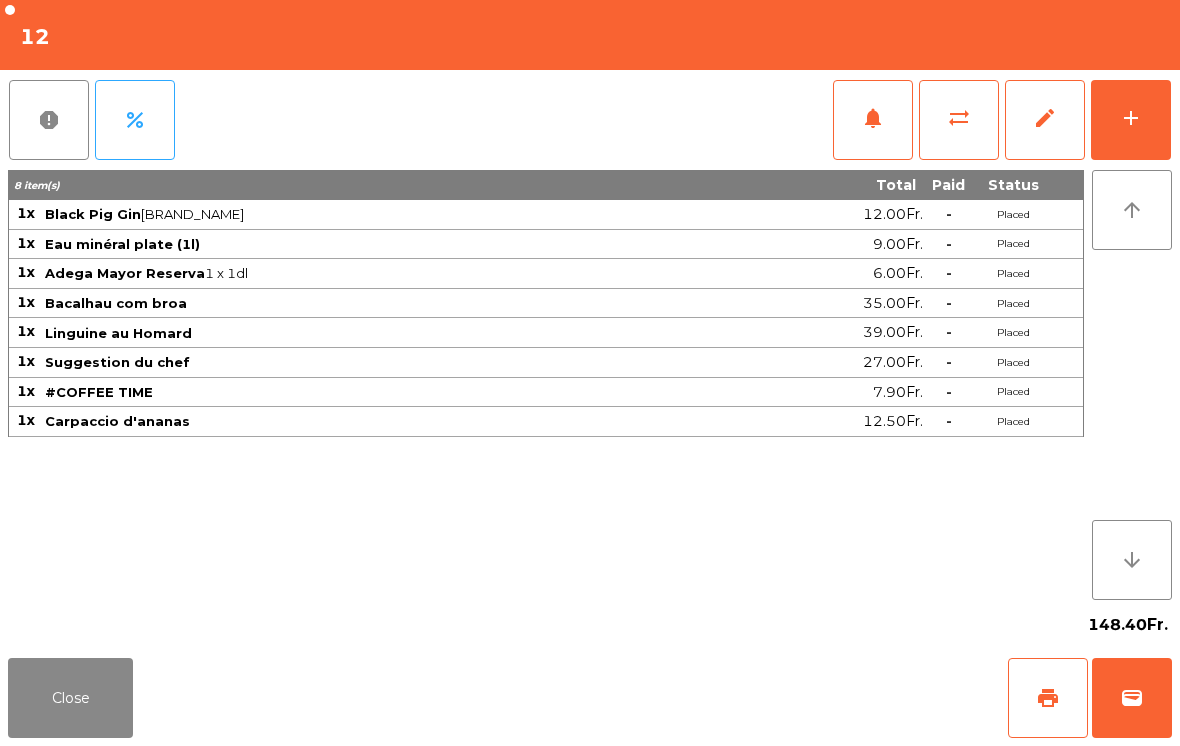 click on "Close" 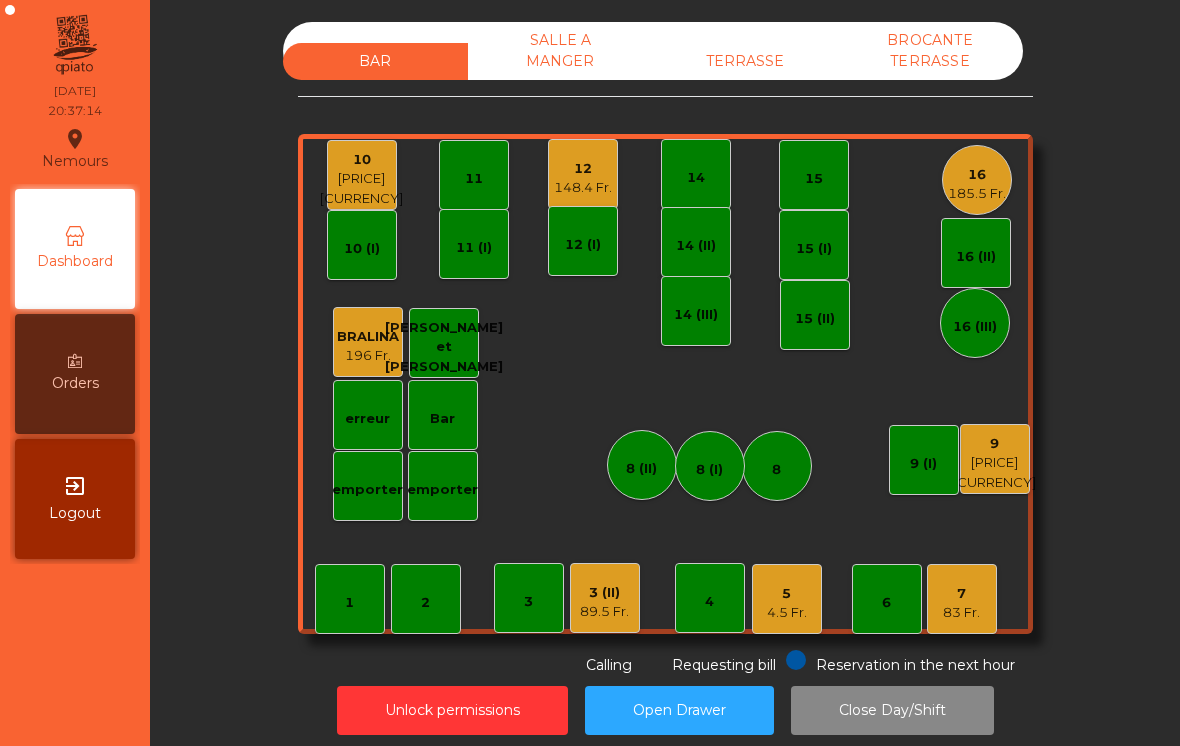 click on "5   [PRICE] [CURRENCY]" 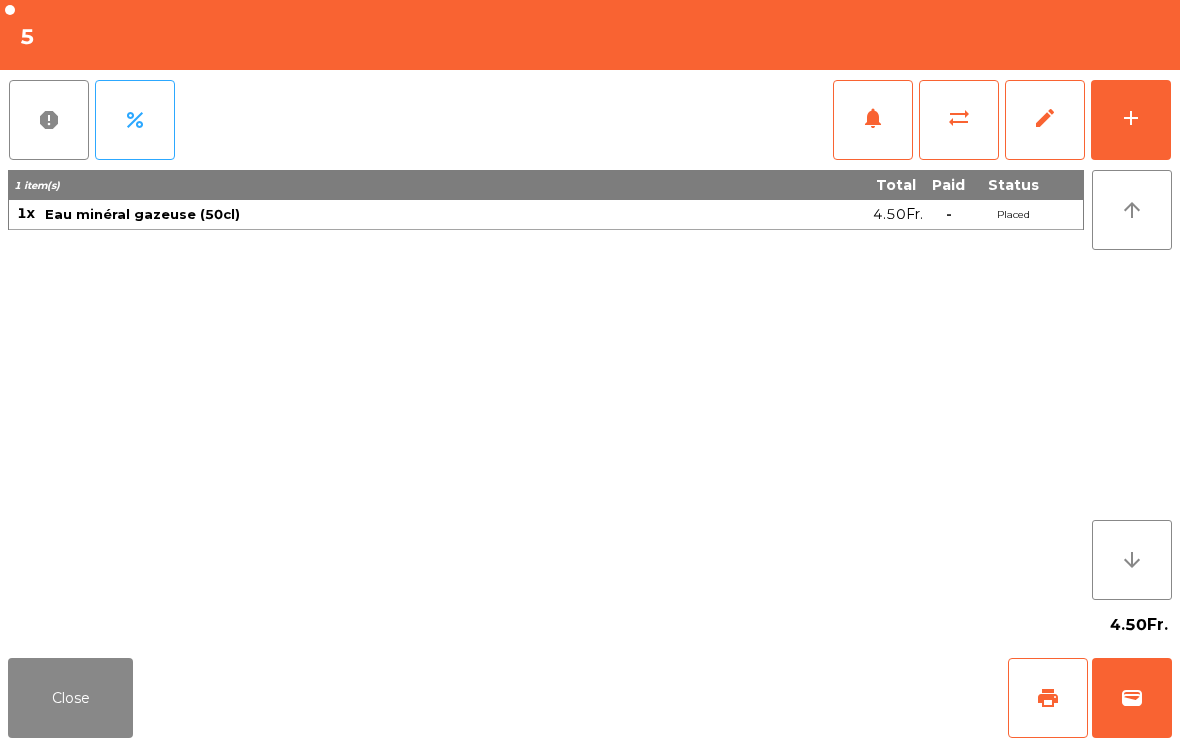 click on "add" 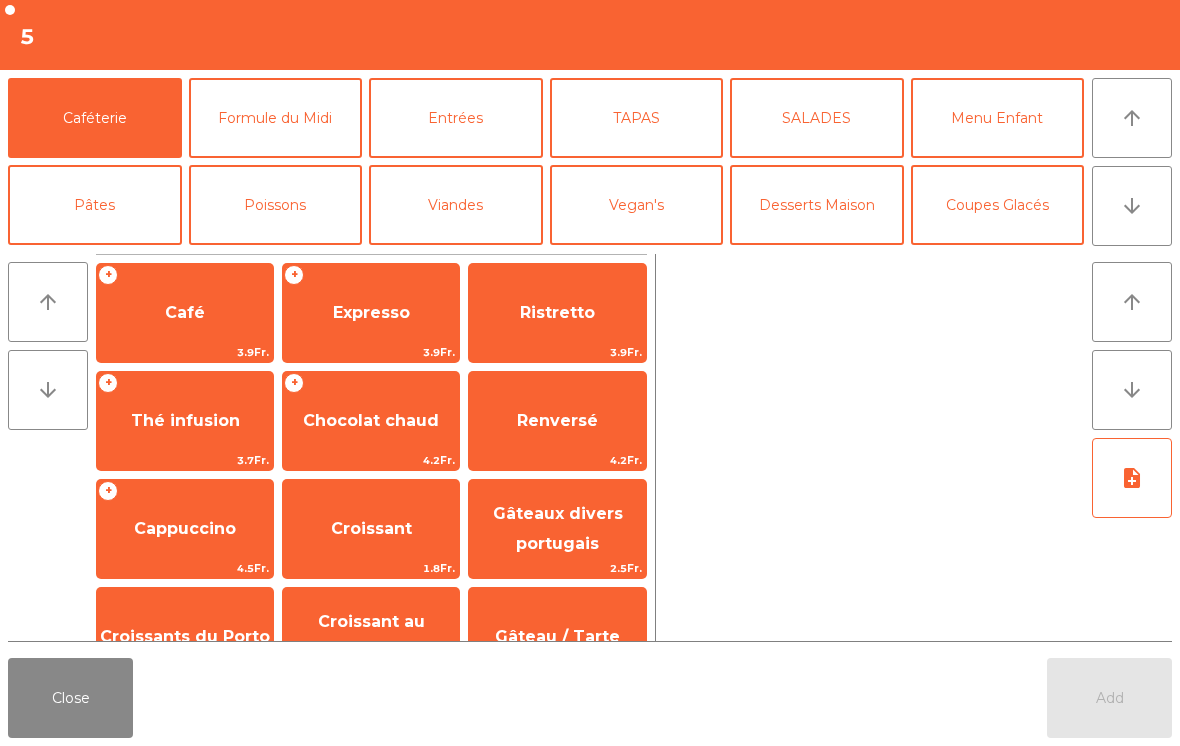 click on "arrow_downward" 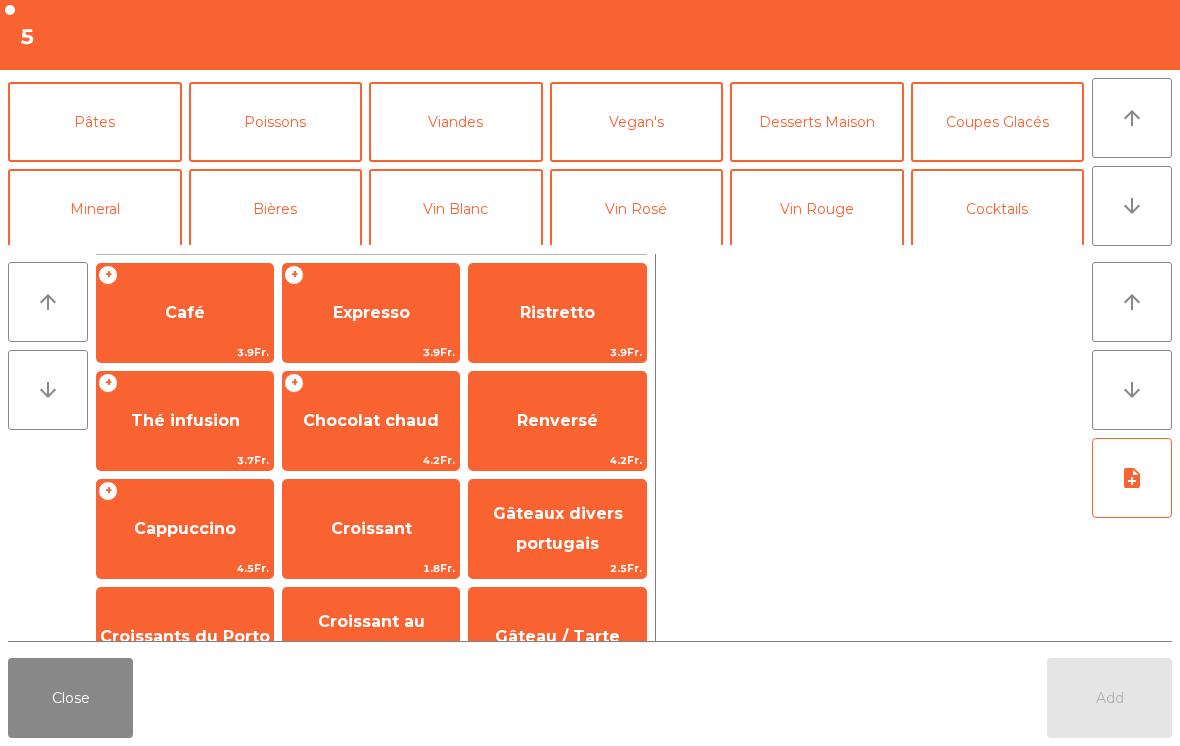 click on "Bières" 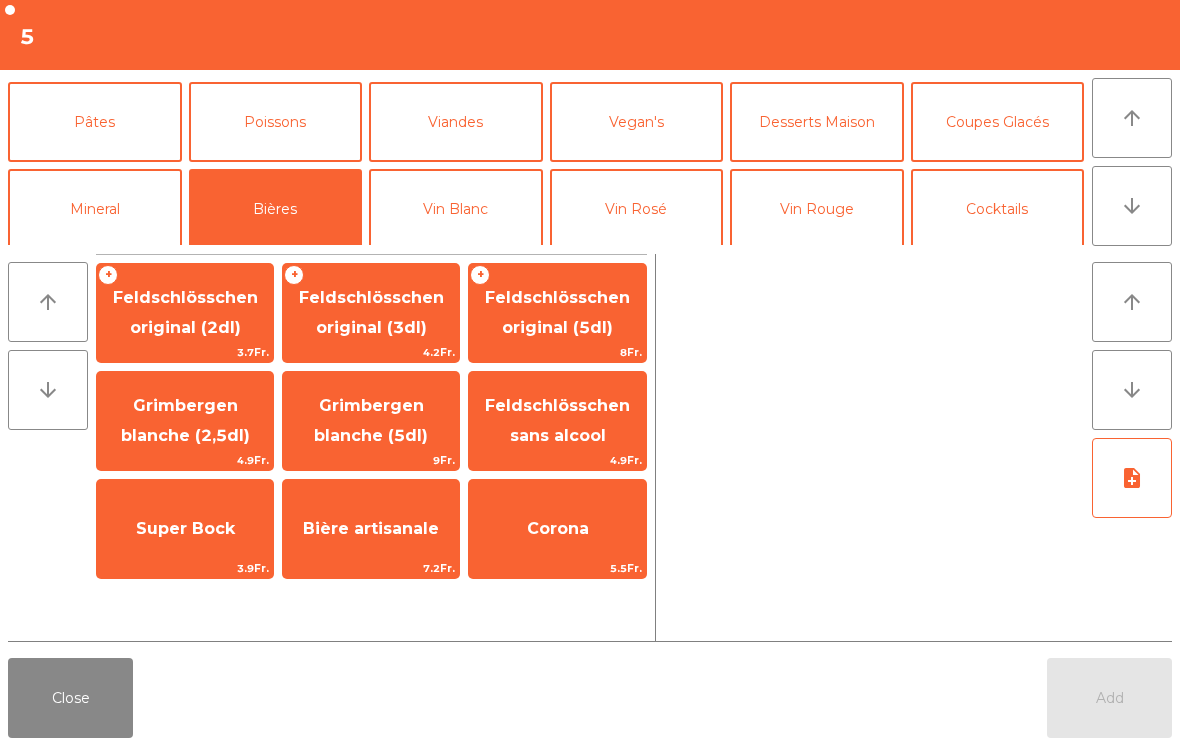 scroll, scrollTop: 156, scrollLeft: 0, axis: vertical 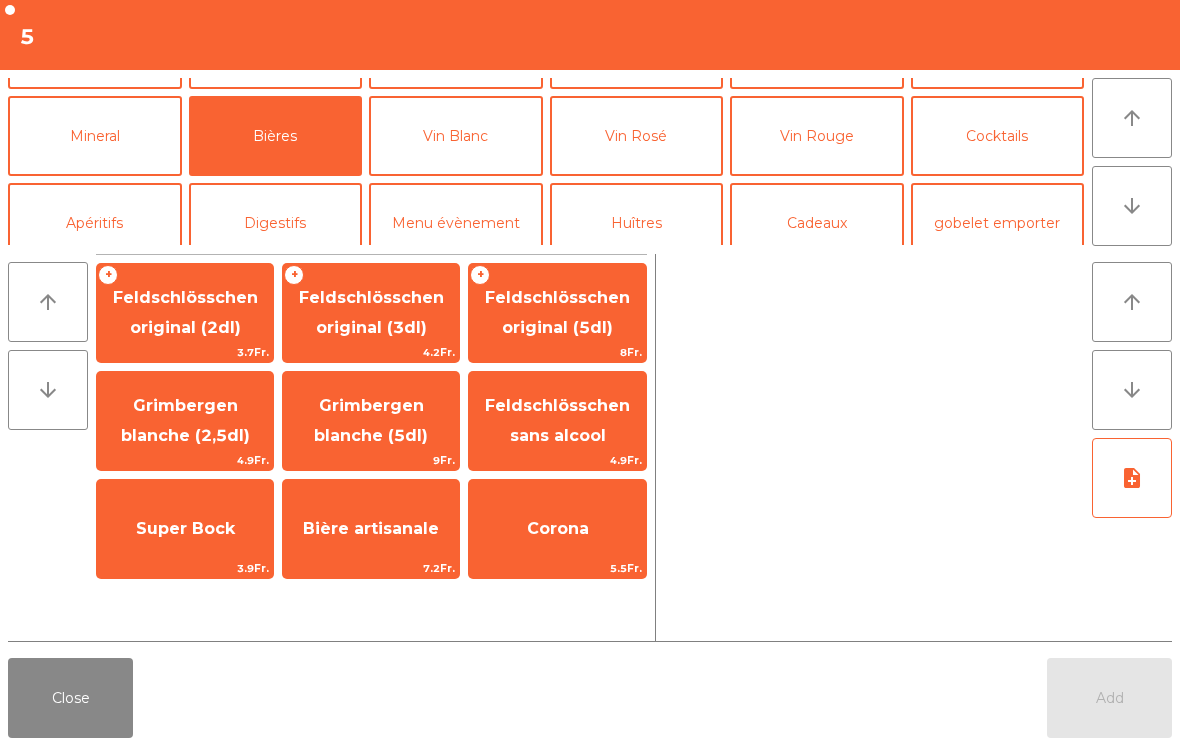 click on "Pâtes" 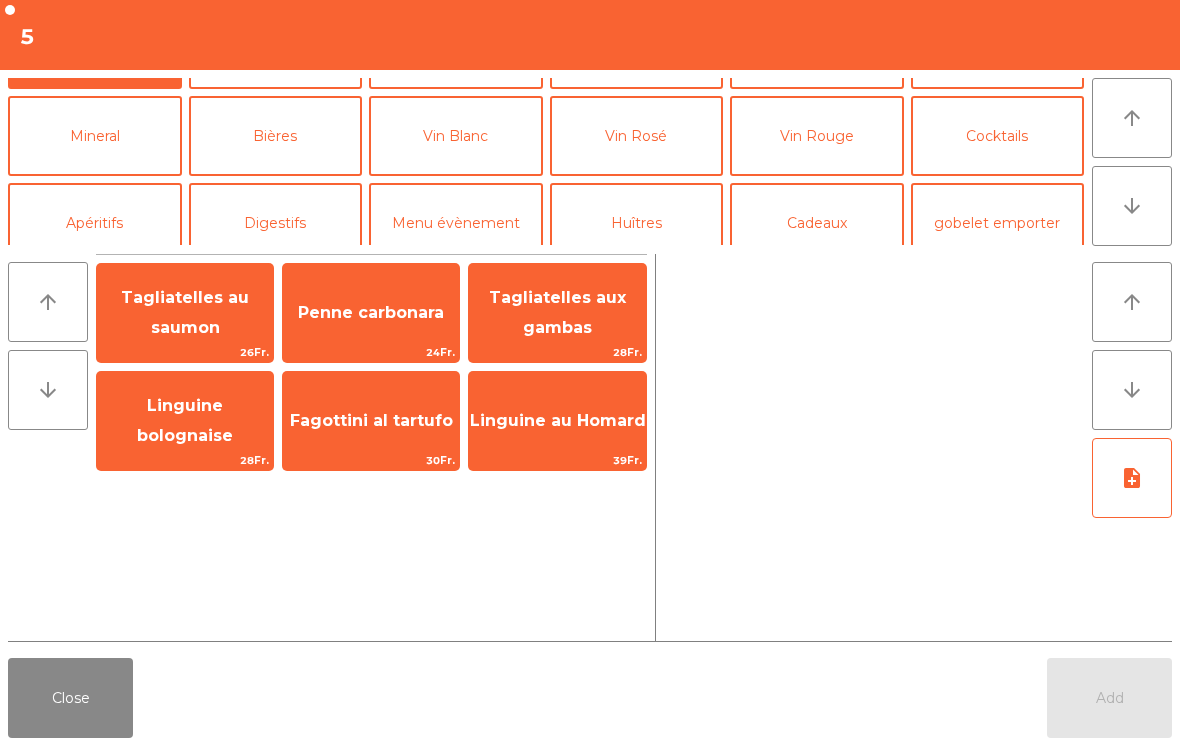 scroll, scrollTop: 105, scrollLeft: 0, axis: vertical 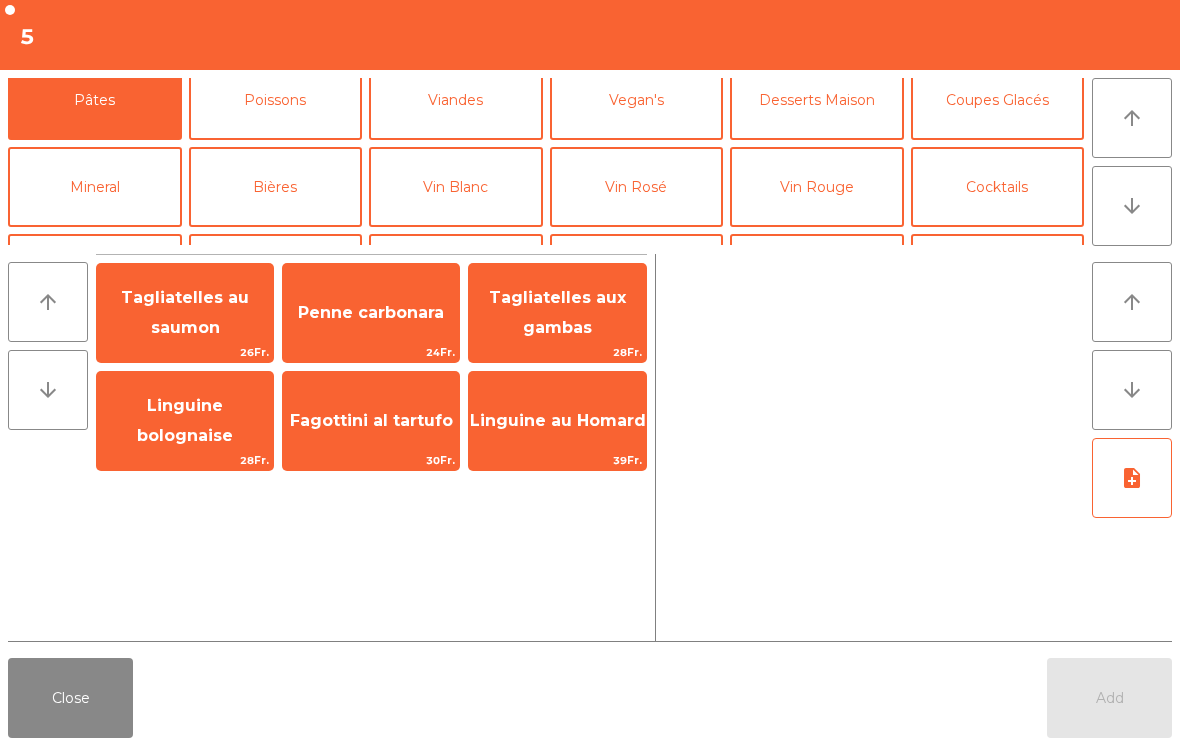 click on "Tagliatelles aux gambas" 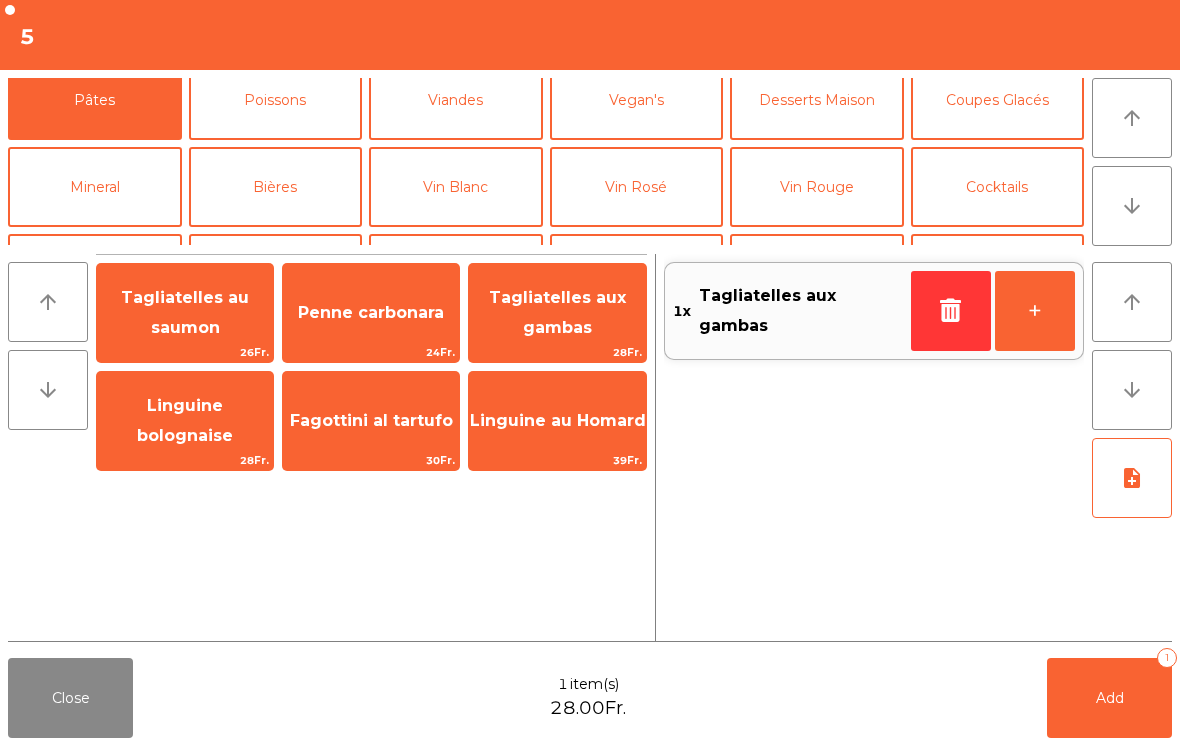 click on "Add   1" 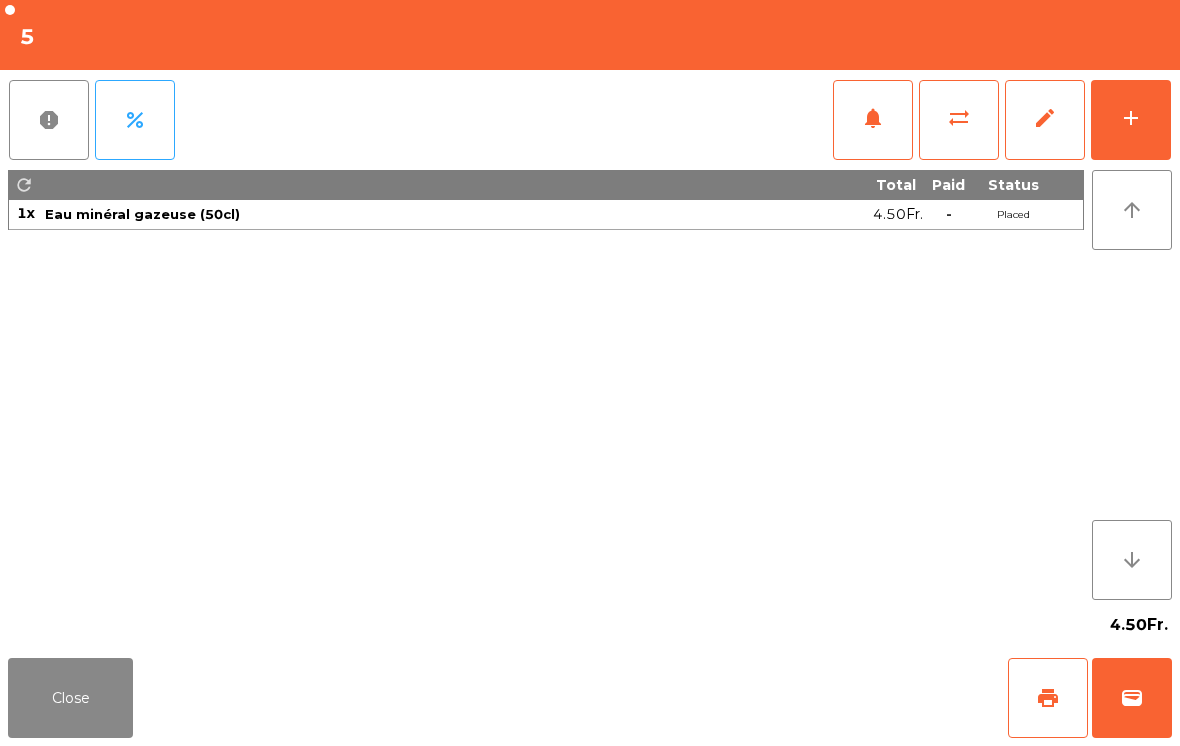click on "Close" 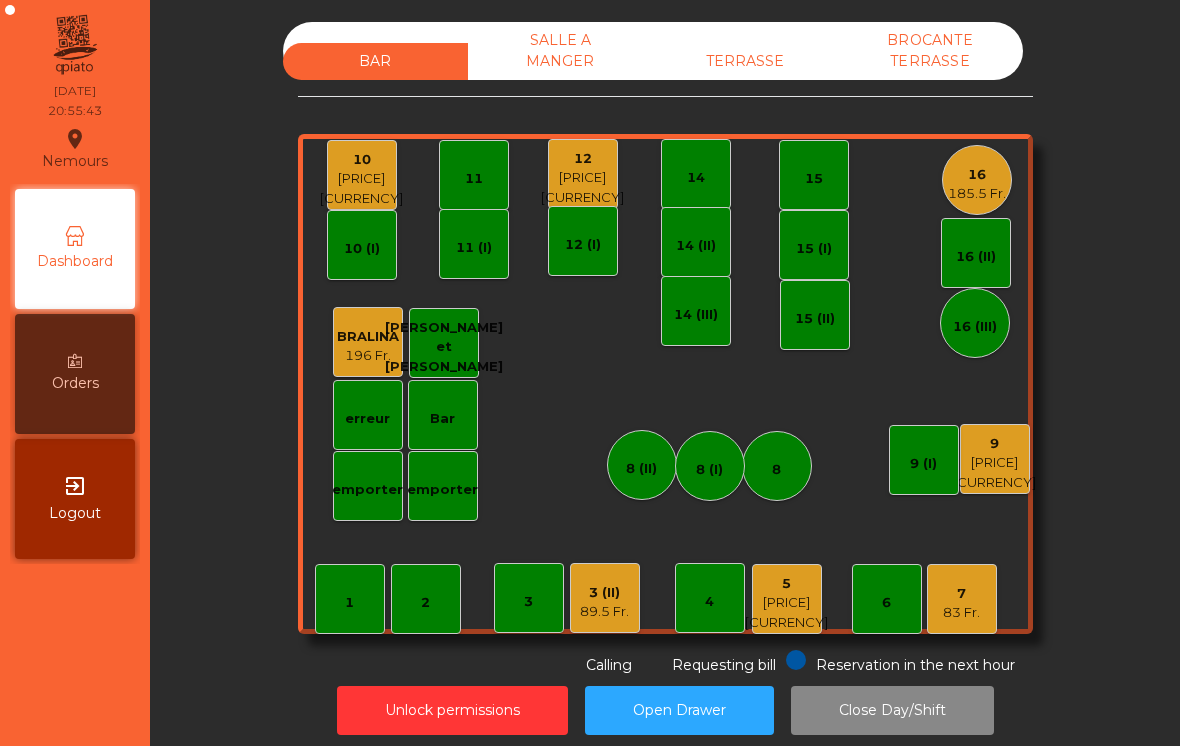 click on "6" 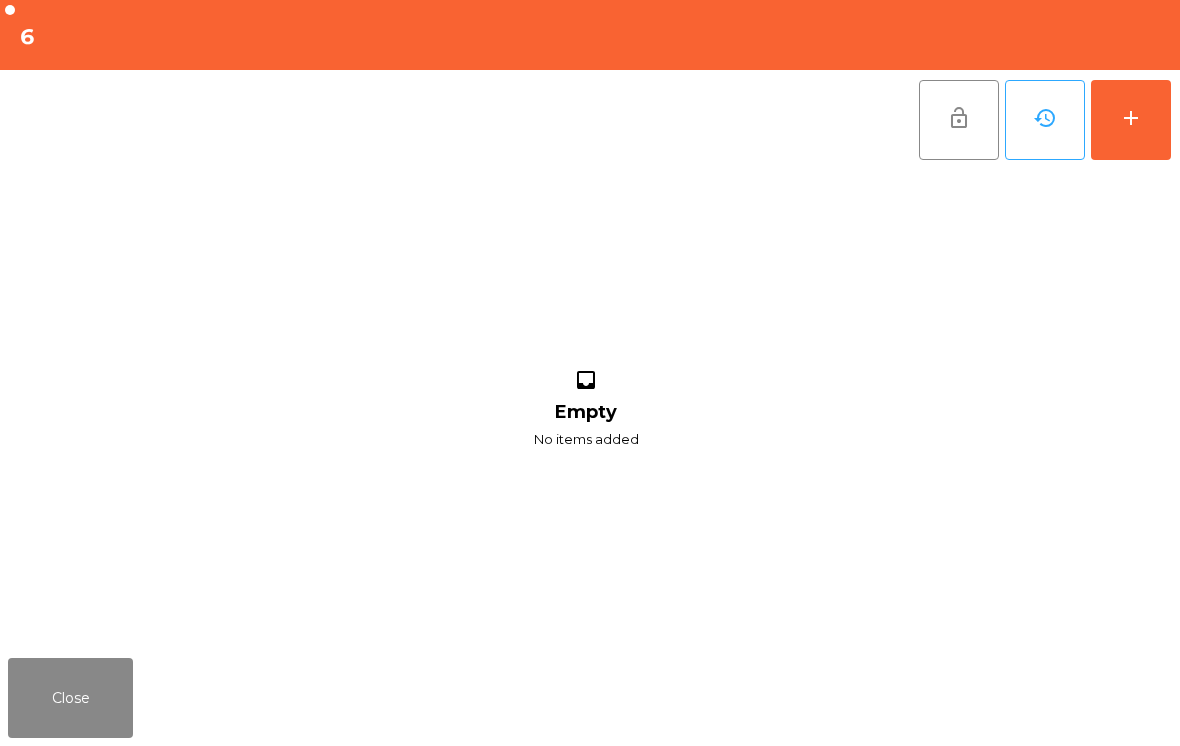 click on "inbox Empty No items added" 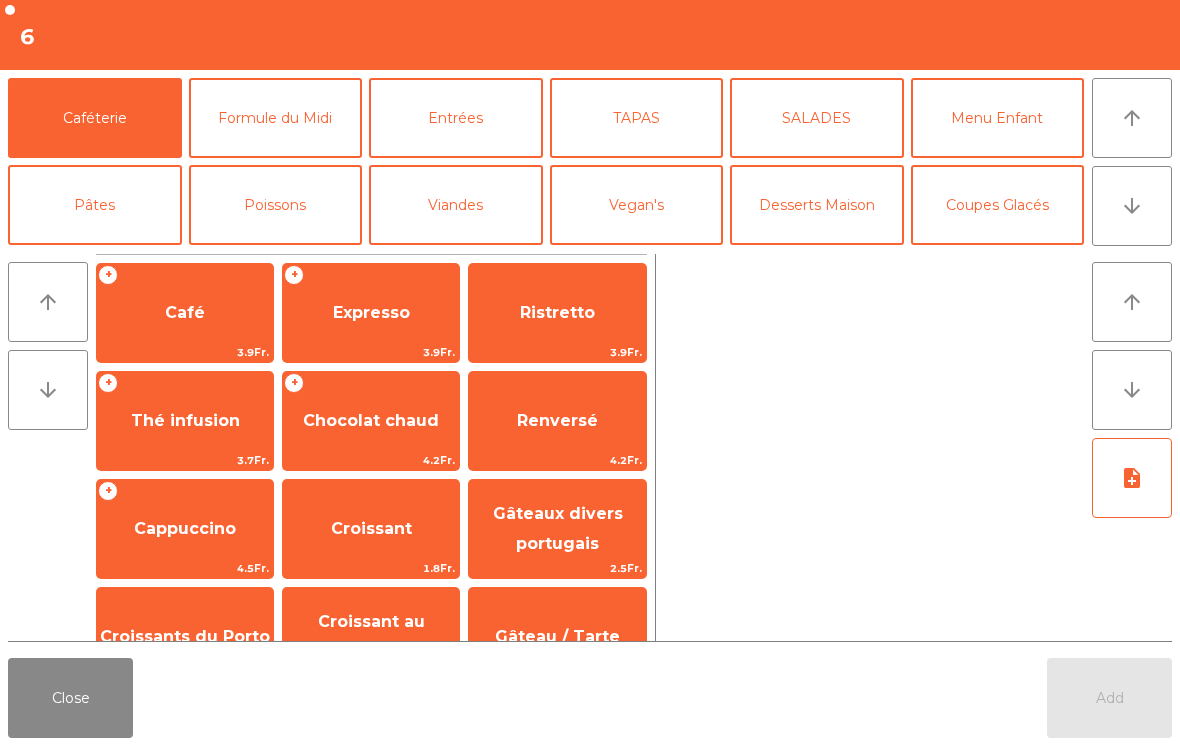 click on "Desserts Maison" 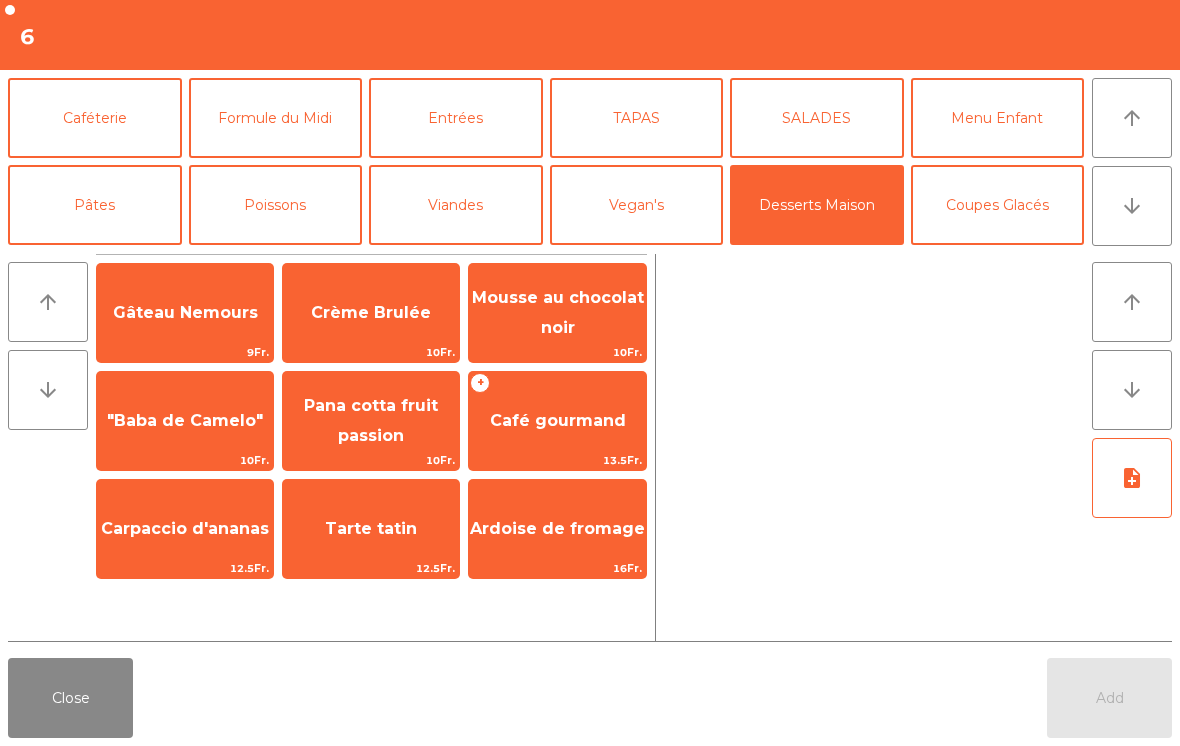 click on "Café gourmand" 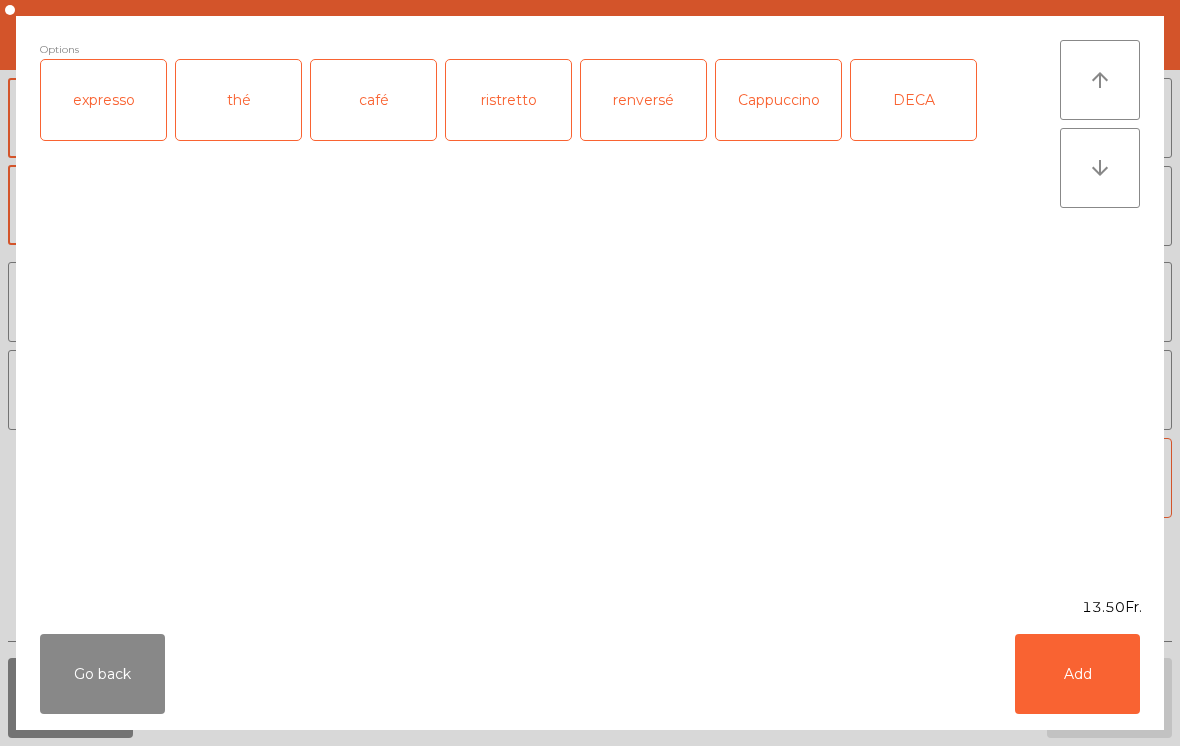 click on "Add" 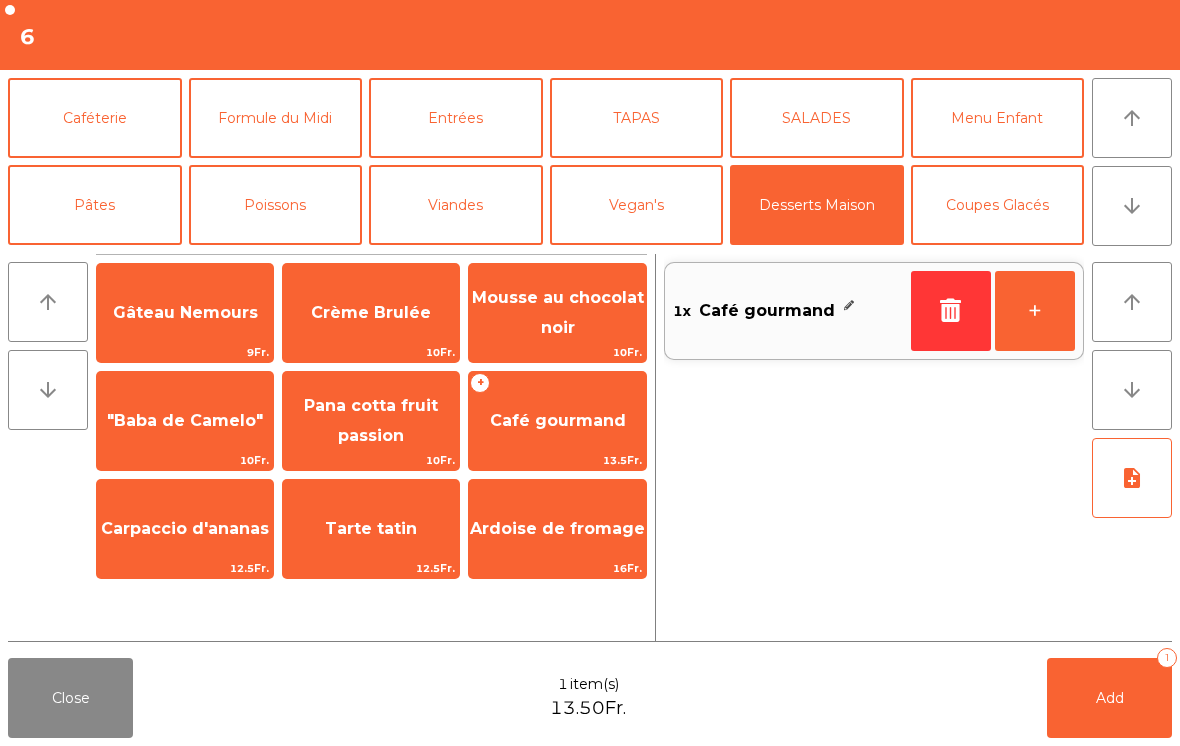 click on "Add   1" 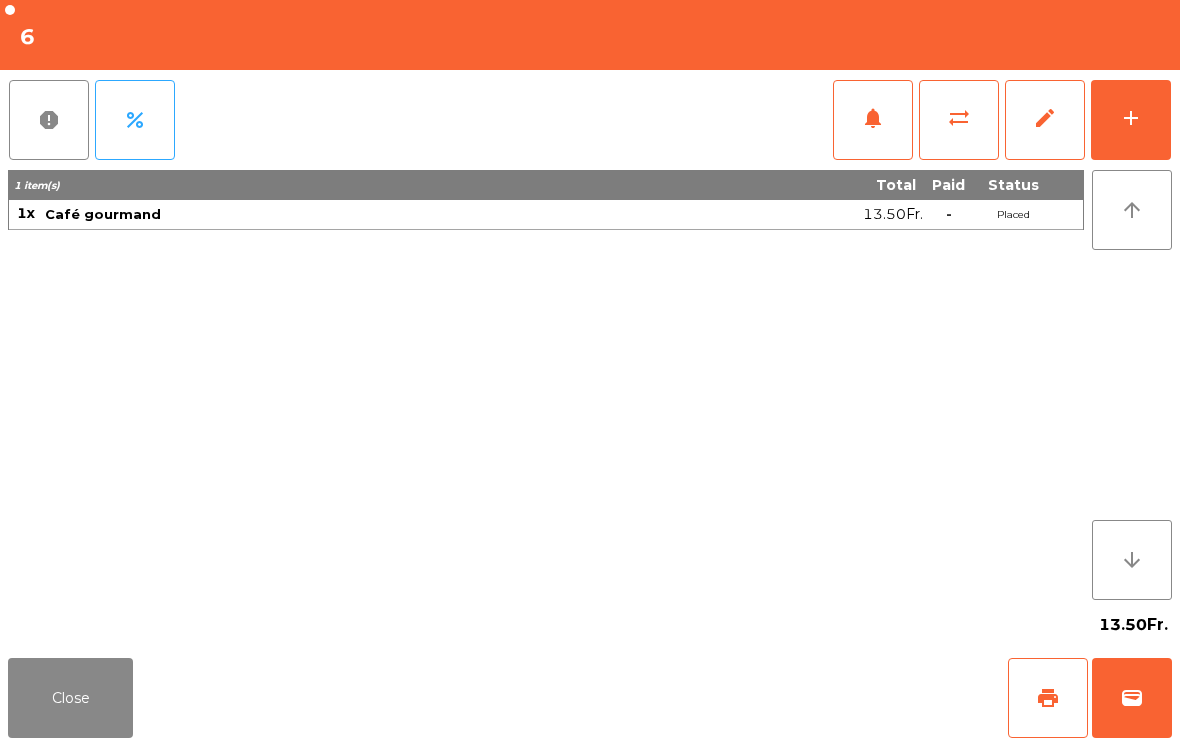 click on "add" 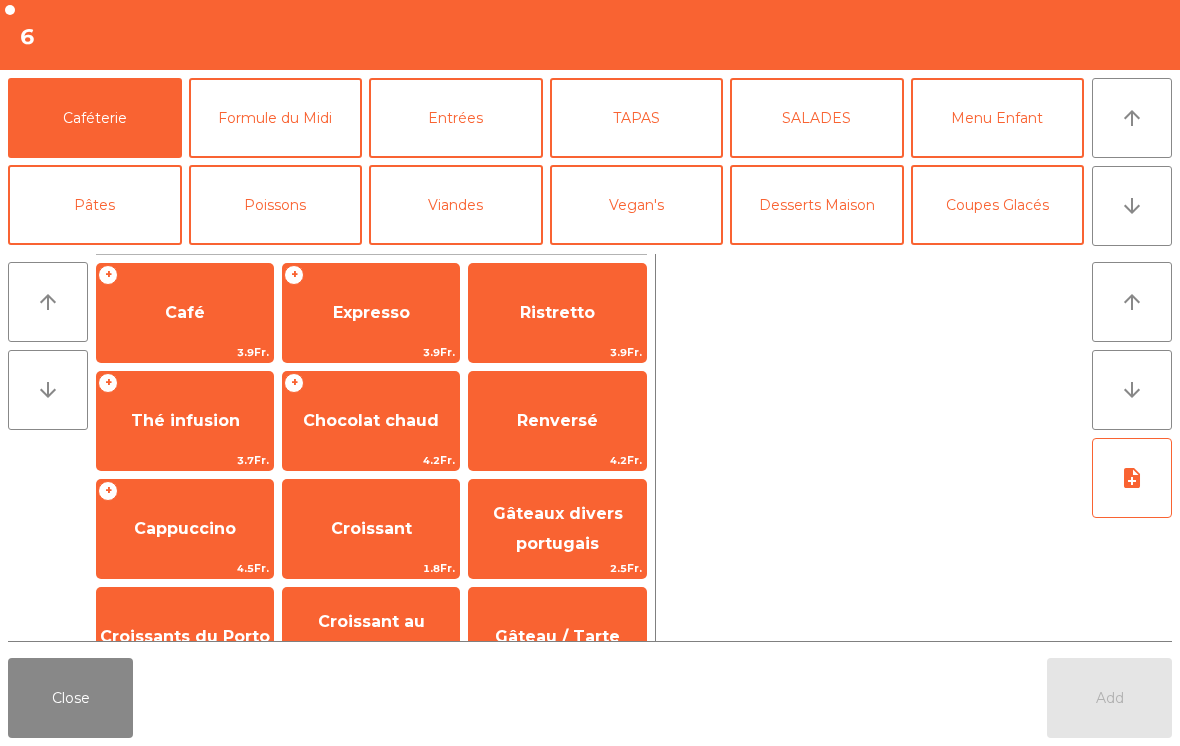 click on "Expresso" 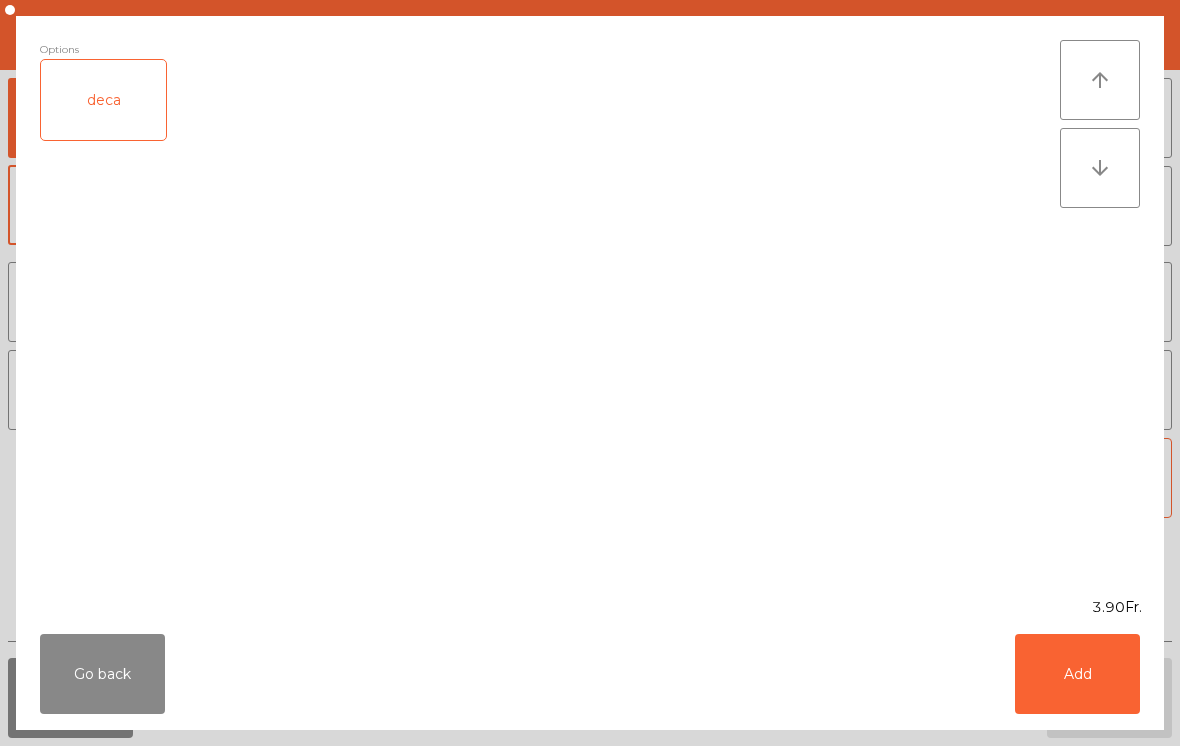 click on "Add" 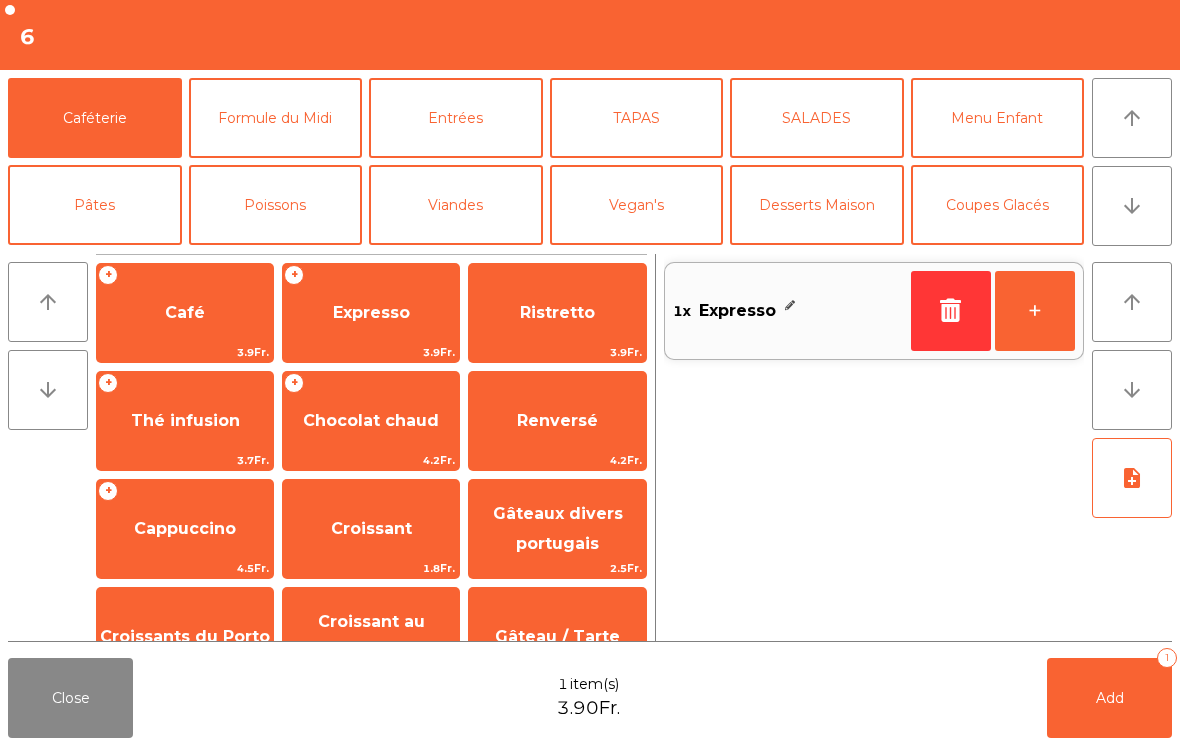 click on "Add   1" 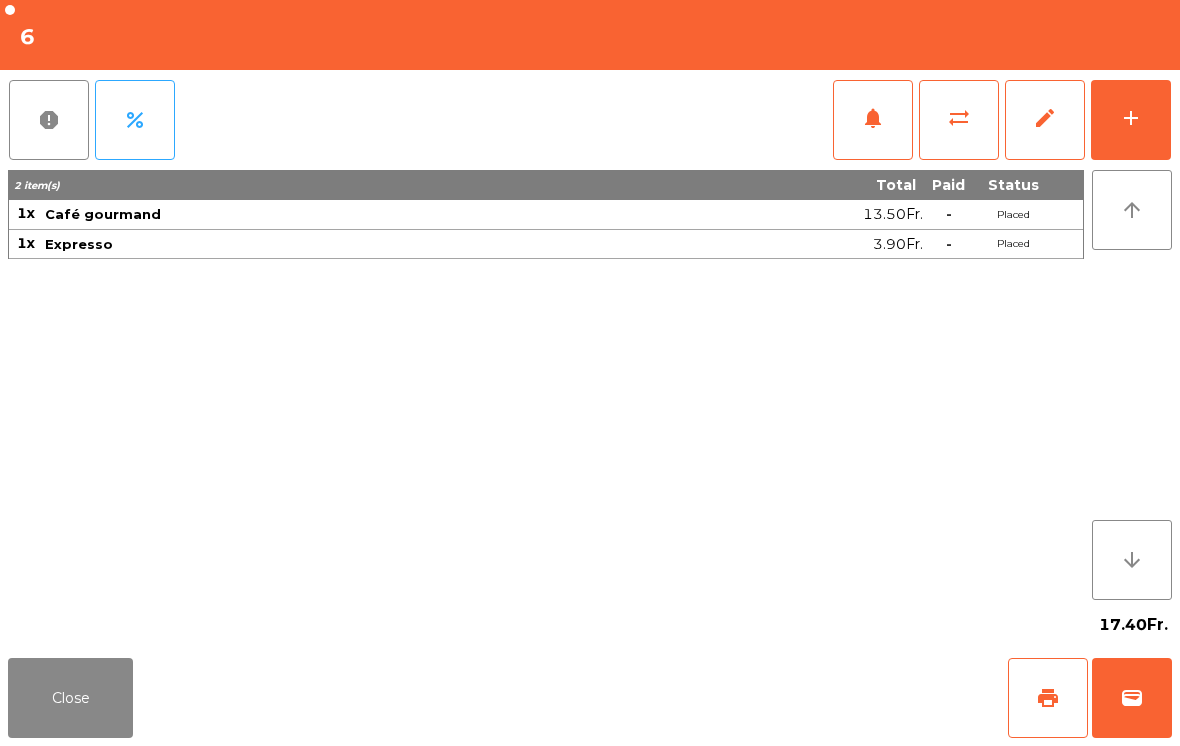 click on "Close" 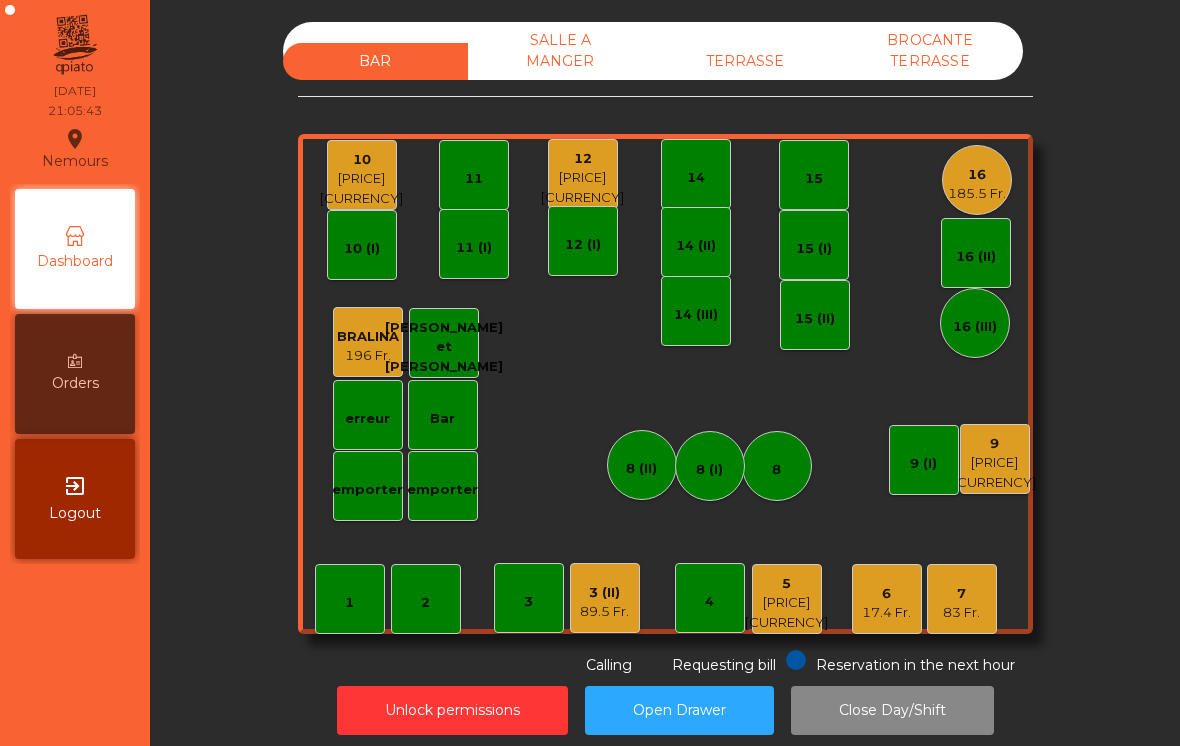 click on "12" 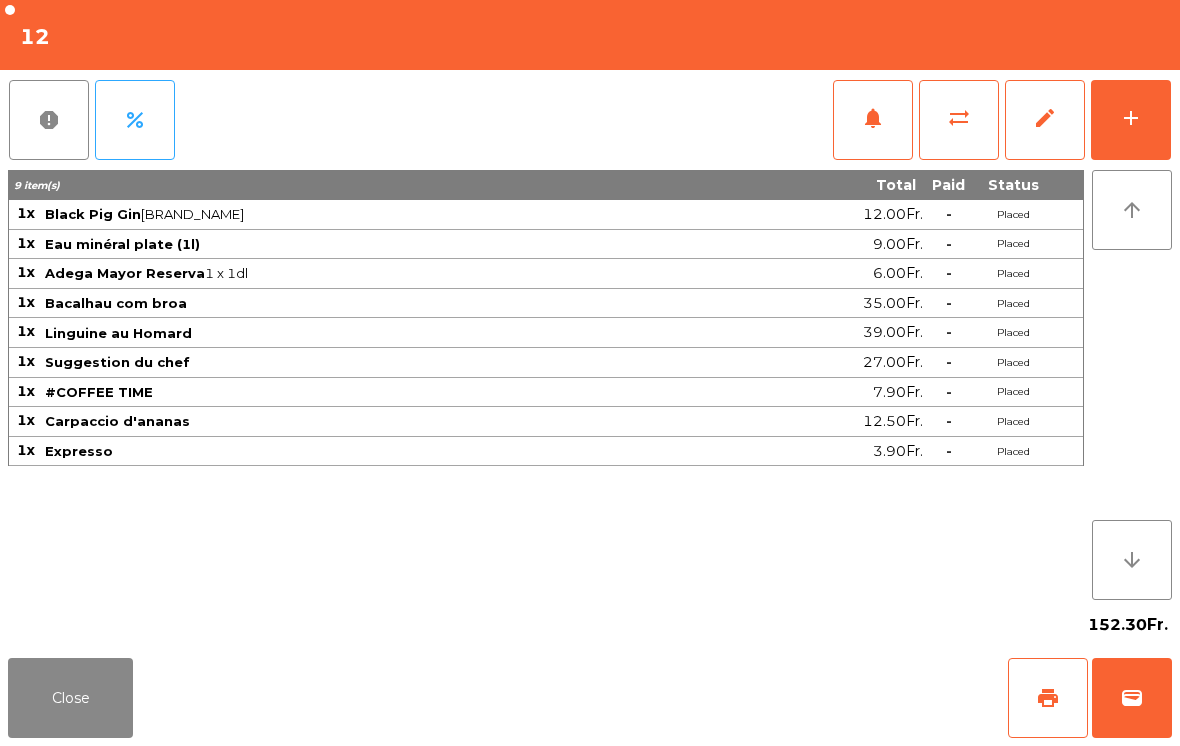 click on "wallet" 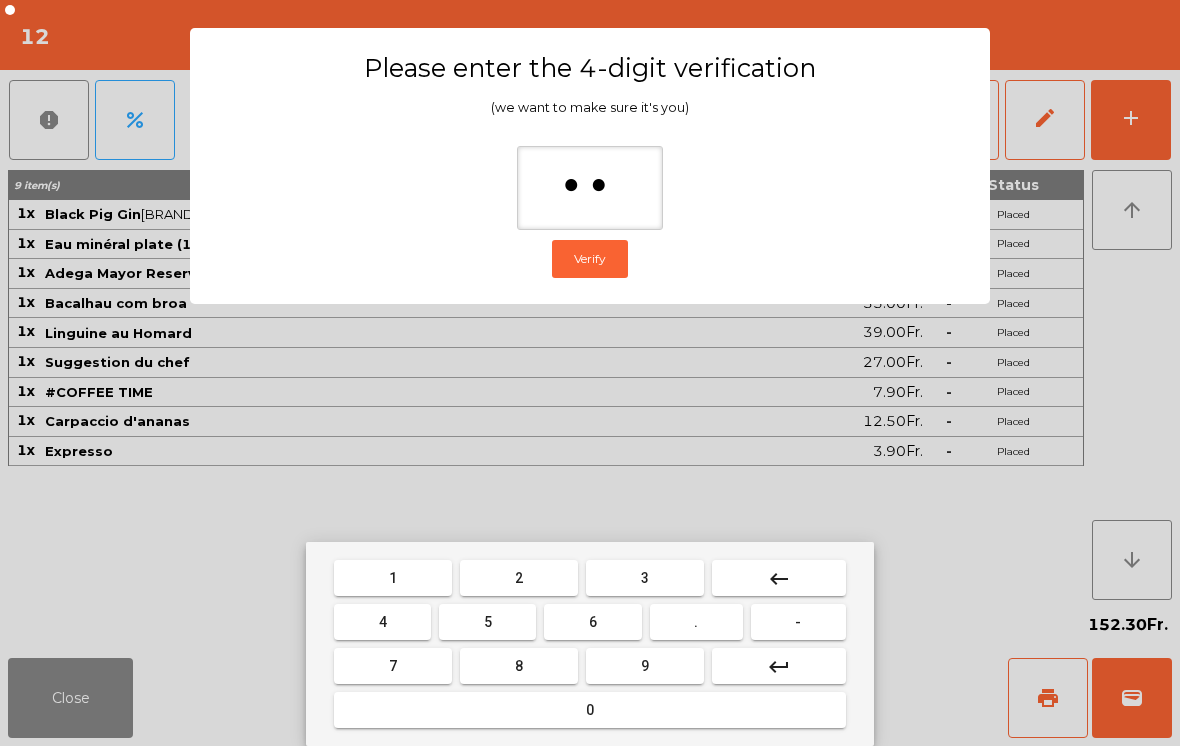 type on "***" 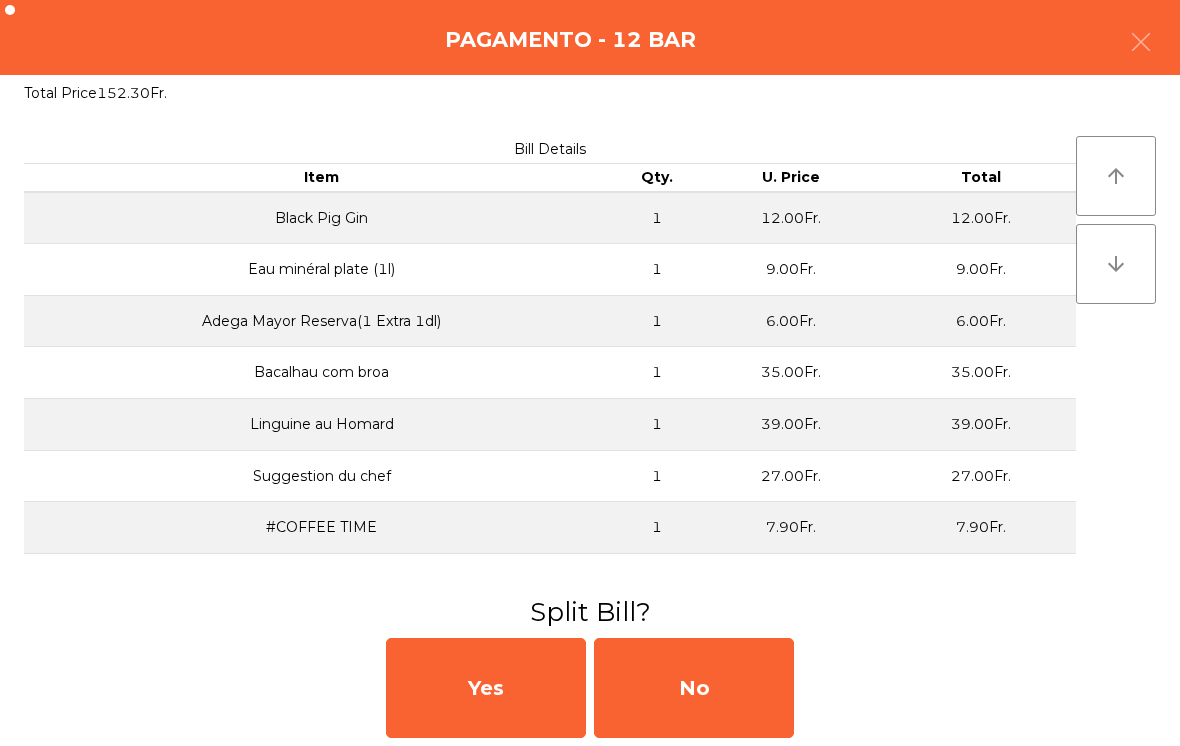 click on "No" 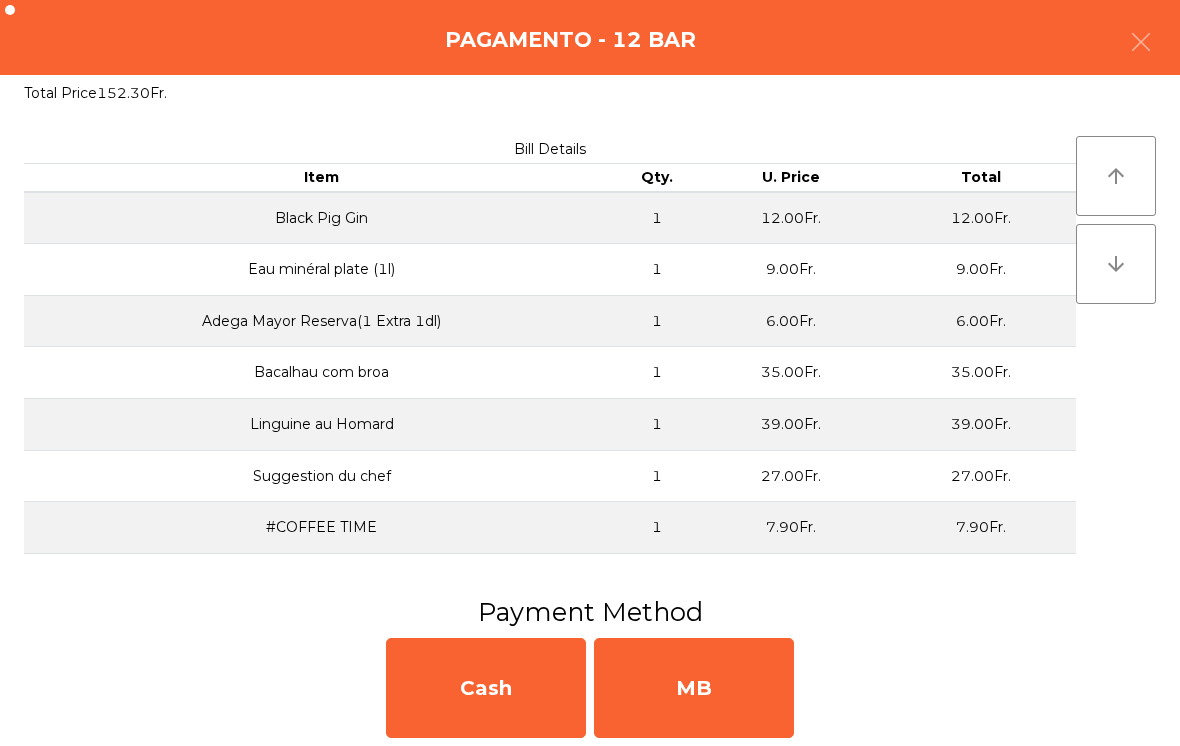 click on "MB" 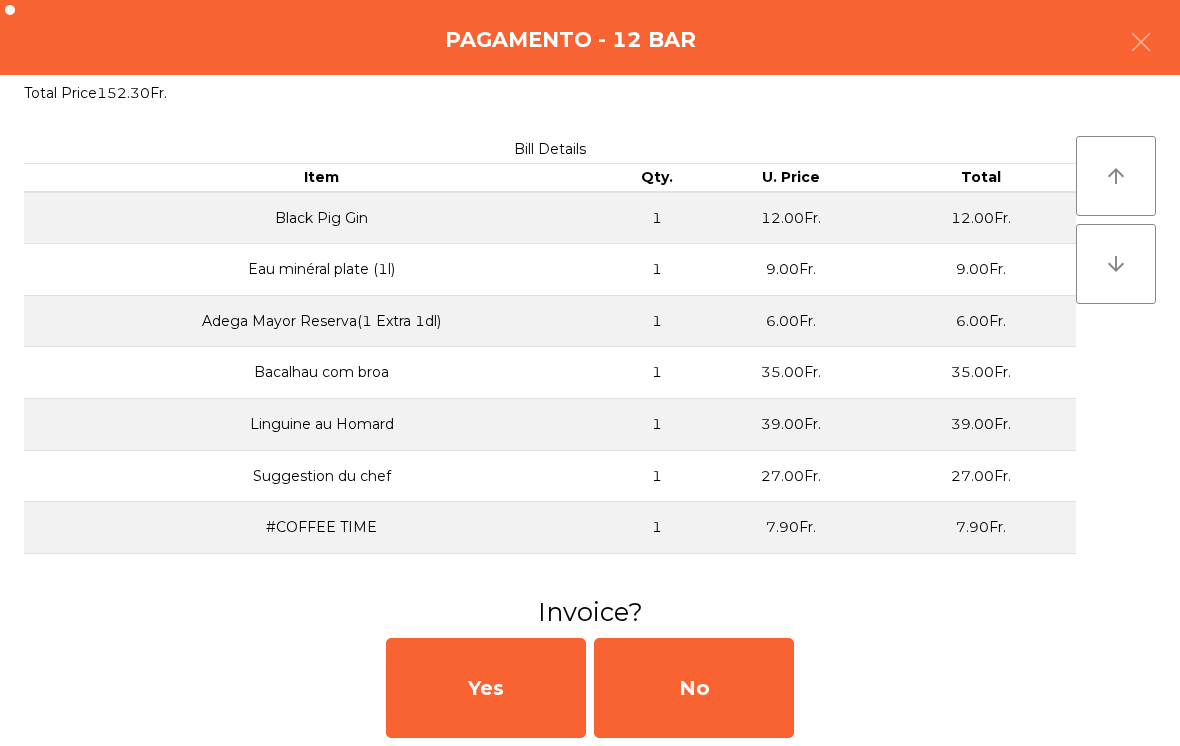click on "No" 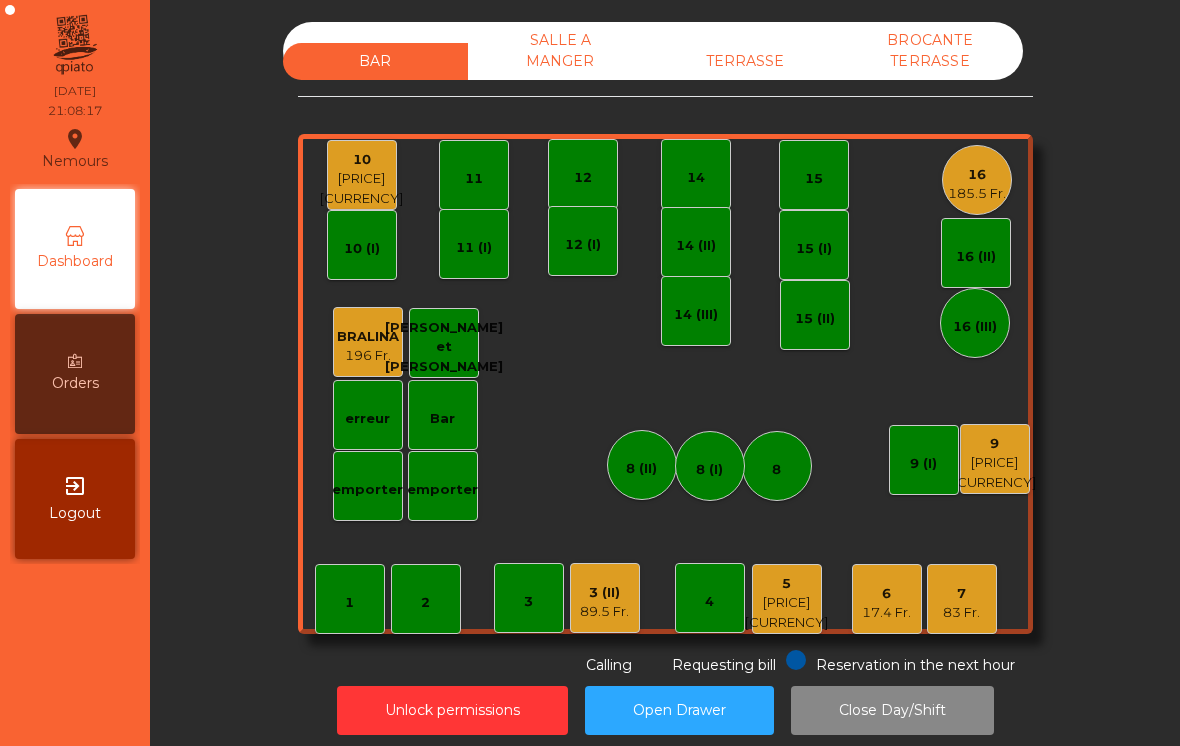 click on "10" 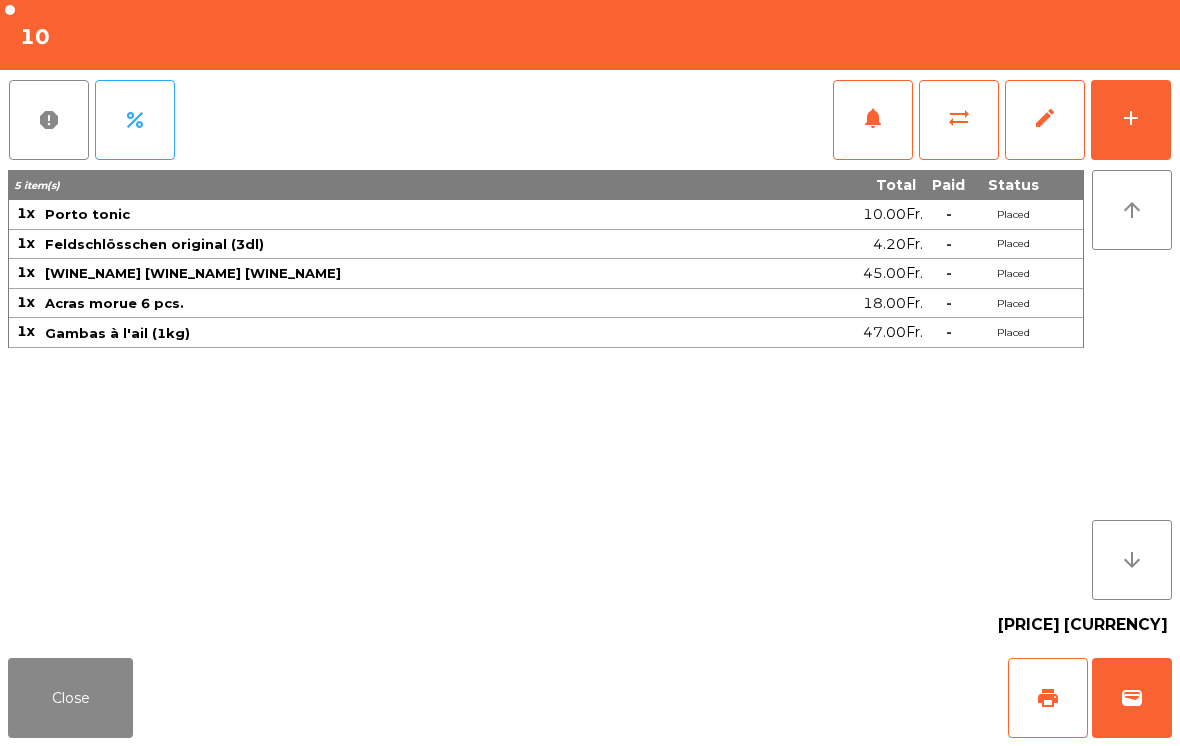 click on "add" 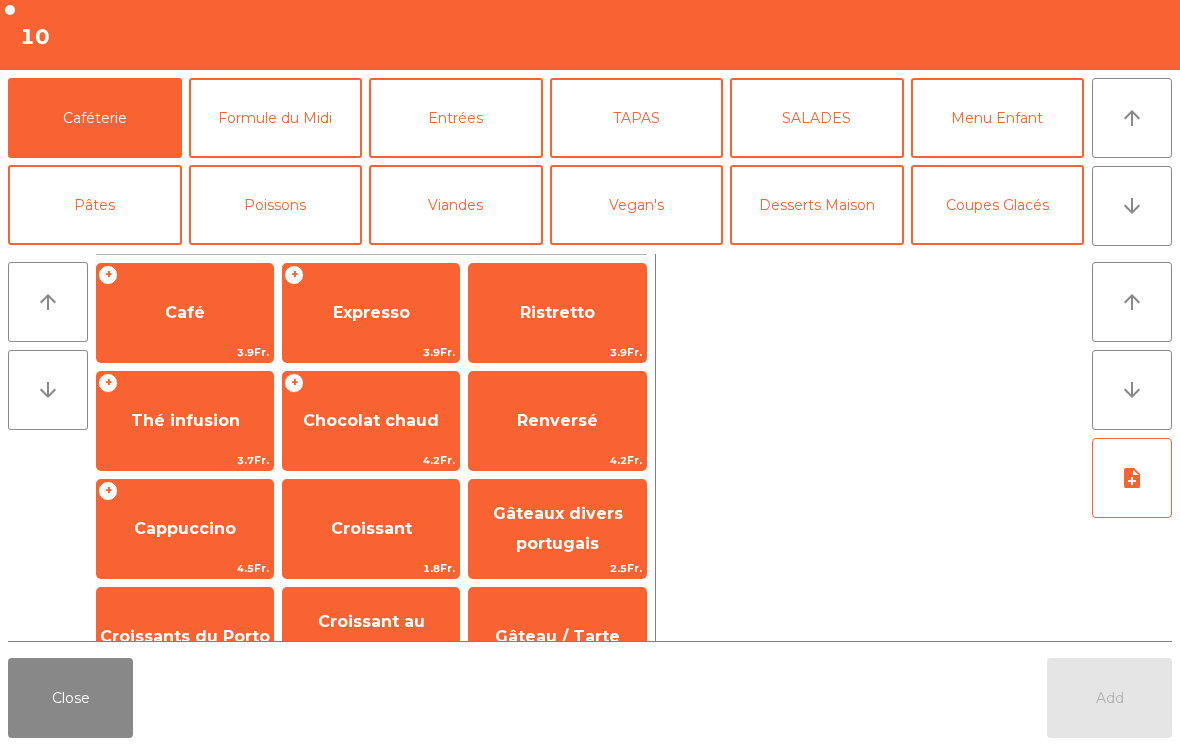 click on "Desserts Maison" 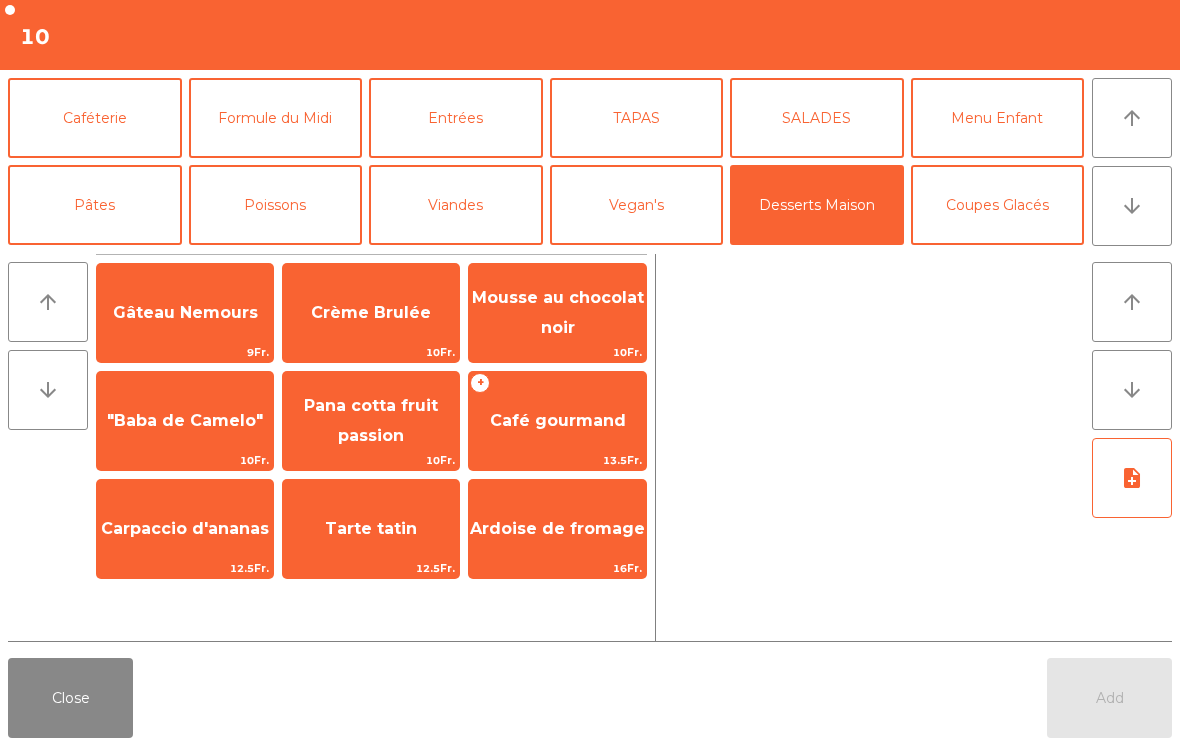 click on "Carpaccio d'ananas" 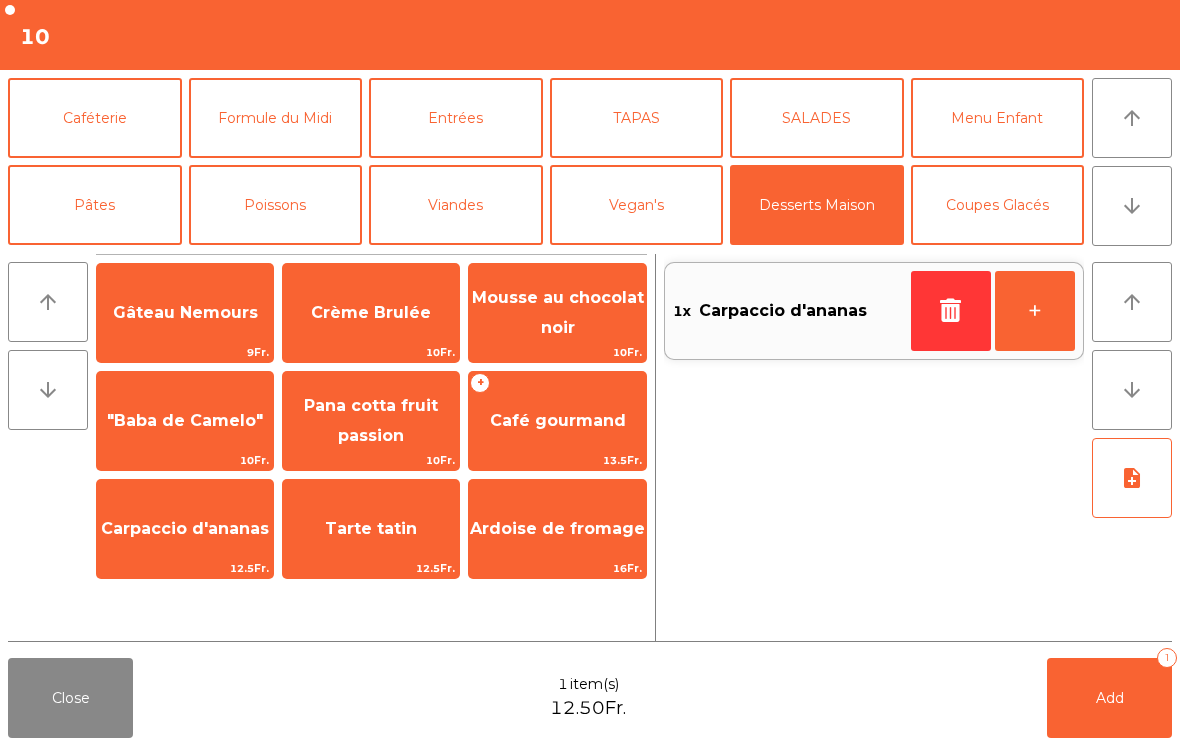 click on "Add   1" 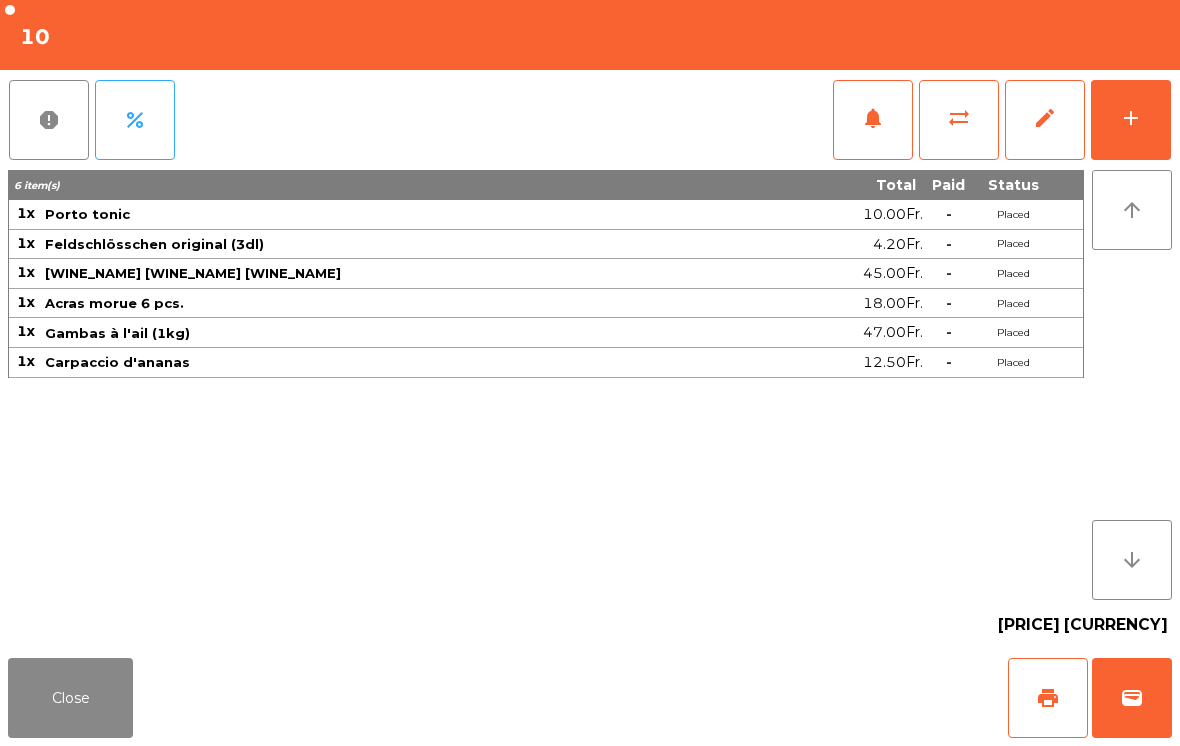 click on "Close" 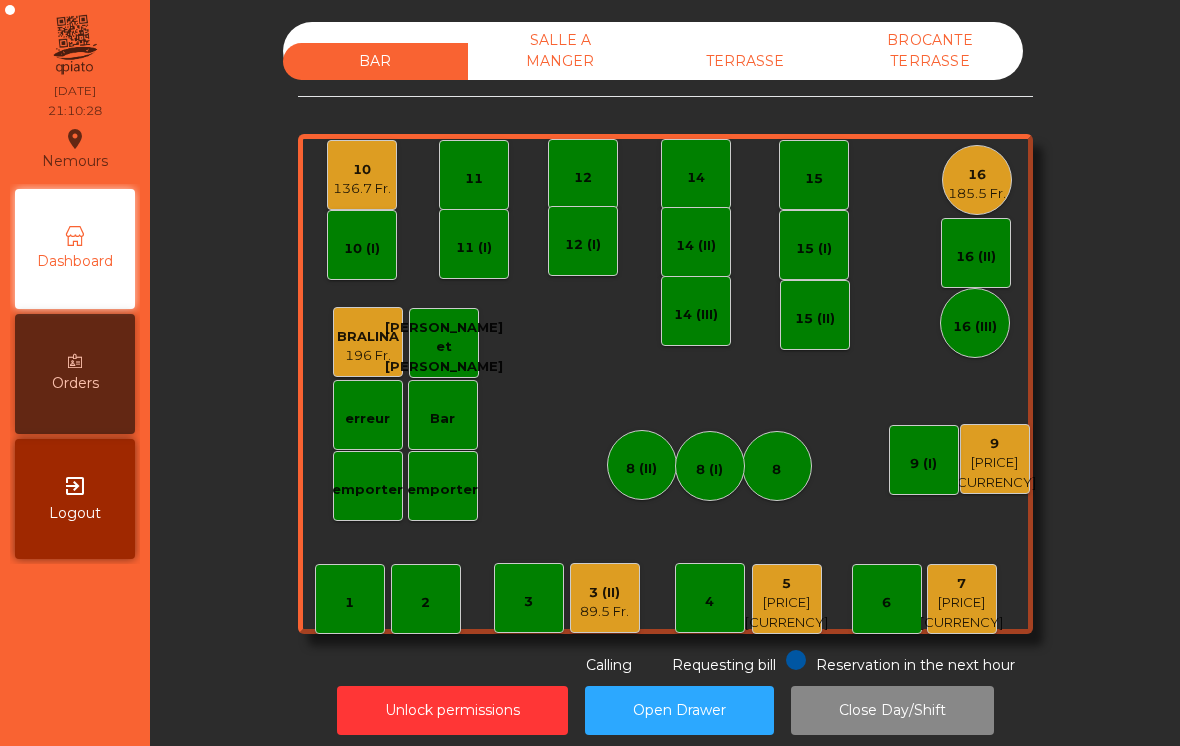 click on "185.5 Fr." 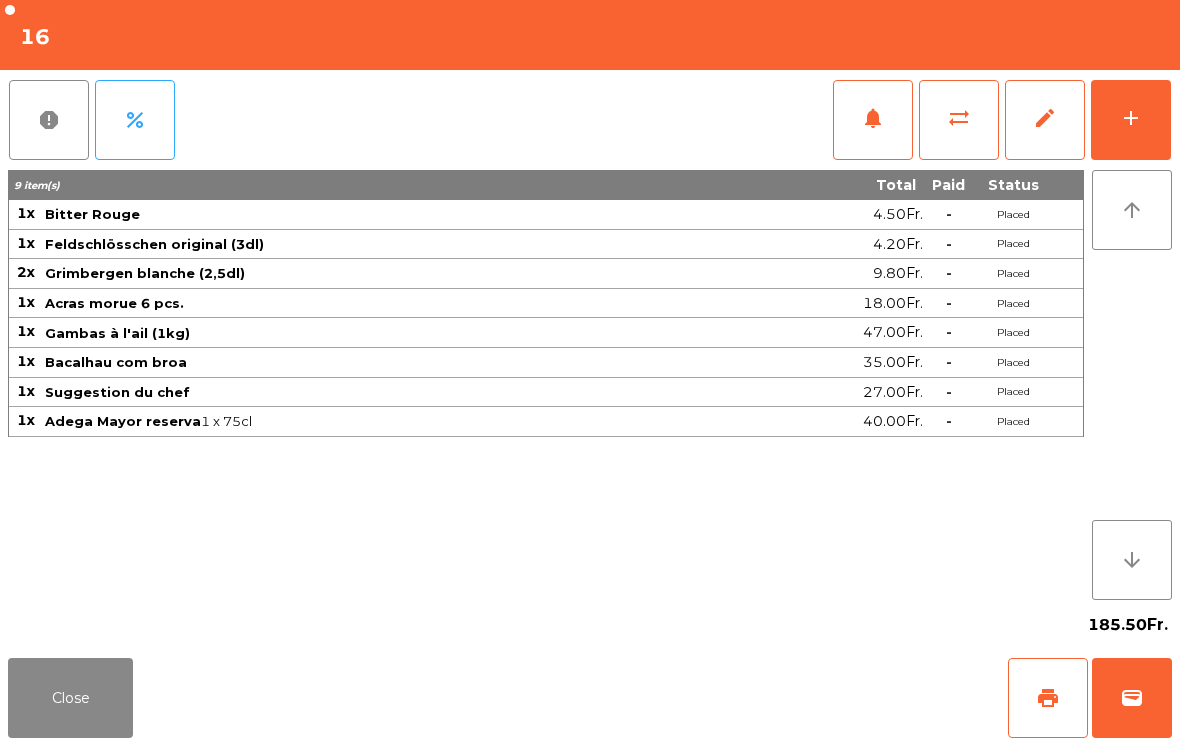 click on "add" 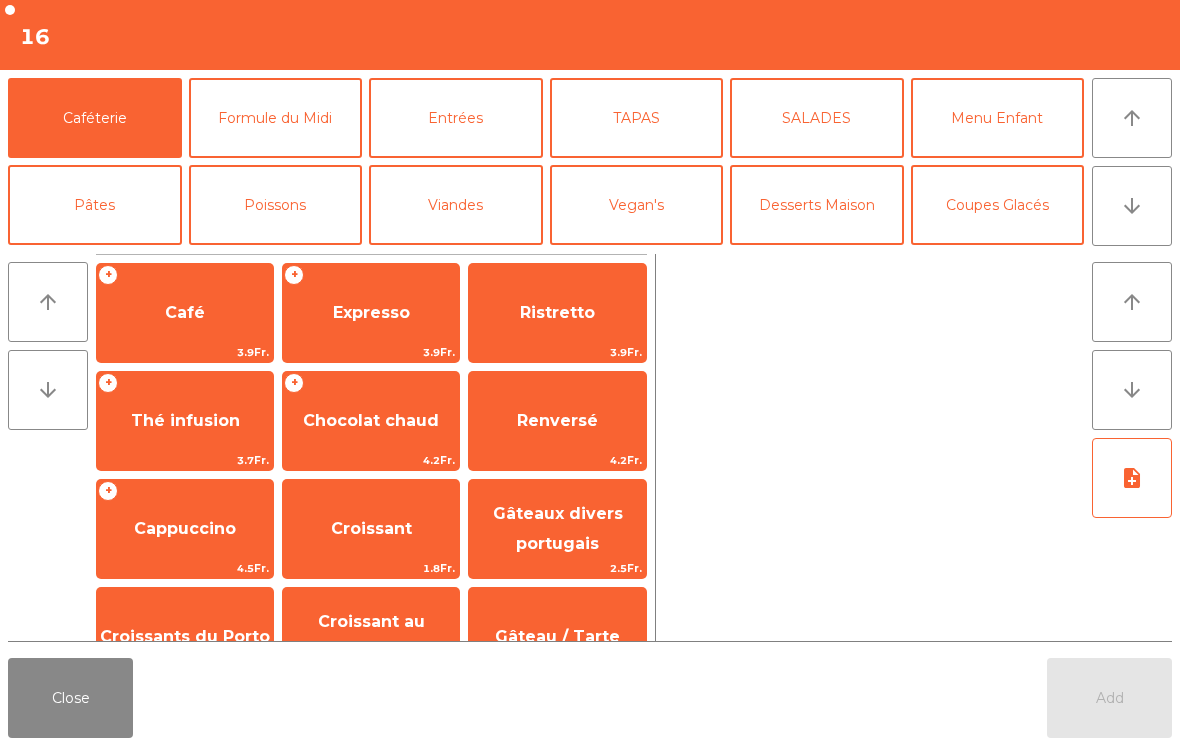 click on "Expresso" 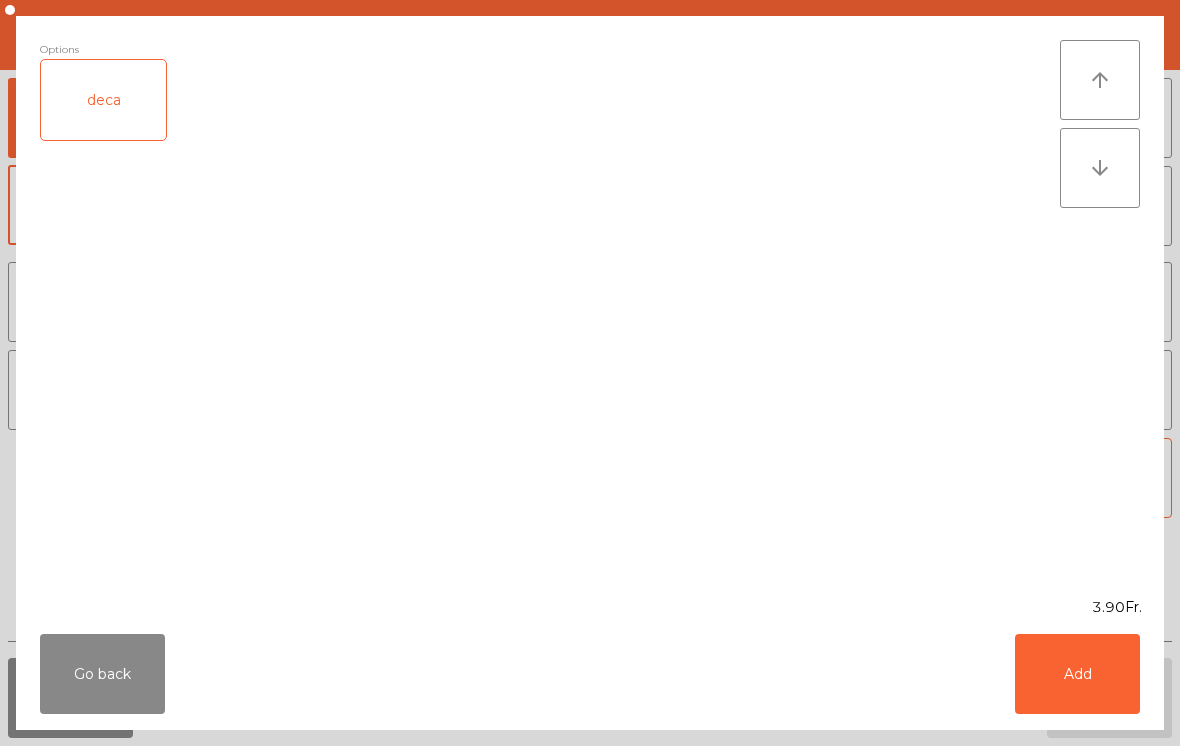 click on "Go back" 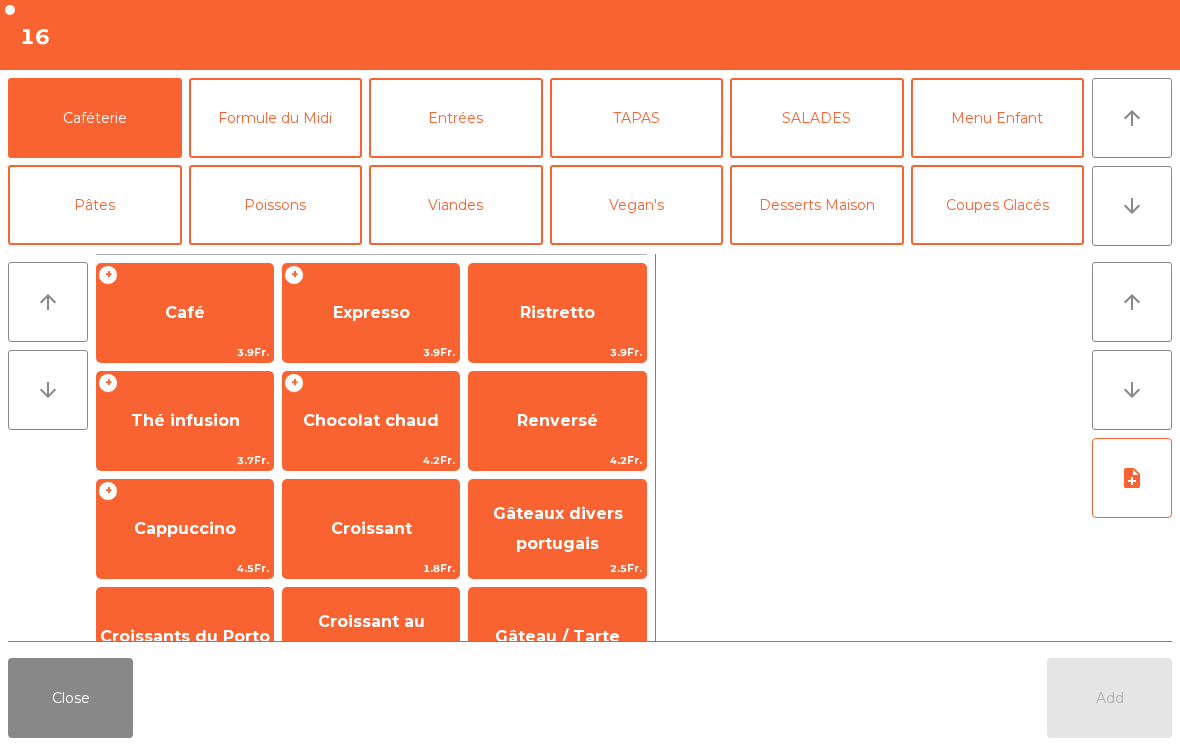 click on "Close" 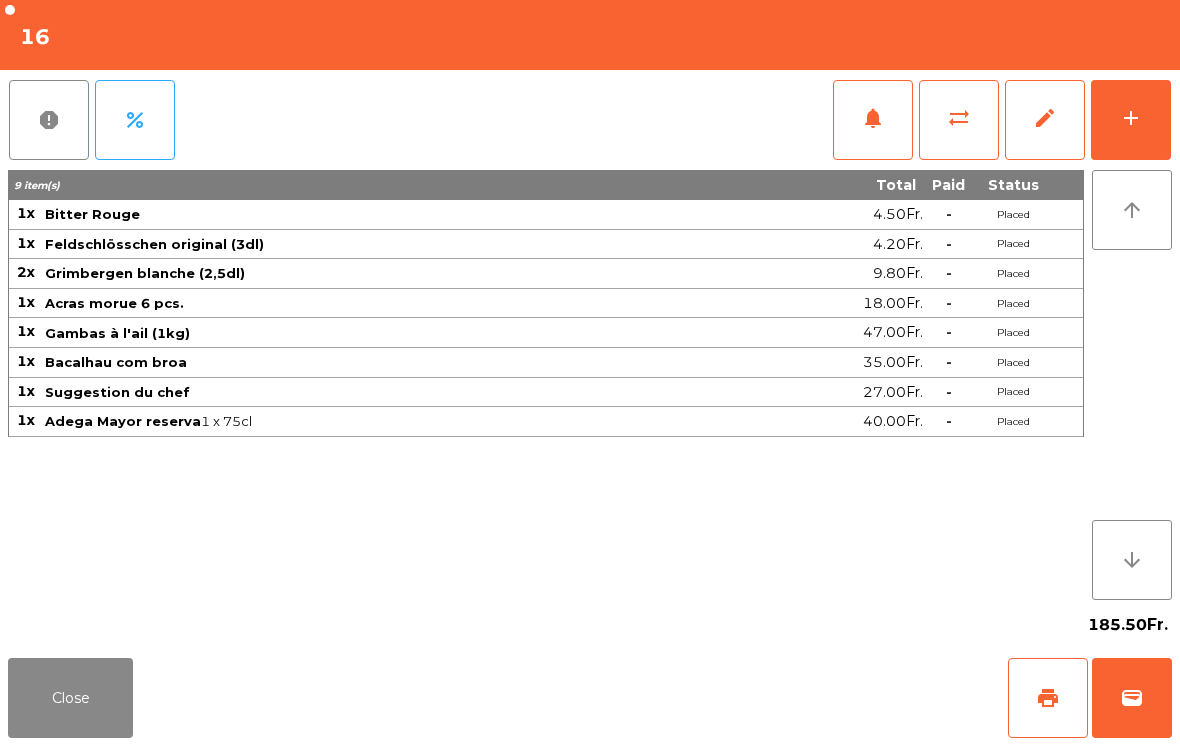 click on "add" 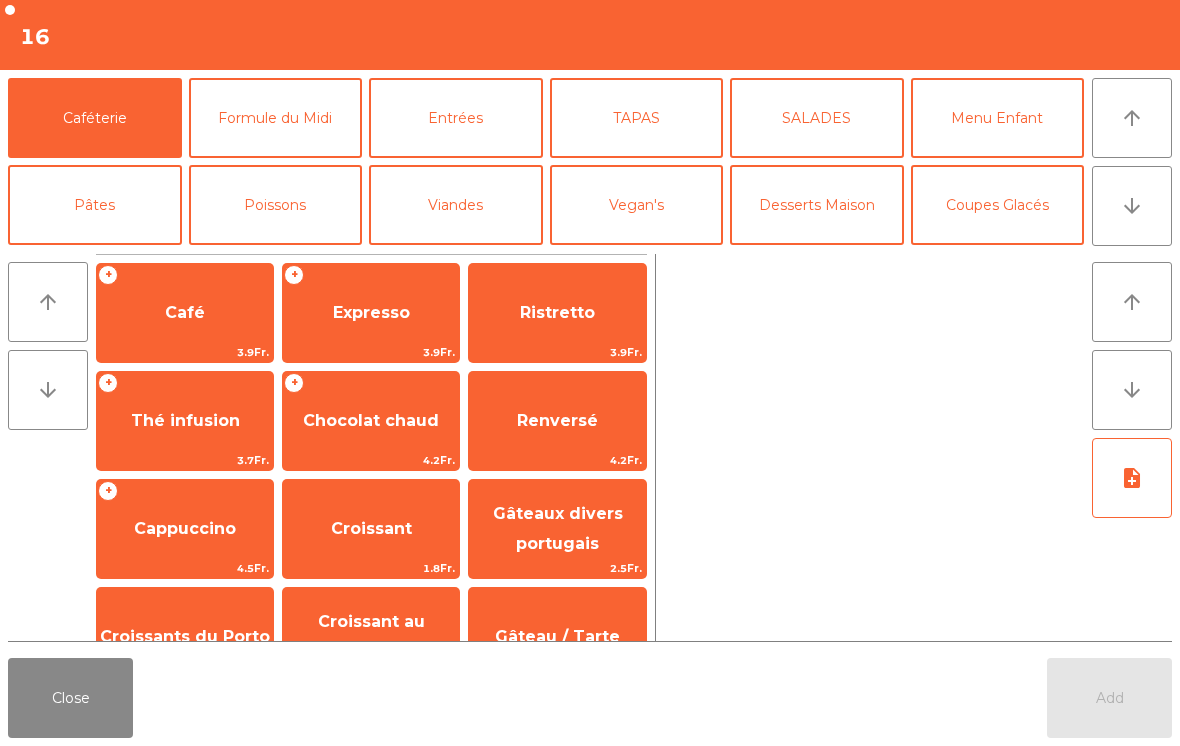 click on "Expresso" 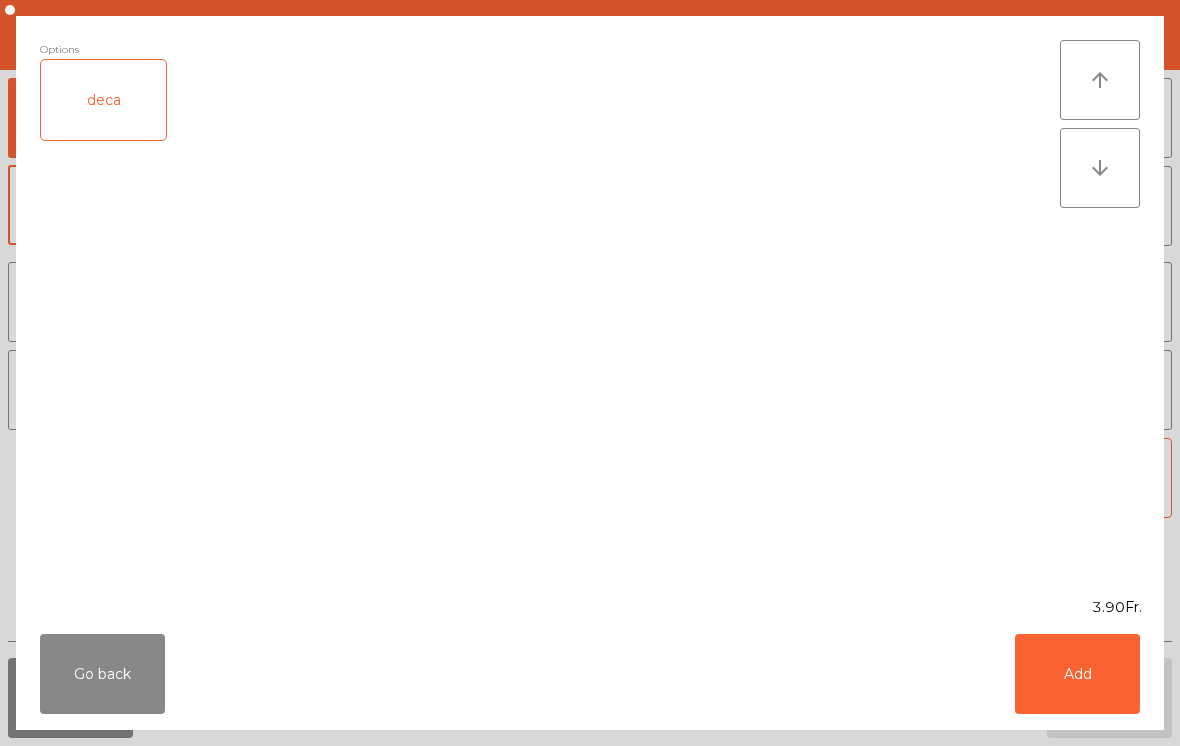 click on "Add" 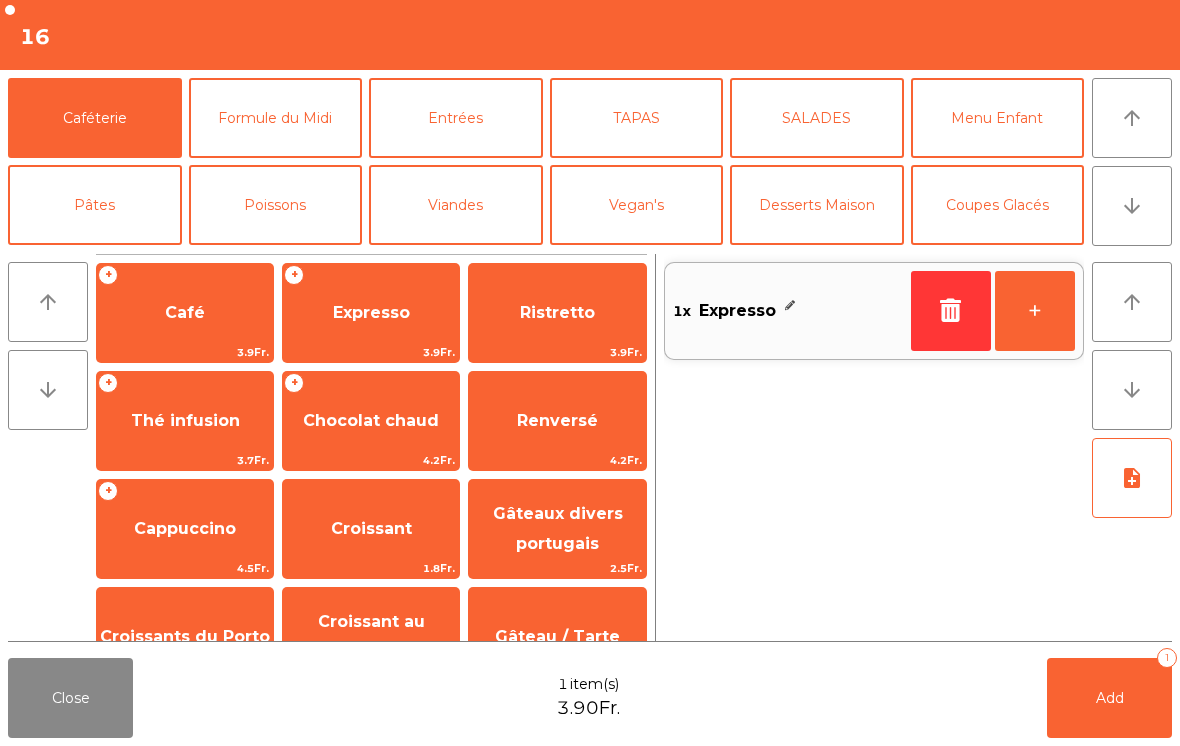 click on "Add   1" 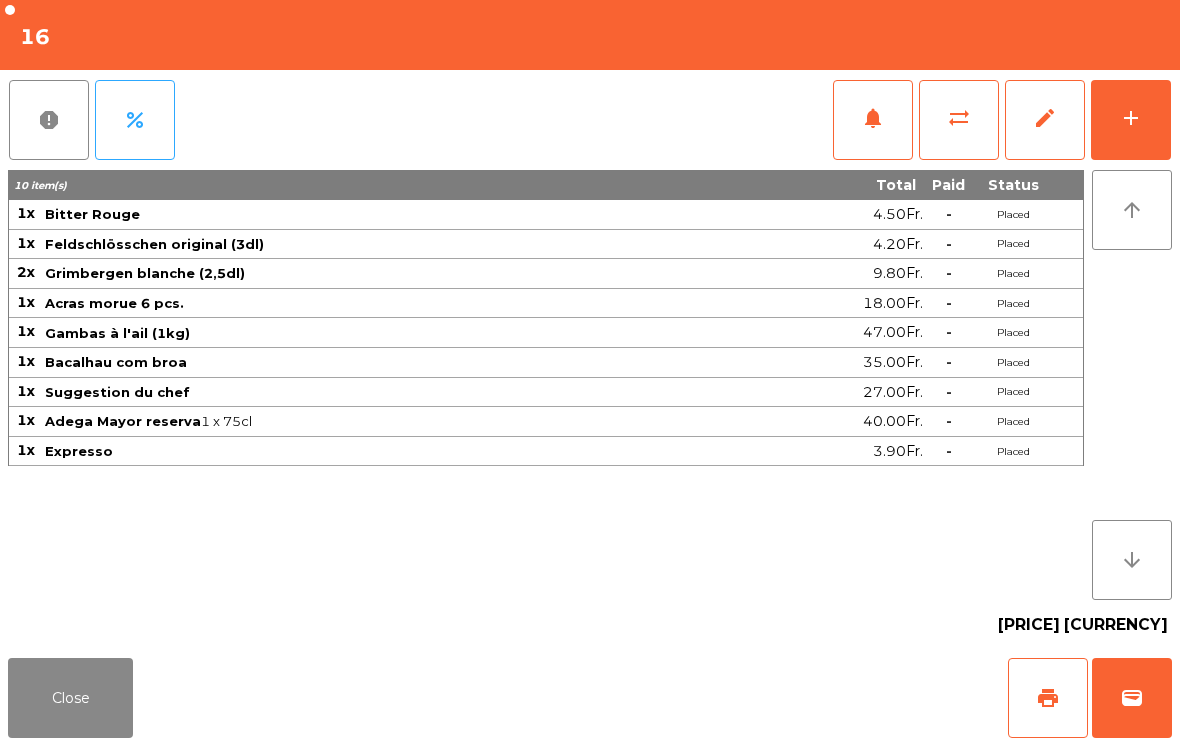 click on "Close" 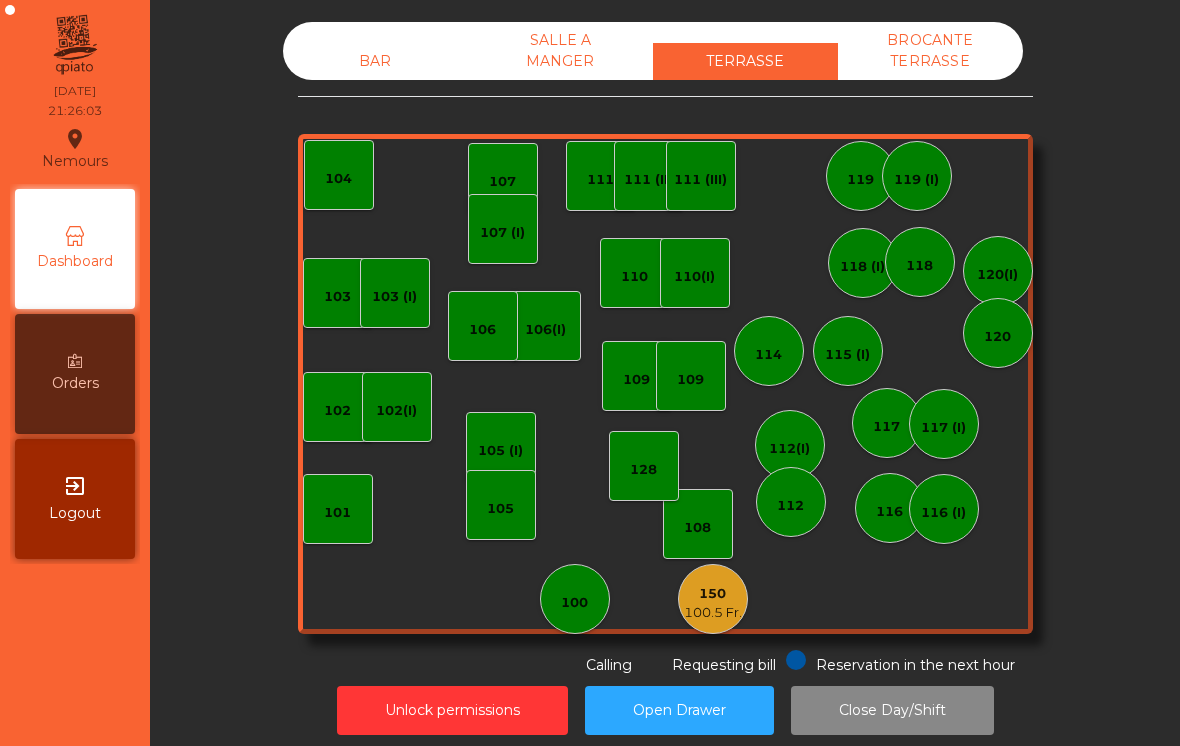 click on "150" 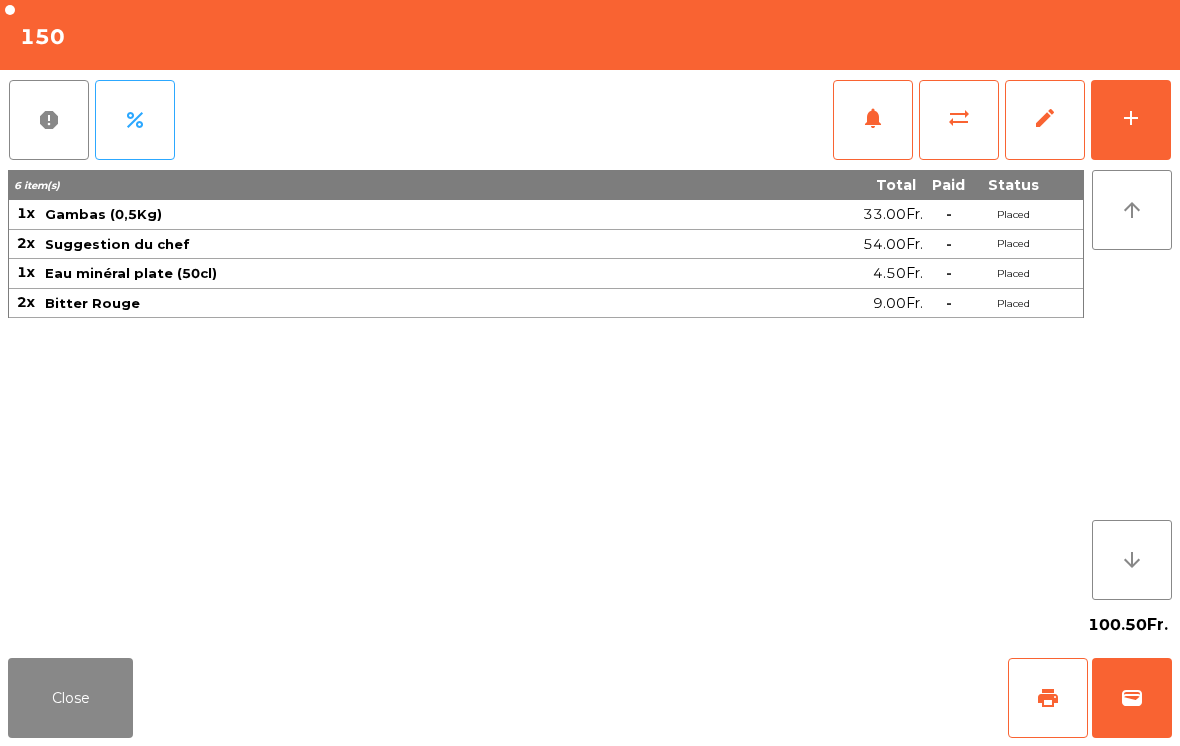 click on "print" 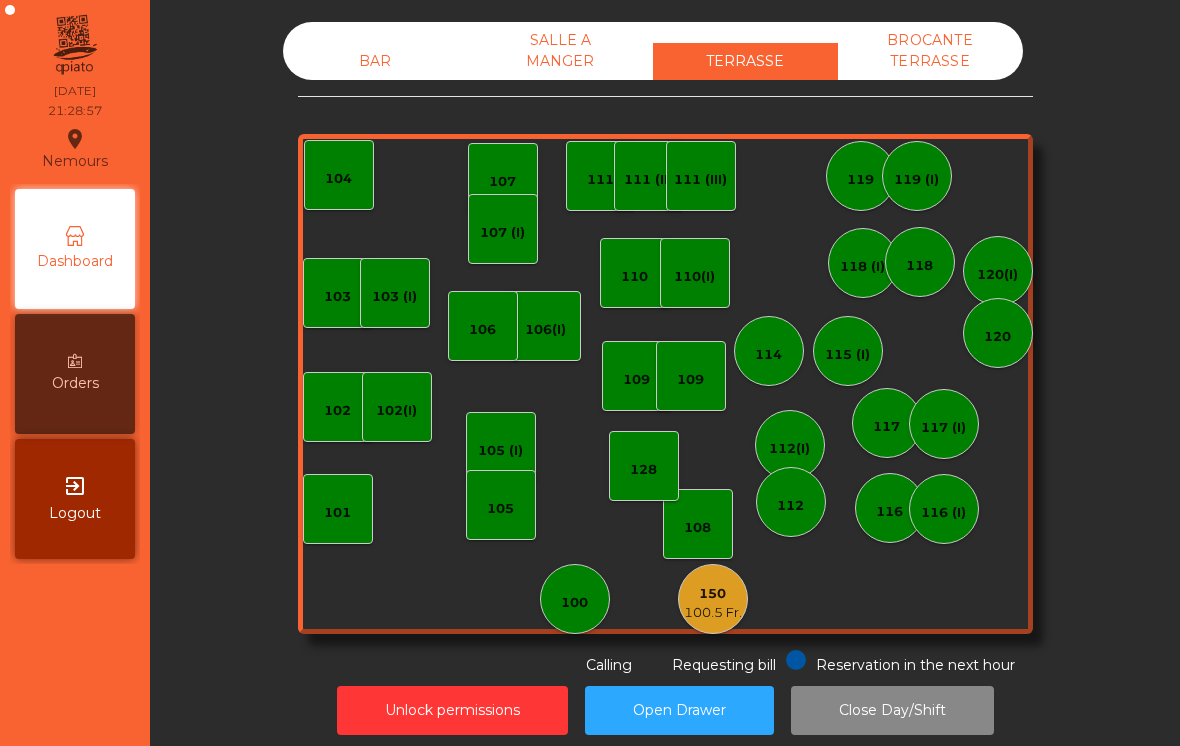 click on "BAR   SALLE A MANGER   TERRASSE   BROCANTE TERRASSE   103    102    101   102(I)   106(I)    104   105 (I)   108    105    107   100   150   [PRICE]   110   107 (I)   103 (I)   128   116   116 (I)   109   106   111   111 (II)   111 (III)   117   117 (I)   118 (I)   119   119 (I)   115 (I)   112(I)   112   114   110(I)   118   120(I)   120   109  Reservation in the next hour Requesting bill Calling" 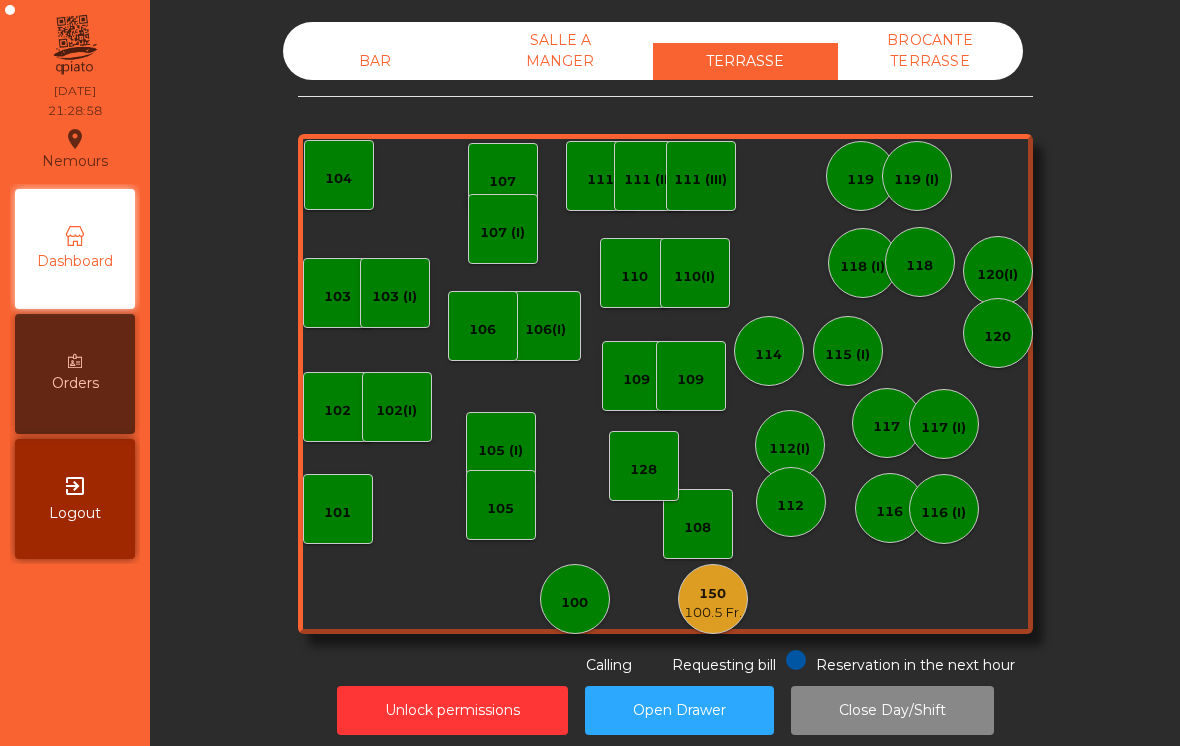 click on "BAR   SALLE A MANGER   TERRASSE   BROCANTE TERRASSE   103    102    101   102(I)   106(I)    104   105 (I)   108    105    107   100   150   [PRICE]   110   107 (I)   103 (I)   128   116   116 (I)   109   106   111   111 (II)   111 (III)   117   117 (I)   118 (I)   119   119 (I)   115 (I)   112(I)   112   114   110(I)   118   120(I)   120   109  Reservation in the next hour Requesting bill Calling" 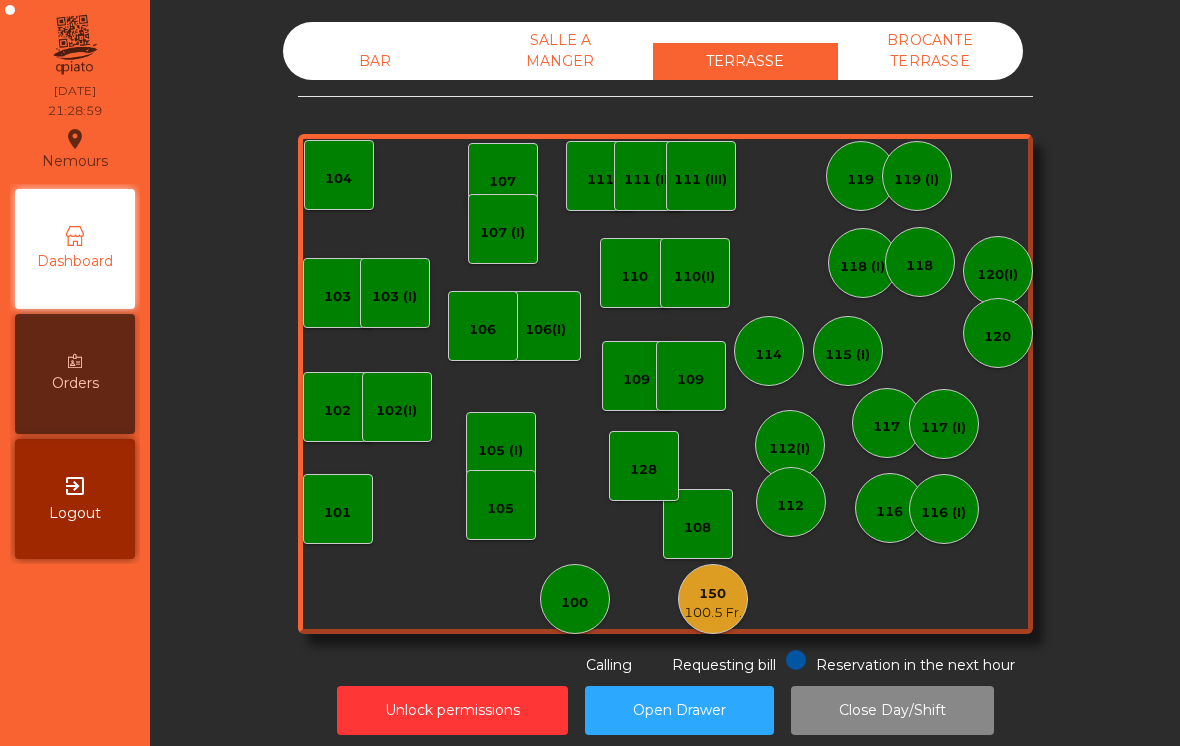 click on "BAR" 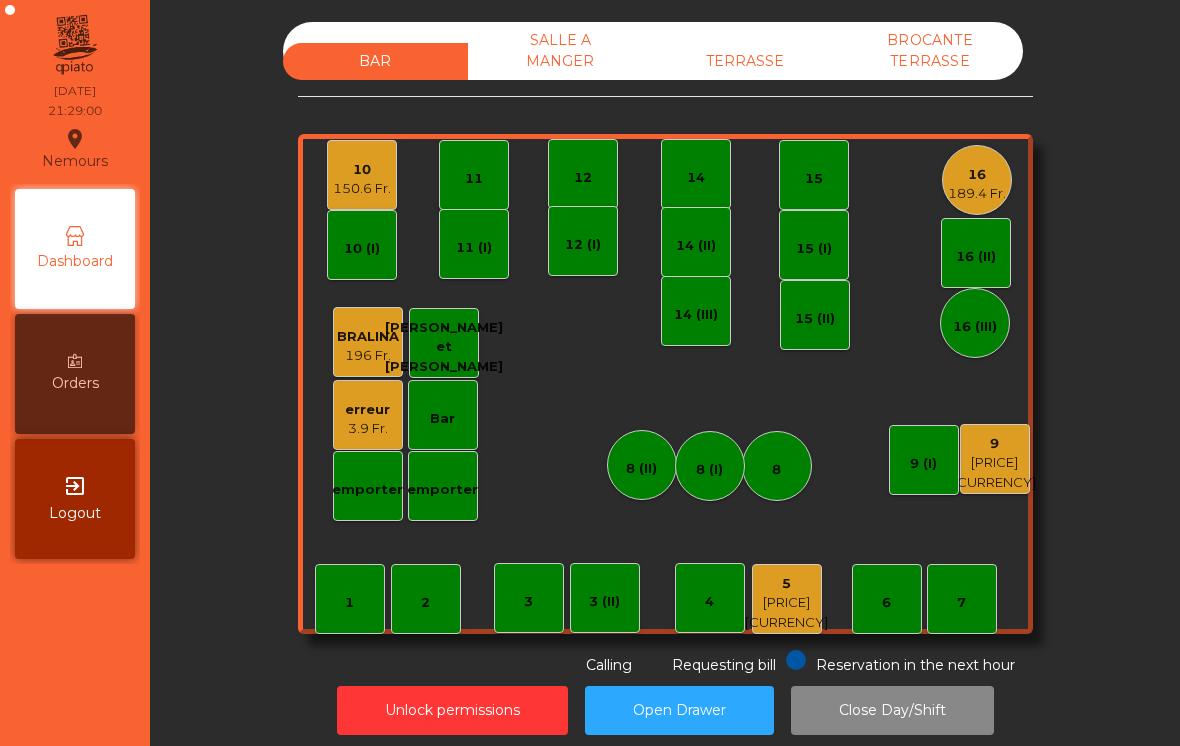click on "10" 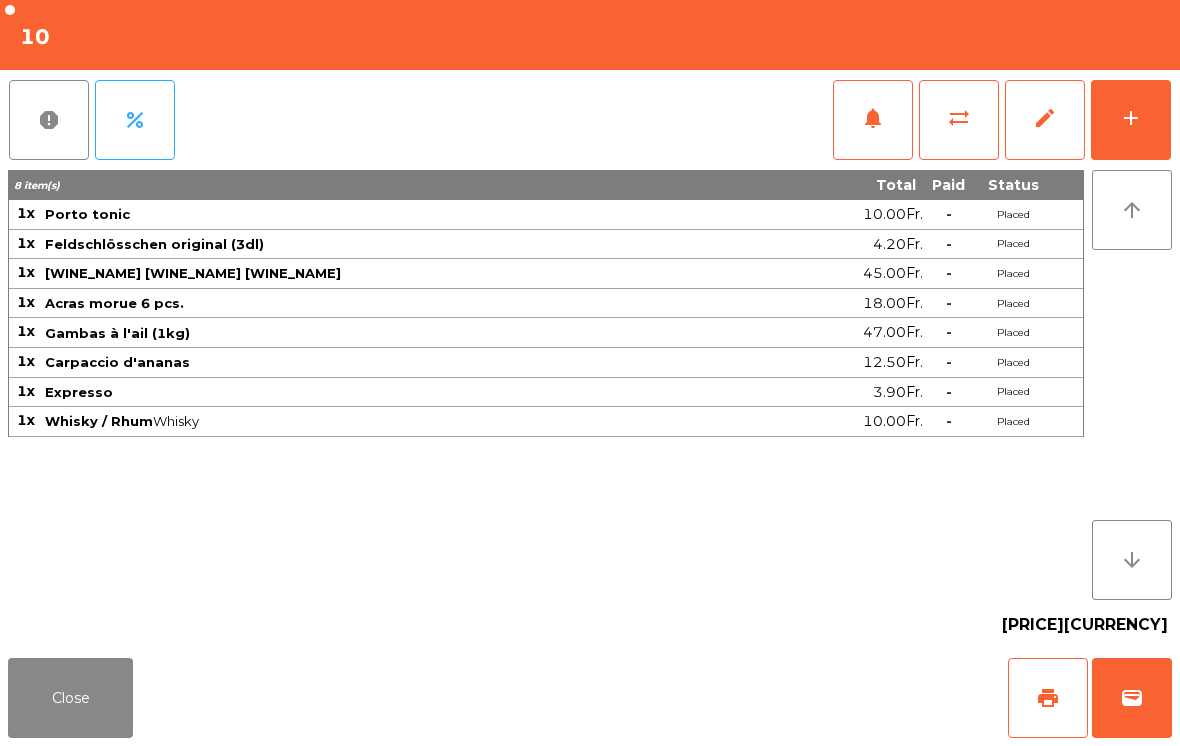 click on "add" 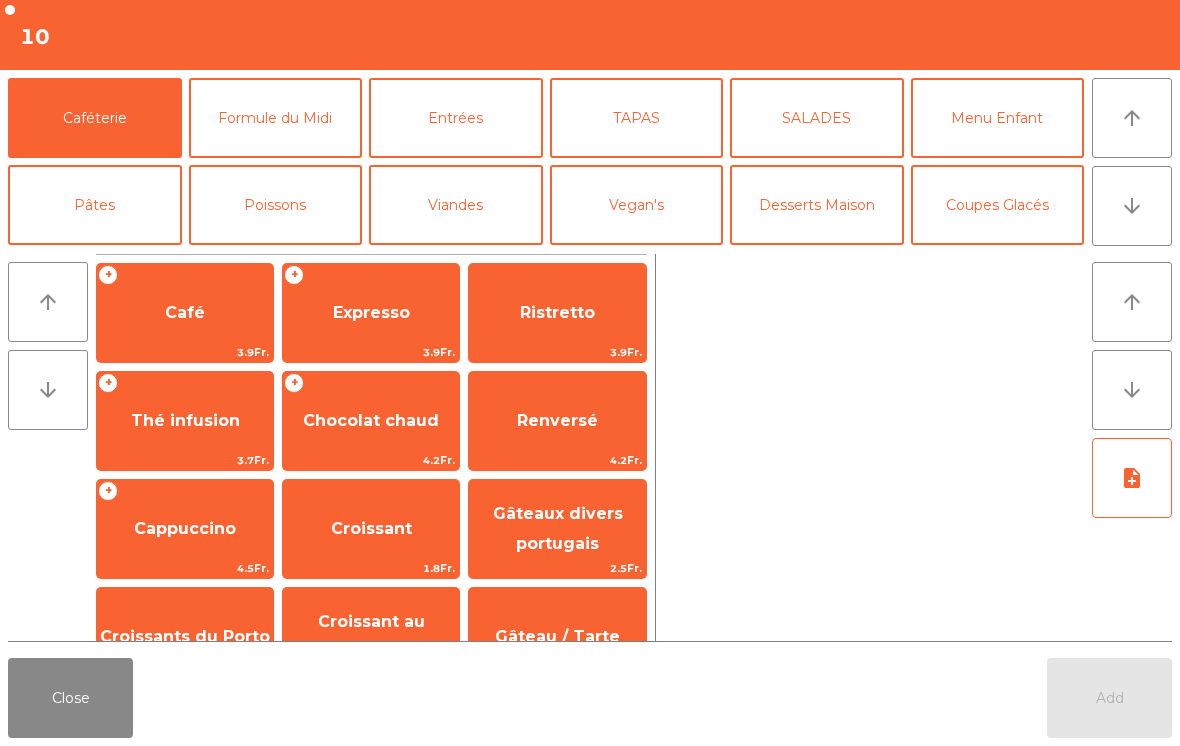 scroll, scrollTop: -1, scrollLeft: 0, axis: vertical 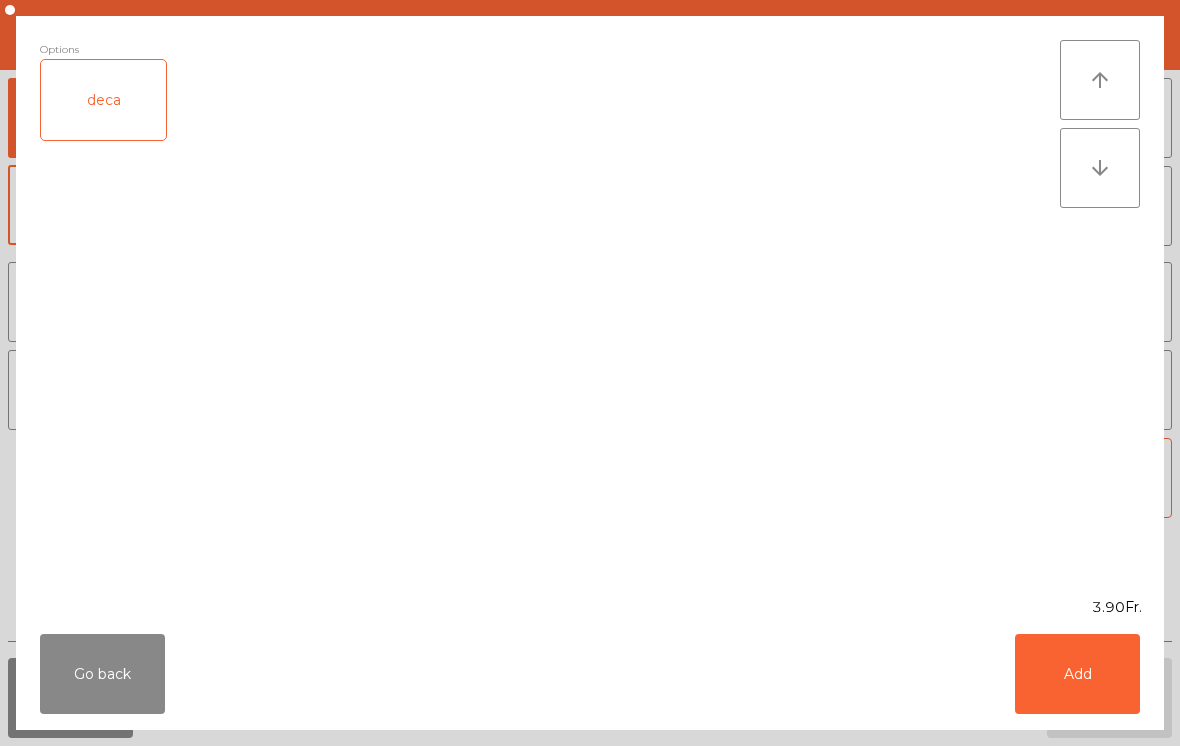click on "Add" 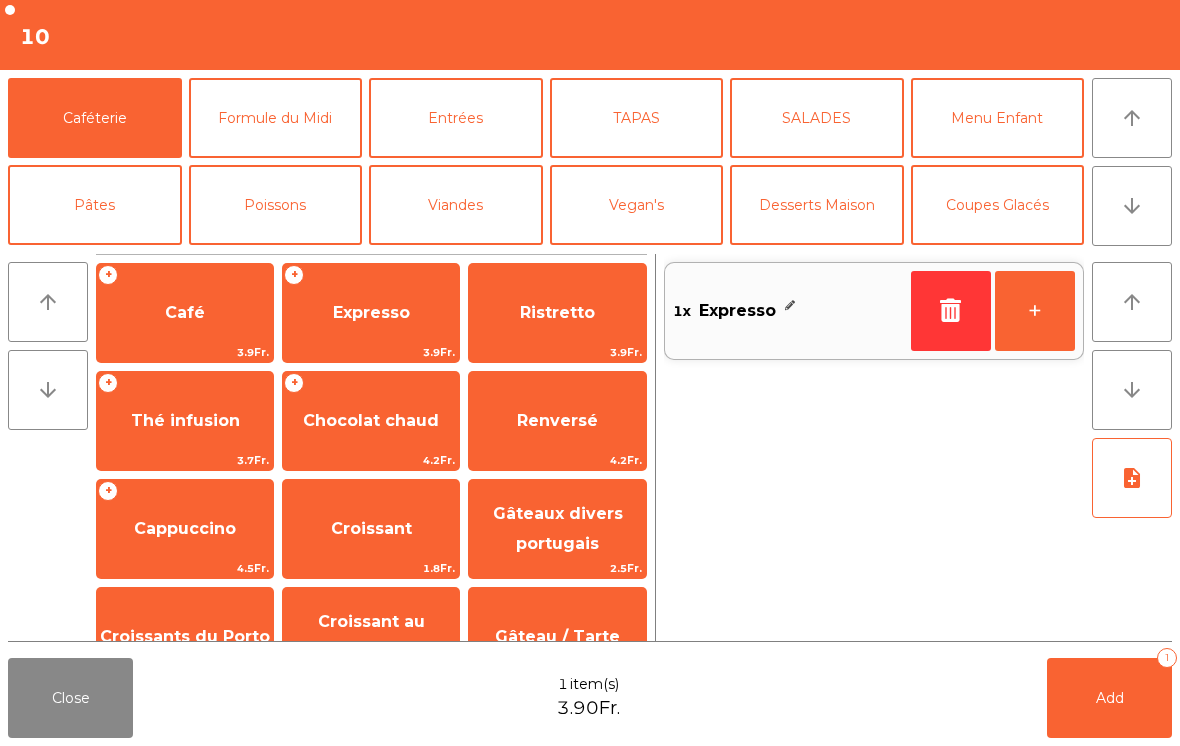 scroll, scrollTop: 0, scrollLeft: 0, axis: both 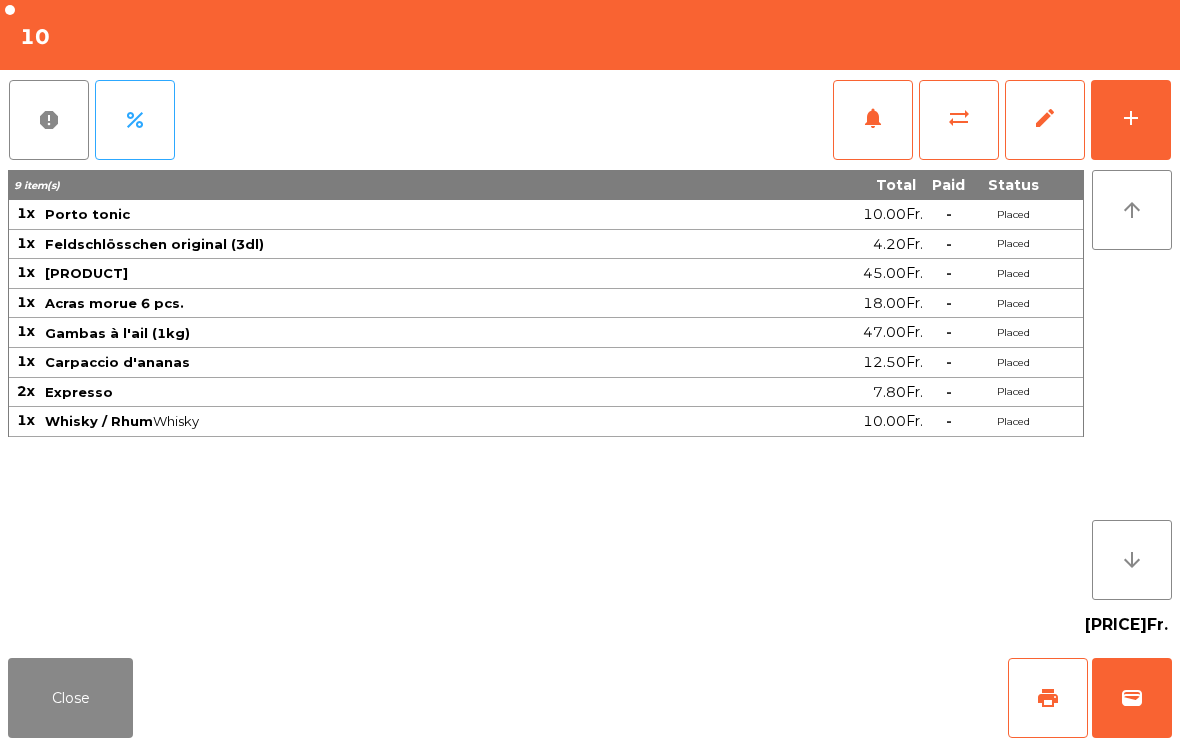 click on "Close" 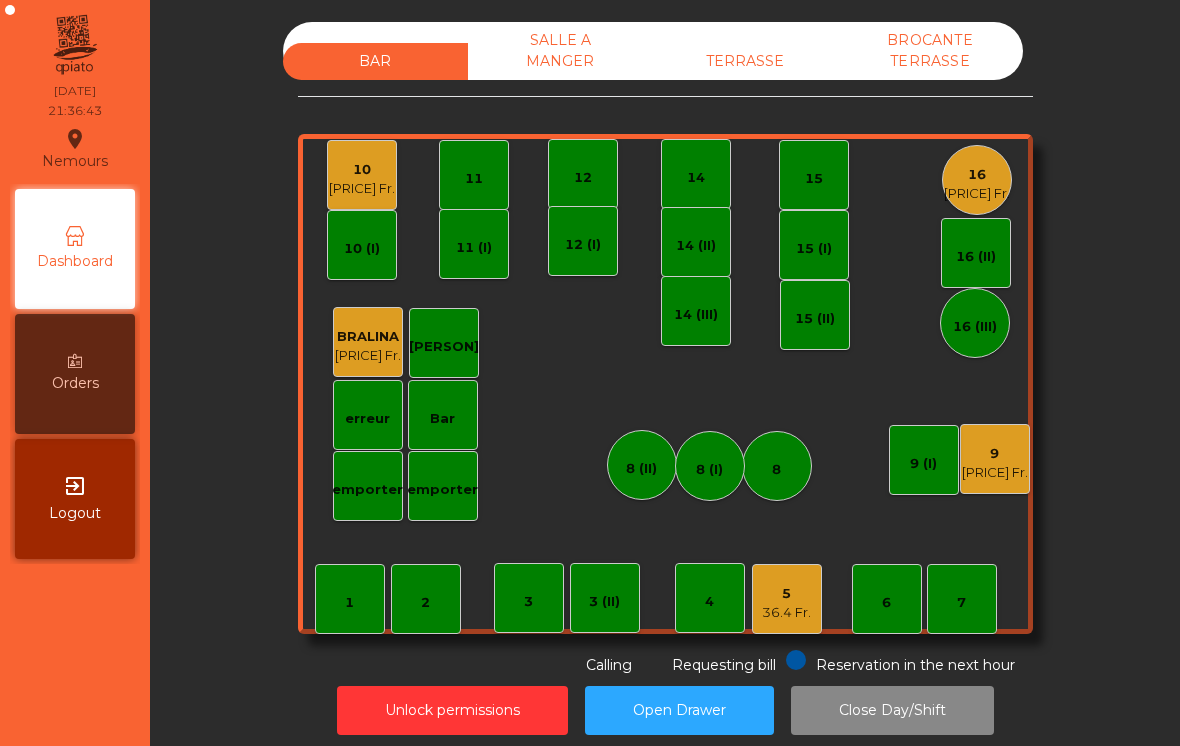 click on "TERRASSE" 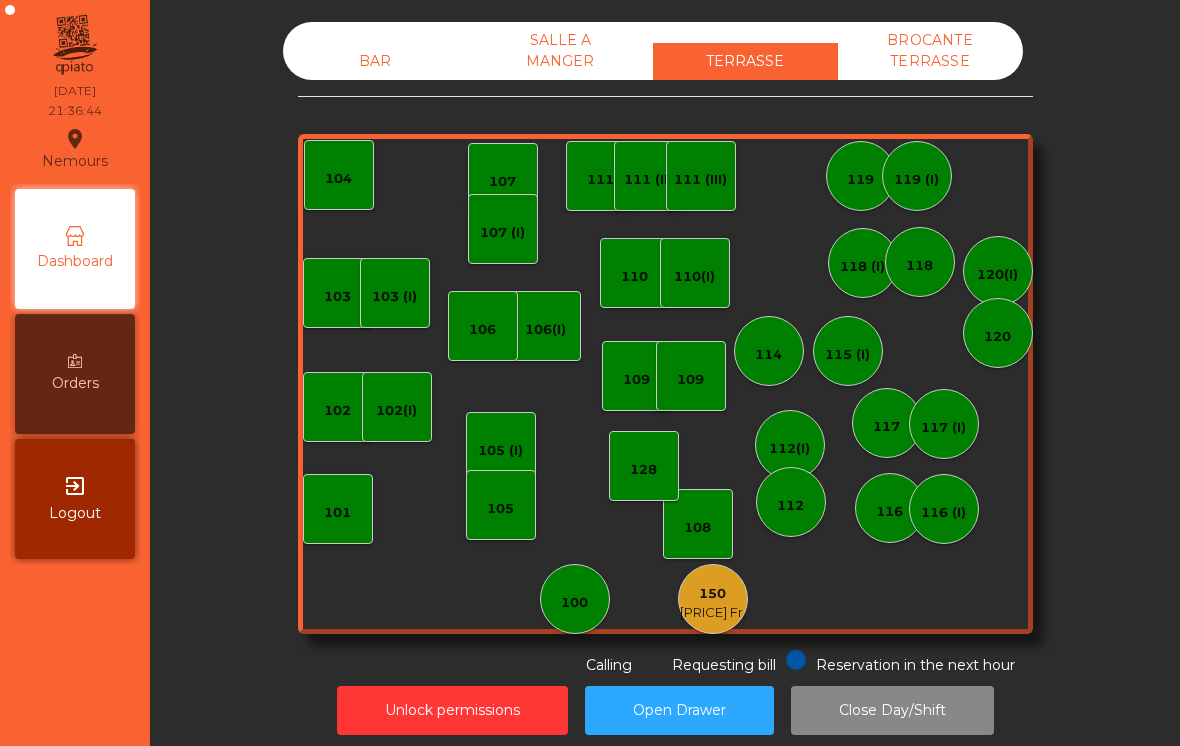 click on "150" 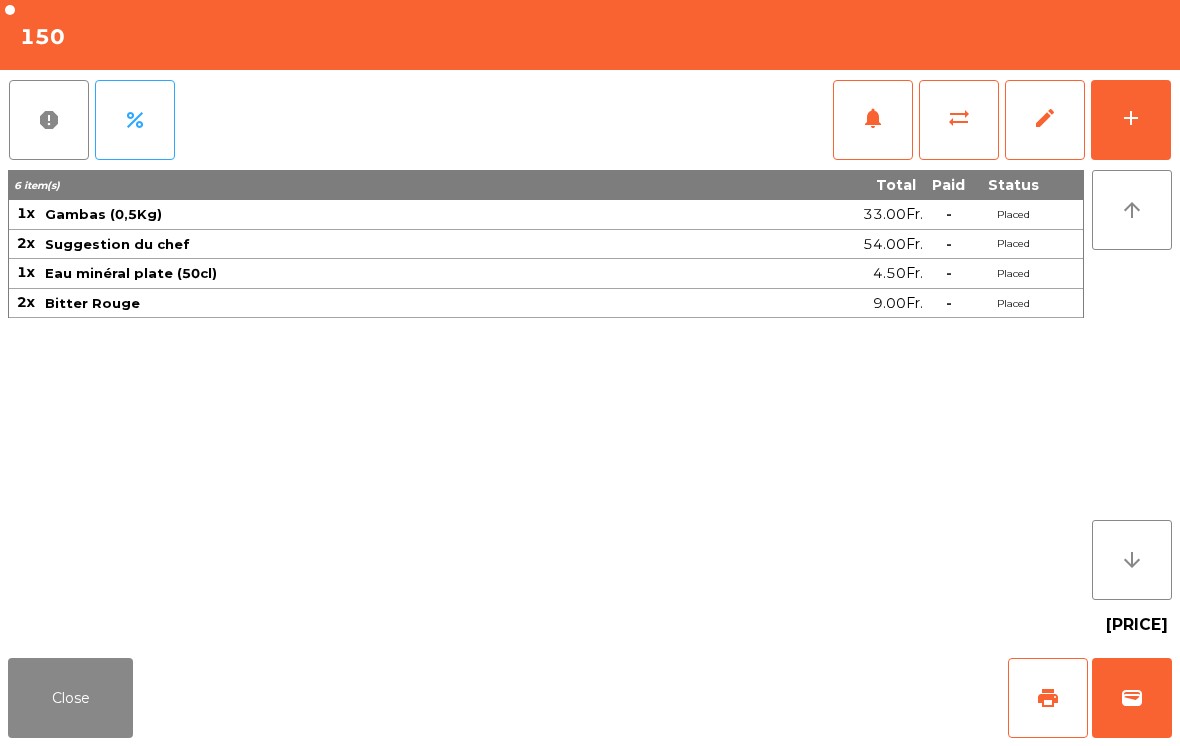 click on "sync_alt" 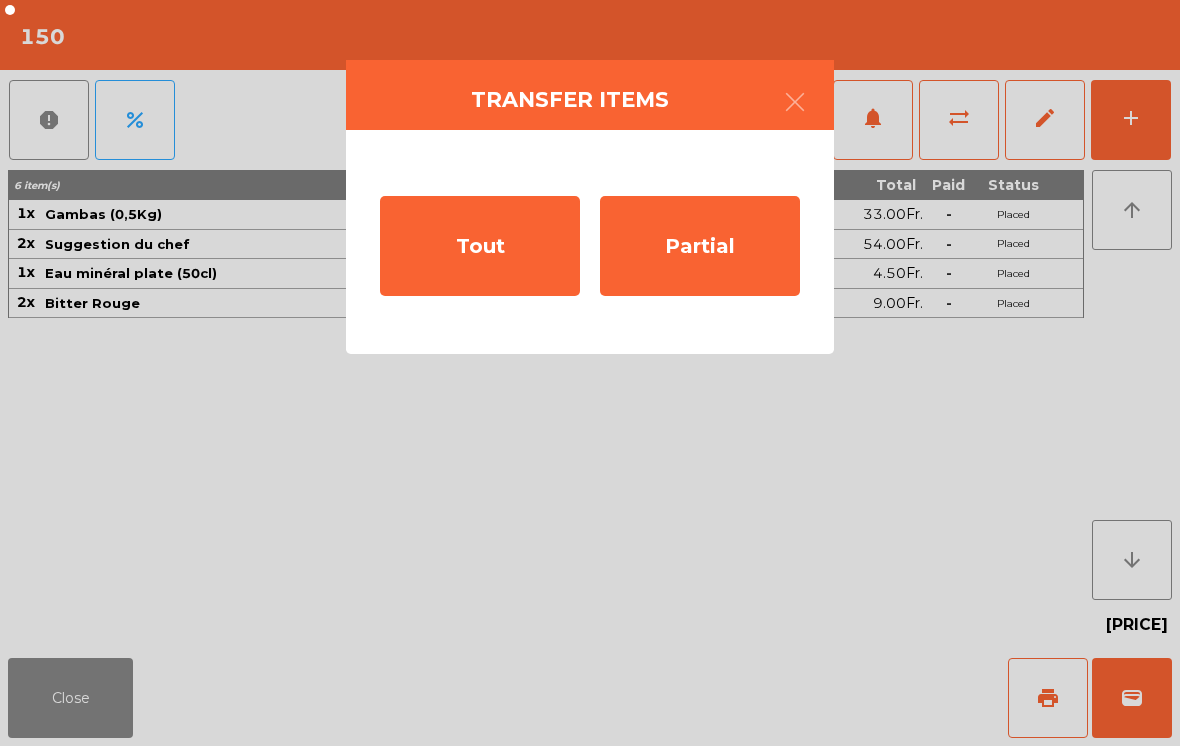 click on "Tout" 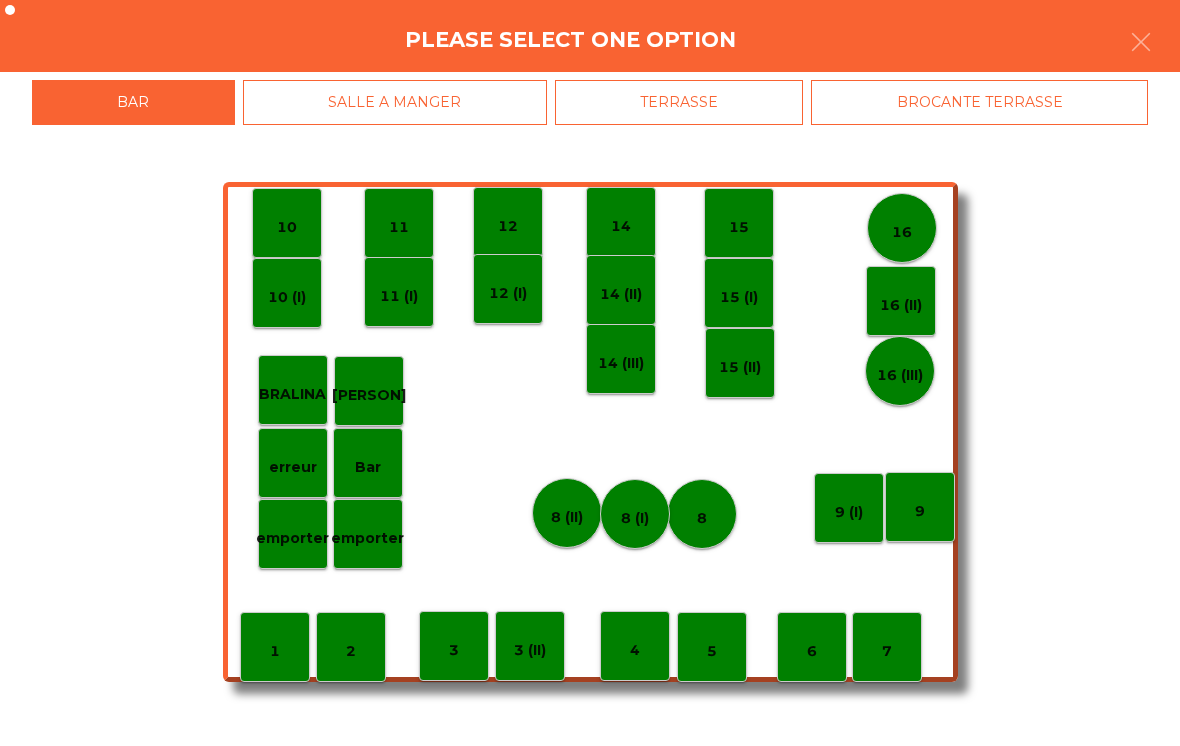 click on "BROCANTE TERRASSE" 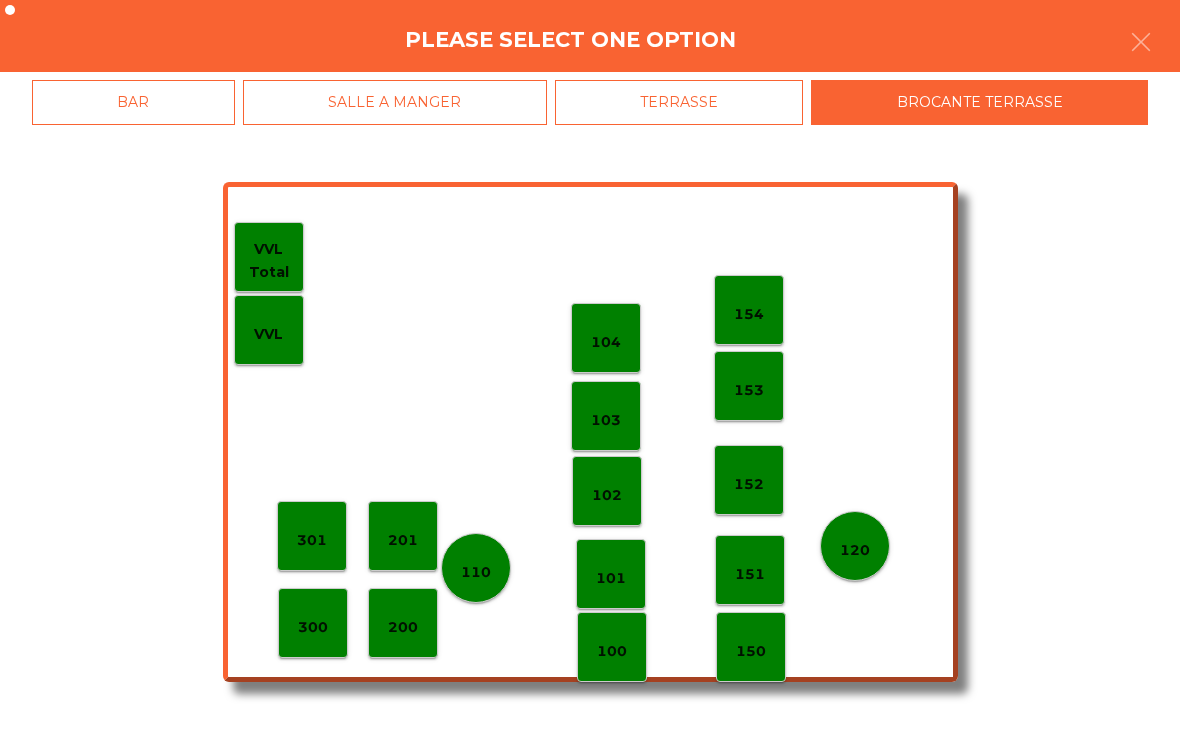click on "201" 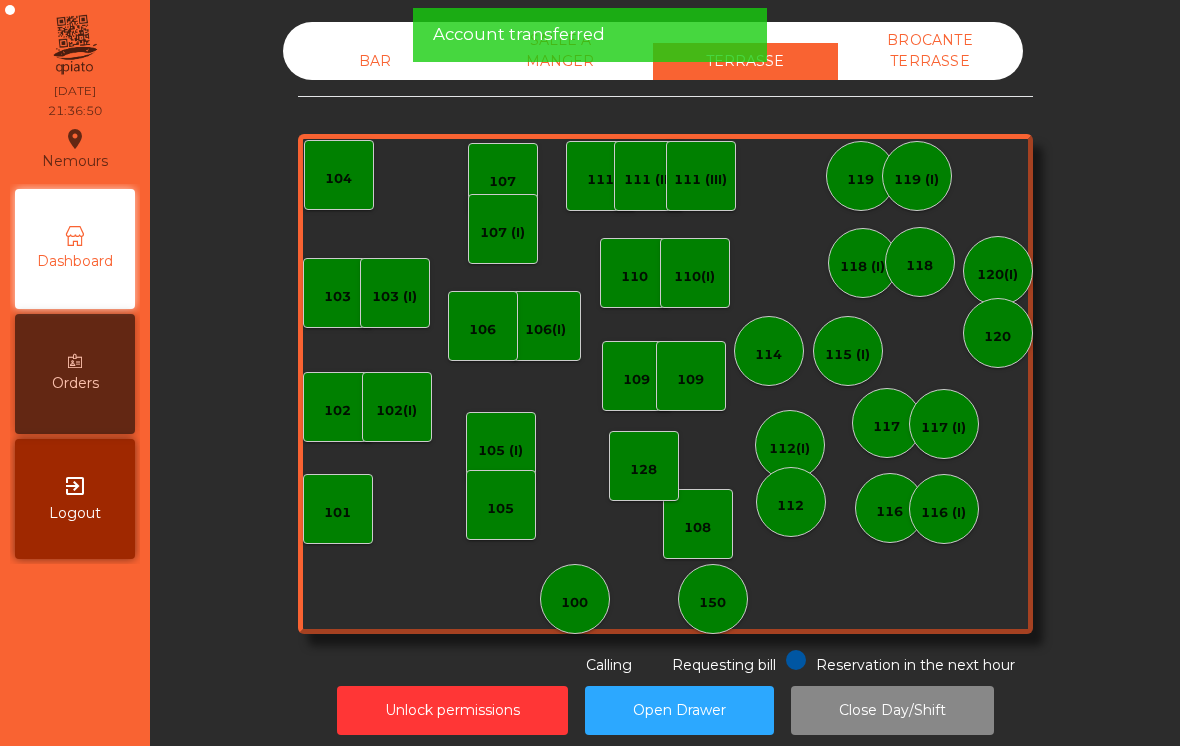 click on "BAR   SALLE A MANGER   TERRASSE   BROCANTE TERRASSE" 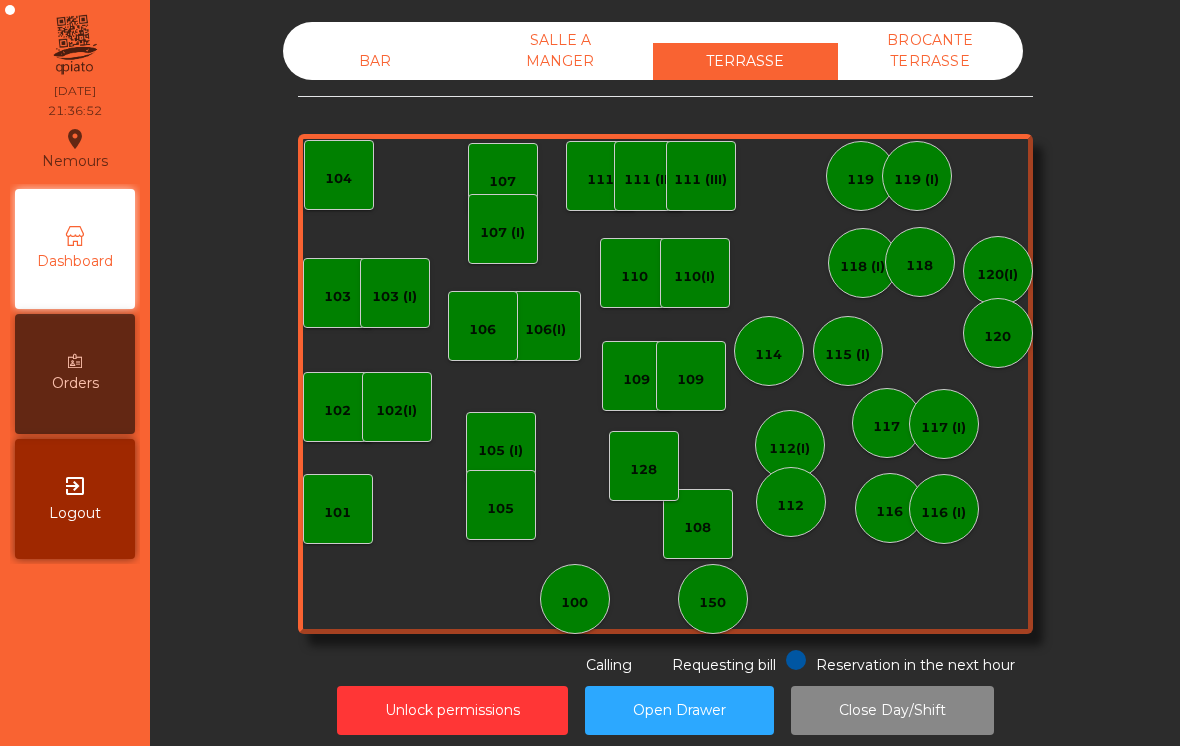 click on "BAR" 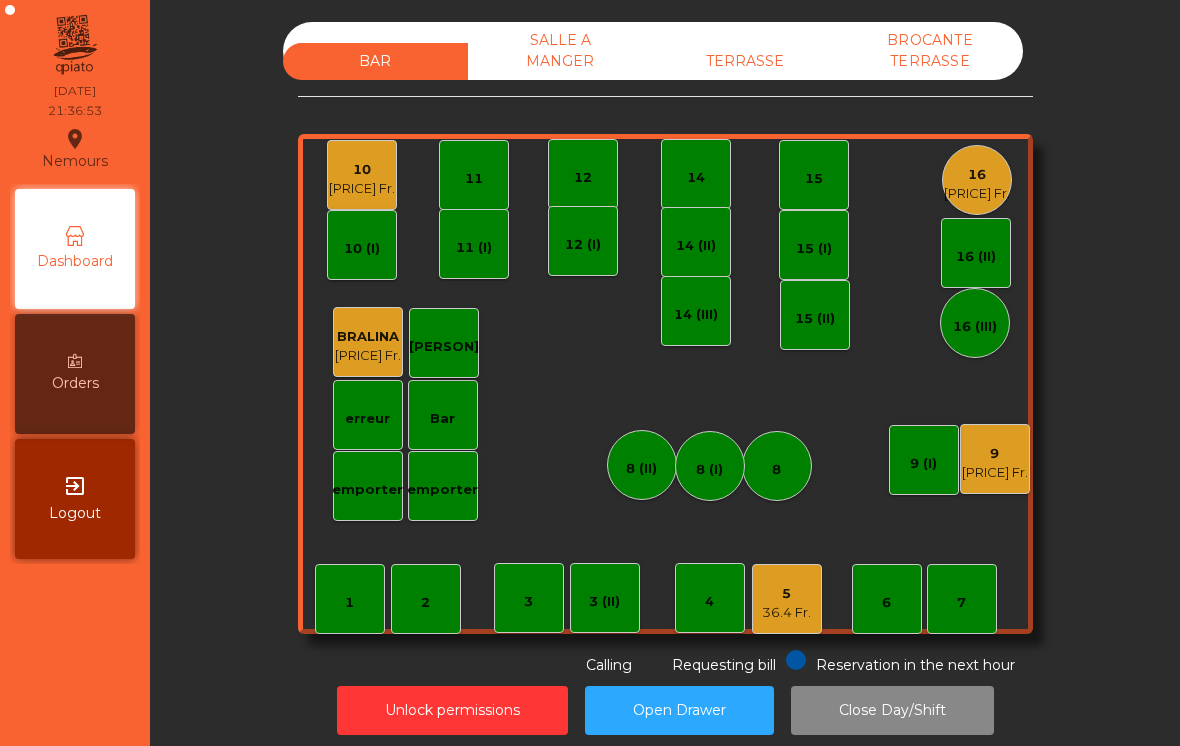 click on "36.4 Fr." 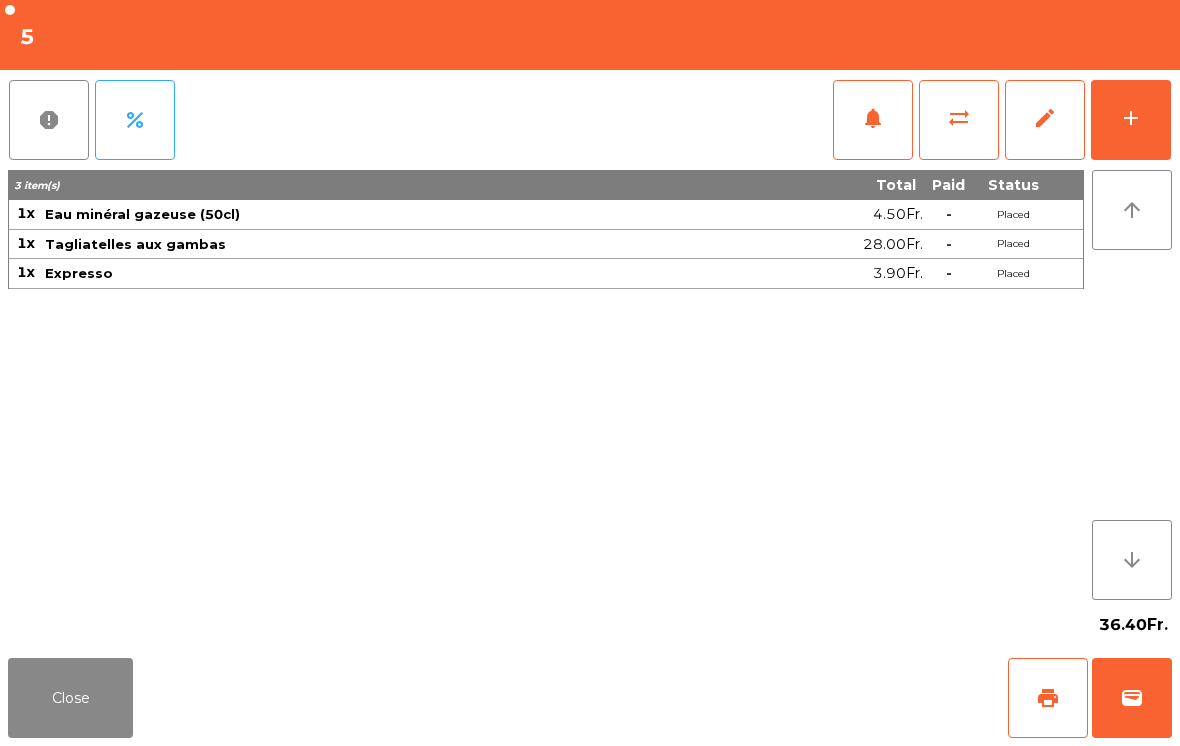 click on "Close" 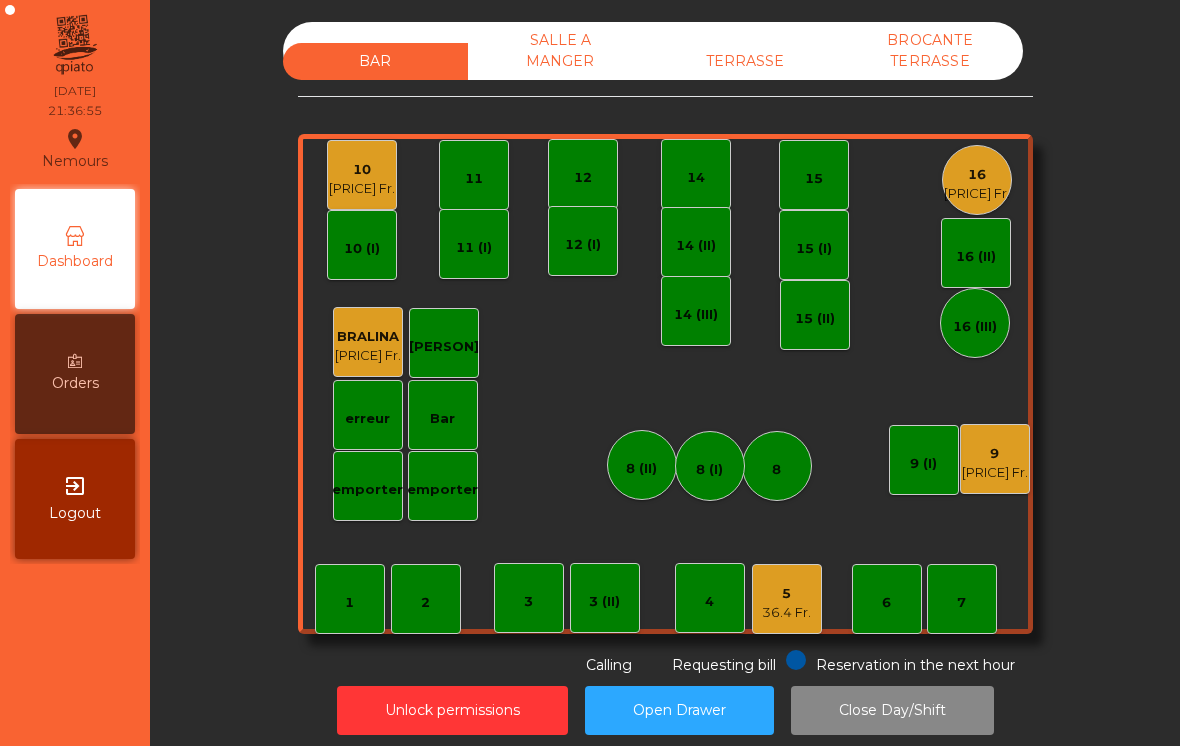 click on "[PRICE] Fr." 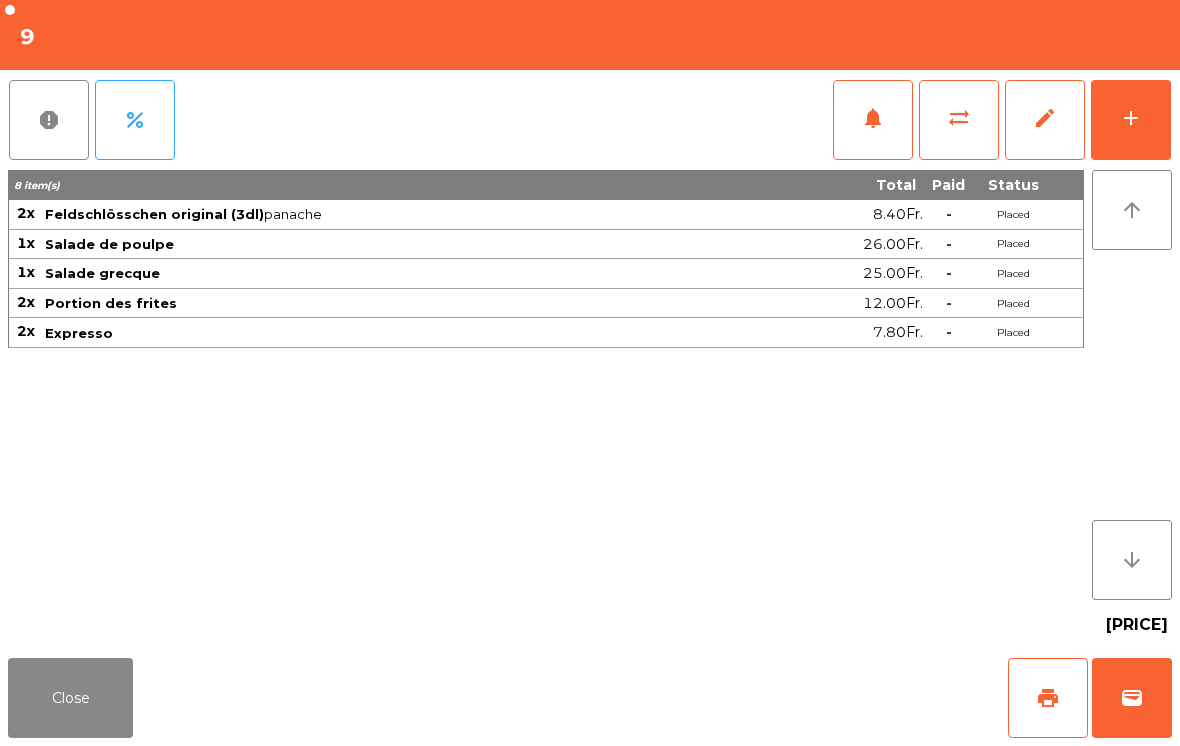 click on "wallet" 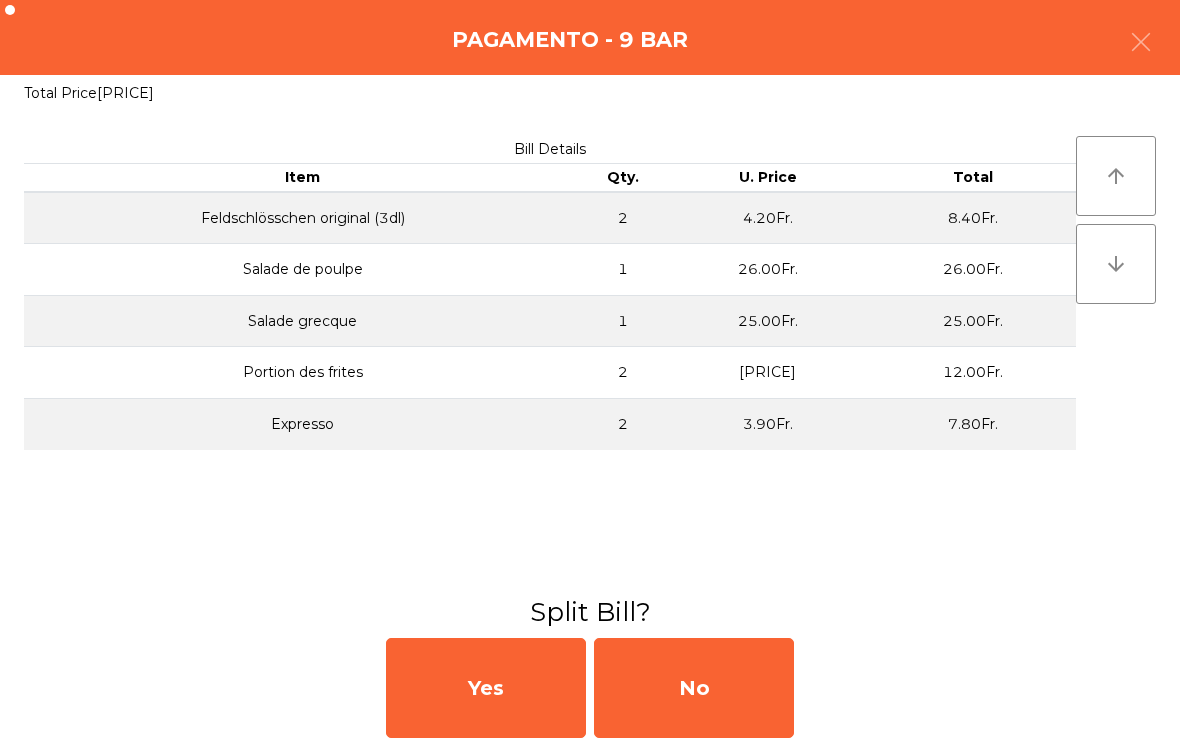 click on "No" 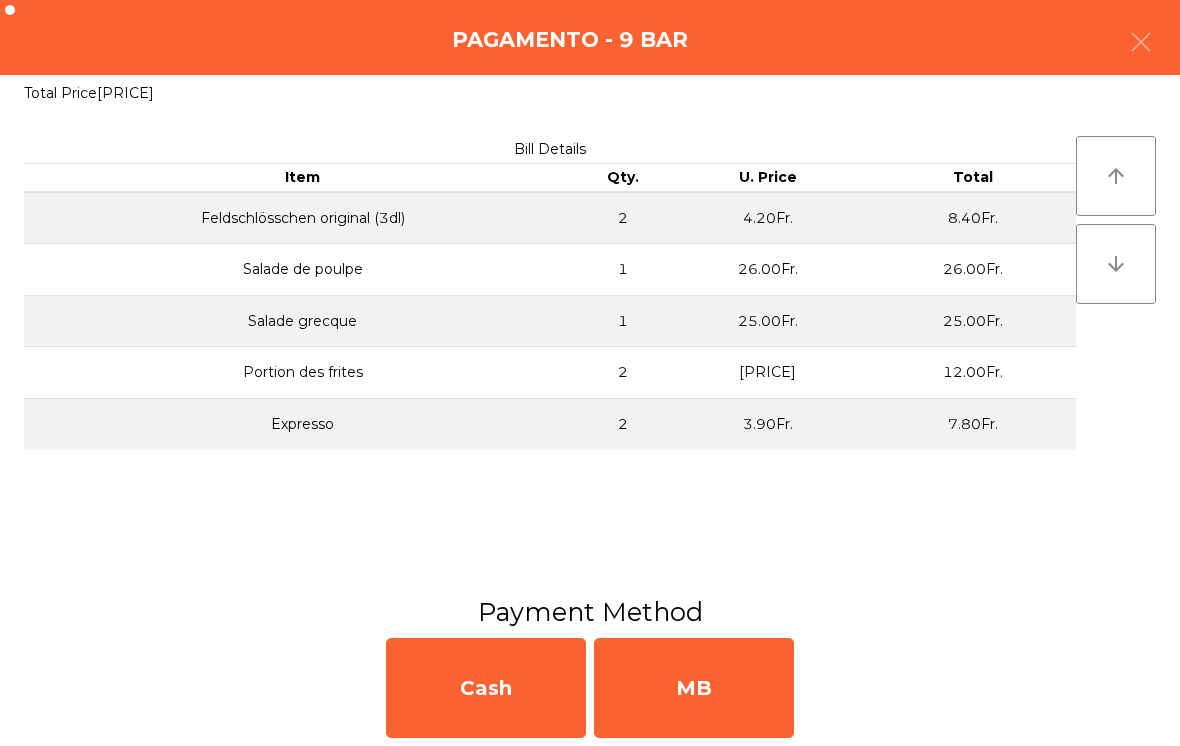 click on "MB" 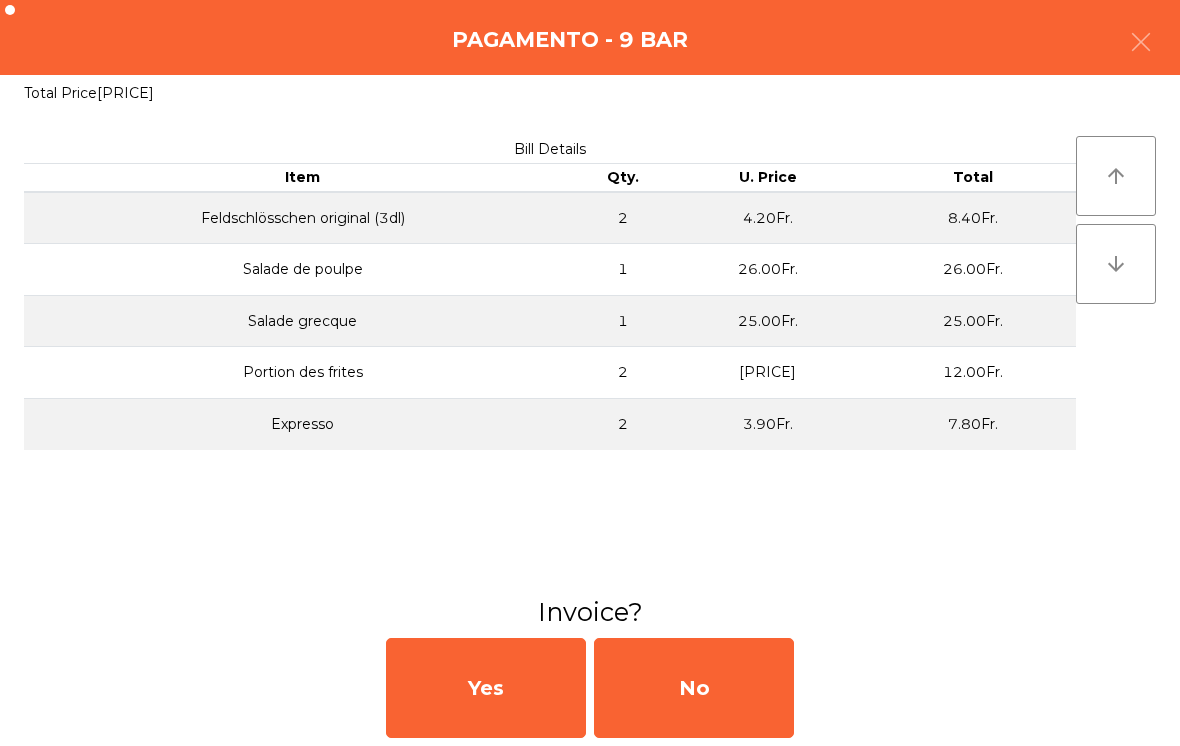 click on "No" 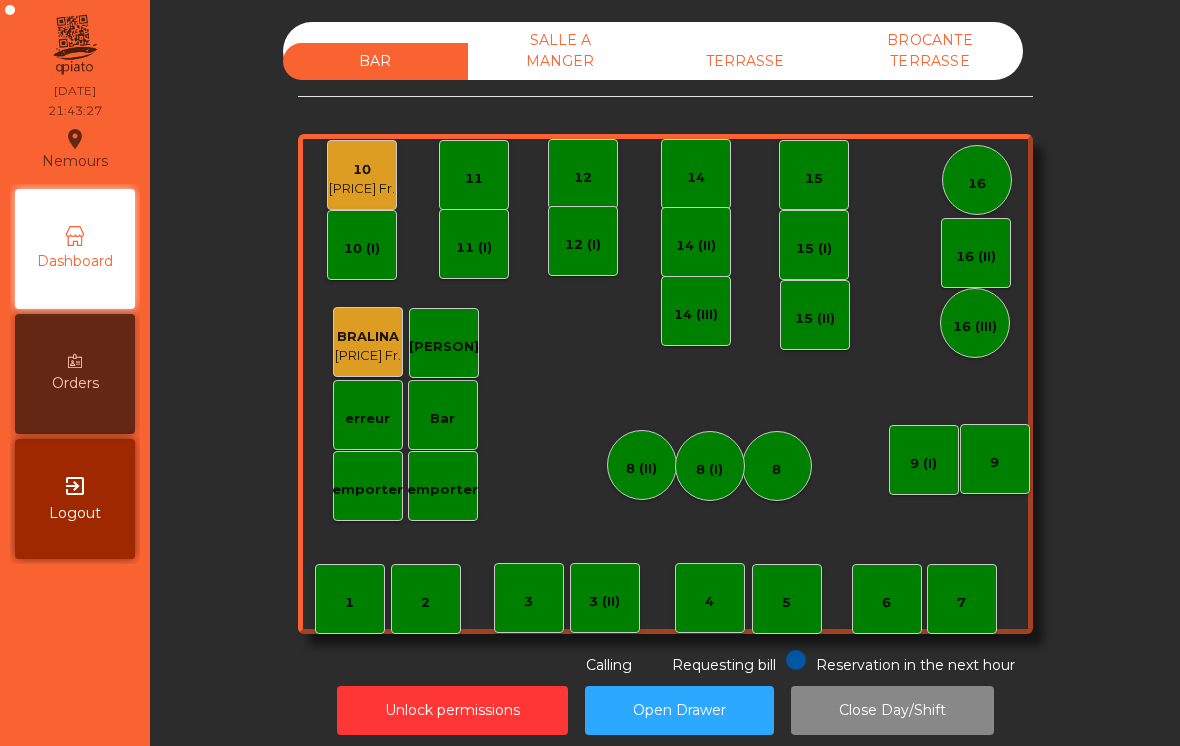 click on "10" 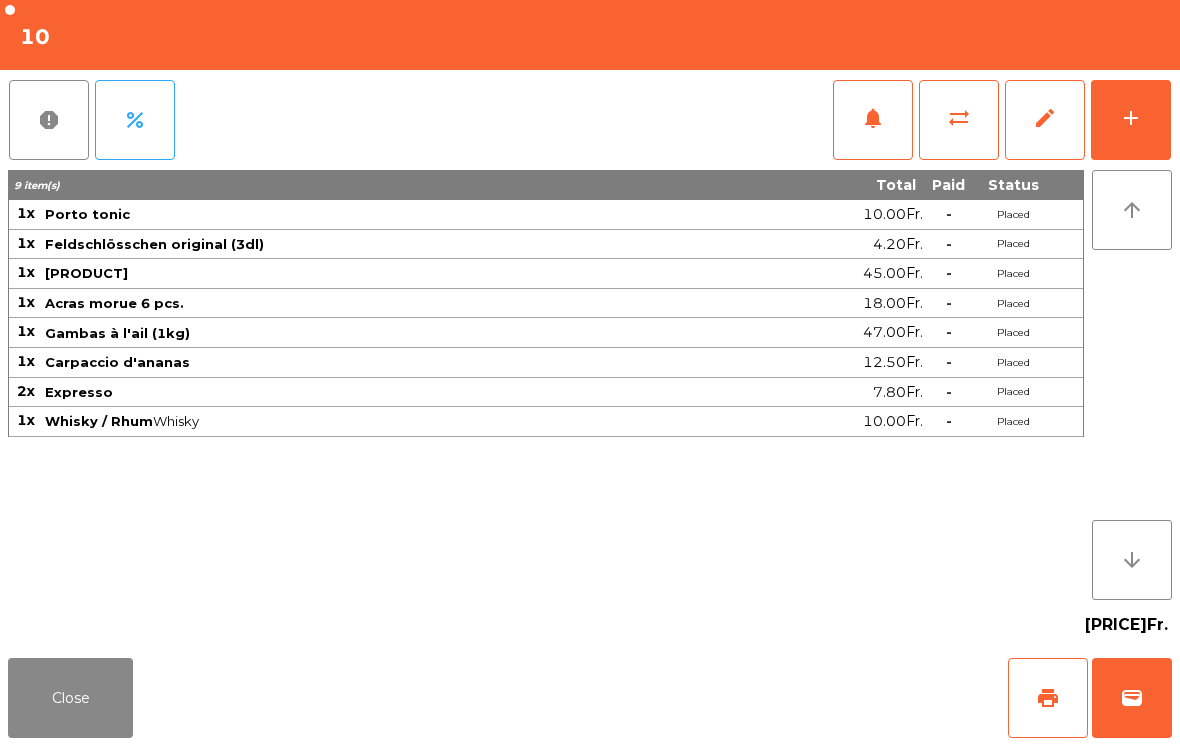 click on "Close   print   wallet" 